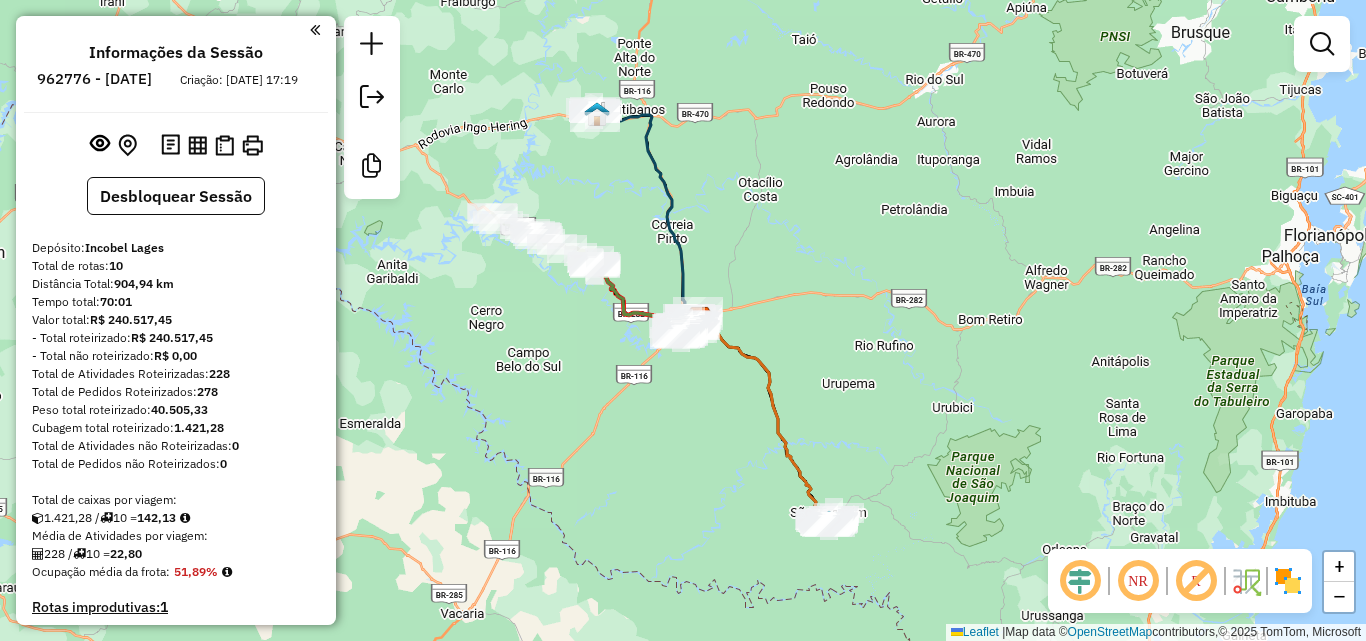 scroll, scrollTop: 0, scrollLeft: 0, axis: both 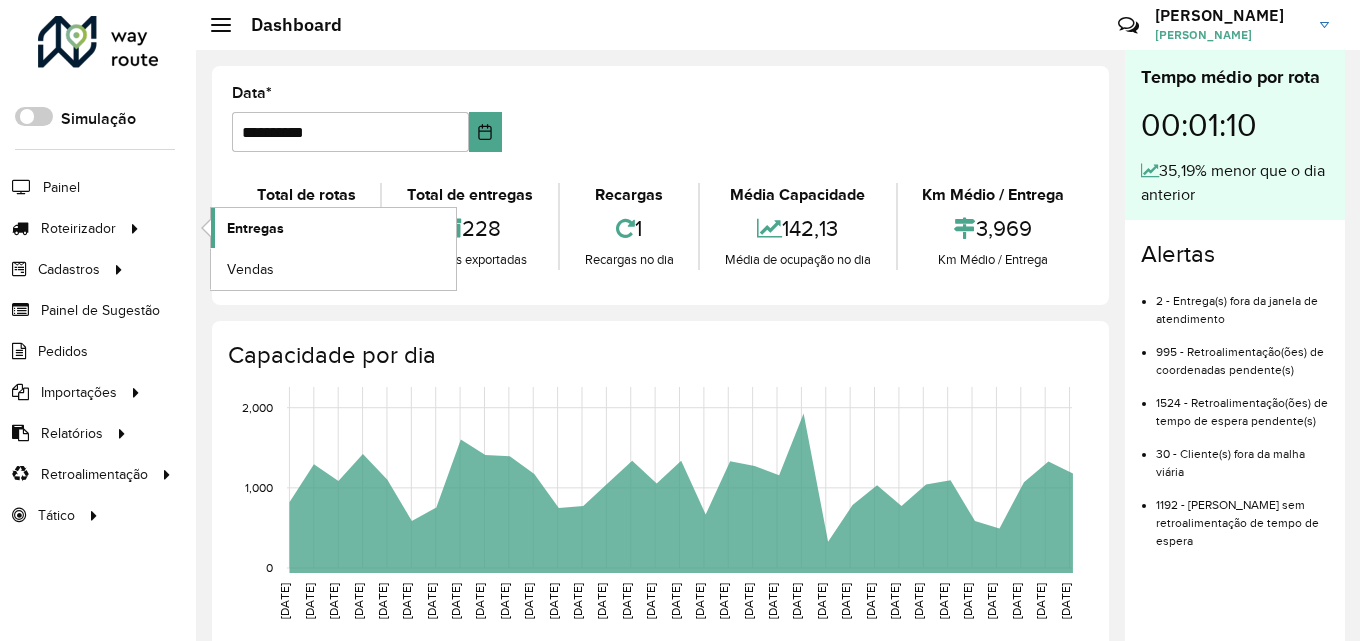 click on "Entregas" 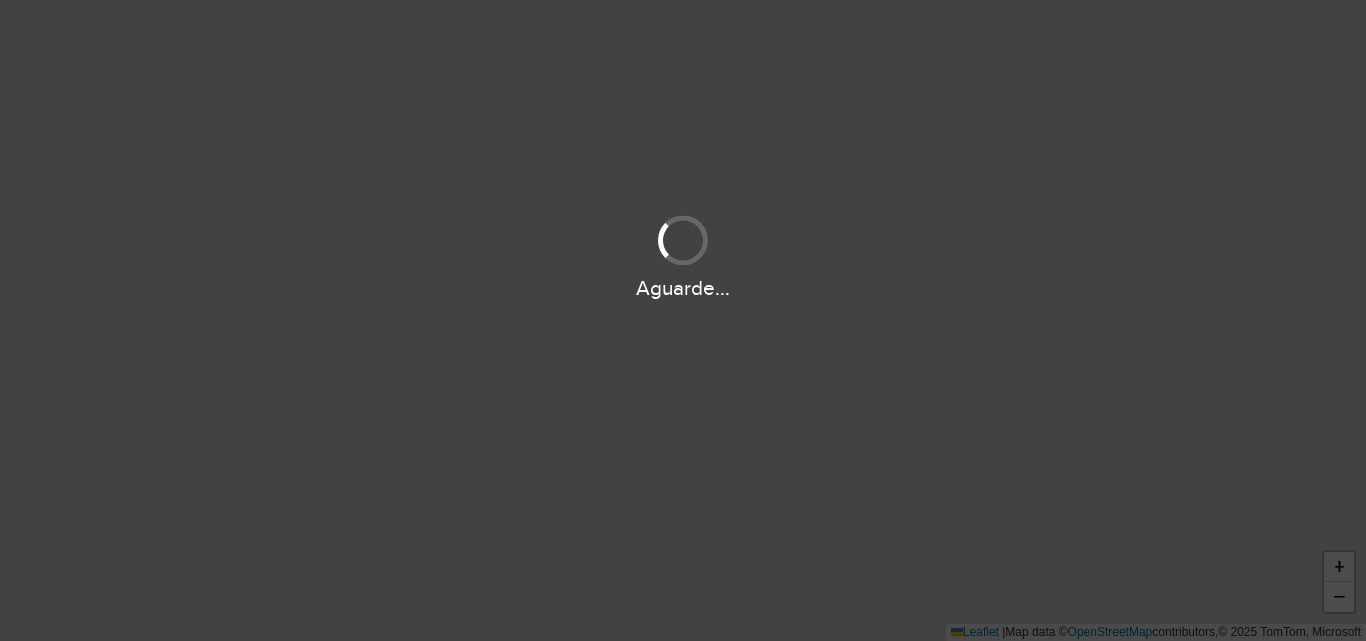 scroll, scrollTop: 0, scrollLeft: 0, axis: both 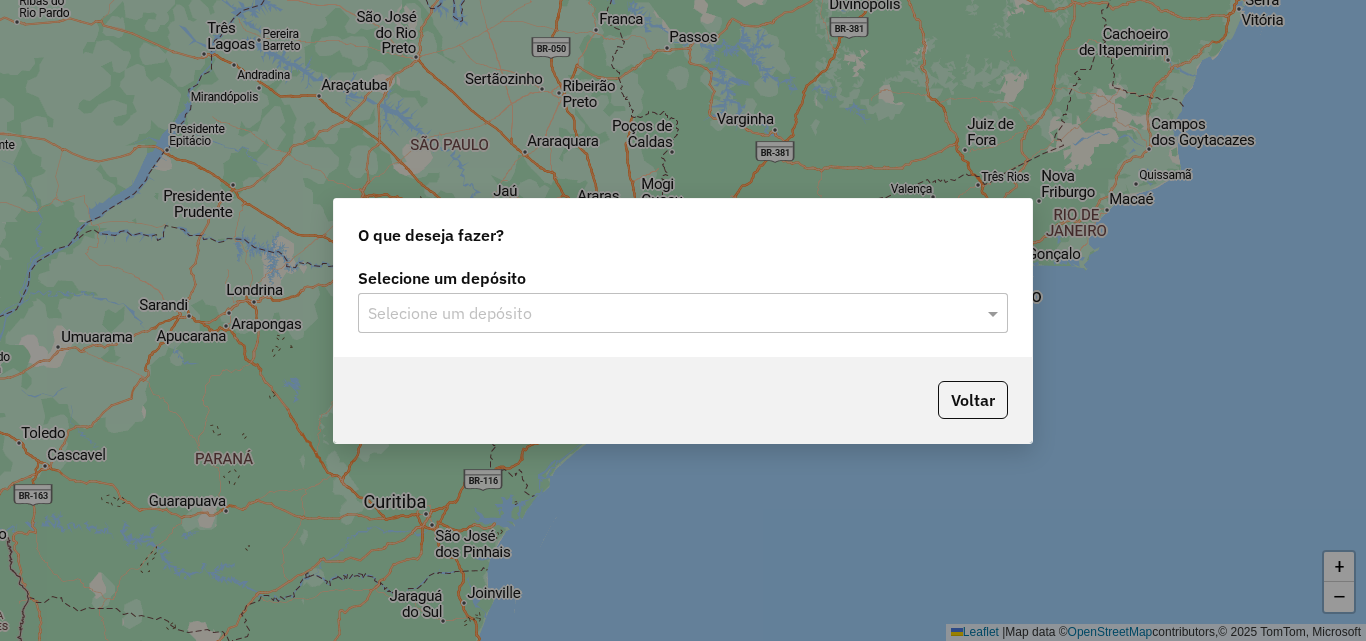 click 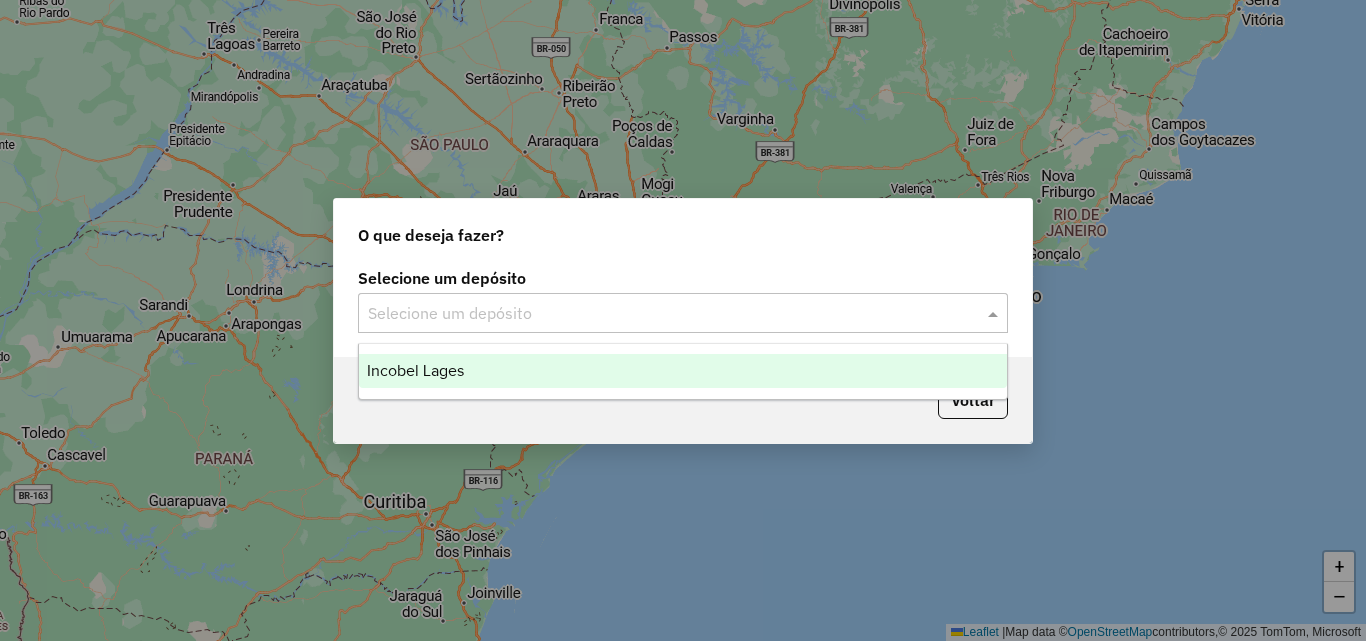 click on "Incobel Lages" at bounding box center (683, 371) 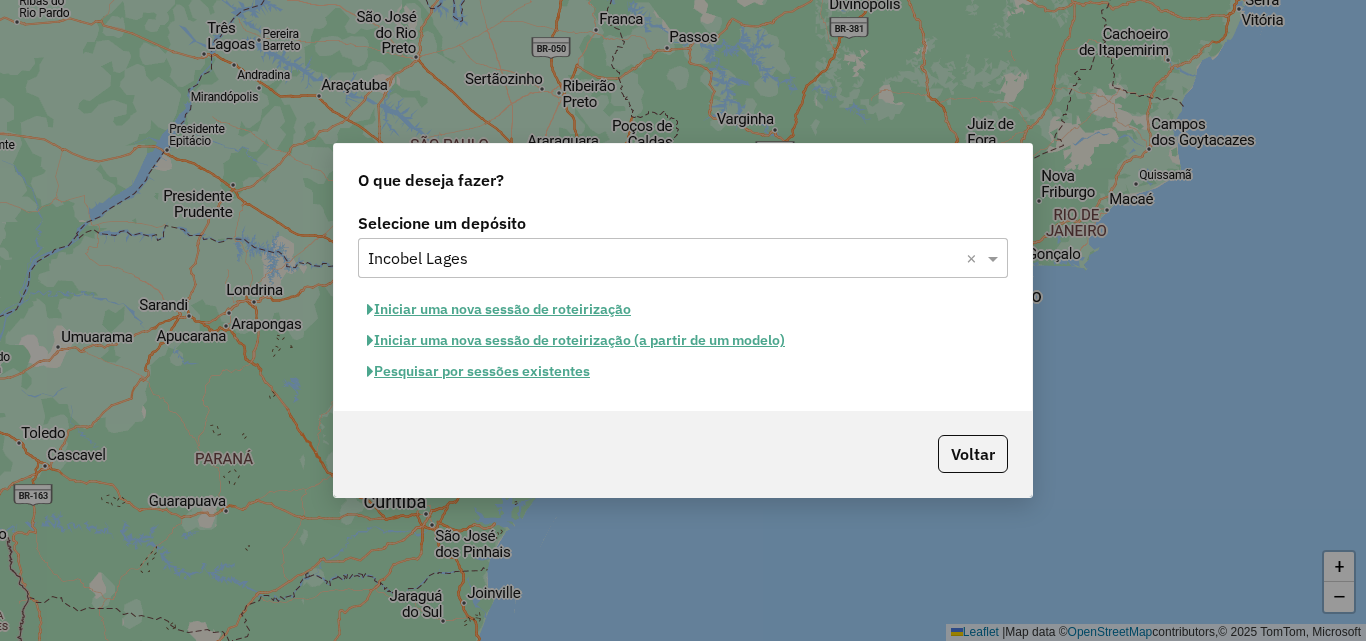 click on "Iniciar uma nova sessão de roteirização" 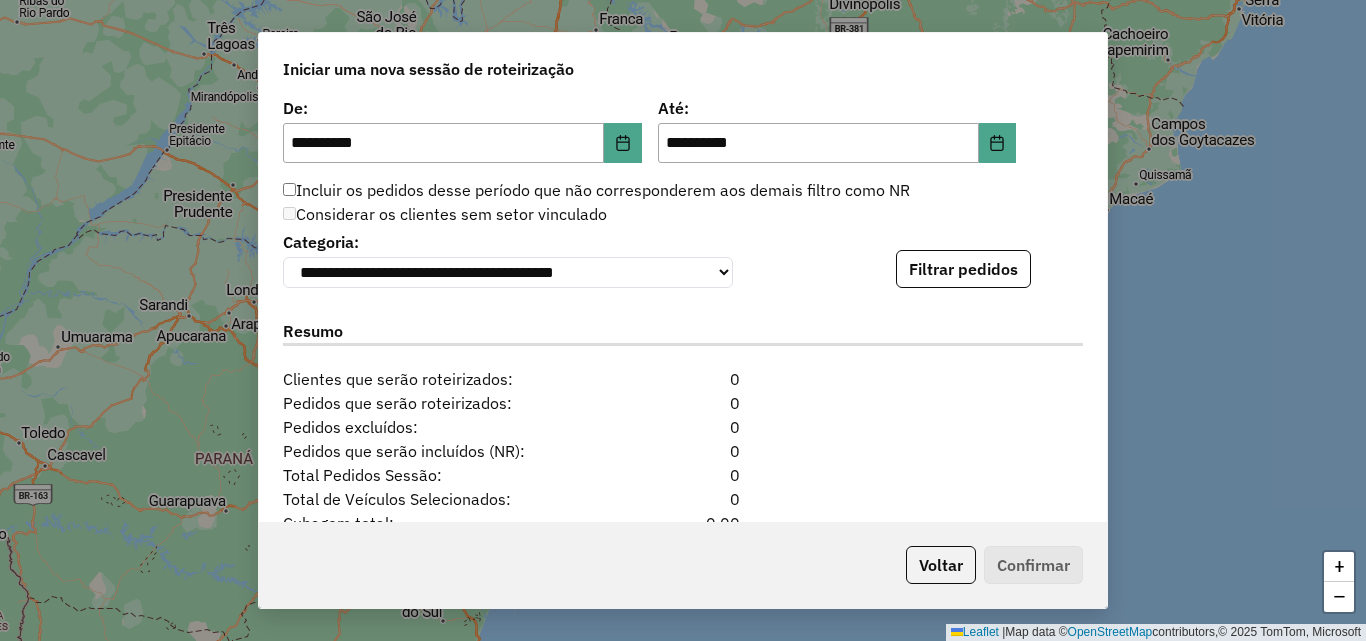 scroll, scrollTop: 1988, scrollLeft: 0, axis: vertical 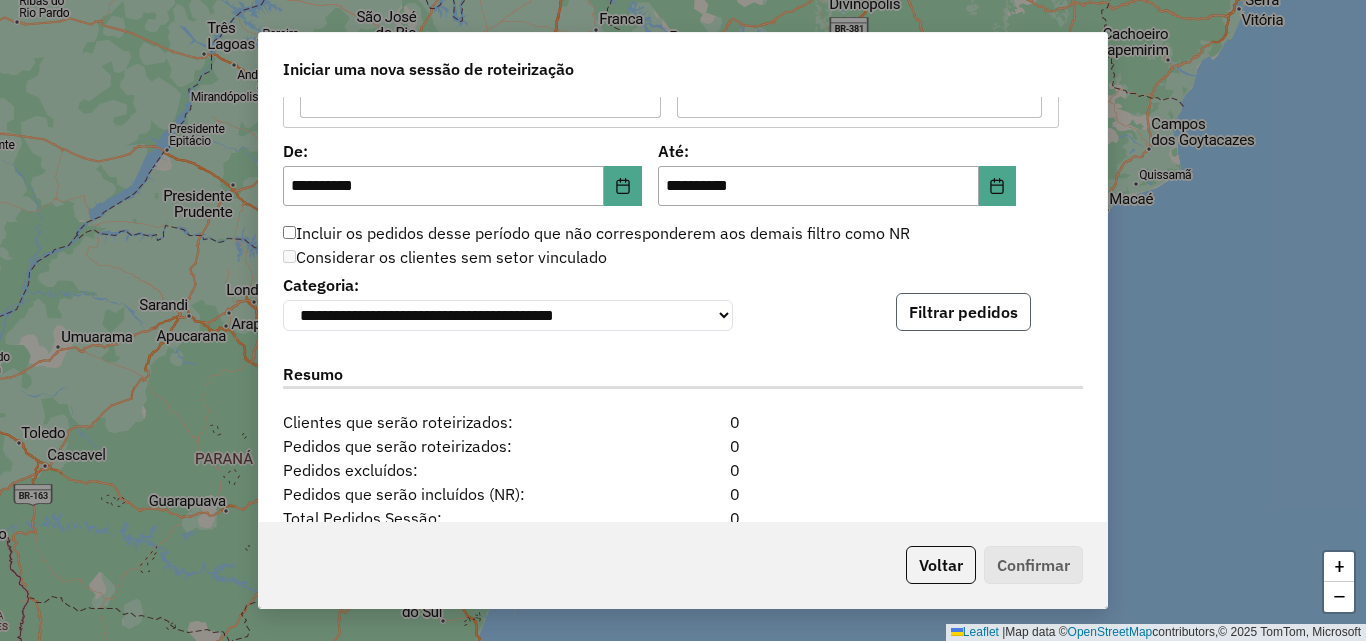 click on "Filtrar pedidos" 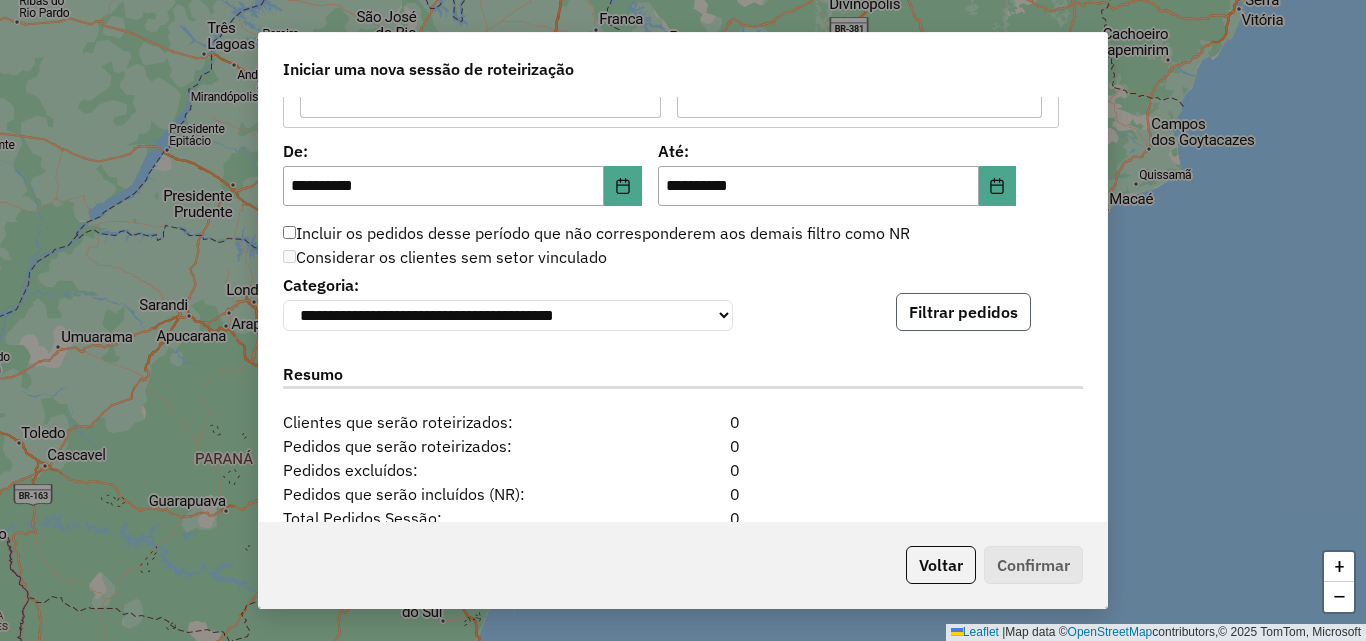 click on "Filtrar pedidos" 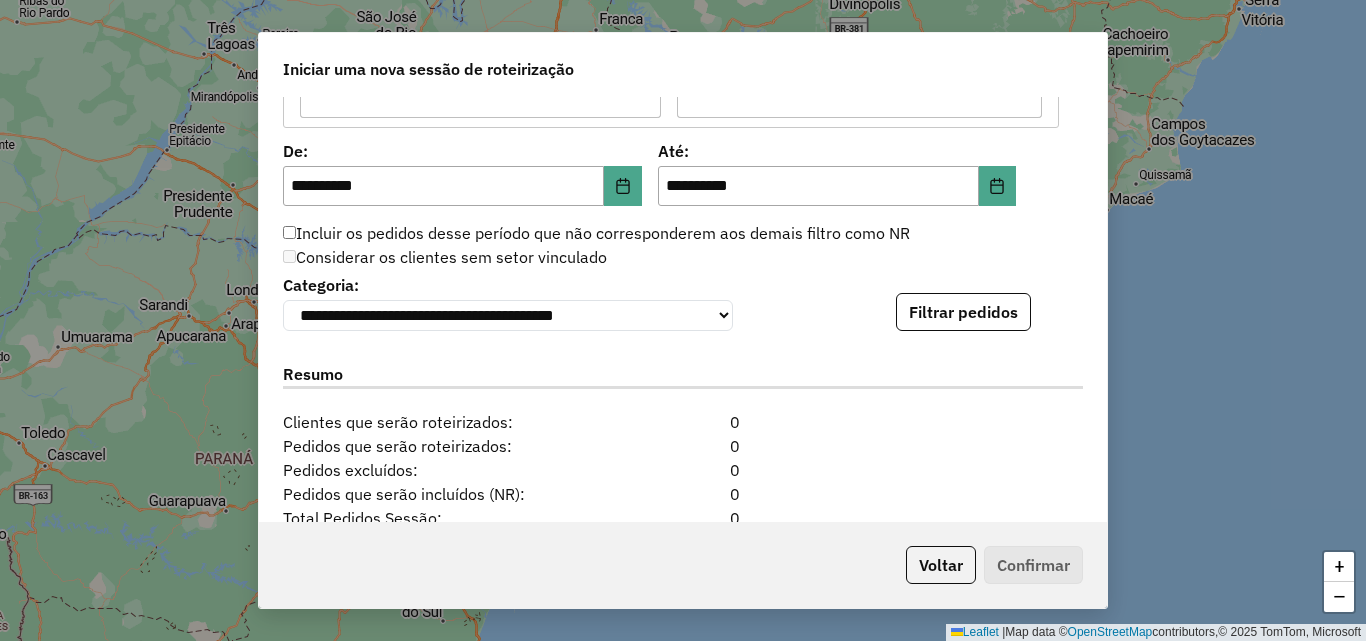 click on "Filtrar pedidos" 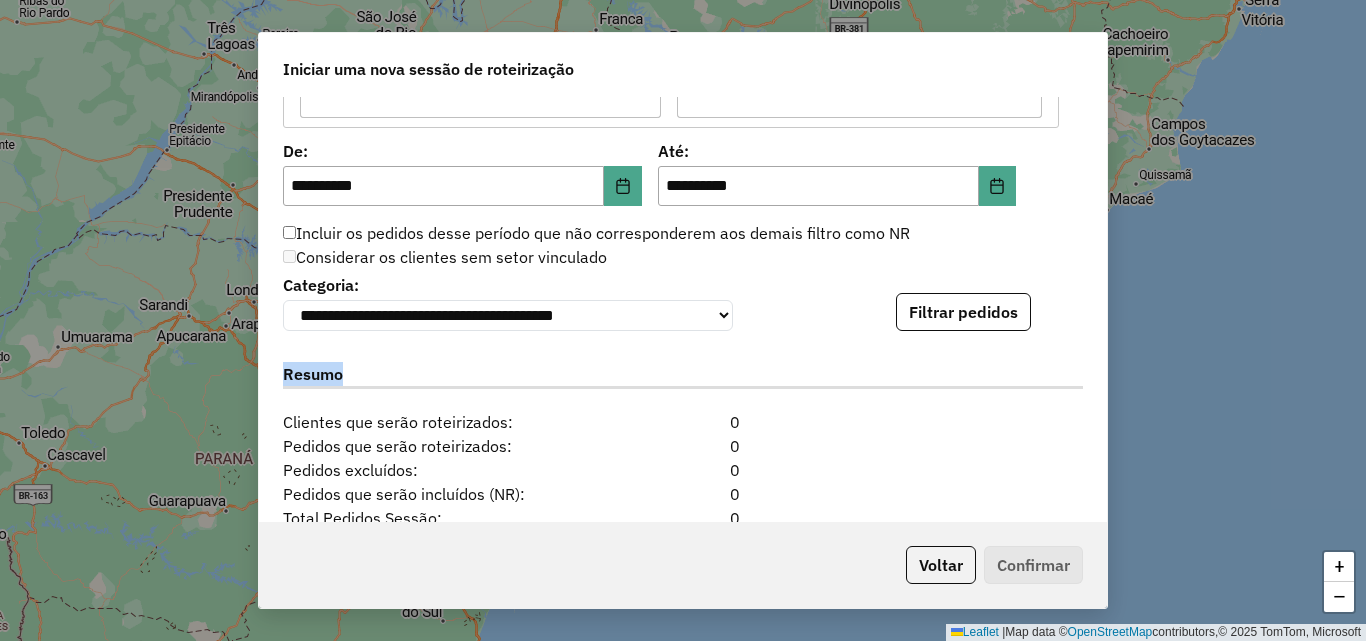 click on "Filtrar pedidos" 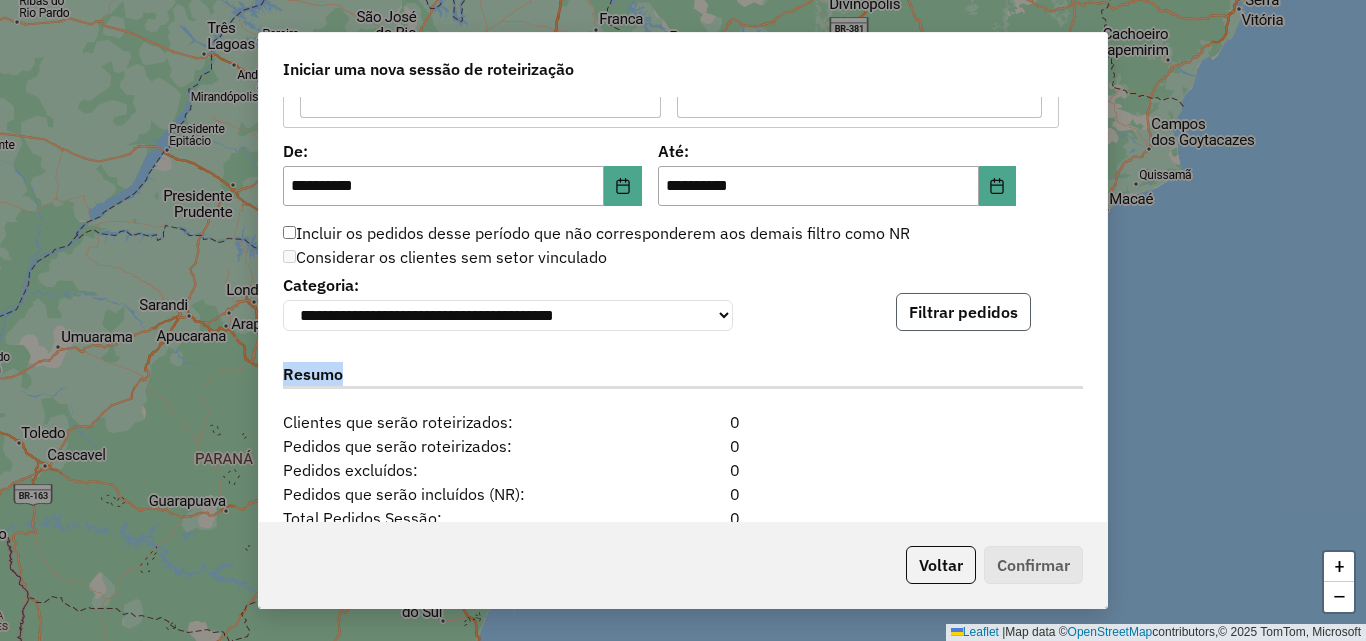 click on "Filtrar pedidos" 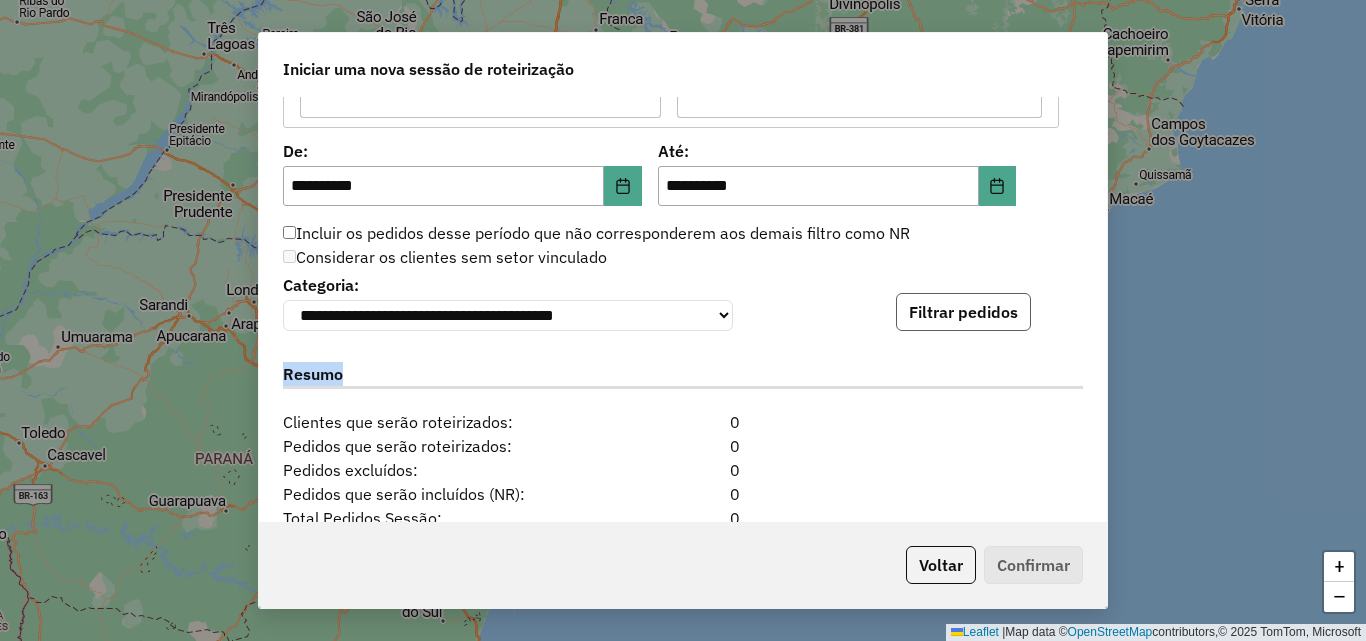click on "Filtrar pedidos" 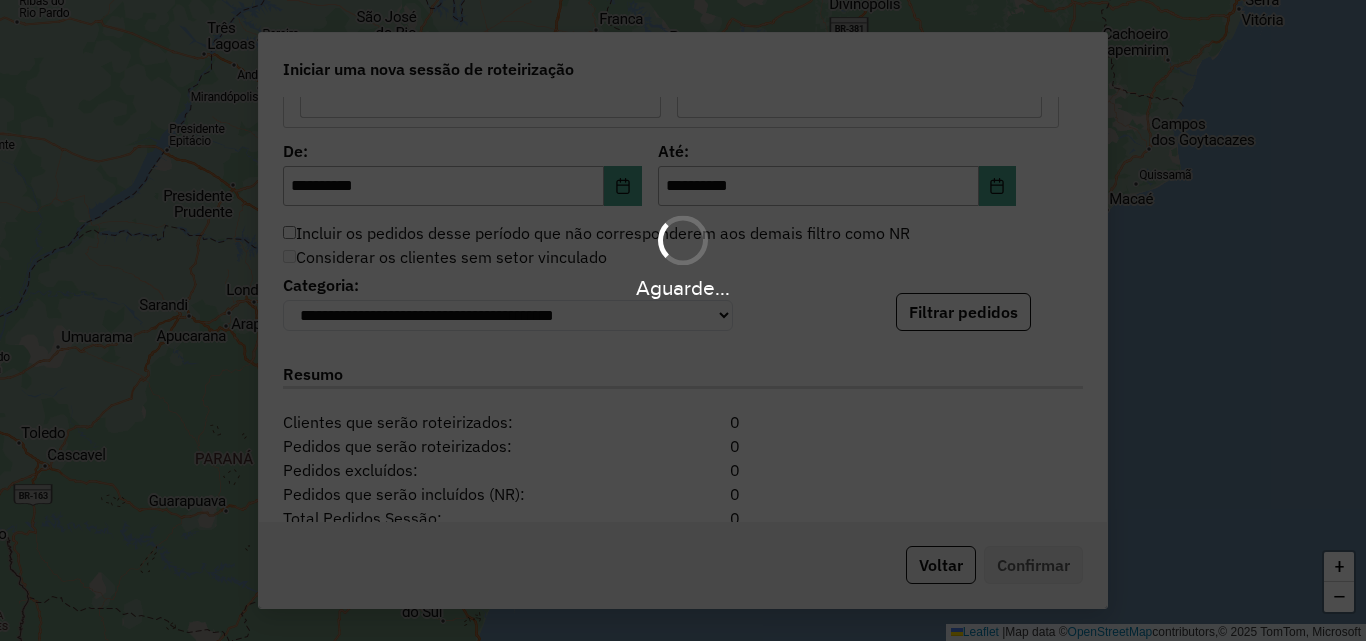 click on "Aguarde..." at bounding box center (683, 320) 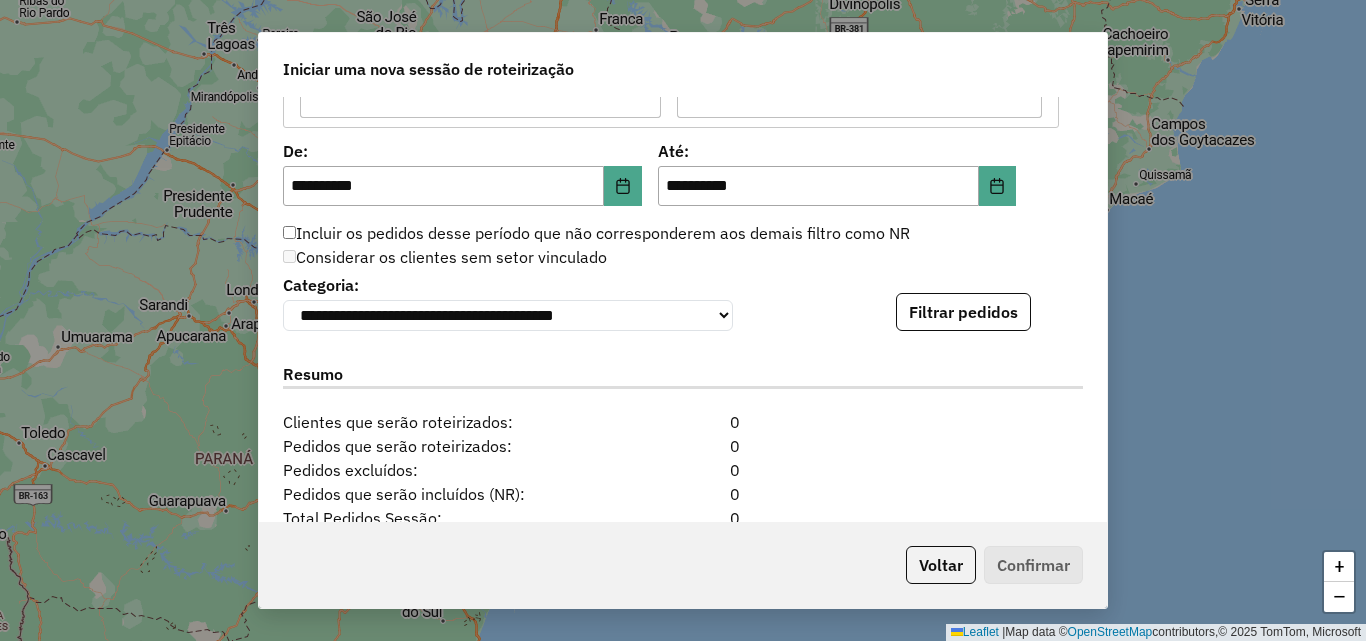 click on "Filtrar pedidos" 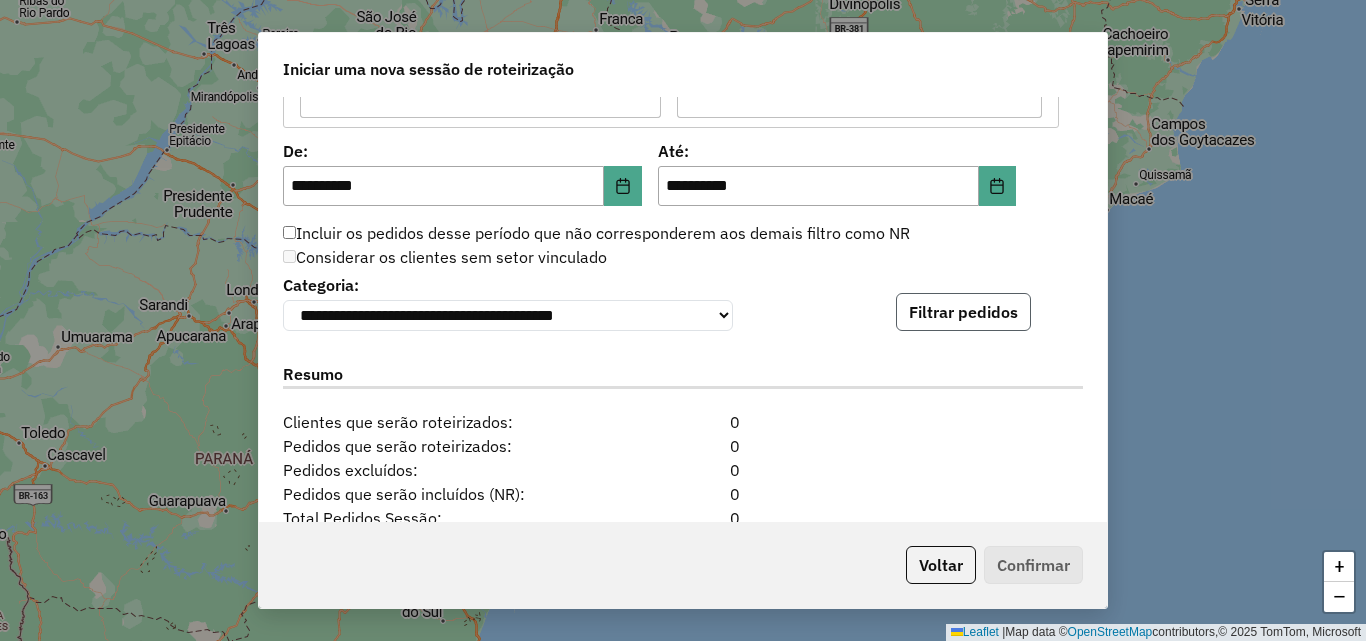 click on "Filtrar pedidos" 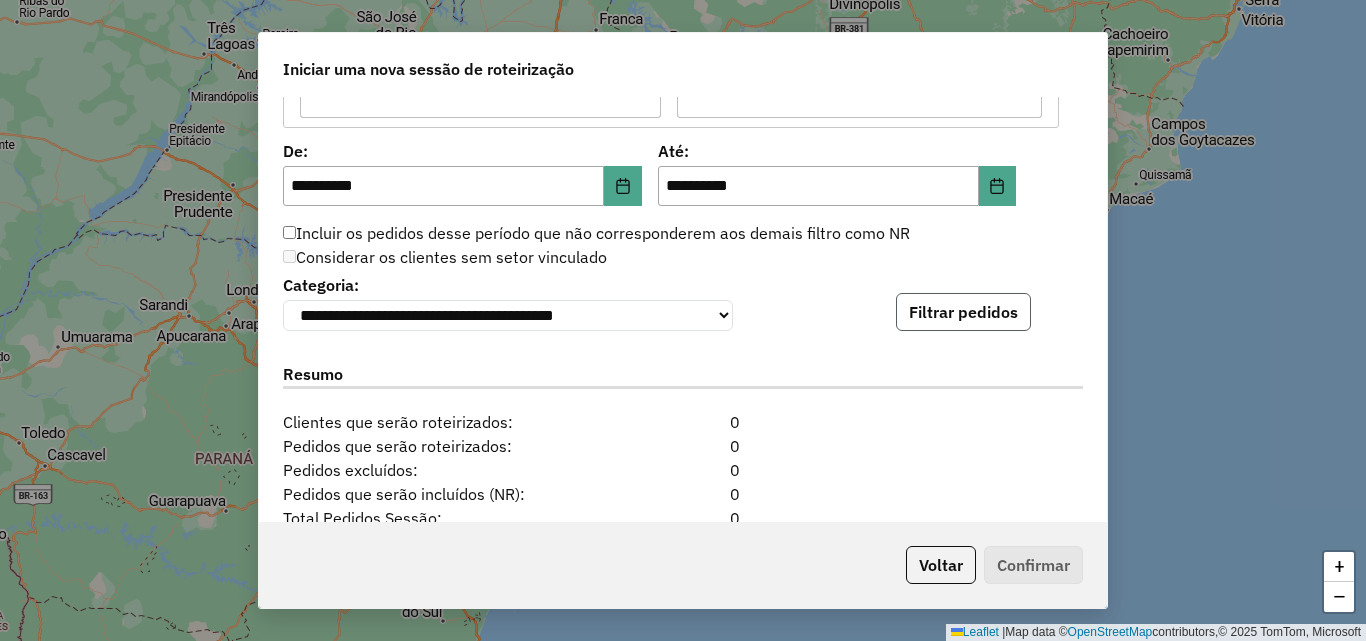 click on "Filtrar pedidos" 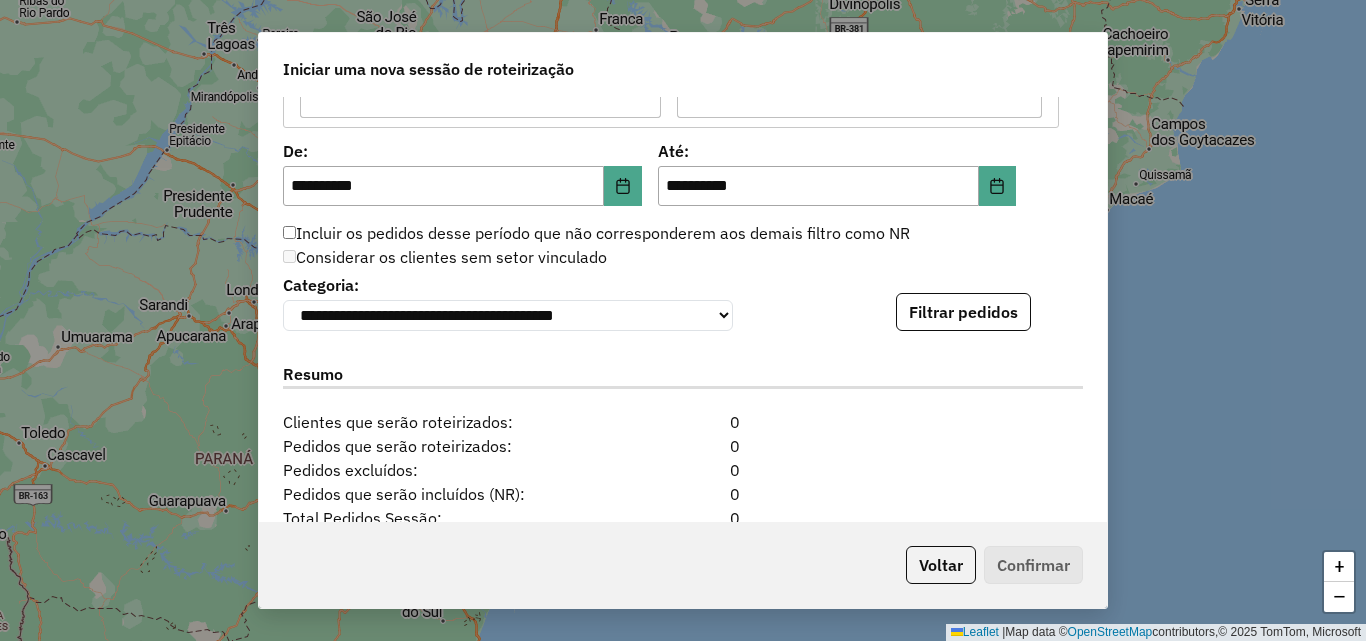 click on "Filtrar pedidos" 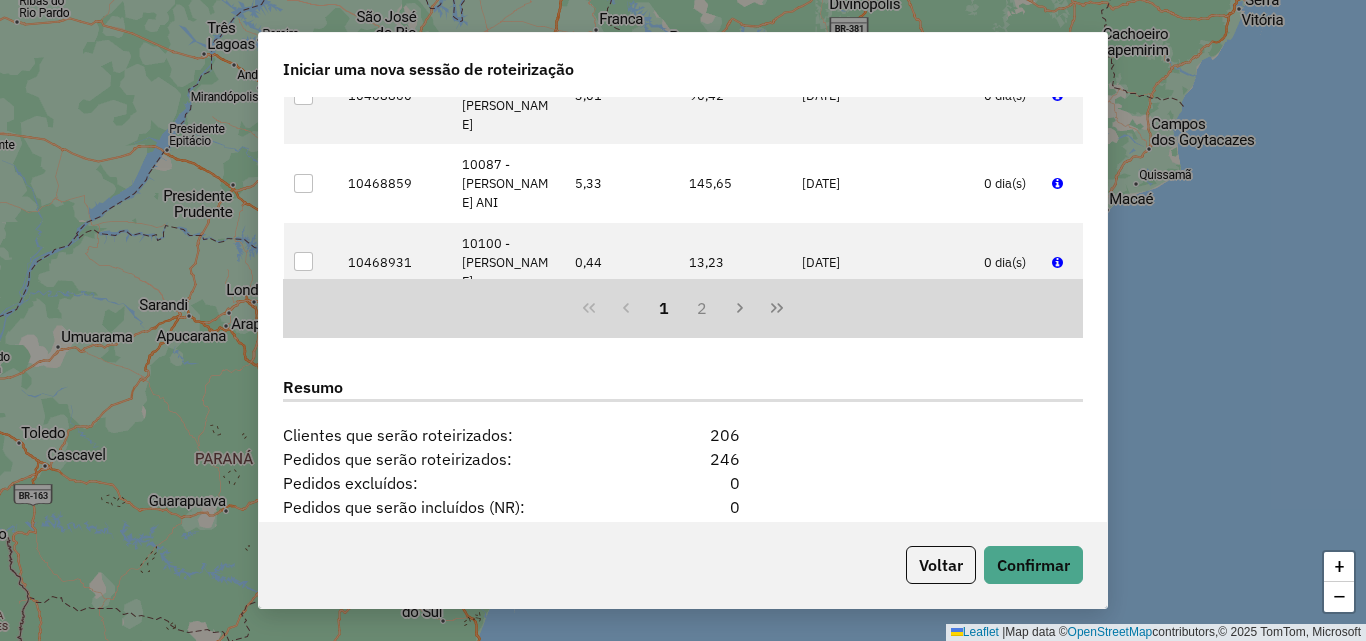 scroll, scrollTop: 2524, scrollLeft: 0, axis: vertical 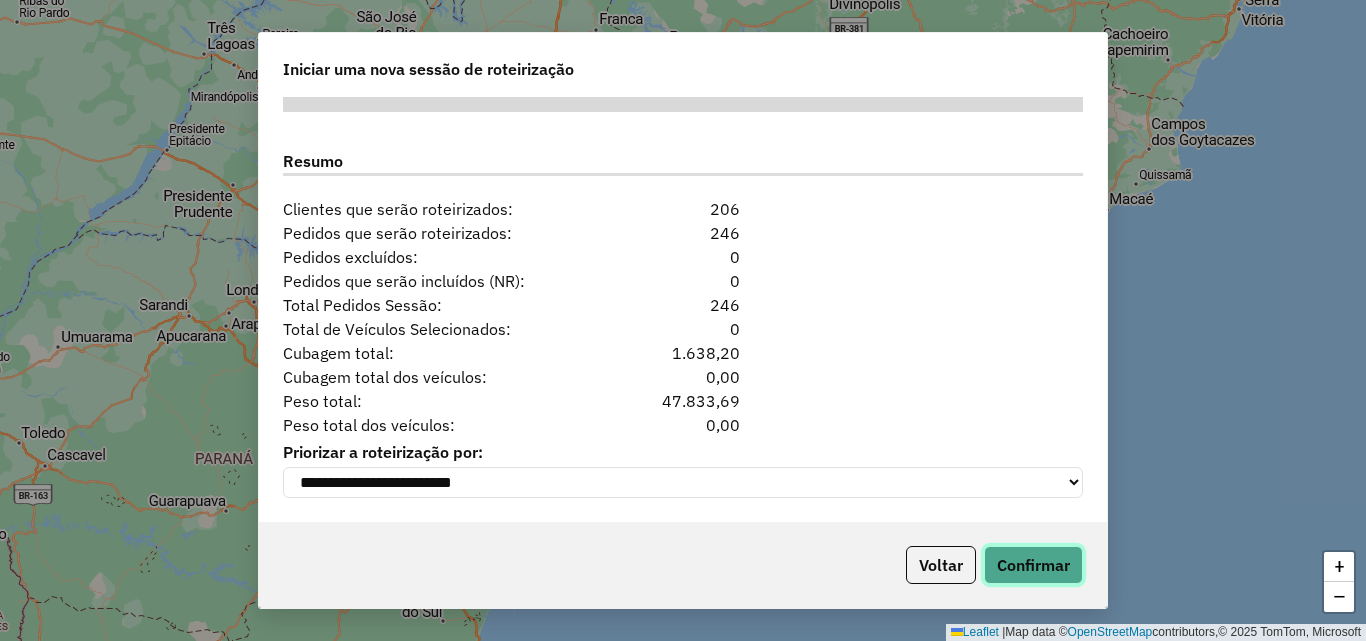 click on "Confirmar" 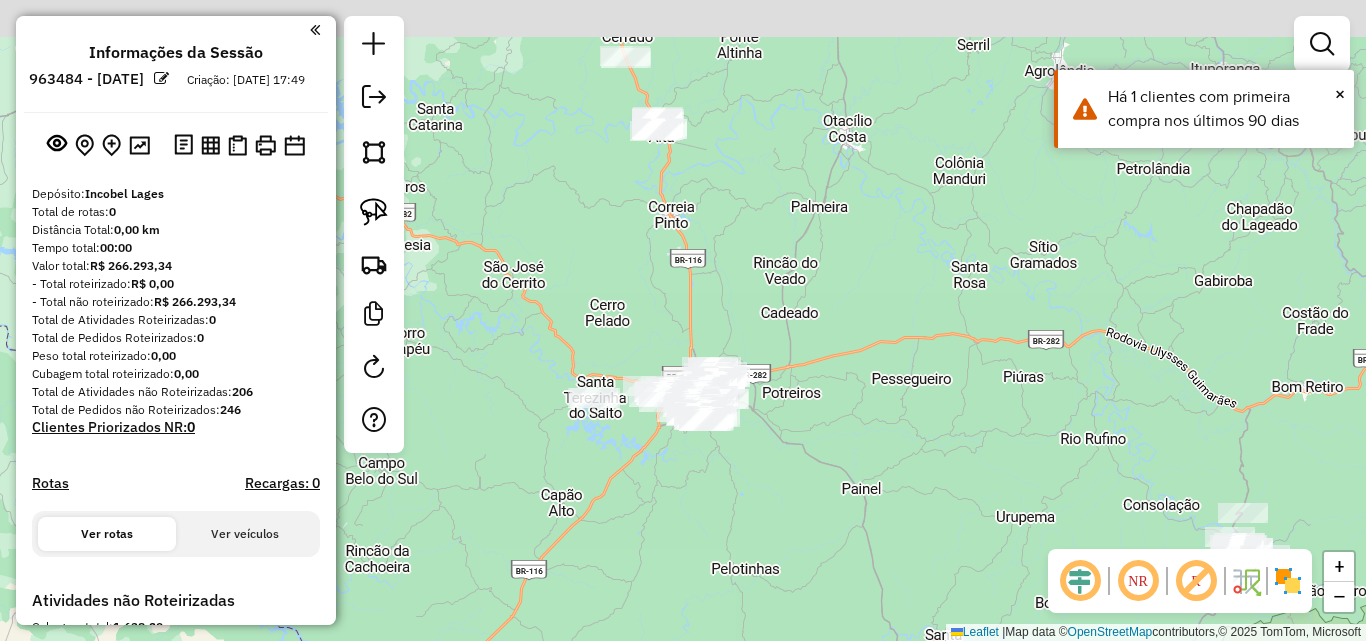 drag, startPoint x: 704, startPoint y: 213, endPoint x: 855, endPoint y: 373, distance: 220.00227 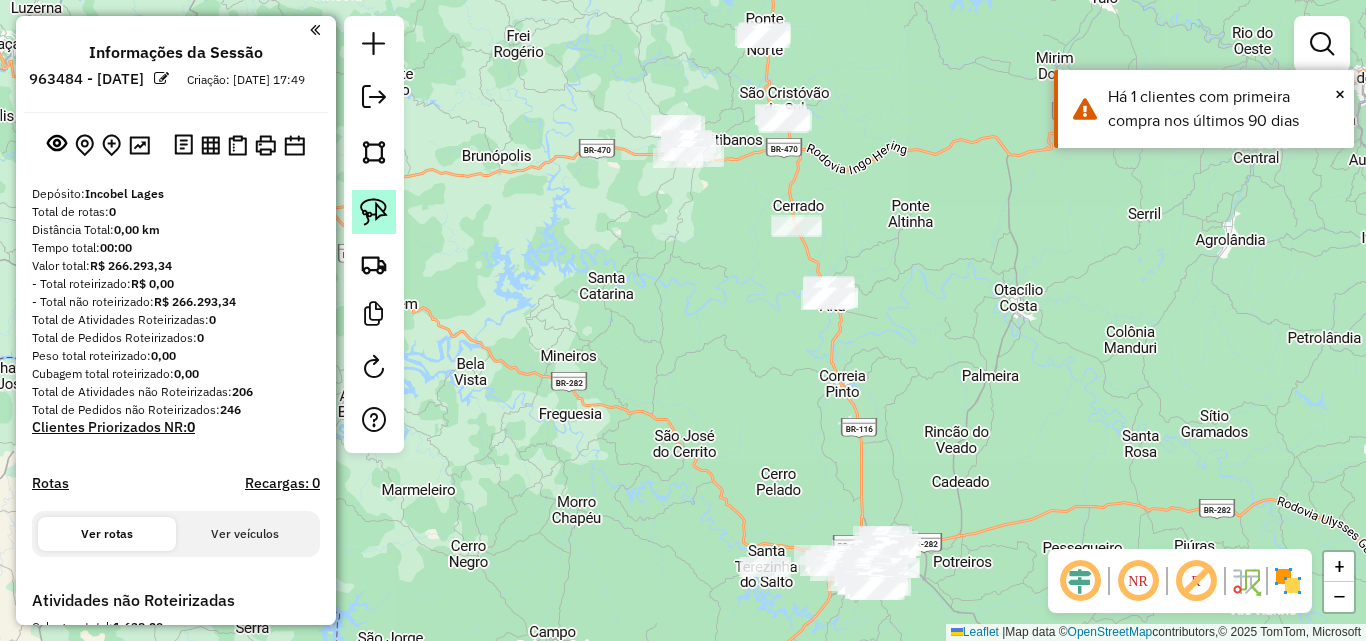 click 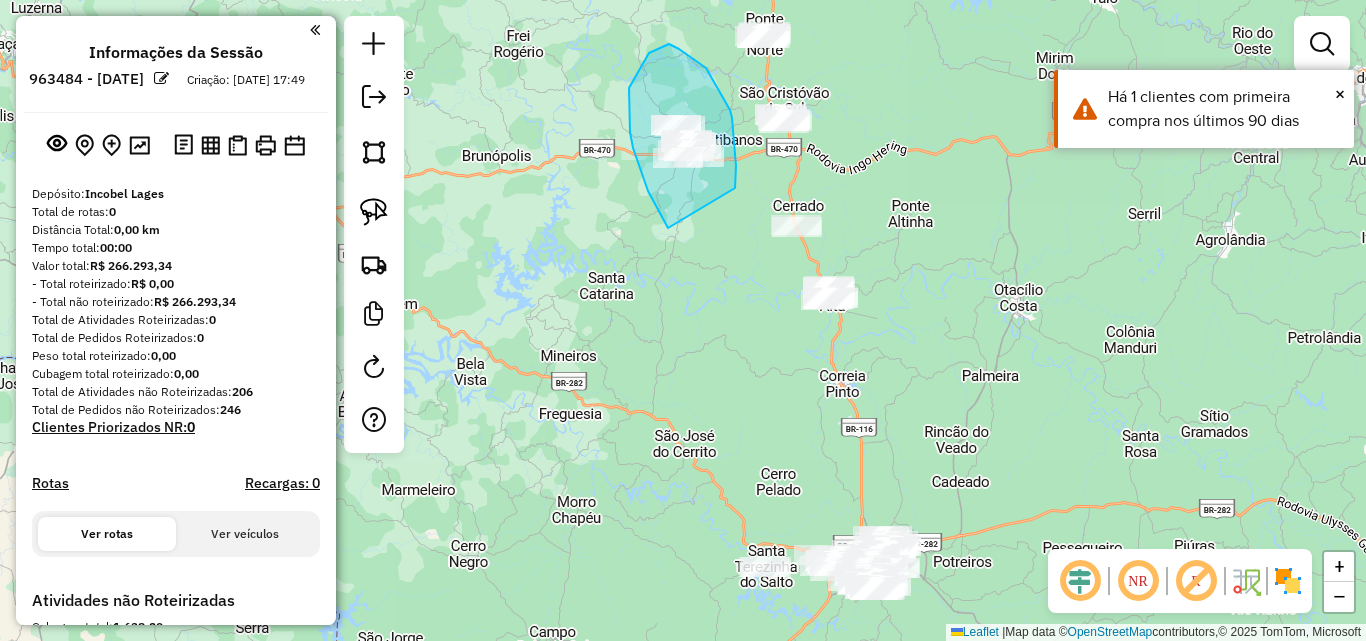 drag, startPoint x: 668, startPoint y: 228, endPoint x: 726, endPoint y: 193, distance: 67.74216 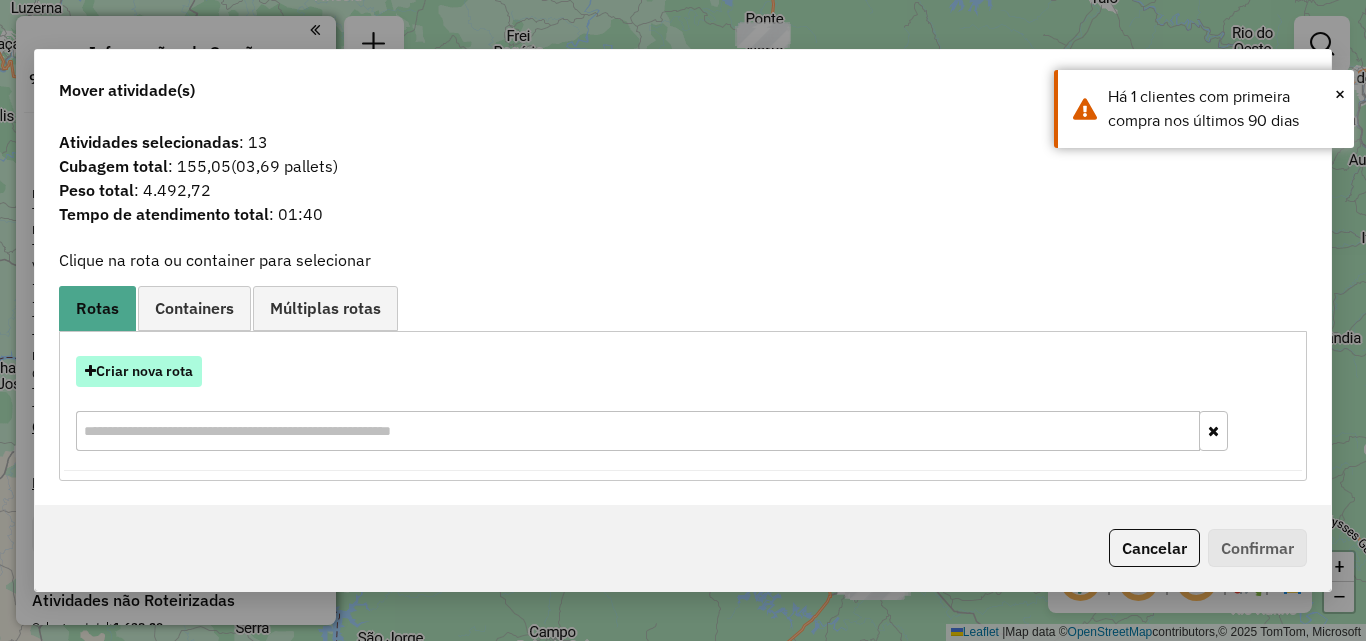 click on "Criar nova rota" at bounding box center (139, 371) 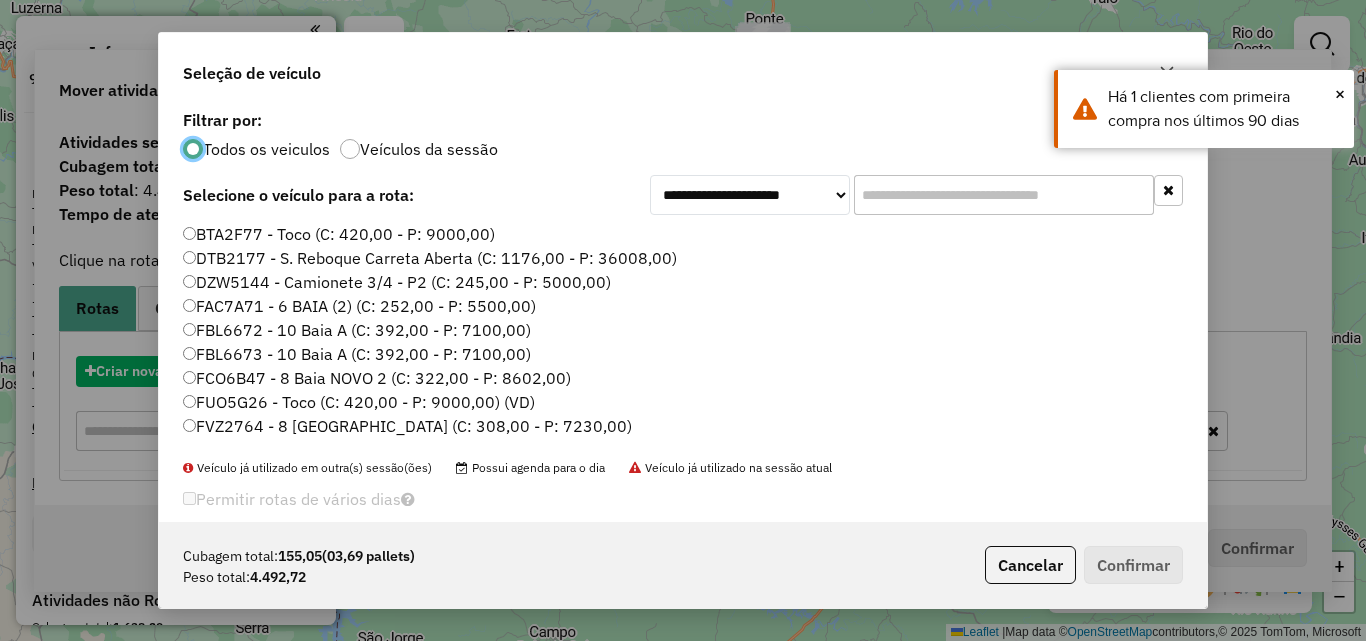 scroll, scrollTop: 11, scrollLeft: 6, axis: both 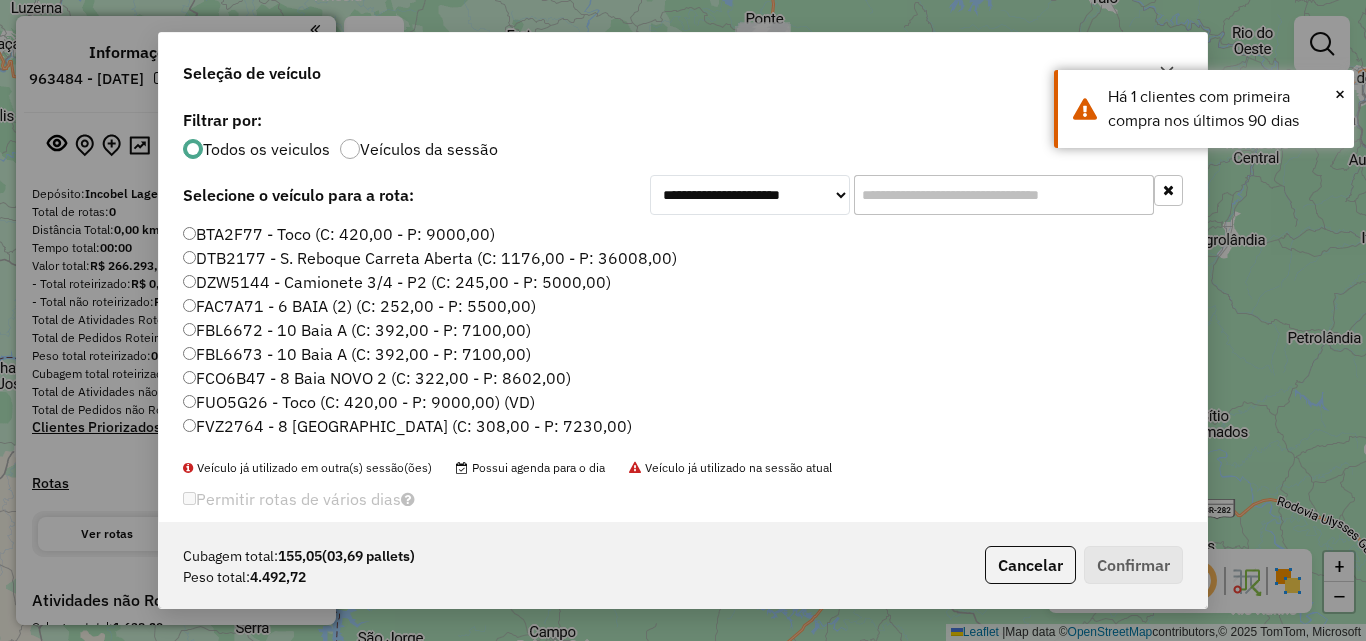 click 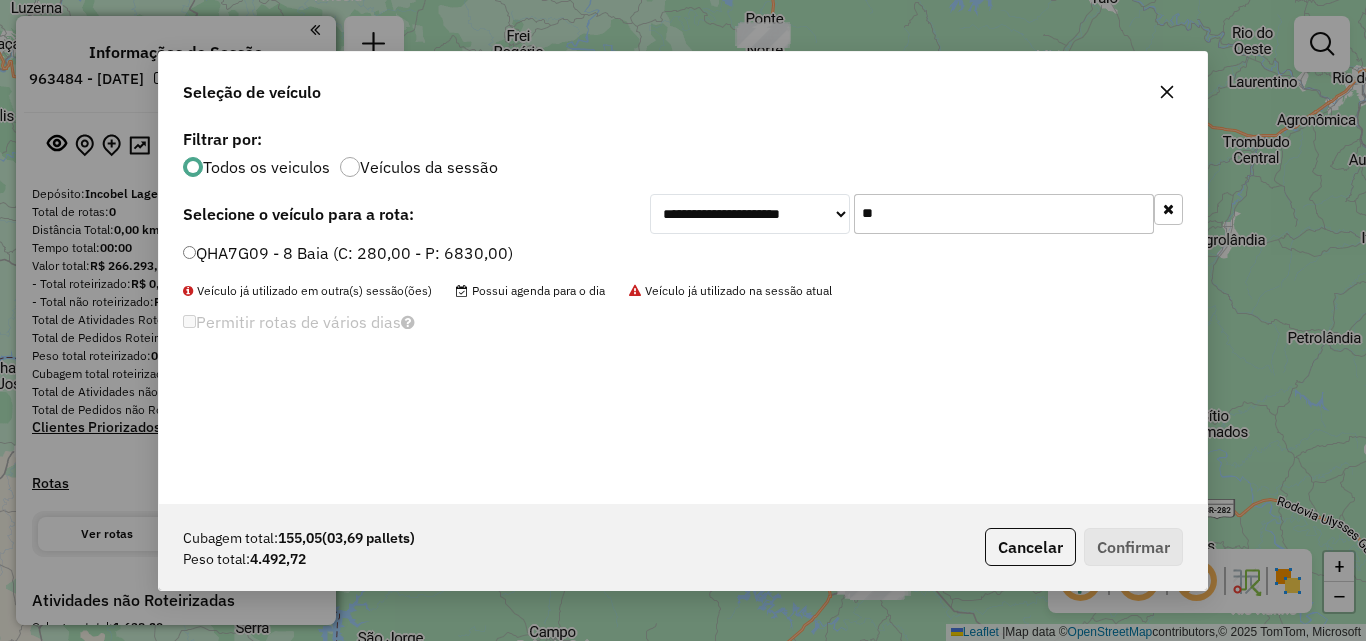 type on "**" 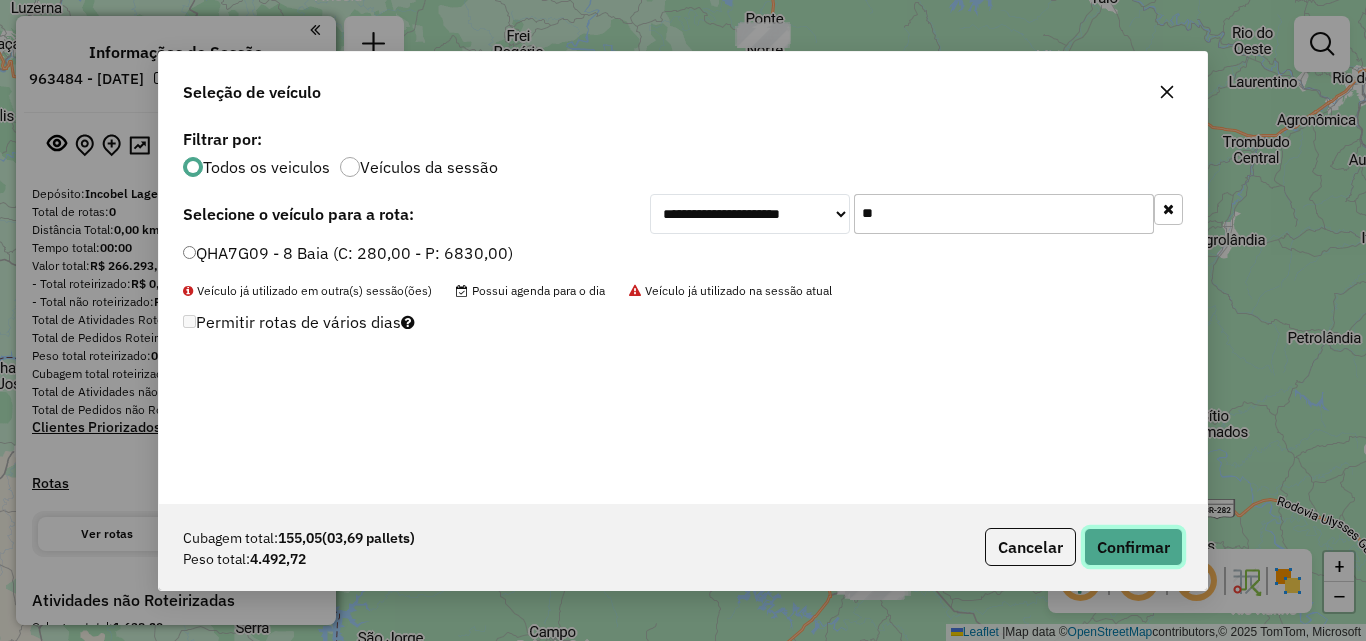 click on "Confirmar" 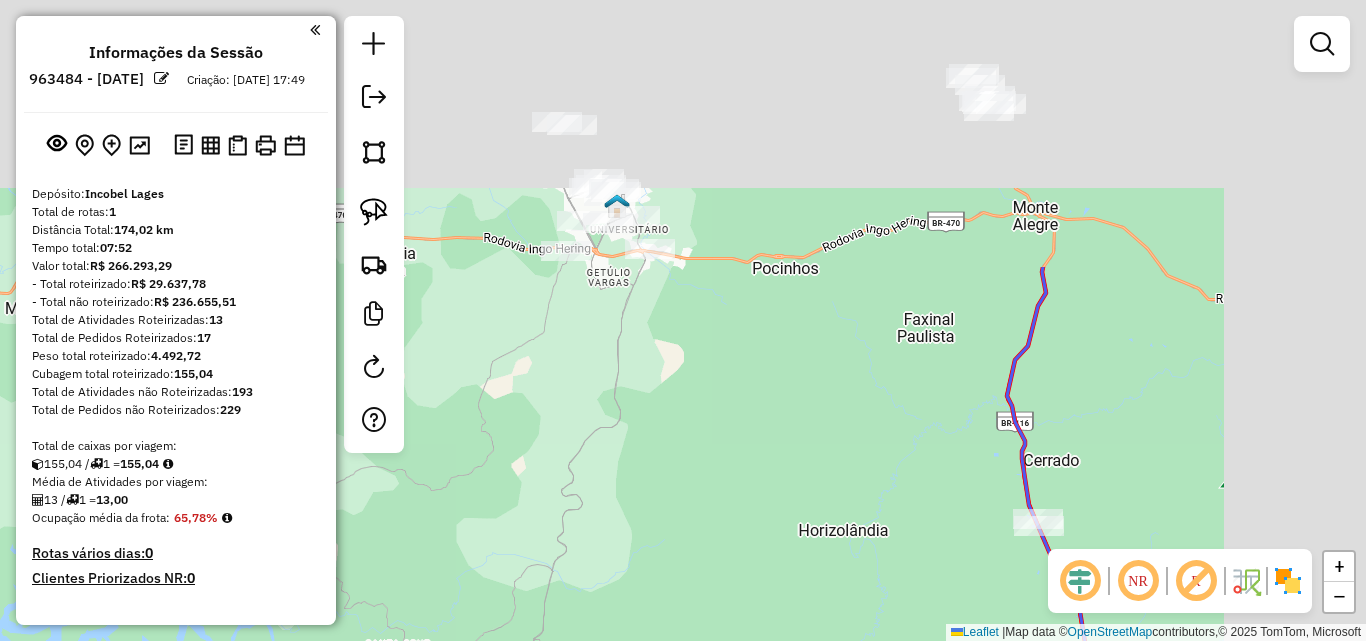 drag, startPoint x: 821, startPoint y: 123, endPoint x: 665, endPoint y: 454, distance: 365.9194 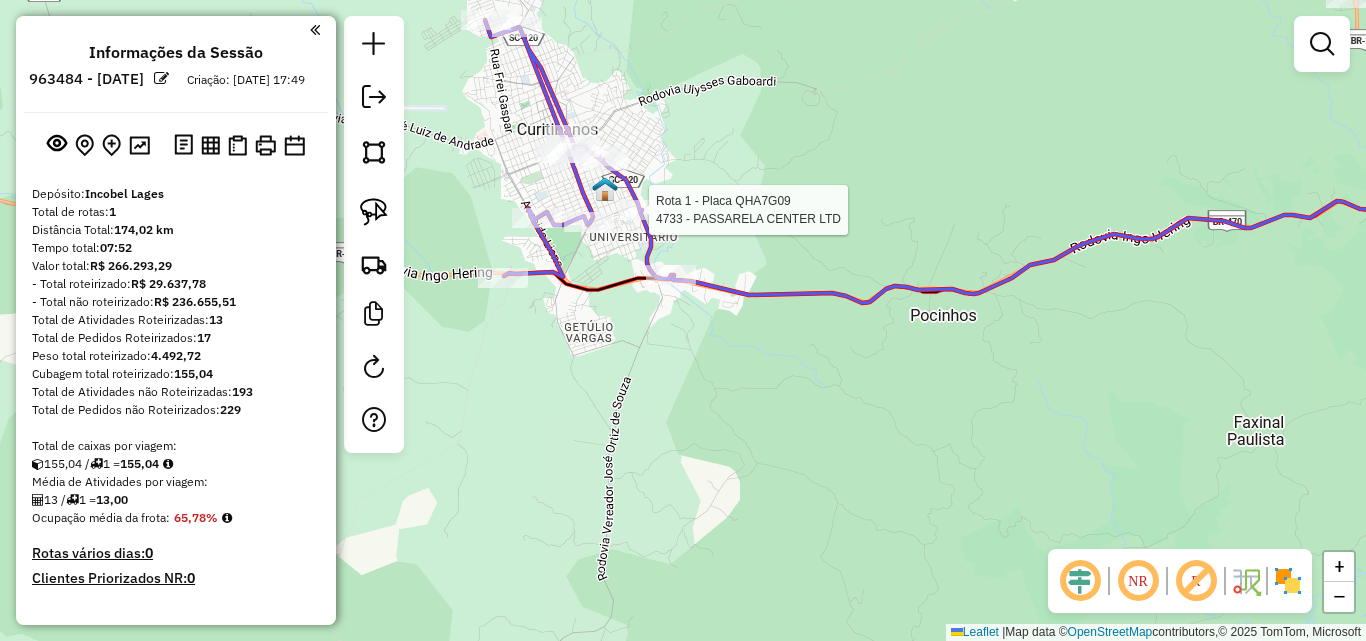 select on "**********" 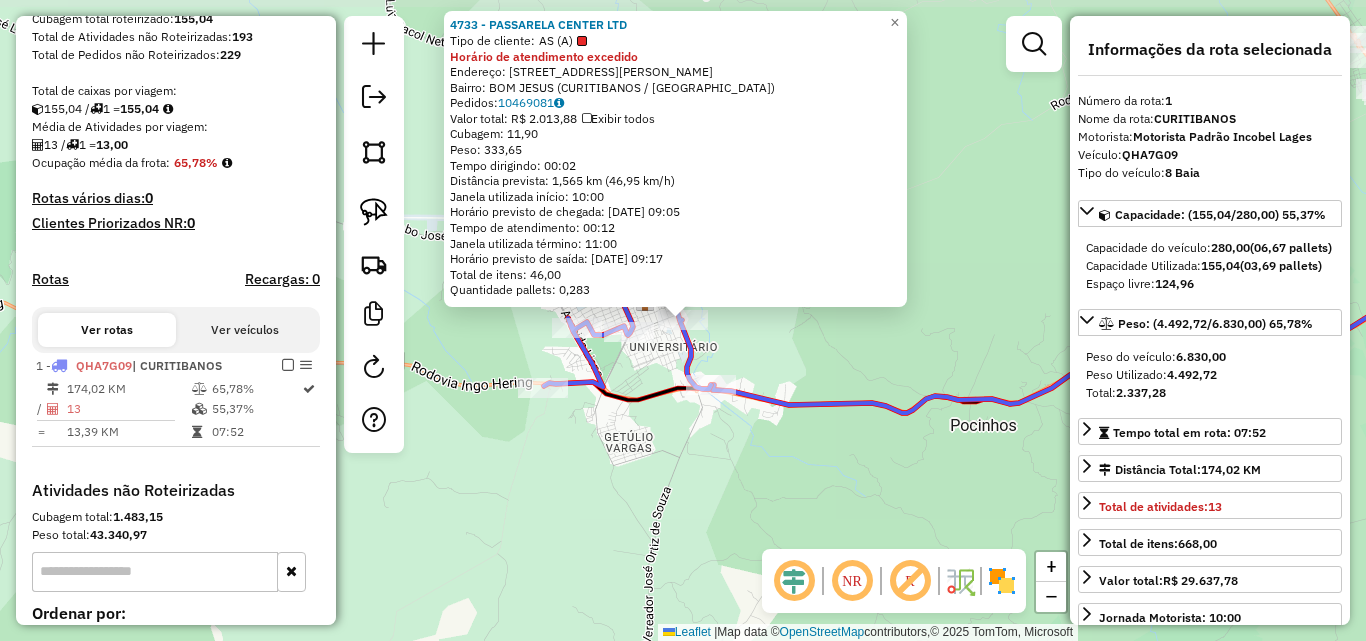 scroll, scrollTop: 588, scrollLeft: 0, axis: vertical 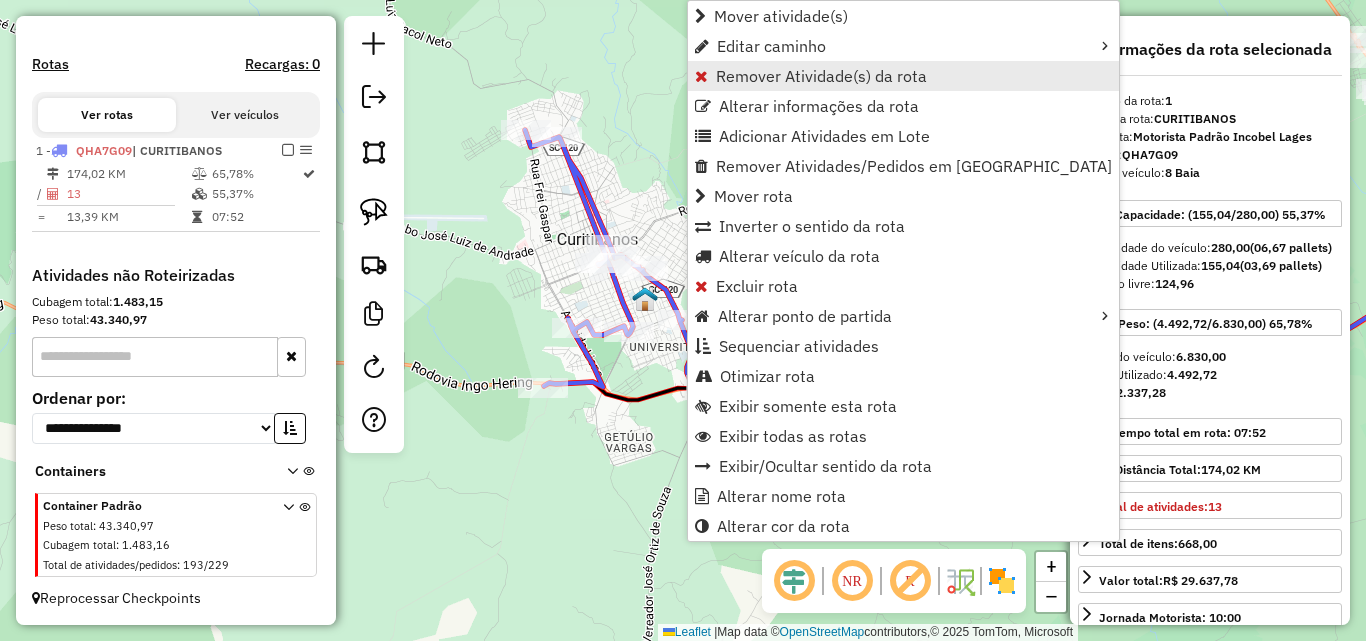 click on "Remover Atividade(s) da rota" at bounding box center (821, 76) 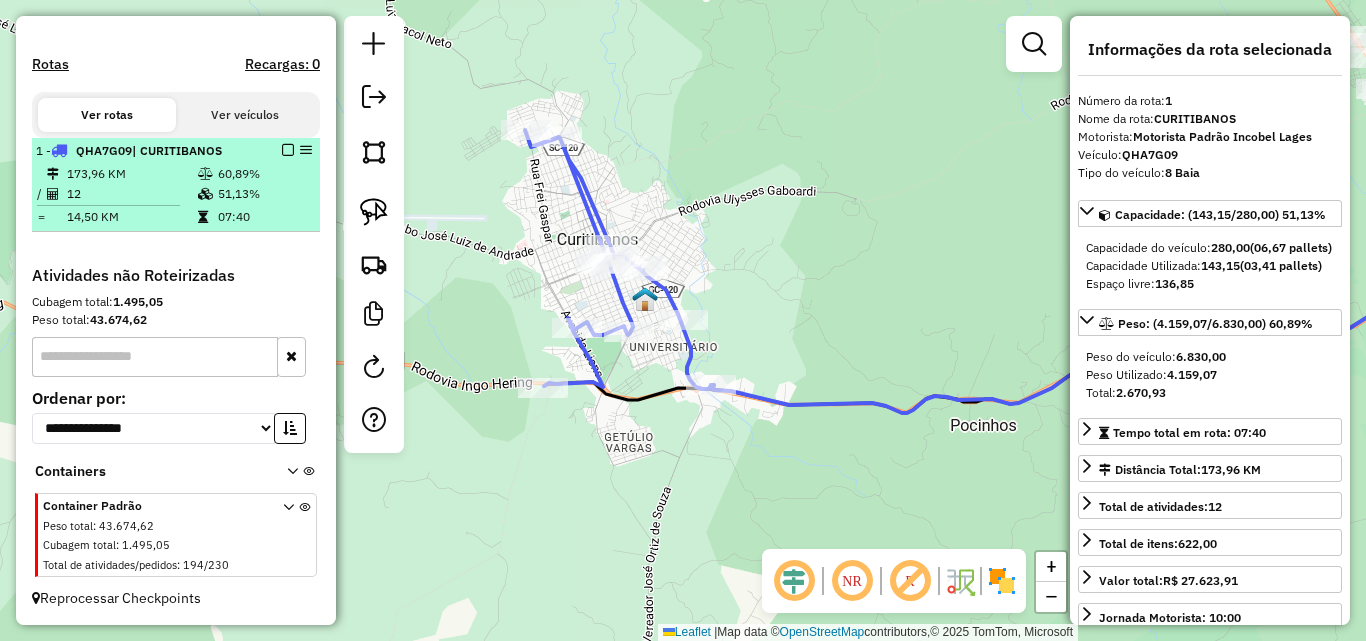 click at bounding box center [288, 150] 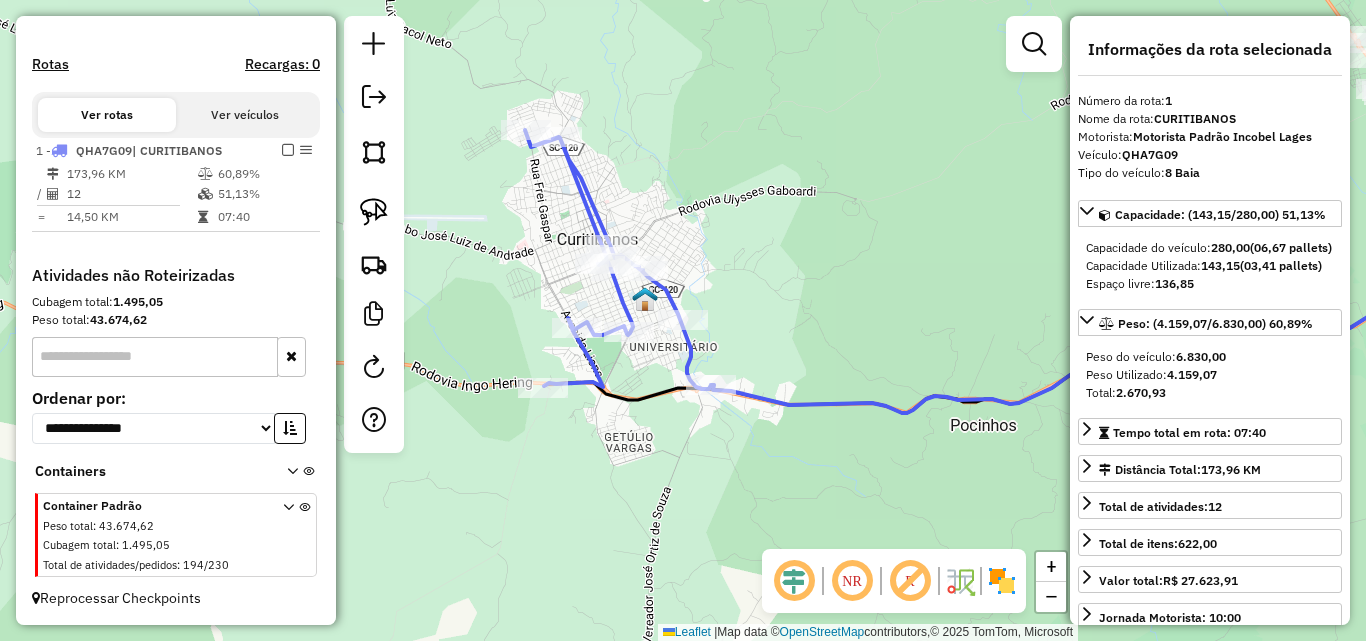 scroll, scrollTop: 521, scrollLeft: 0, axis: vertical 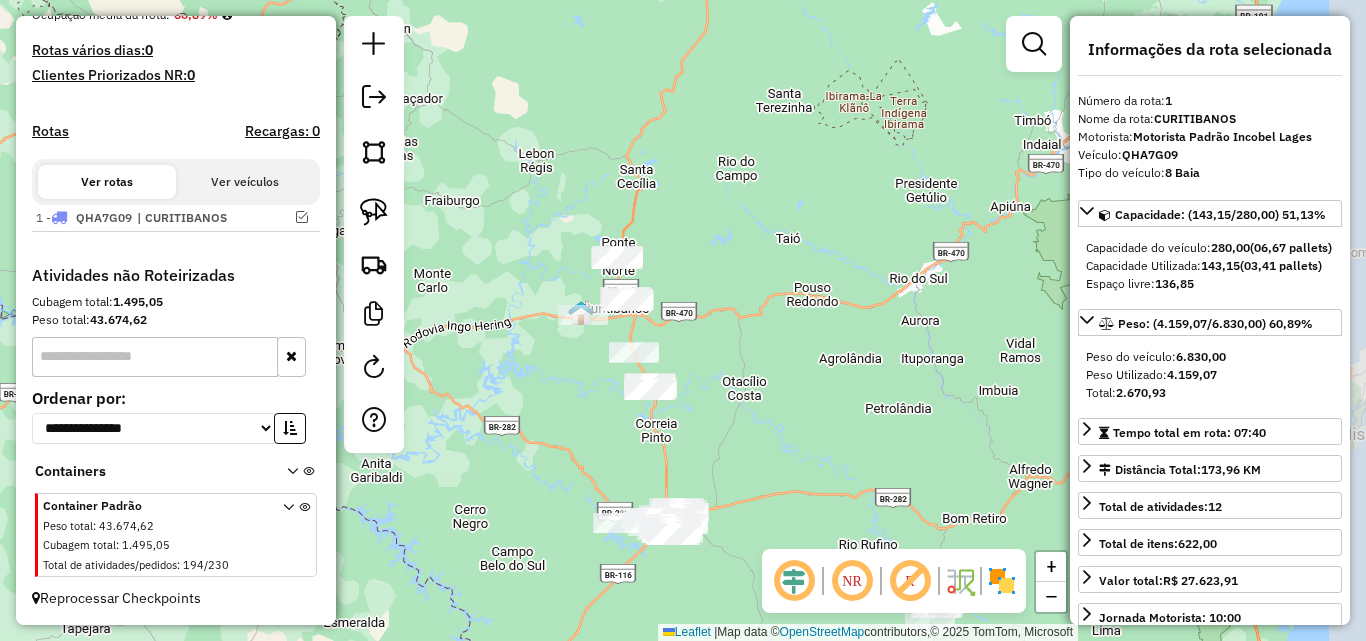 drag, startPoint x: 733, startPoint y: 360, endPoint x: 651, endPoint y: 295, distance: 104.63747 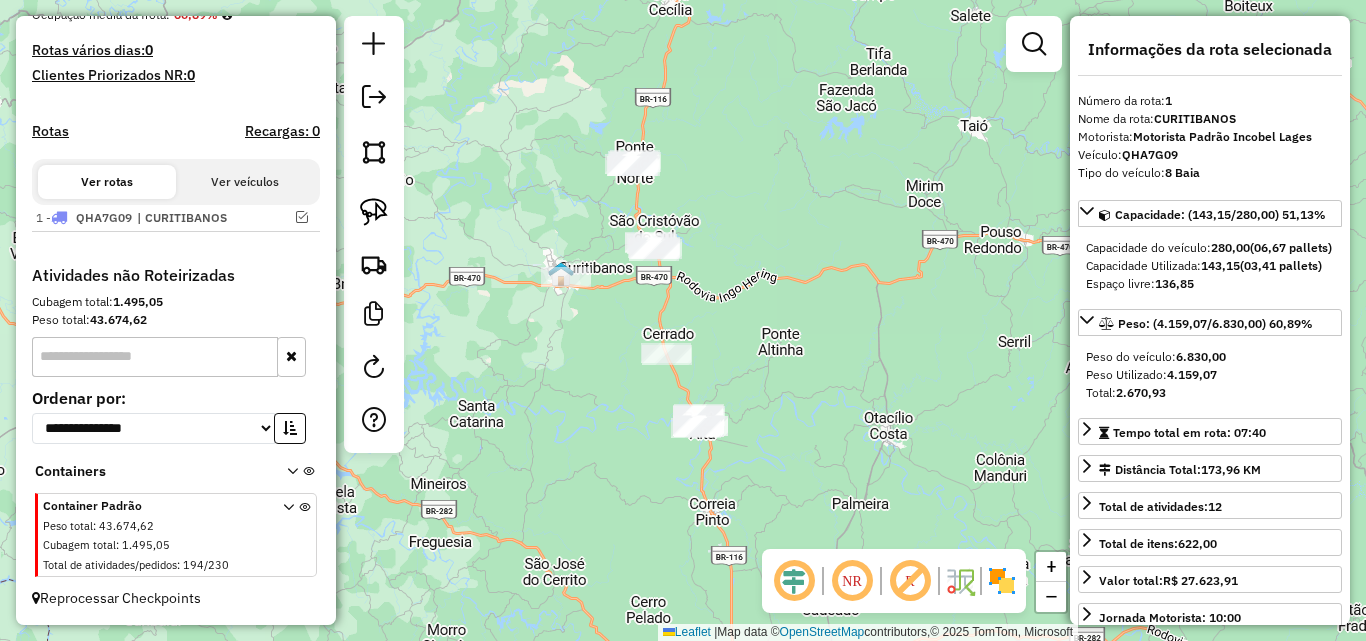 drag, startPoint x: 567, startPoint y: 325, endPoint x: 551, endPoint y: 332, distance: 17.464249 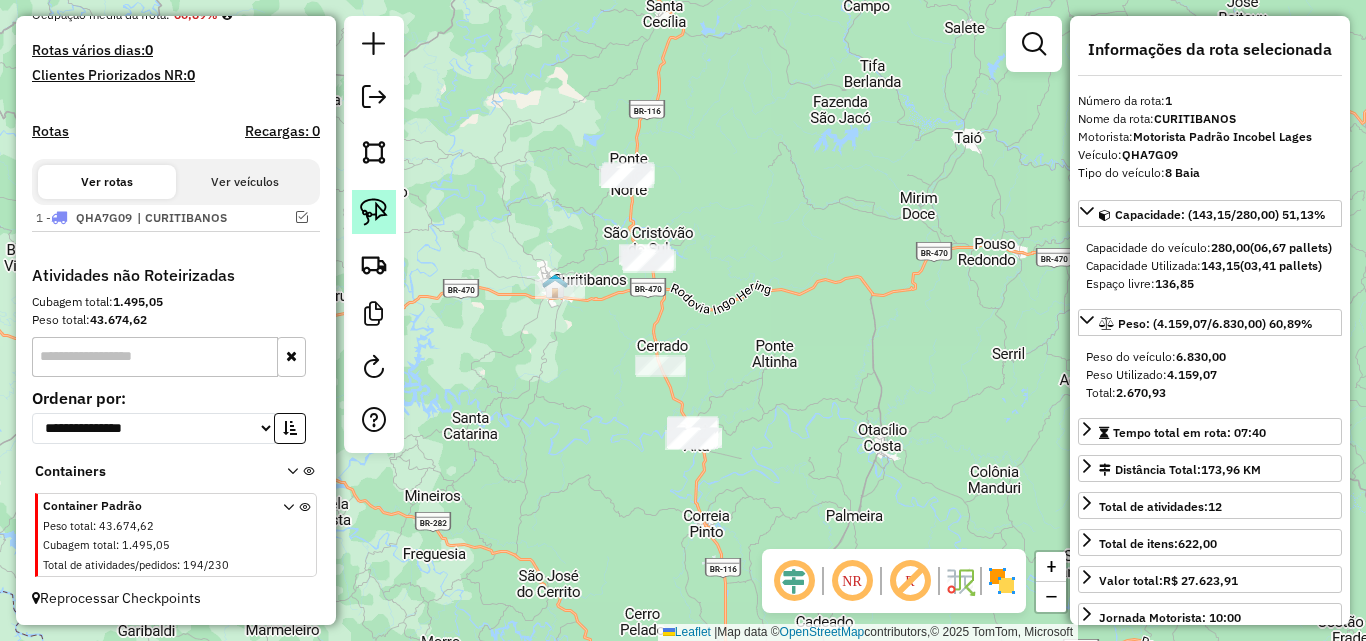 click 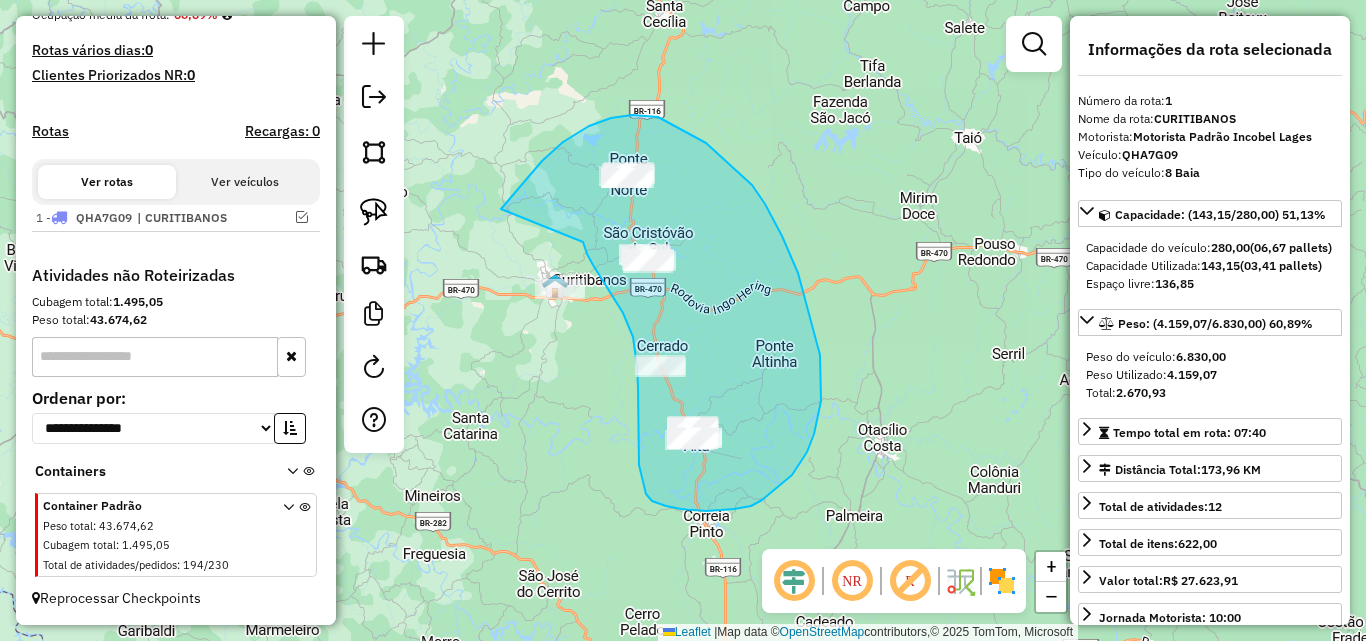 drag, startPoint x: 542, startPoint y: 161, endPoint x: 582, endPoint y: 241, distance: 89.44272 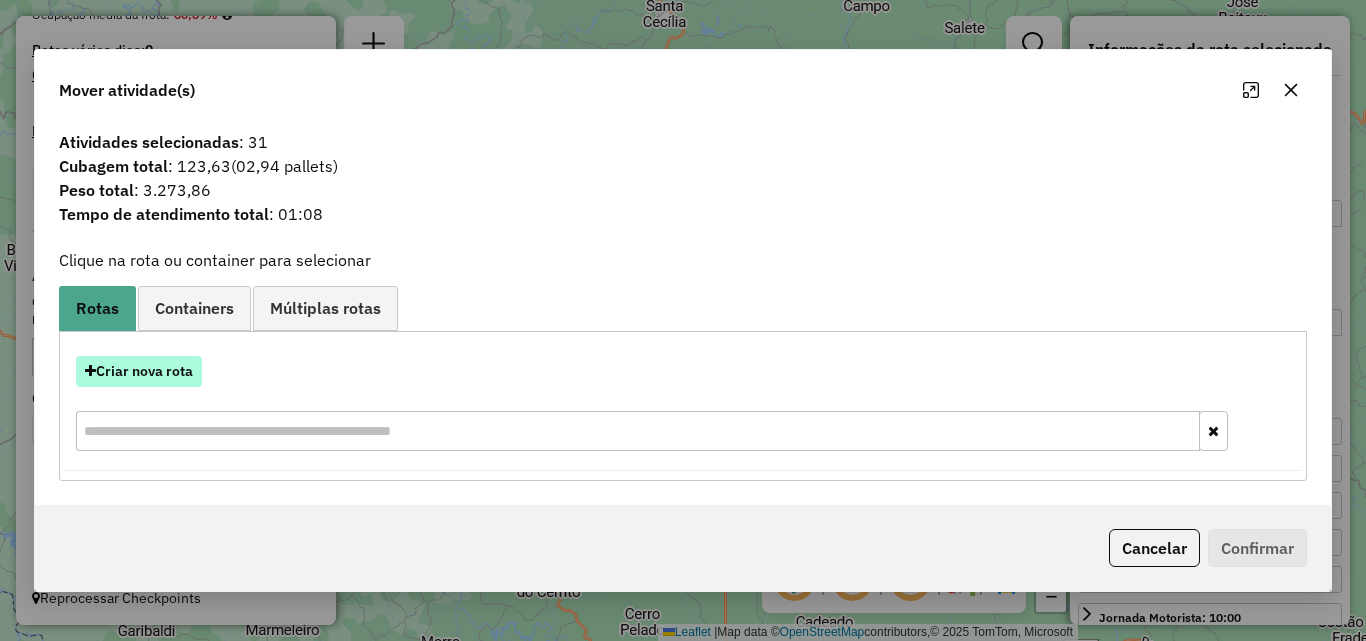 click on "Criar nova rota" at bounding box center [139, 371] 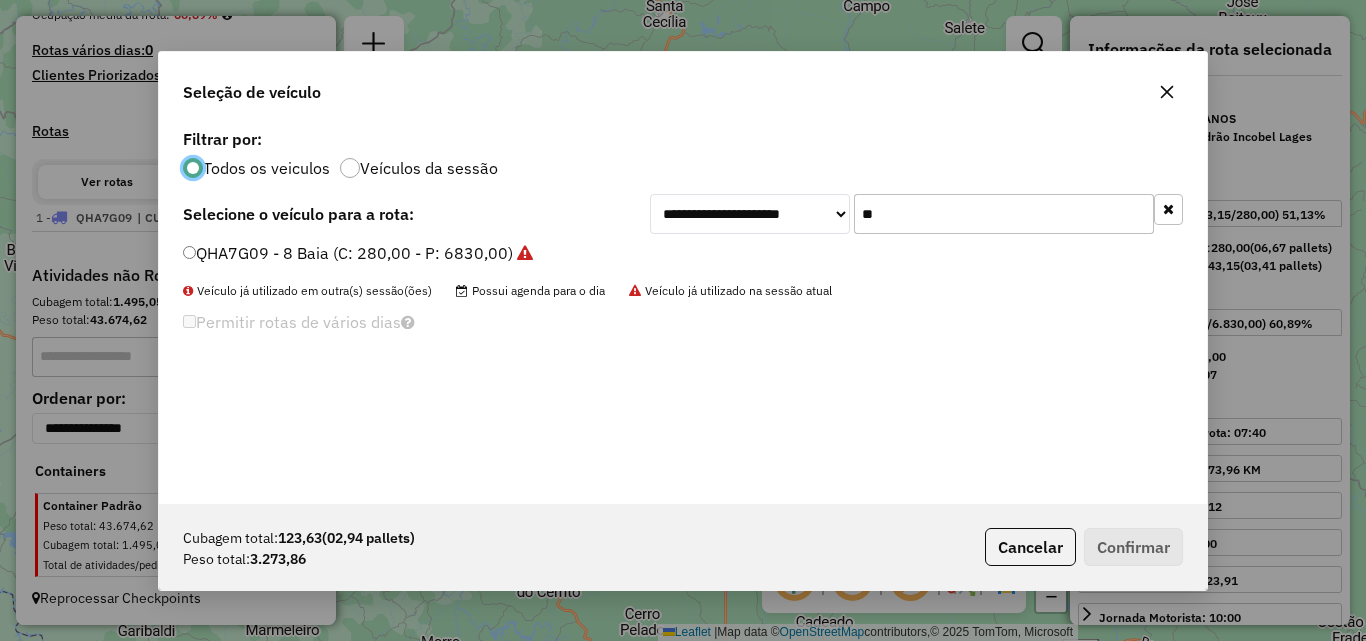 scroll, scrollTop: 11, scrollLeft: 6, axis: both 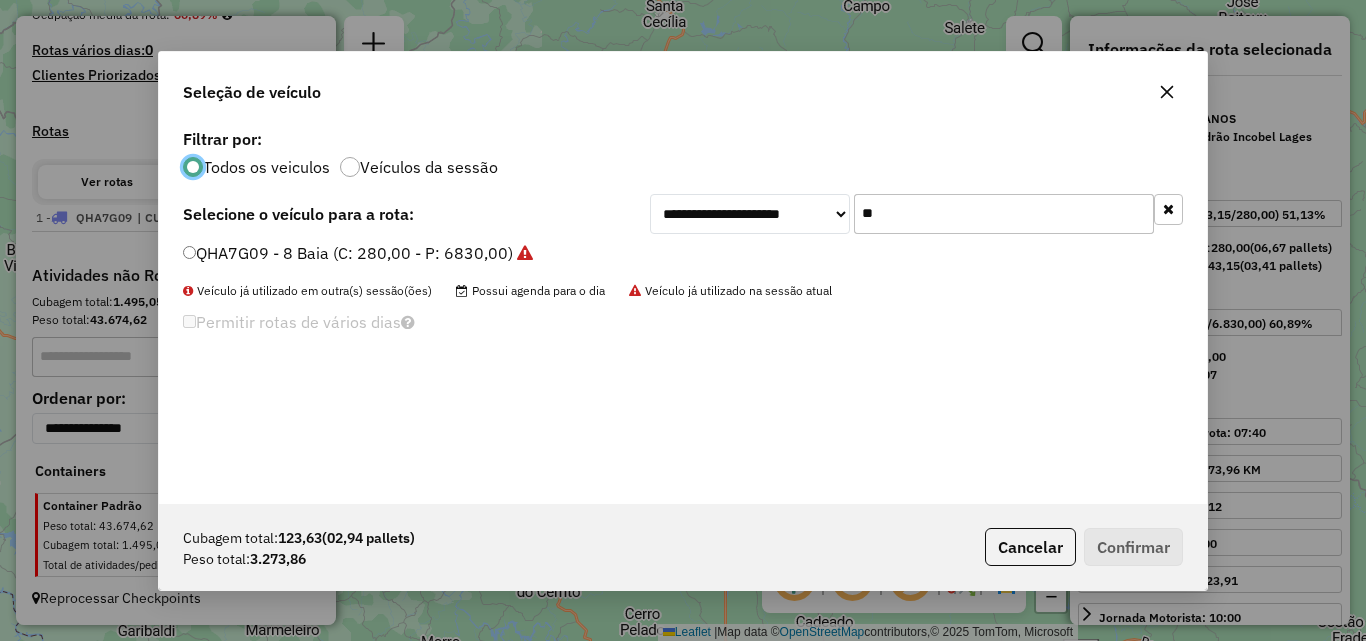 click on "**" 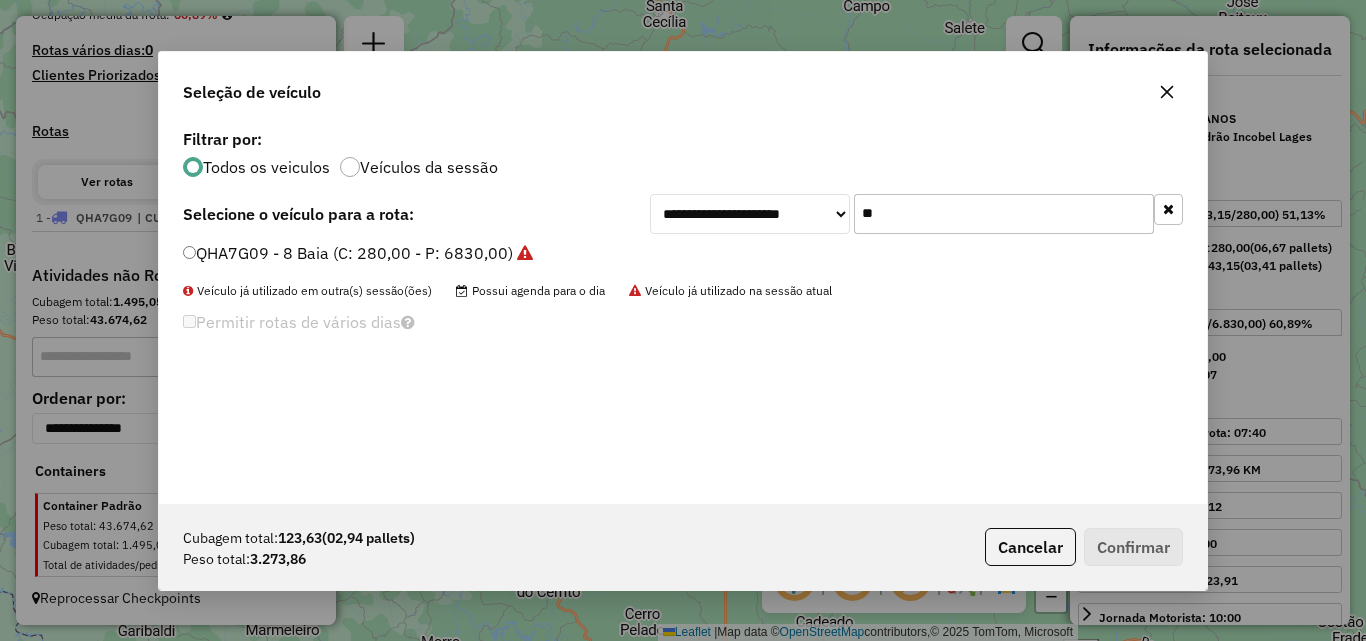 click on "**" 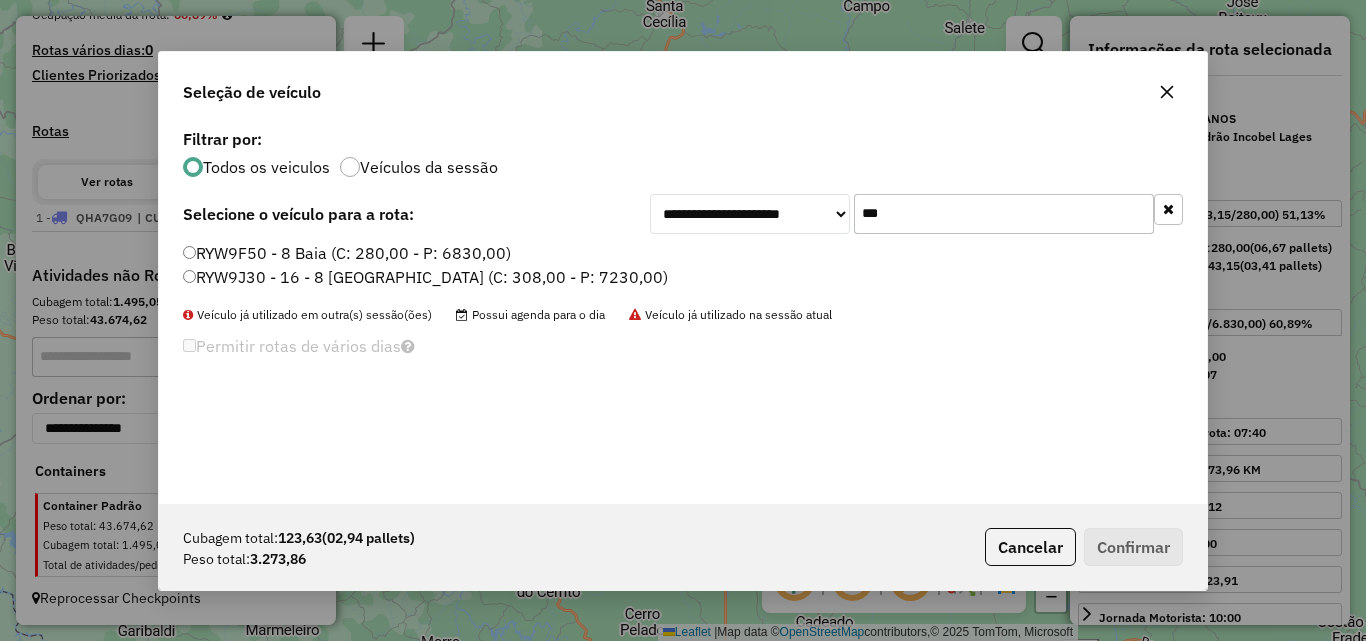 type on "***" 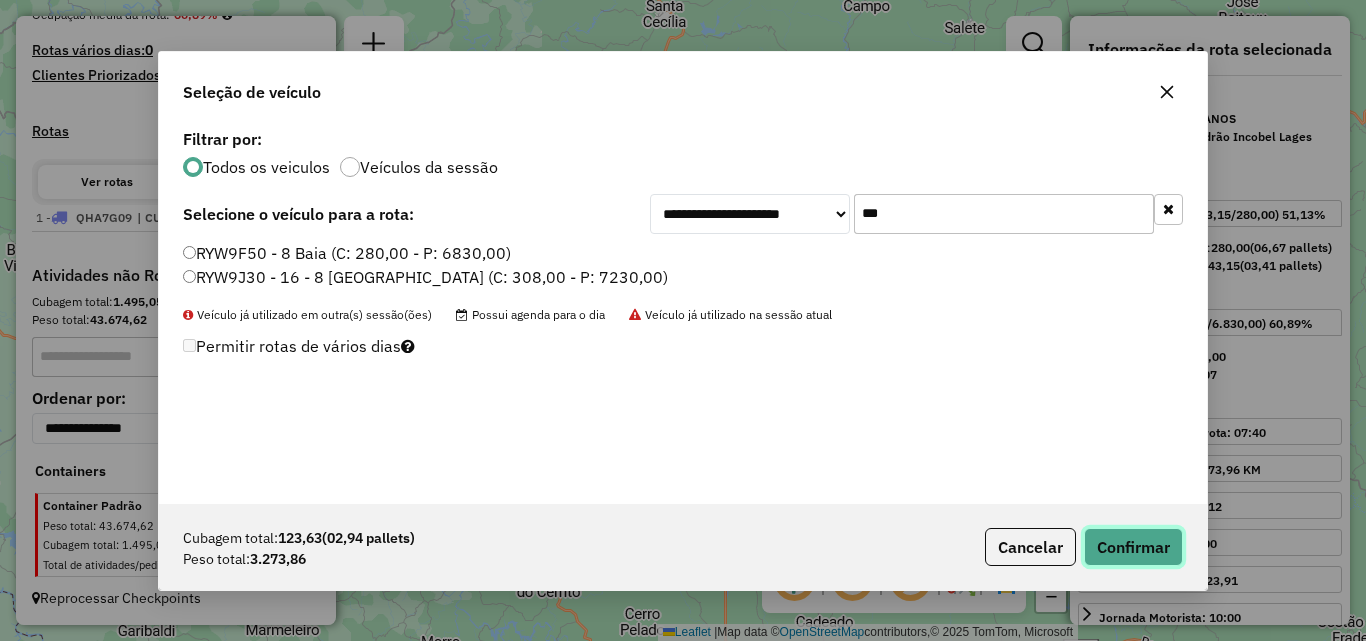 click on "Confirmar" 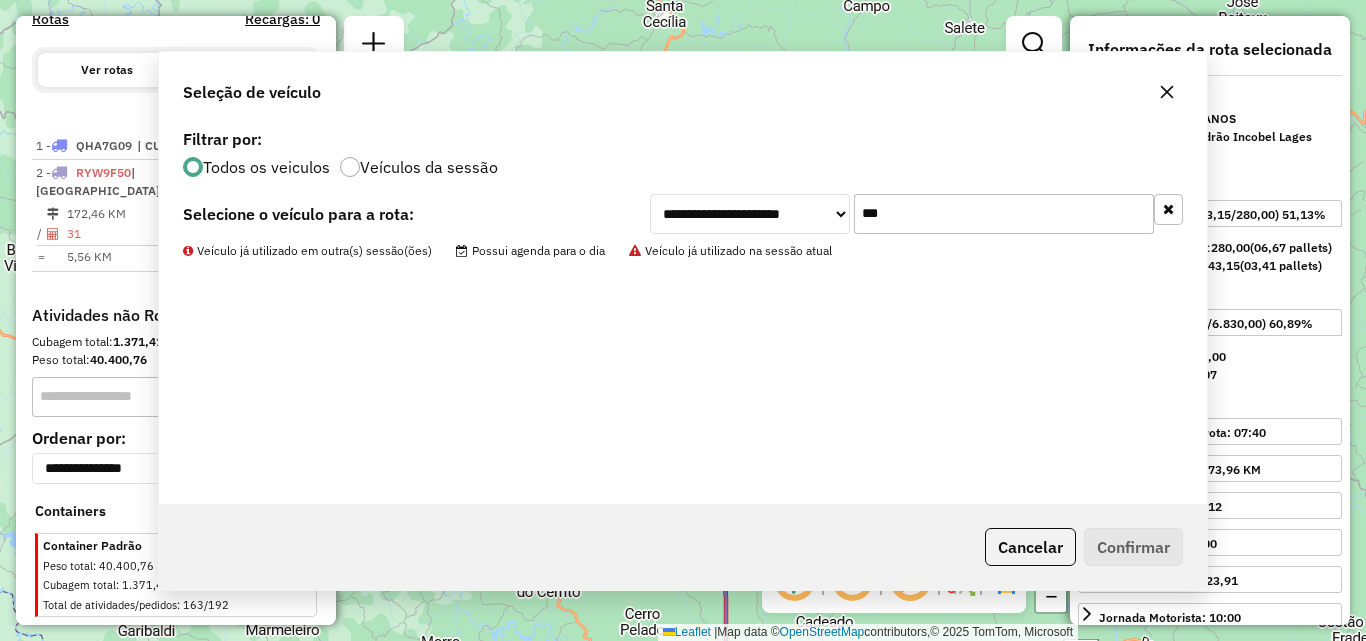 scroll, scrollTop: 691, scrollLeft: 0, axis: vertical 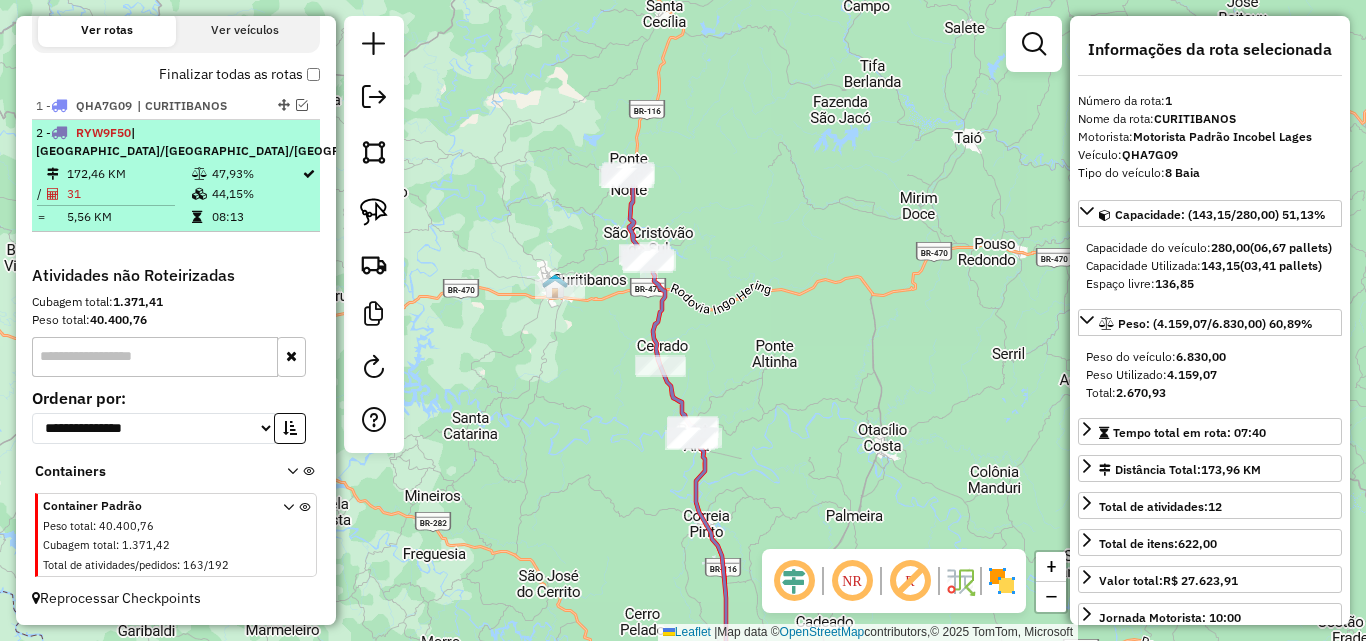click at bounding box center [446, 132] 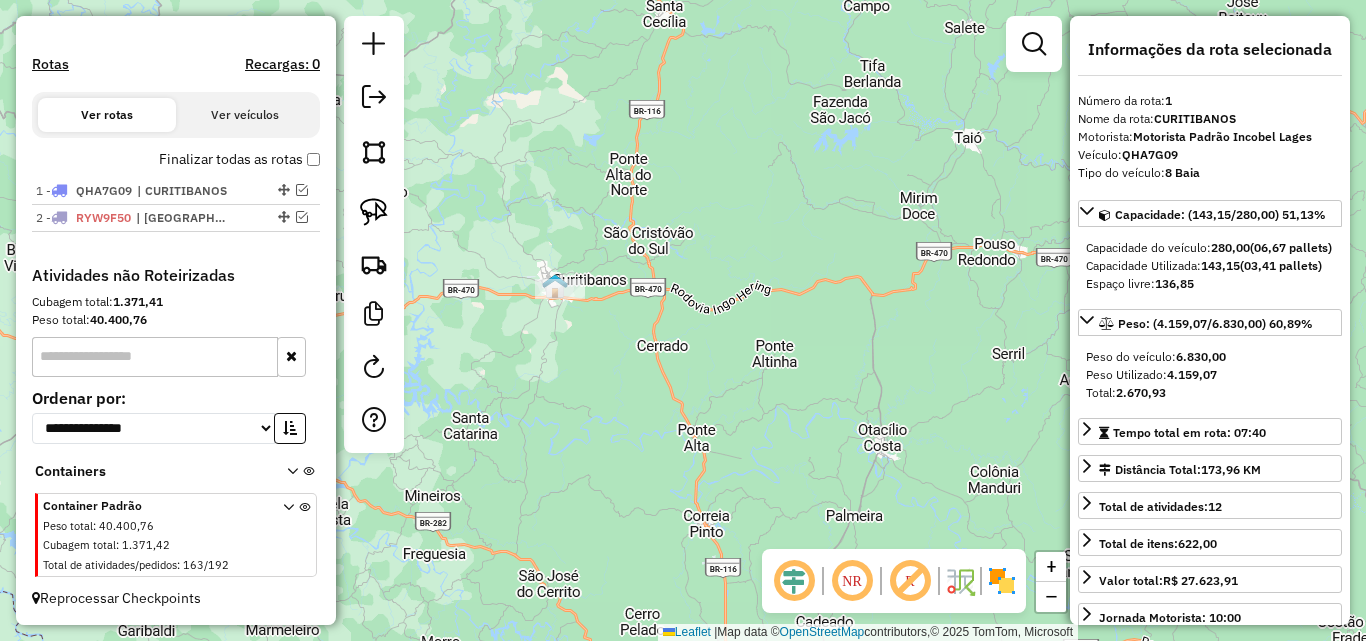 scroll, scrollTop: 588, scrollLeft: 0, axis: vertical 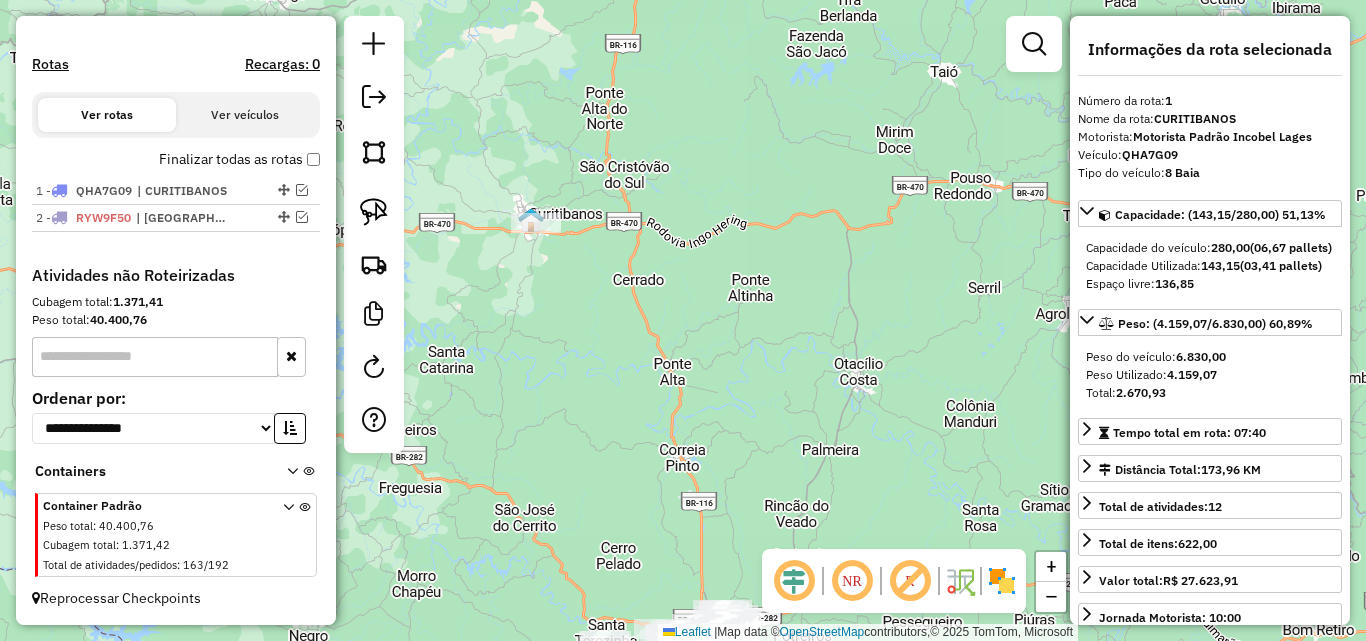 drag, startPoint x: 694, startPoint y: 267, endPoint x: 661, endPoint y: 168, distance: 104.35516 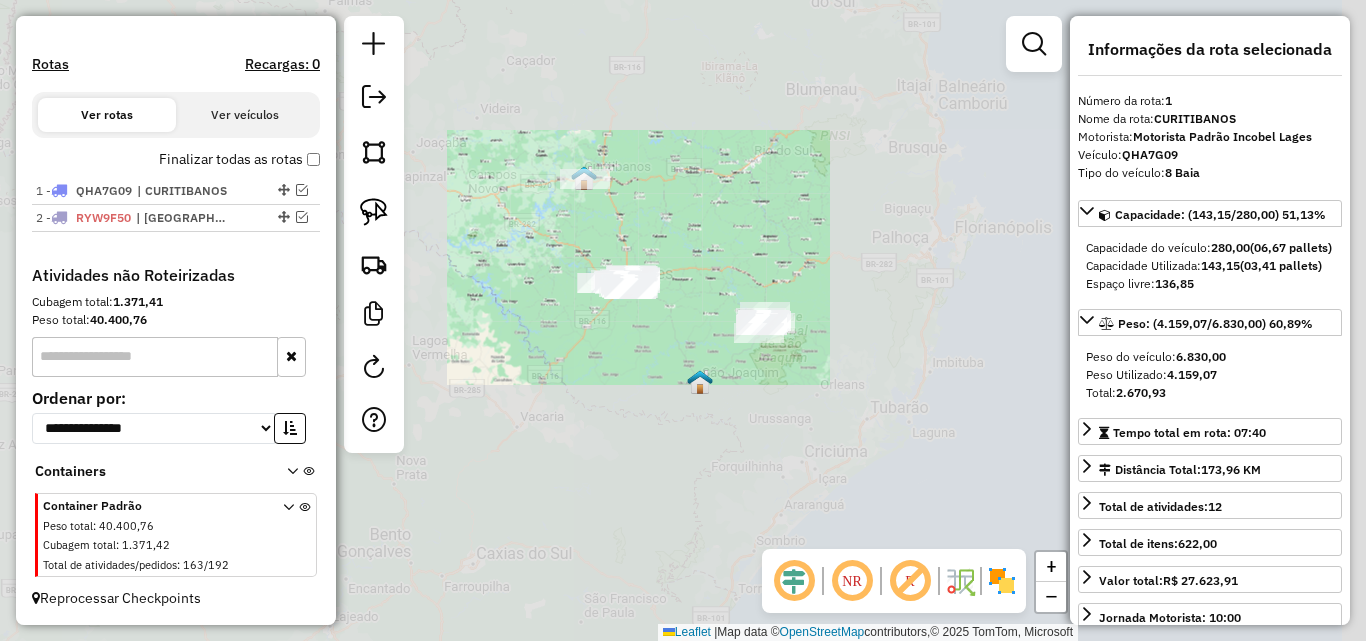 drag, startPoint x: 656, startPoint y: 264, endPoint x: 597, endPoint y: 187, distance: 97.00516 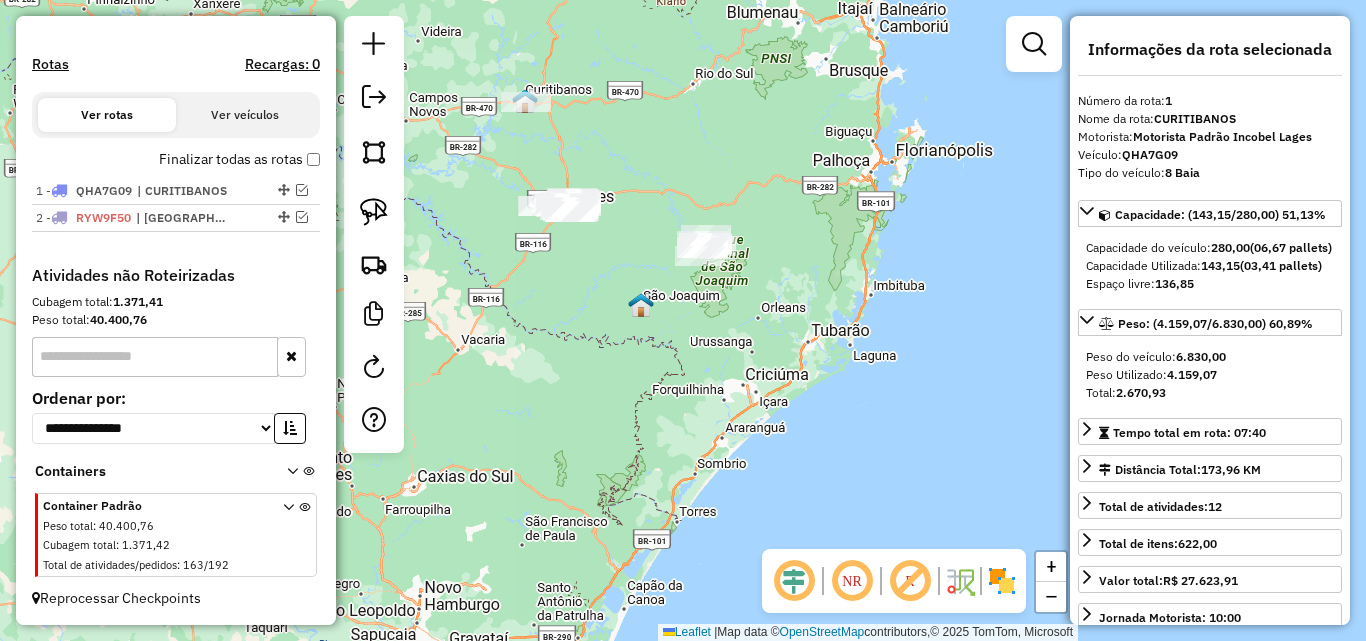 drag, startPoint x: 638, startPoint y: 236, endPoint x: 552, endPoint y: 289, distance: 101.0198 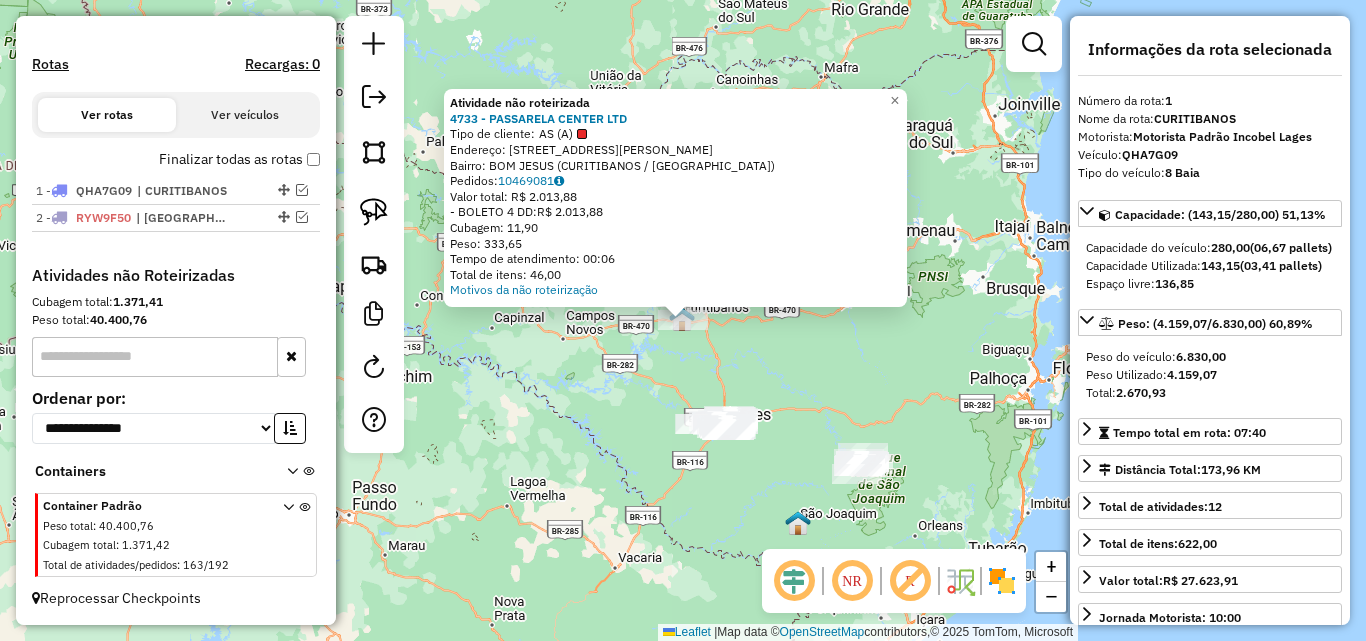 click on "Atividade não roteirizada 4733 - PASSARELA CENTER LTD  Tipo de cliente:   AS (A)   Endereço: AV  DR [PERSON_NAME]              1647   Bairro: BOM JESUS (CURITIBANOS / [GEOGRAPHIC_DATA])   Pedidos:  10469081   Valor total: R$ 2.013,88   - BOLETO 4 DD:  R$ 2.013,88   Cubagem: 11,90   Peso: 333,65   Tempo de atendimento: 00:06   Total de itens: 46,00  Motivos da não roteirização × Janela de atendimento Grade de atendimento Capacidade Transportadoras Veículos Cliente Pedidos  Rotas Selecione os dias de semana para filtrar as janelas de atendimento  Seg   Ter   Qua   Qui   Sex   Sáb   Dom  Informe o período da janela de atendimento: De: Até:  Filtrar exatamente a janela do cliente  Considerar janela de atendimento padrão  Selecione os dias de semana para filtrar as grades de atendimento  Seg   Ter   Qua   Qui   Sex   Sáb   Dom   Considerar clientes sem dia de atendimento cadastrado  Clientes fora do dia de atendimento selecionado Filtrar as atividades entre os valores definidos abaixo:  Peso mínimo:   Peso máximo:" 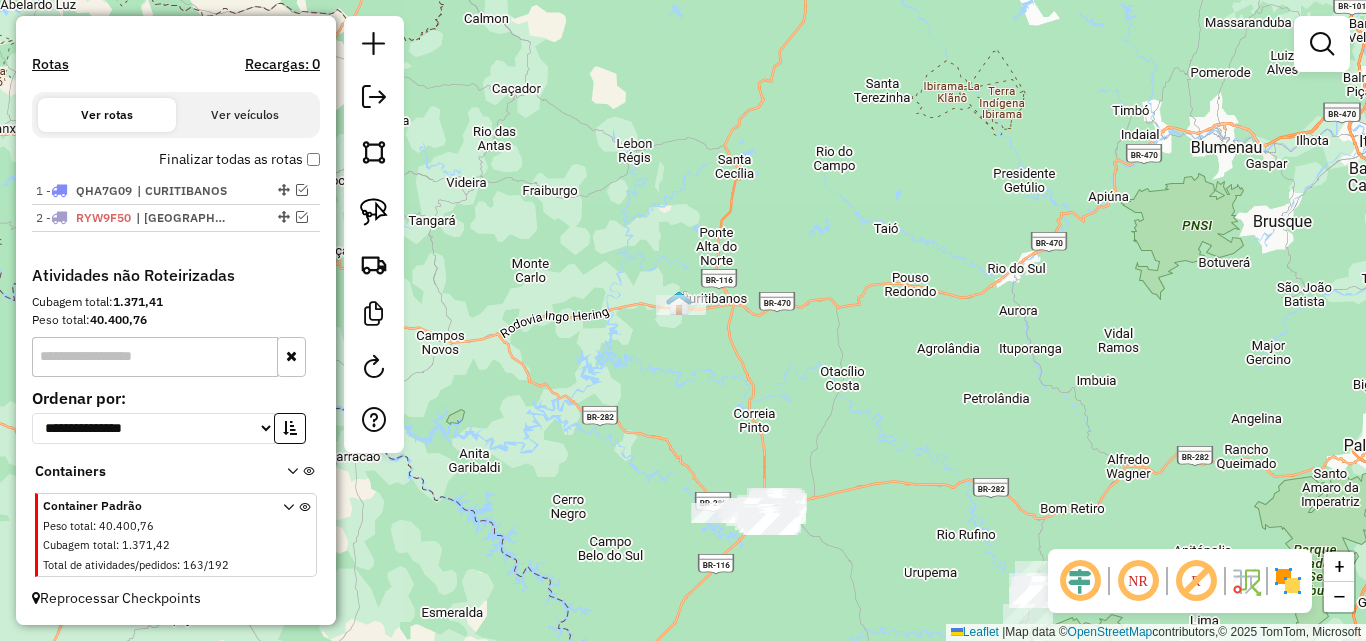 drag, startPoint x: 696, startPoint y: 351, endPoint x: 563, endPoint y: 219, distance: 187.38463 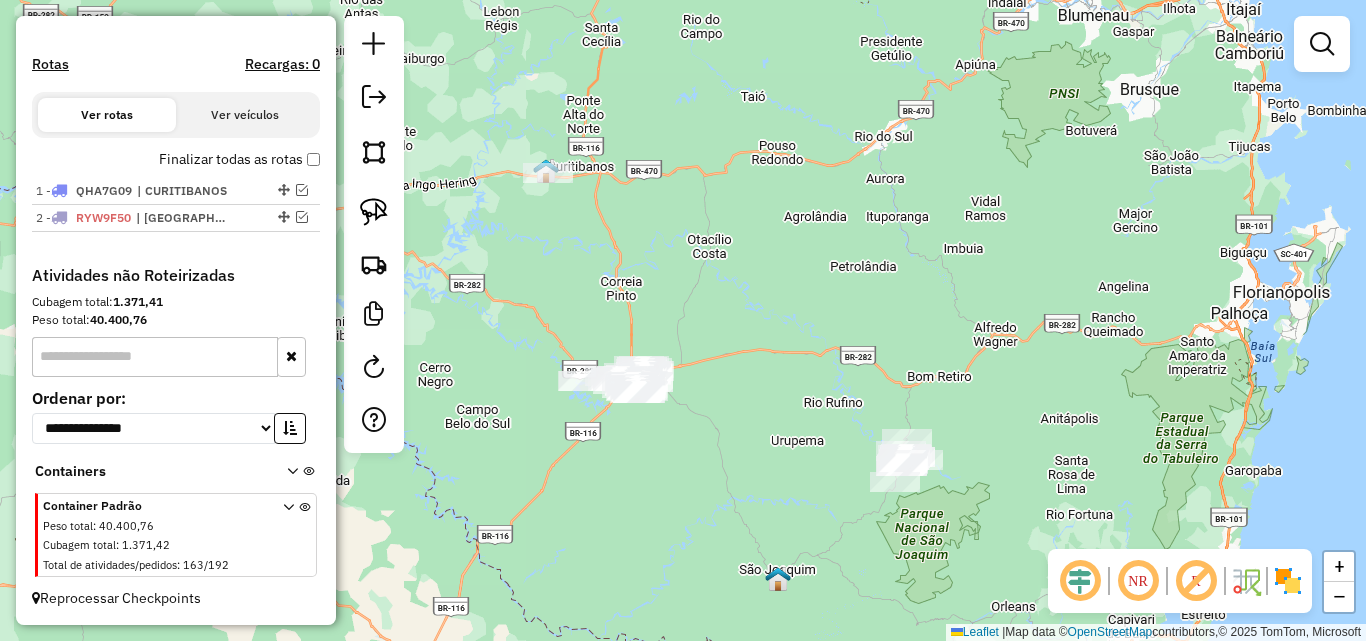 click on "Janela de atendimento Grade de atendimento Capacidade Transportadoras Veículos Cliente Pedidos  Rotas Selecione os dias de semana para filtrar as janelas de atendimento  Seg   Ter   Qua   Qui   Sex   Sáb   Dom  Informe o período da janela de atendimento: De: Até:  Filtrar exatamente a janela do cliente  Considerar janela de atendimento padrão  Selecione os dias de semana para filtrar as grades de atendimento  Seg   Ter   Qua   Qui   Sex   Sáb   Dom   Considerar clientes sem dia de atendimento cadastrado  Clientes fora do dia de atendimento selecionado Filtrar as atividades entre os valores definidos abaixo:  Peso mínimo:   Peso máximo:   Cubagem mínima:   Cubagem máxima:   De:   Até:  Filtrar as atividades entre o tempo de atendimento definido abaixo:  De:   Até:   Considerar capacidade total dos clientes não roteirizados Transportadora: Selecione um ou mais itens Tipo de veículo: Selecione um ou mais itens Veículo: Selecione um ou mais itens Motorista: Selecione um ou mais itens Nome: Rótulo:" 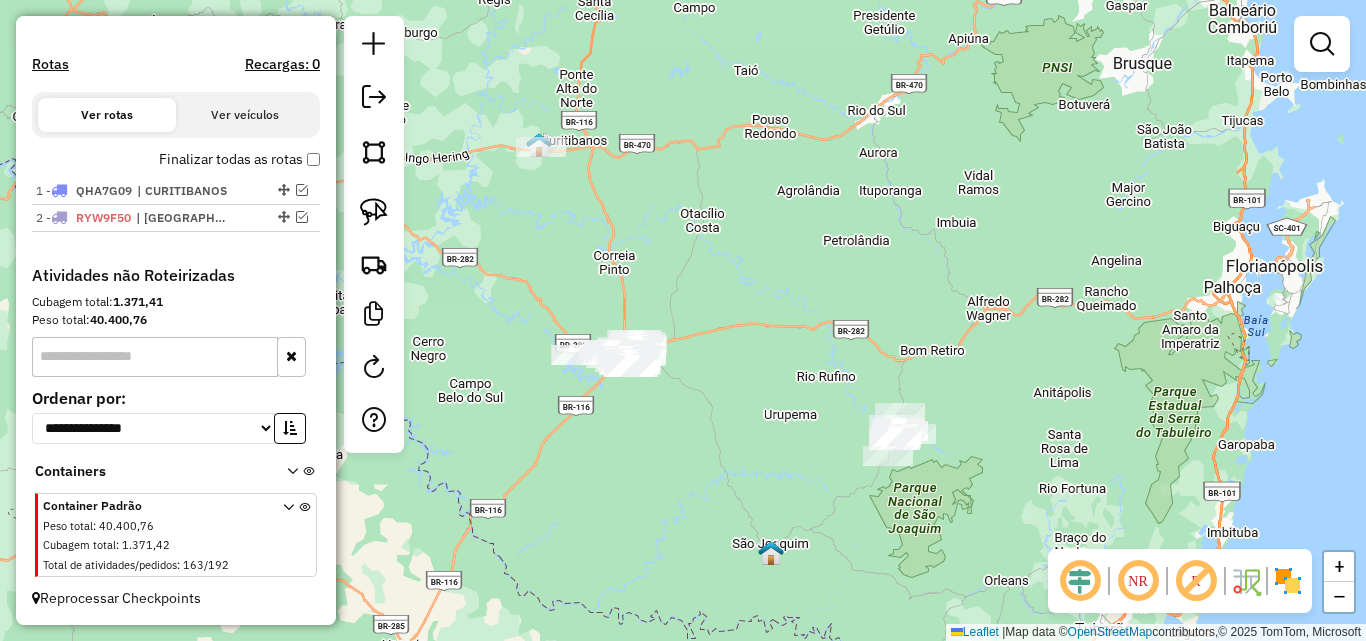 click on "Janela de atendimento Grade de atendimento Capacidade Transportadoras Veículos Cliente Pedidos  Rotas Selecione os dias de semana para filtrar as janelas de atendimento  Seg   Ter   Qua   Qui   Sex   Sáb   Dom  Informe o período da janela de atendimento: De: Até:  Filtrar exatamente a janela do cliente  Considerar janela de atendimento padrão  Selecione os dias de semana para filtrar as grades de atendimento  Seg   Ter   Qua   Qui   Sex   Sáb   Dom   Considerar clientes sem dia de atendimento cadastrado  Clientes fora do dia de atendimento selecionado Filtrar as atividades entre os valores definidos abaixo:  Peso mínimo:   Peso máximo:   Cubagem mínima:   Cubagem máxima:   De:   Até:  Filtrar as atividades entre o tempo de atendimento definido abaixo:  De:   Até:   Considerar capacidade total dos clientes não roteirizados Transportadora: Selecione um ou mais itens Tipo de veículo: Selecione um ou mais itens Veículo: Selecione um ou mais itens Motorista: Selecione um ou mais itens Nome: Rótulo:" 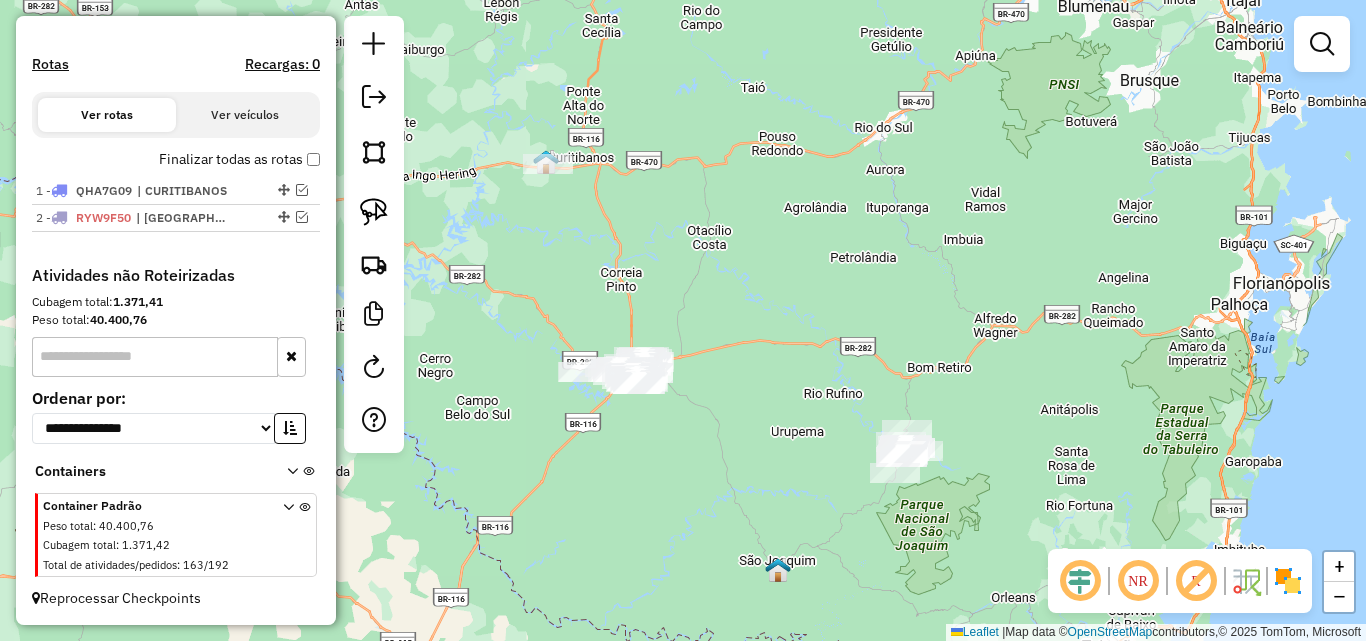 drag, startPoint x: 717, startPoint y: 317, endPoint x: 724, endPoint y: 338, distance: 22.135944 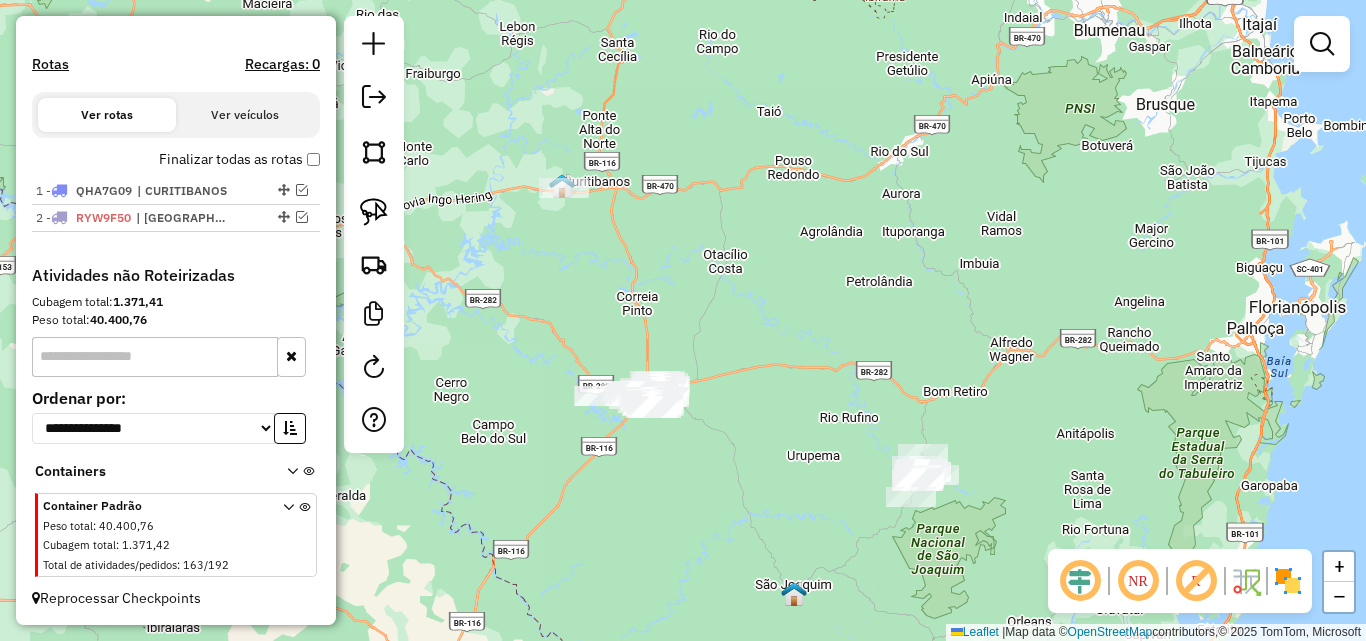 click on "Janela de atendimento Grade de atendimento Capacidade Transportadoras Veículos Cliente Pedidos  Rotas Selecione os dias de semana para filtrar as janelas de atendimento  Seg   Ter   Qua   Qui   Sex   Sáb   Dom  Informe o período da janela de atendimento: De: Até:  Filtrar exatamente a janela do cliente  Considerar janela de atendimento padrão  Selecione os dias de semana para filtrar as grades de atendimento  Seg   Ter   Qua   Qui   Sex   Sáb   Dom   Considerar clientes sem dia de atendimento cadastrado  Clientes fora do dia de atendimento selecionado Filtrar as atividades entre os valores definidos abaixo:  Peso mínimo:   Peso máximo:   Cubagem mínima:   Cubagem máxima:   De:   Até:  Filtrar as atividades entre o tempo de atendimento definido abaixo:  De:   Até:   Considerar capacidade total dos clientes não roteirizados Transportadora: Selecione um ou mais itens Tipo de veículo: Selecione um ou mais itens Veículo: Selecione um ou mais itens Motorista: Selecione um ou mais itens Nome: Rótulo:" 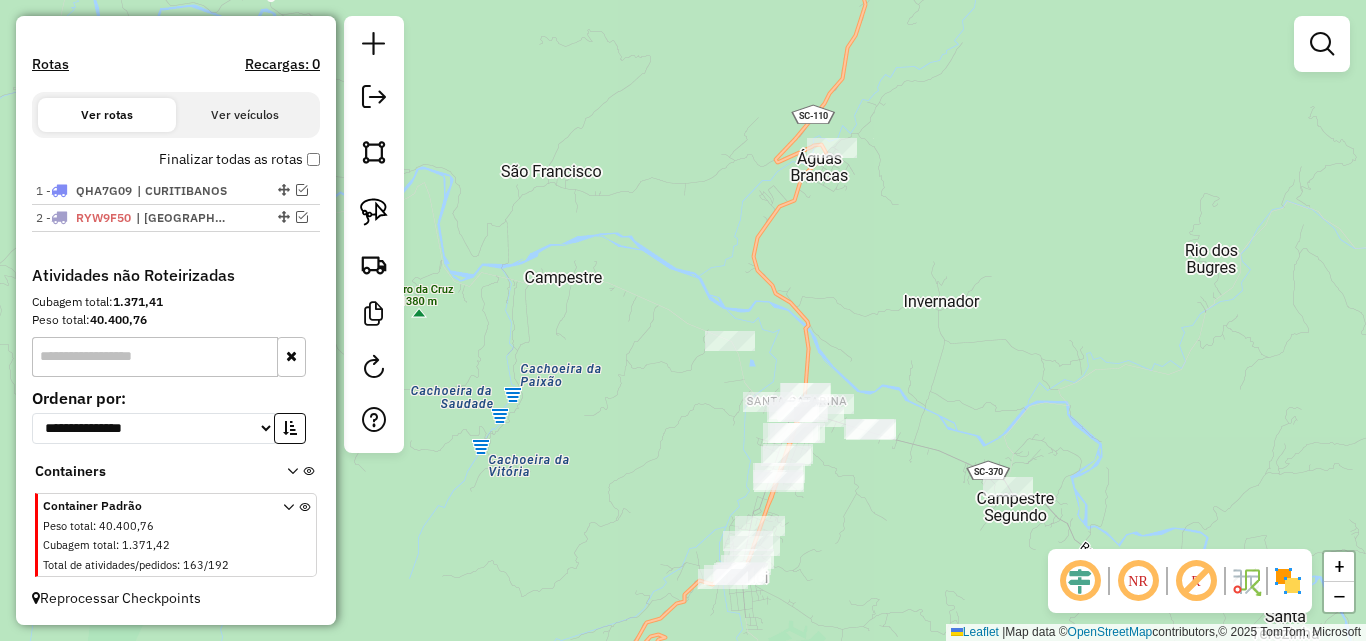 drag, startPoint x: 837, startPoint y: 468, endPoint x: 710, endPoint y: 460, distance: 127.25172 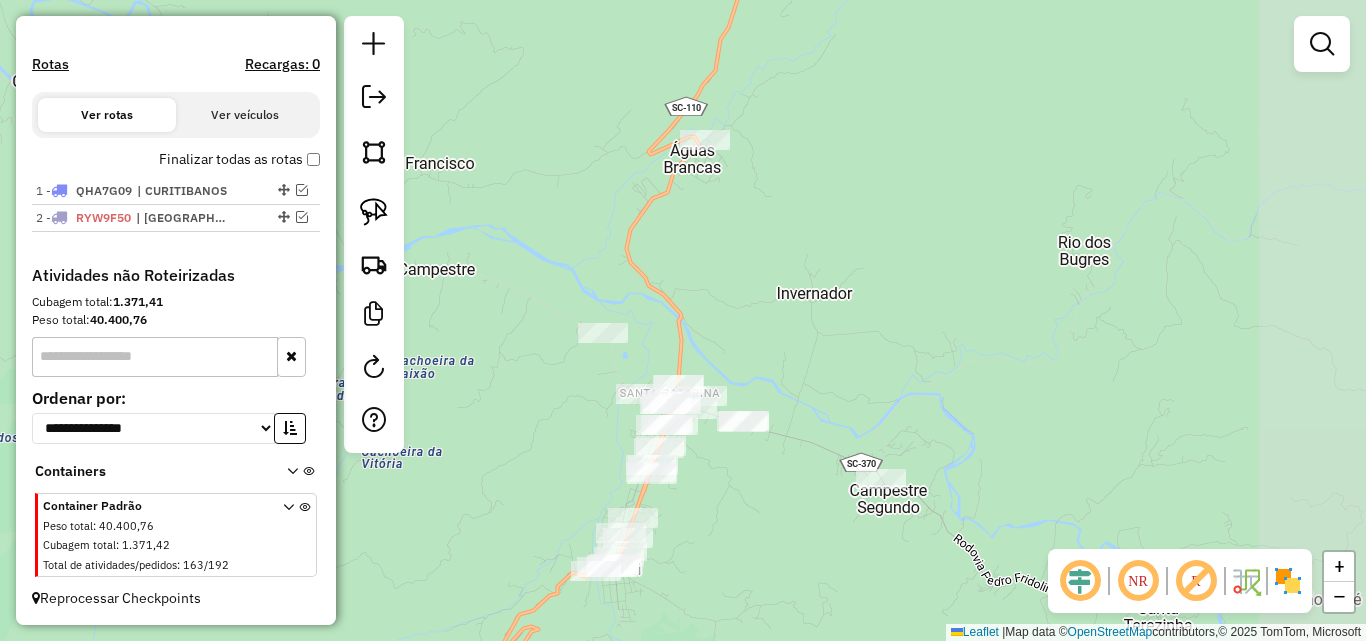 click on "Janela de atendimento Grade de atendimento Capacidade Transportadoras Veículos Cliente Pedidos  Rotas Selecione os dias de semana para filtrar as janelas de atendimento  Seg   Ter   Qua   Qui   Sex   Sáb   Dom  Informe o período da janela de atendimento: De: Até:  Filtrar exatamente a janela do cliente  Considerar janela de atendimento padrão  Selecione os dias de semana para filtrar as grades de atendimento  Seg   Ter   Qua   Qui   Sex   Sáb   Dom   Considerar clientes sem dia de atendimento cadastrado  Clientes fora do dia de atendimento selecionado Filtrar as atividades entre os valores definidos abaixo:  Peso mínimo:   Peso máximo:   Cubagem mínima:   Cubagem máxima:   De:   Até:  Filtrar as atividades entre o tempo de atendimento definido abaixo:  De:   Até:   Considerar capacidade total dos clientes não roteirizados Transportadora: Selecione um ou mais itens Tipo de veículo: Selecione um ou mais itens Veículo: Selecione um ou mais itens Motorista: Selecione um ou mais itens Nome: Rótulo:" 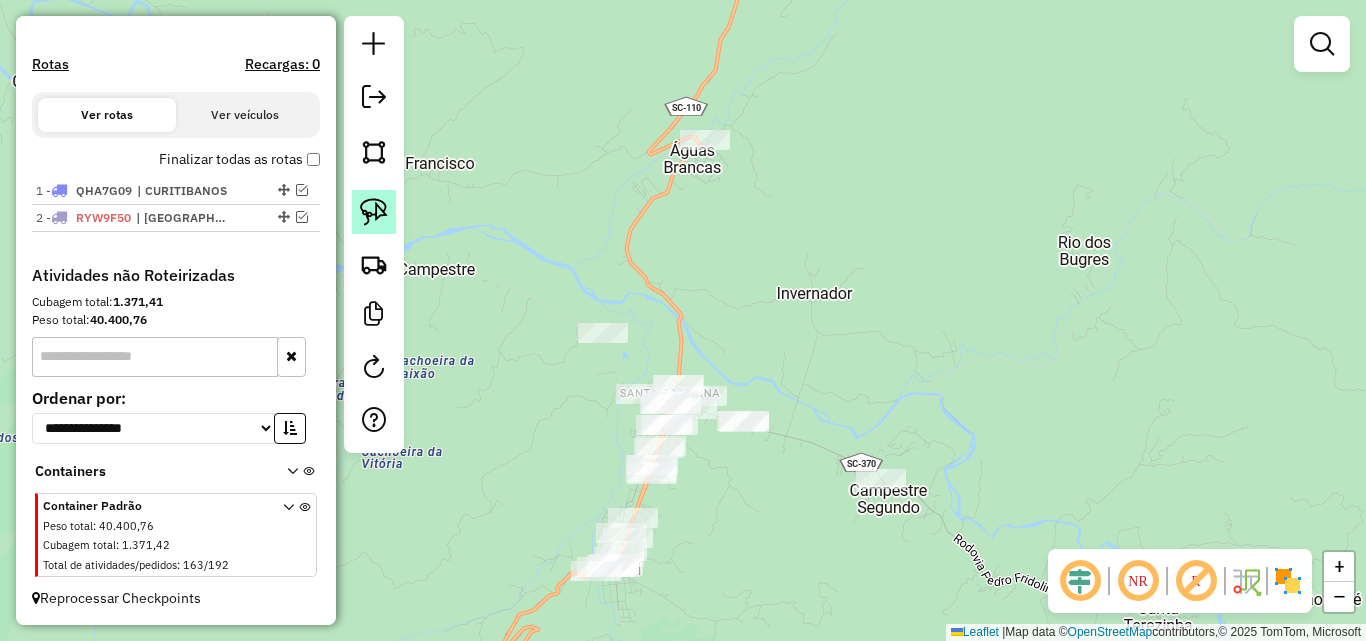 click 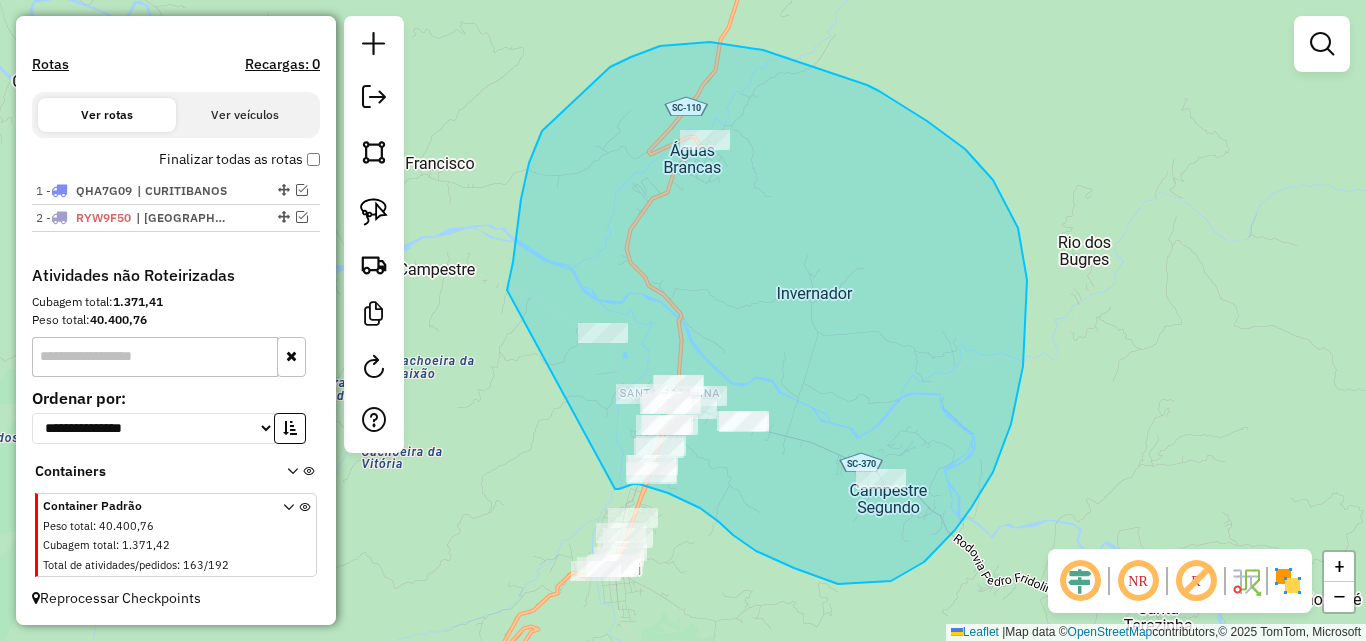 drag, startPoint x: 508, startPoint y: 285, endPoint x: 615, endPoint y: 487, distance: 228.58916 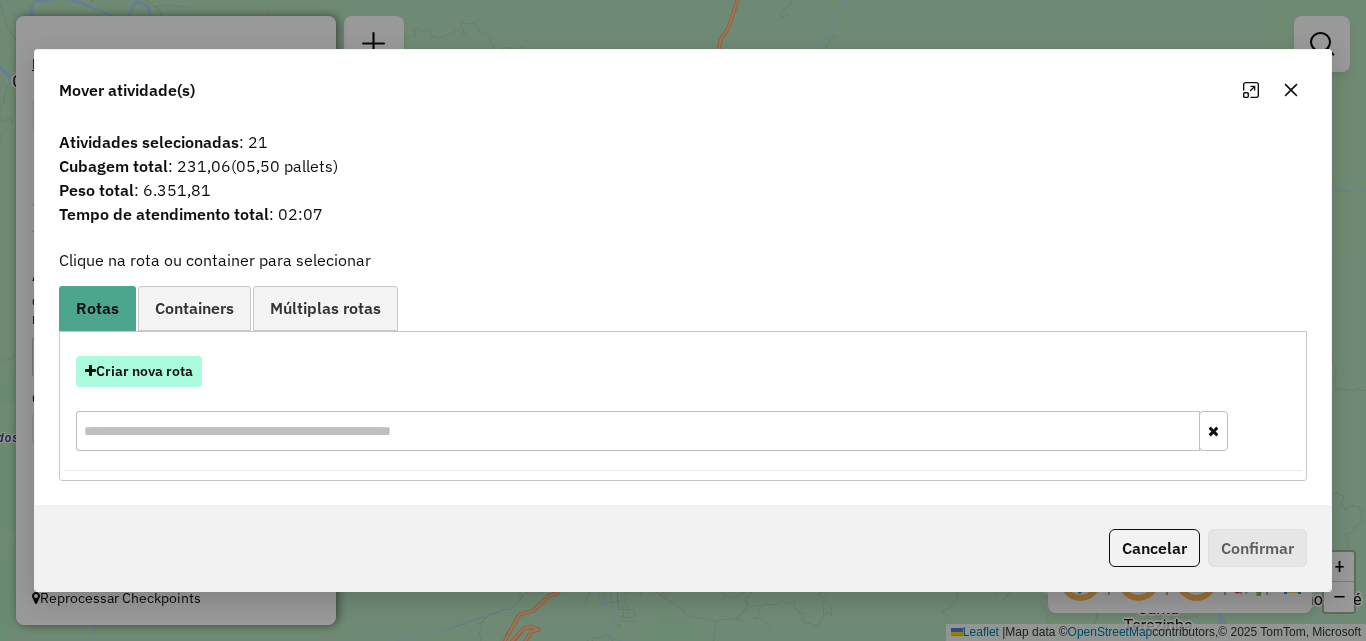click on "Criar nova rota" at bounding box center [139, 371] 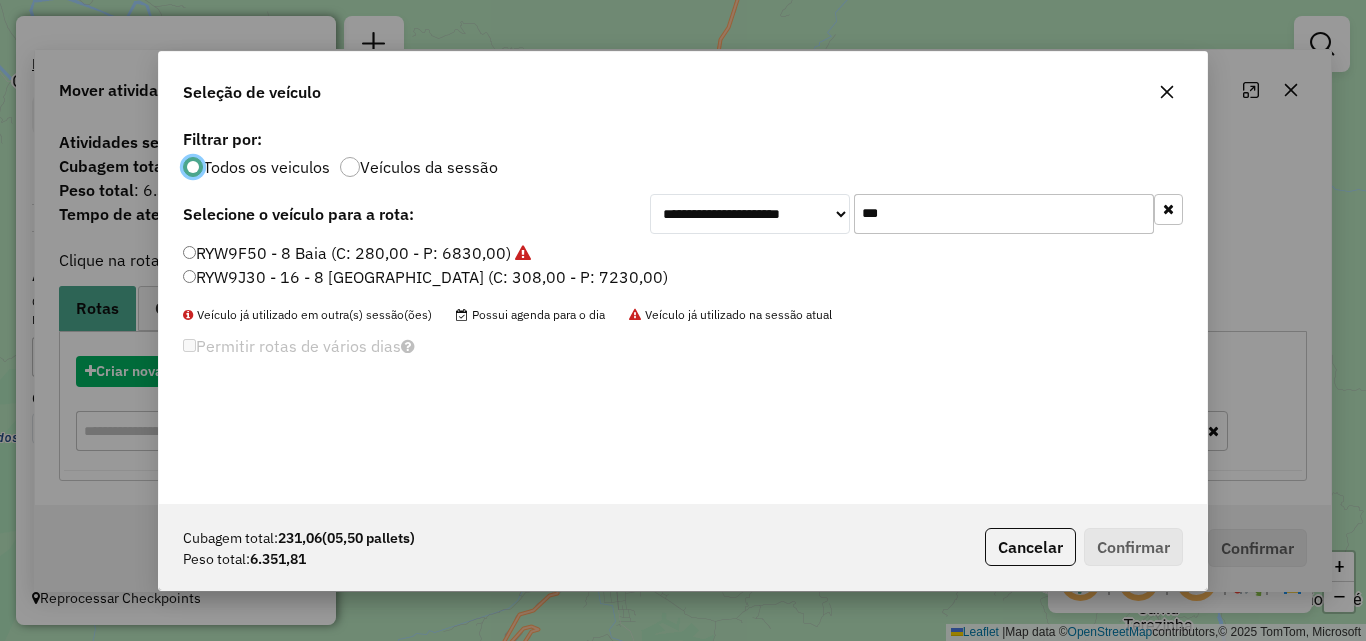 scroll, scrollTop: 11, scrollLeft: 6, axis: both 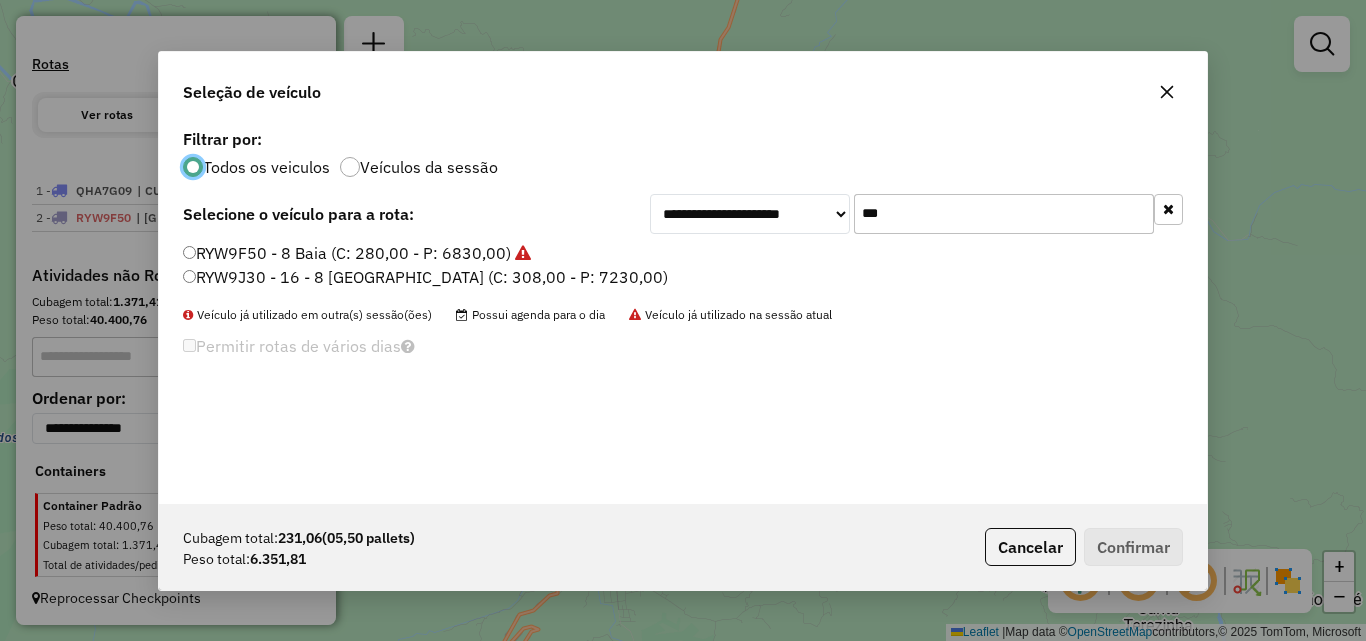 click on "***" 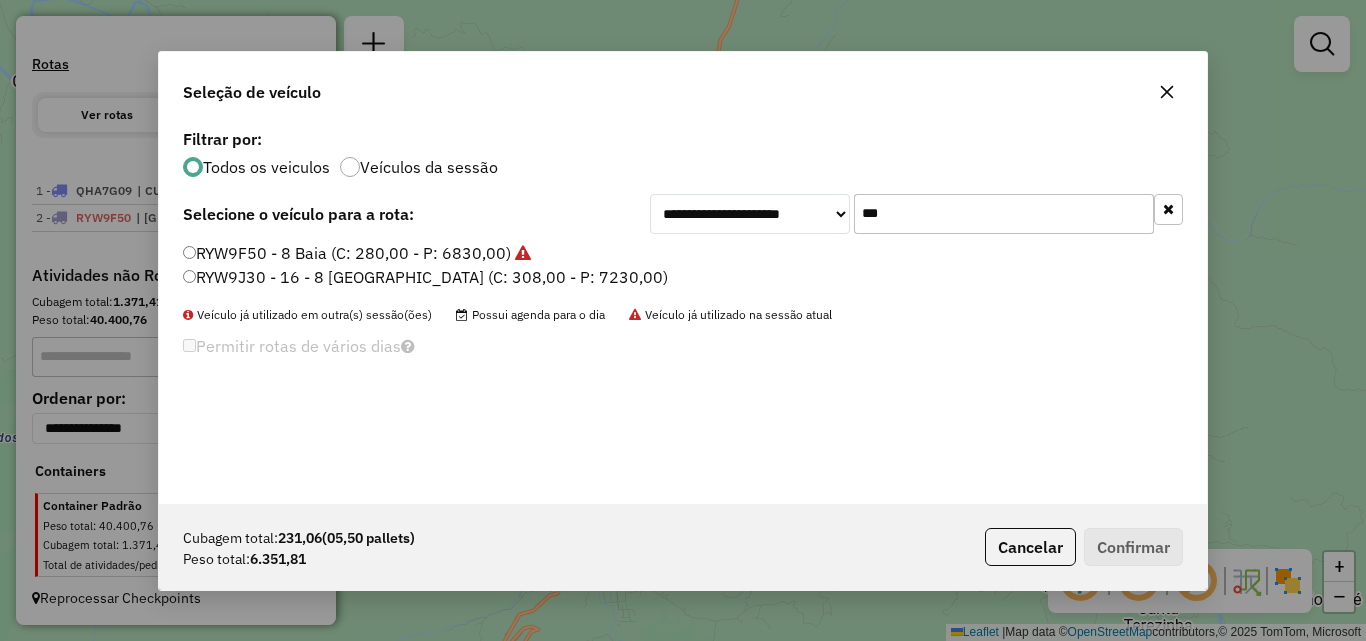 click on "***" 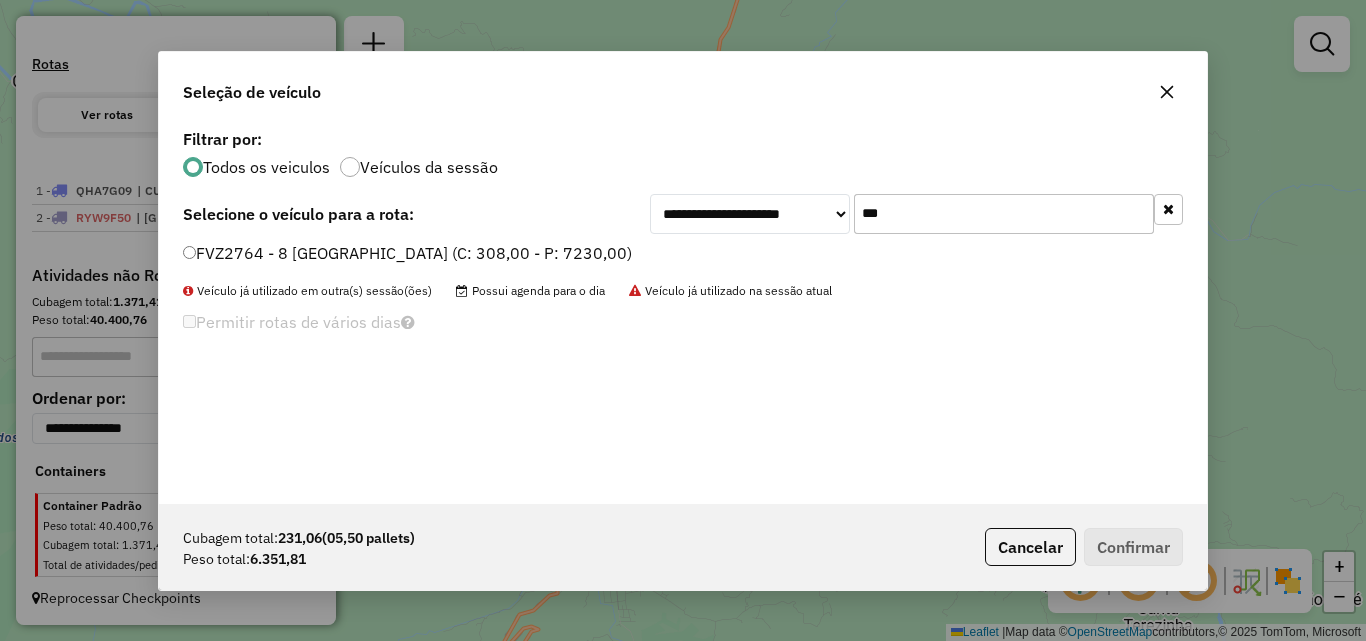 type on "***" 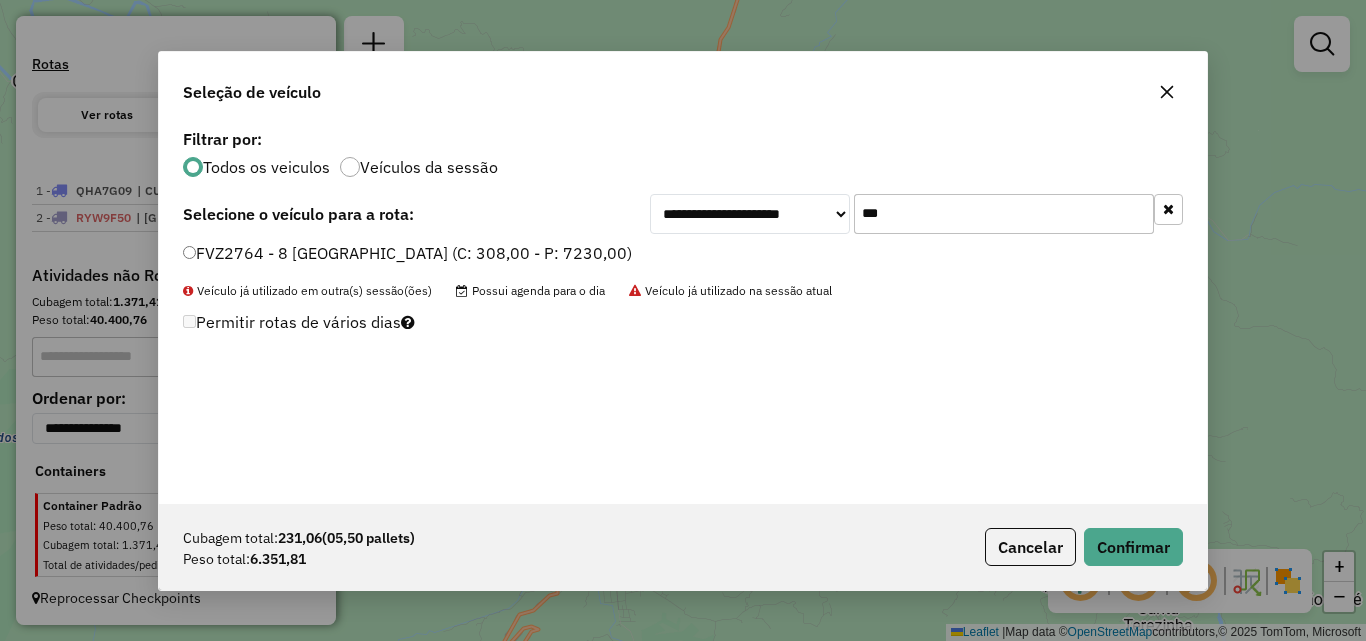 click on "Cubagem total:  231,06   (05,50 pallets)  Peso total: 6.351,81  Cancelar   Confirmar" 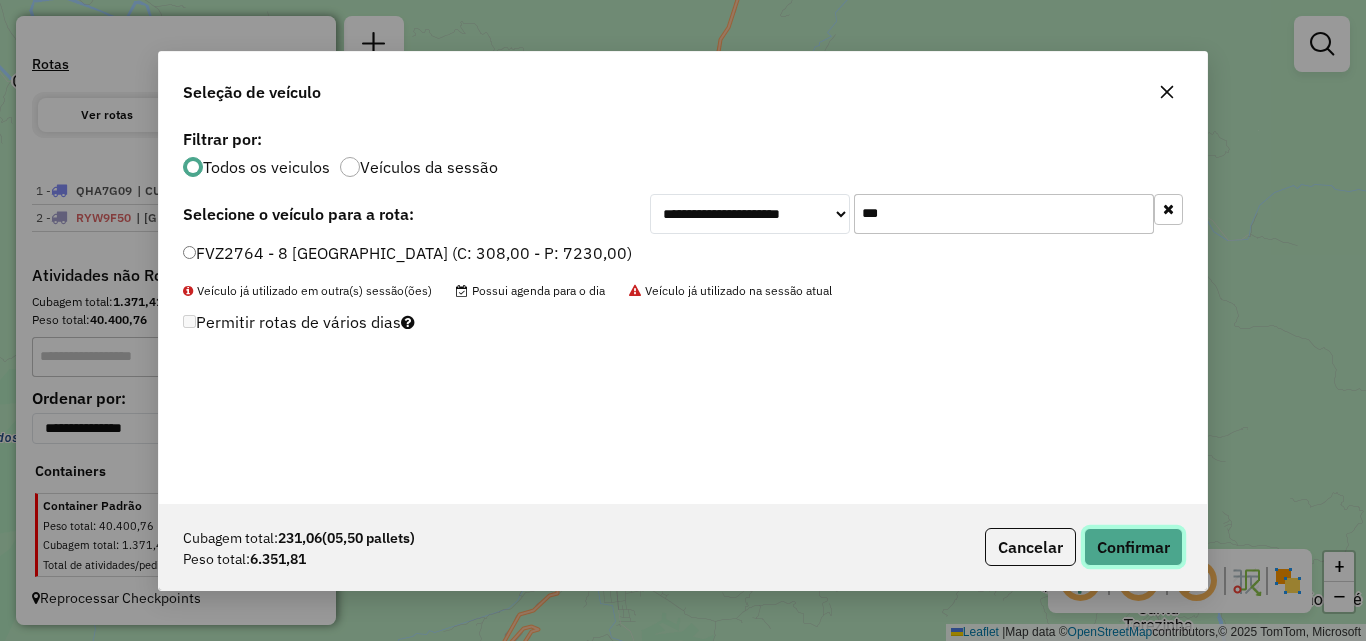 click on "Confirmar" 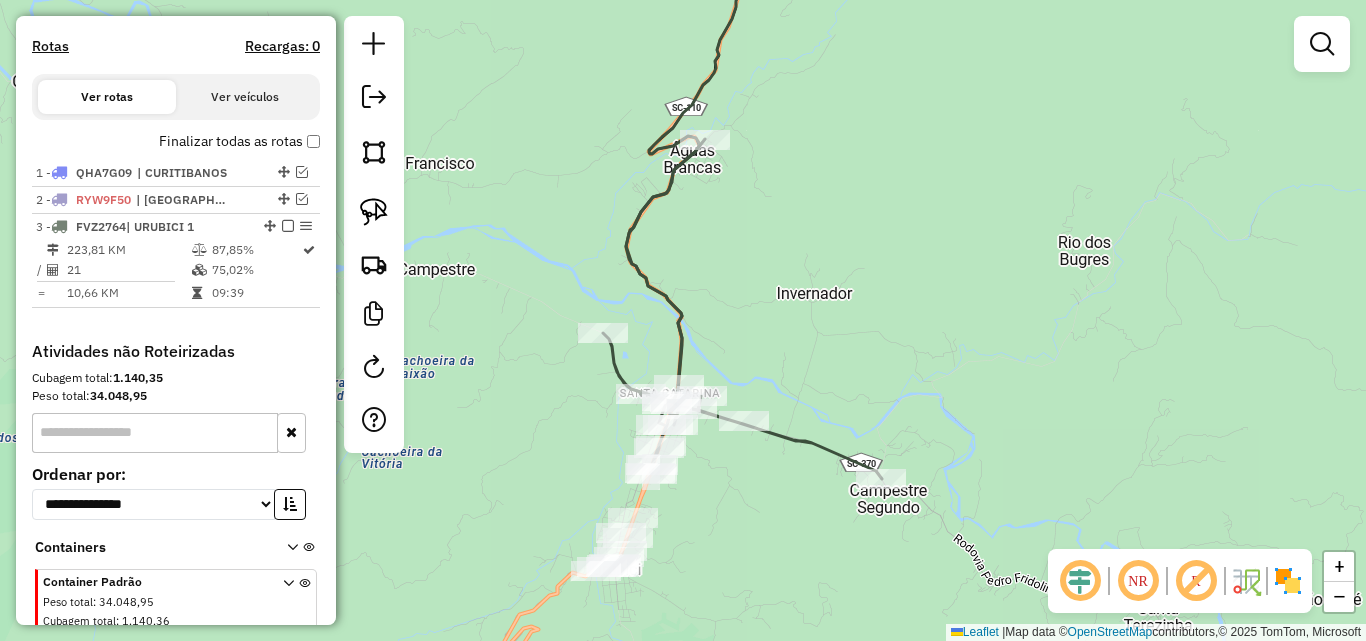 scroll, scrollTop: 682, scrollLeft: 0, axis: vertical 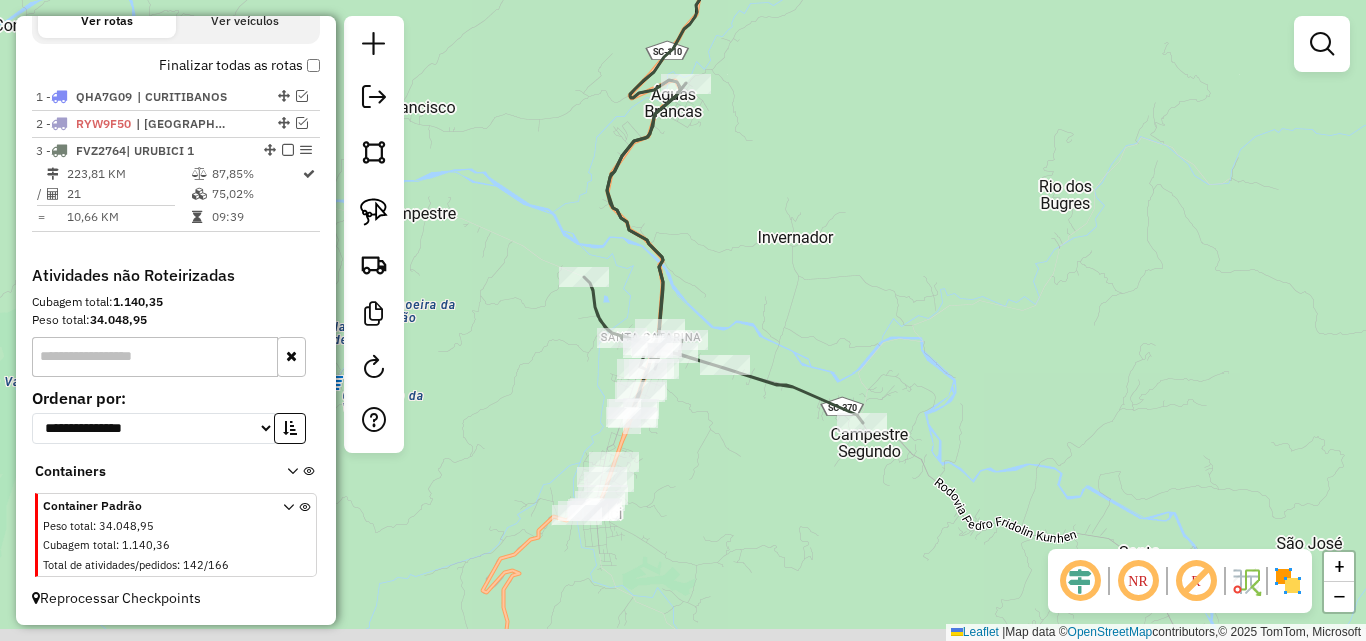 drag, startPoint x: 802, startPoint y: 350, endPoint x: 805, endPoint y: 267, distance: 83.0542 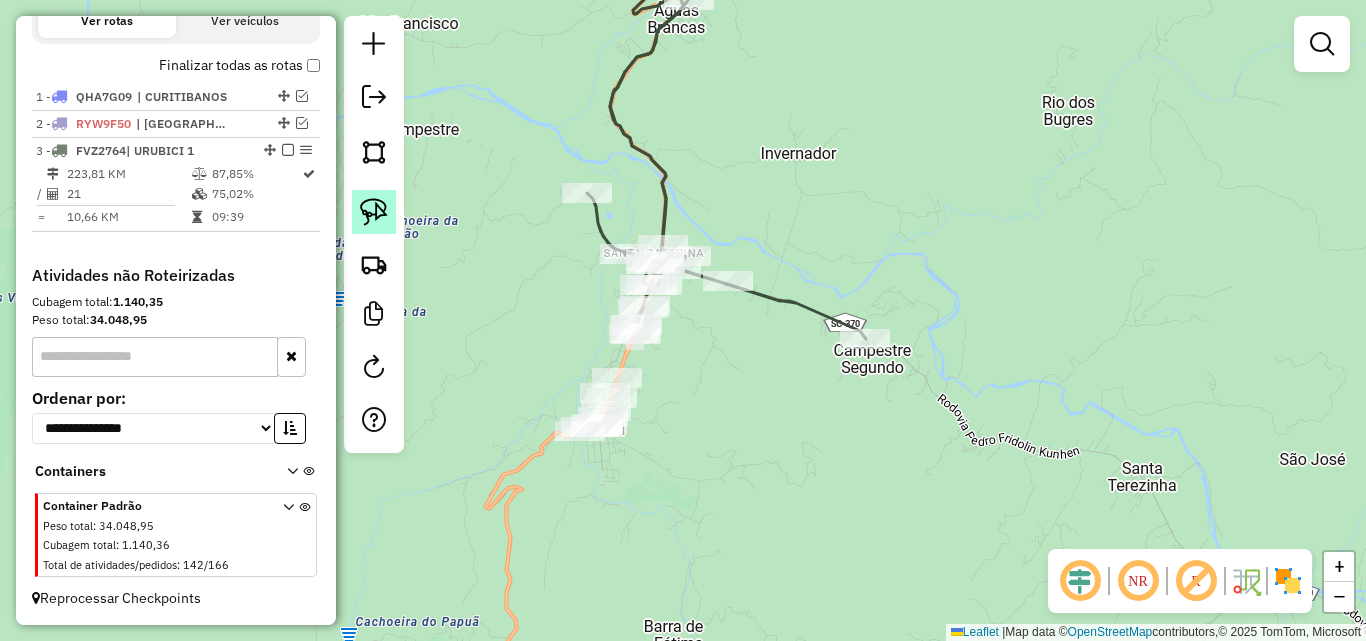 drag, startPoint x: 368, startPoint y: 197, endPoint x: 378, endPoint y: 215, distance: 20.59126 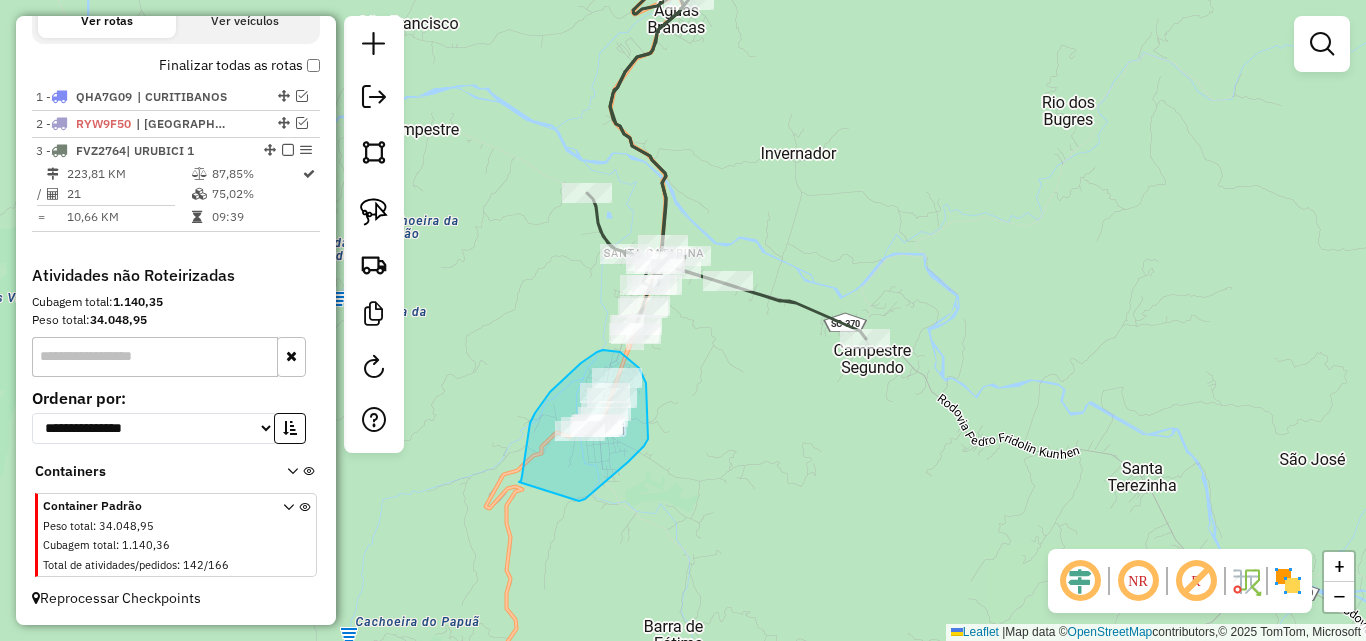 drag, startPoint x: 519, startPoint y: 482, endPoint x: 572, endPoint y: 495, distance: 54.571056 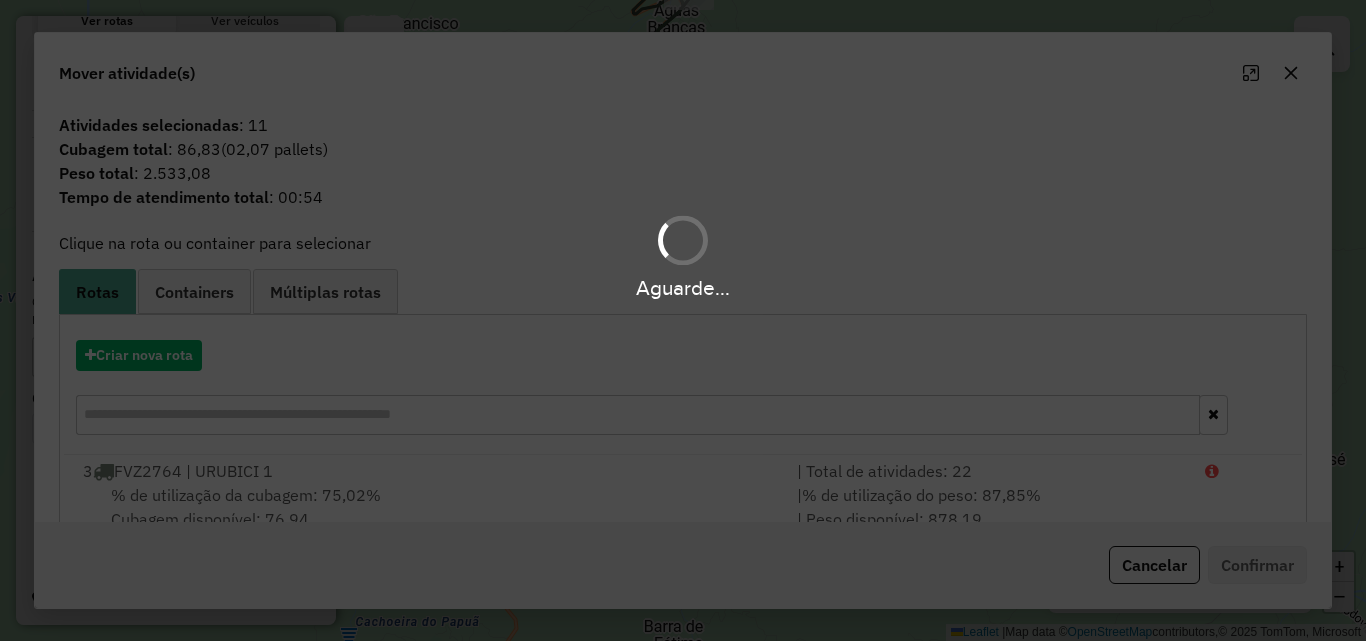 click on "Aguarde..." at bounding box center [683, 320] 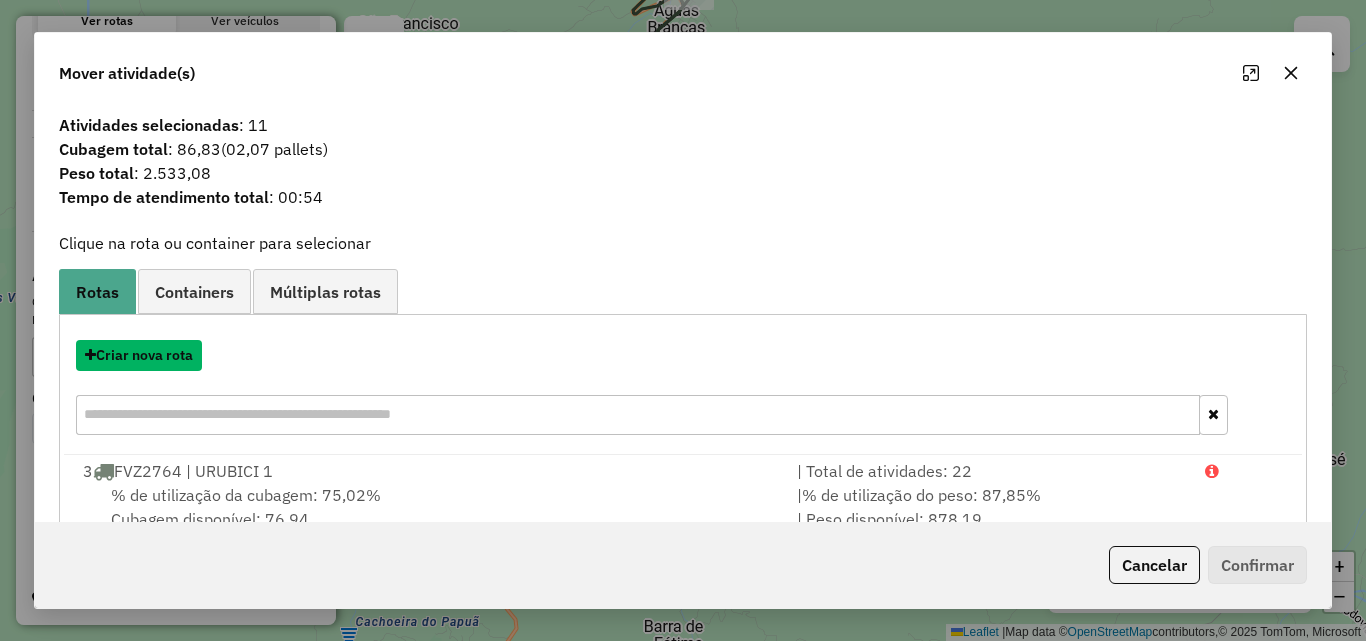 click on "Criar nova rota" at bounding box center (139, 355) 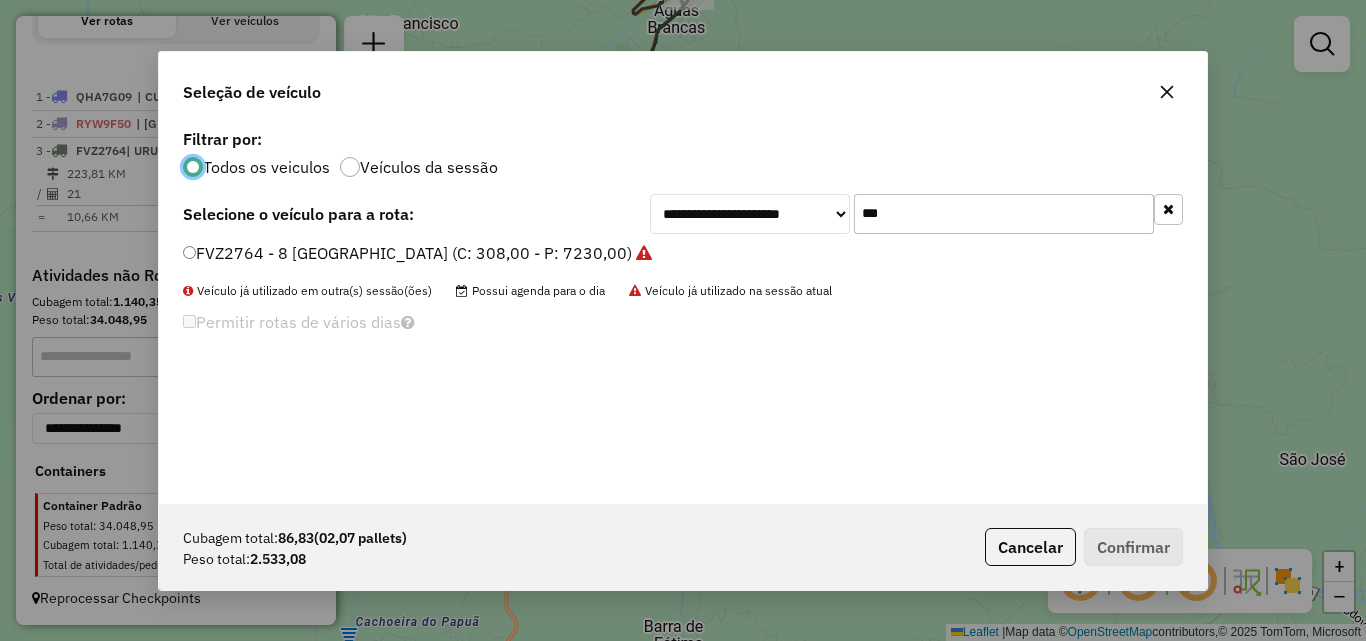 scroll, scrollTop: 11, scrollLeft: 6, axis: both 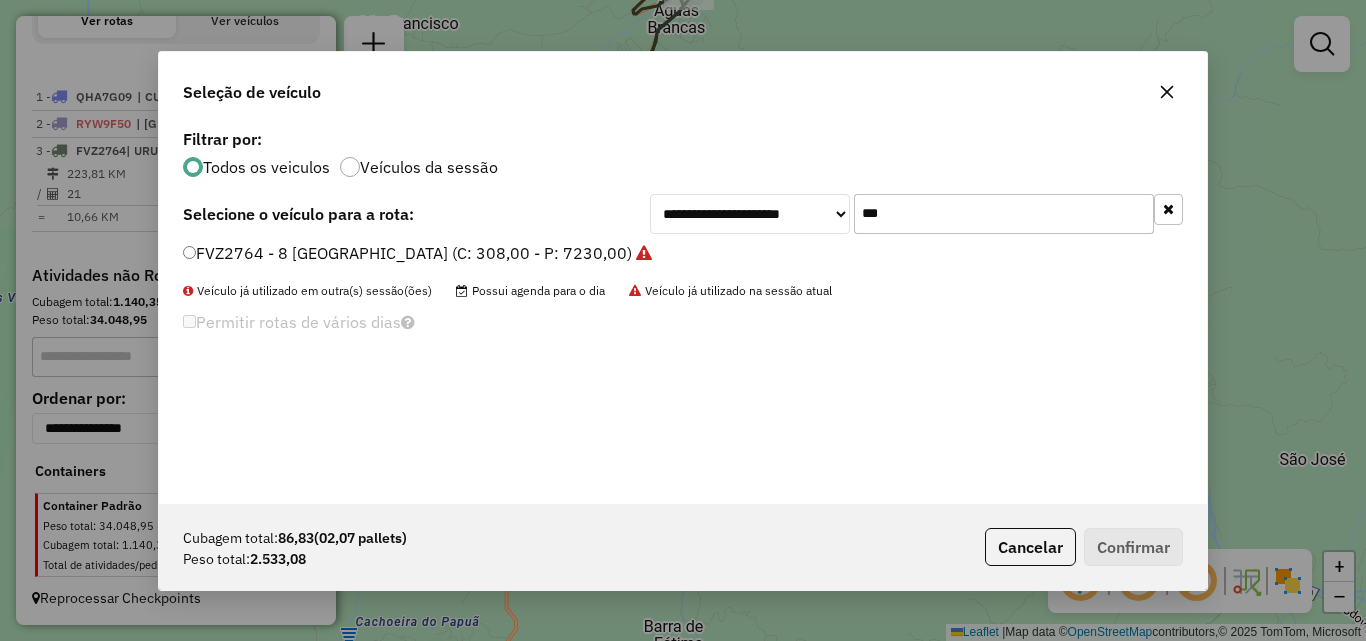 click on "***" 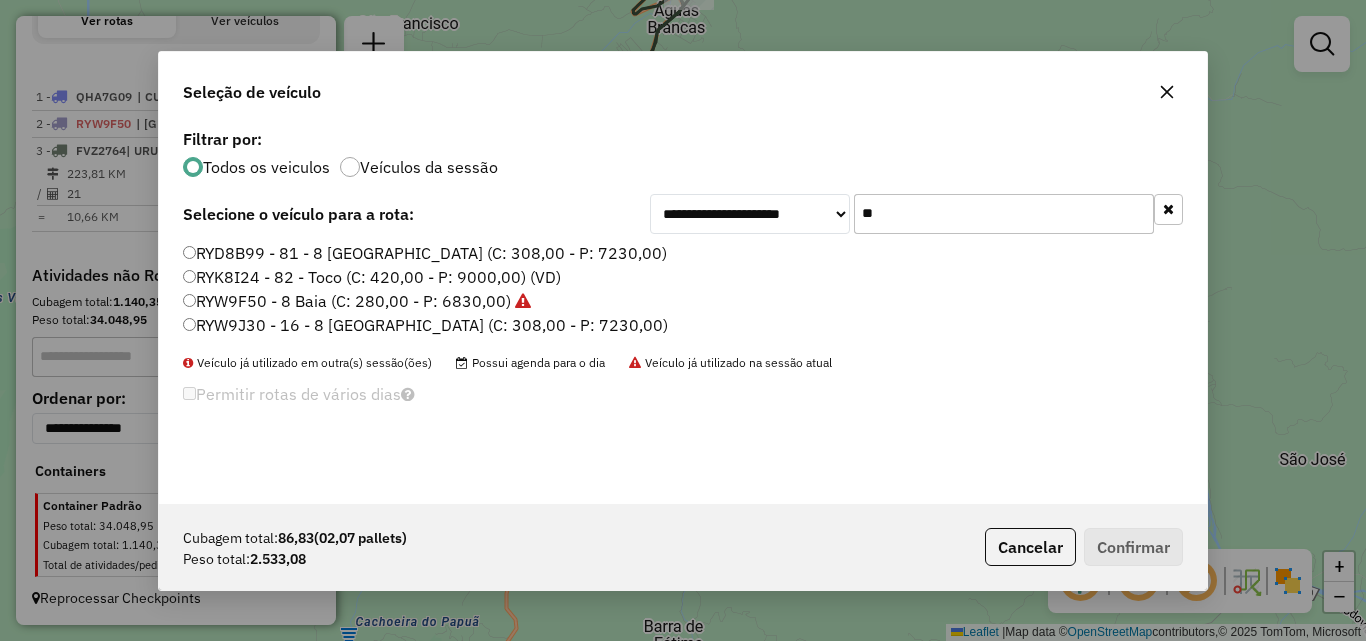type on "**" 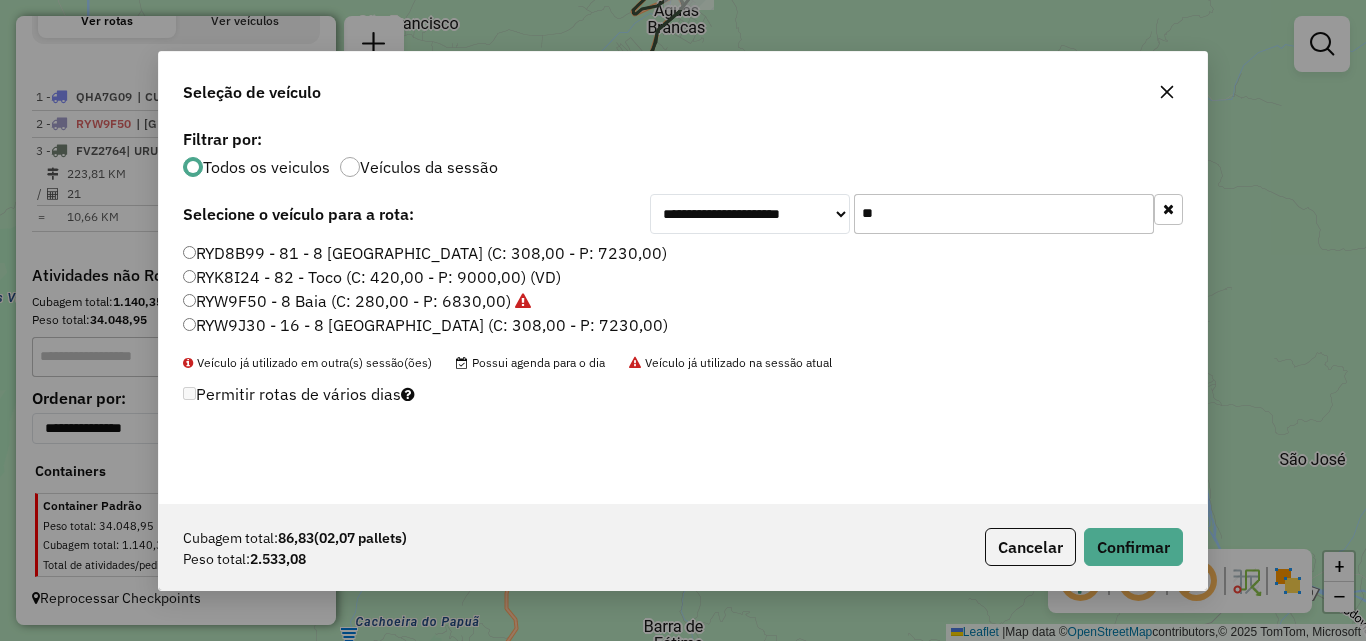 click on "Cubagem total:  86,83   (02,07 pallets)  Peso total: 2.533,08  Cancelar   Confirmar" 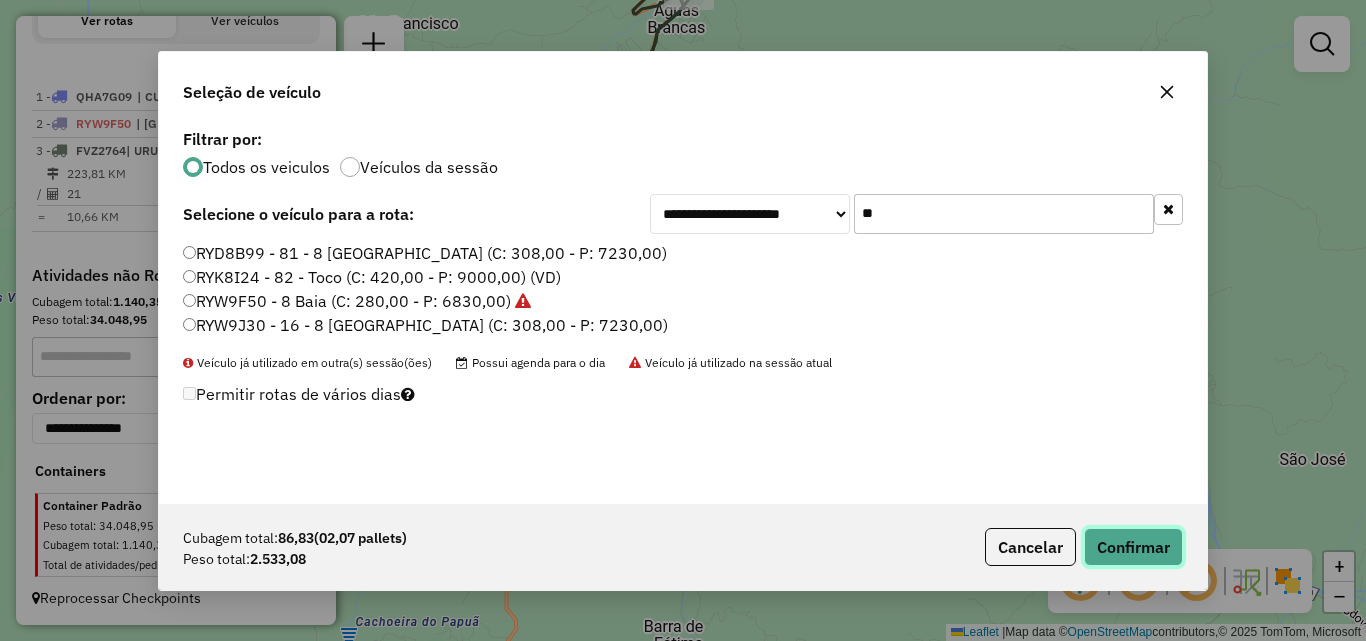 click on "Confirmar" 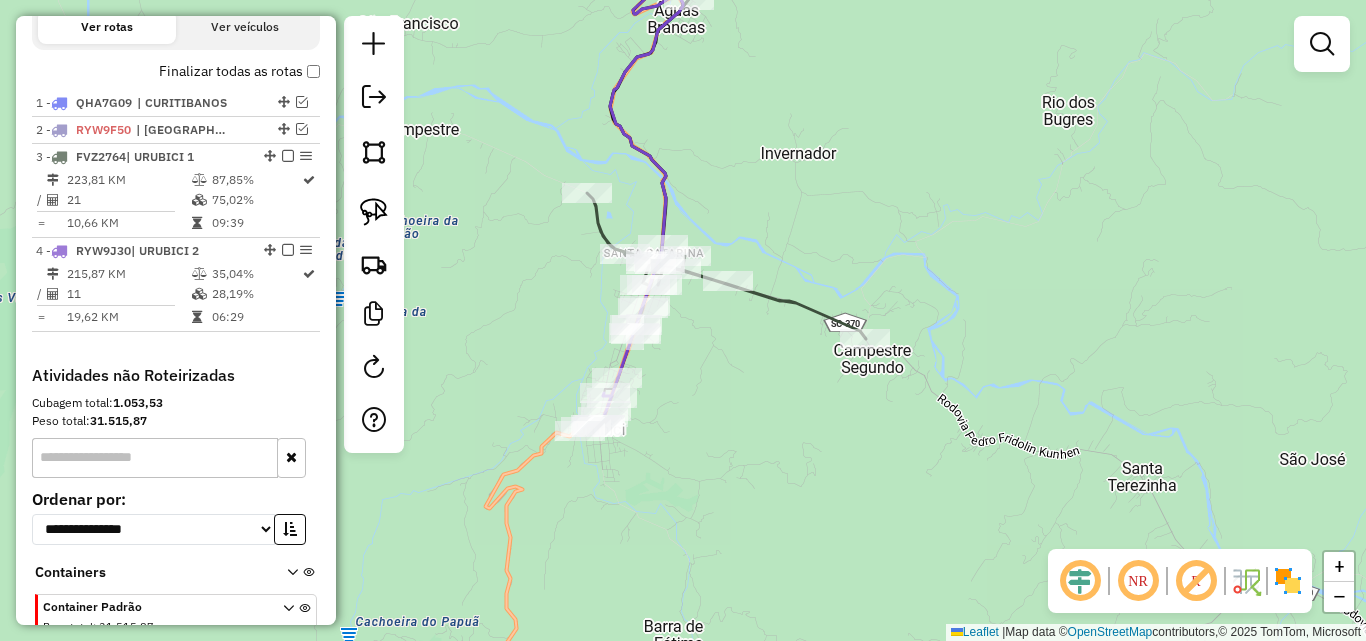 scroll, scrollTop: 715, scrollLeft: 0, axis: vertical 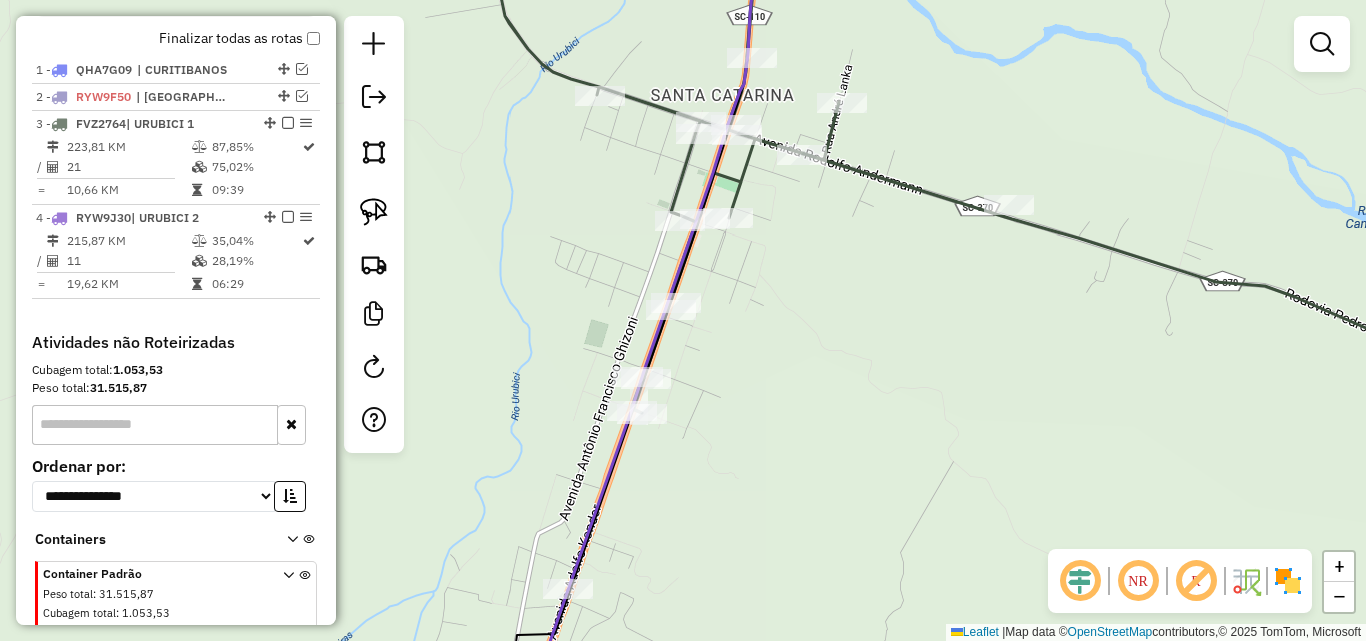 drag, startPoint x: 571, startPoint y: 346, endPoint x: 551, endPoint y: 335, distance: 22.825424 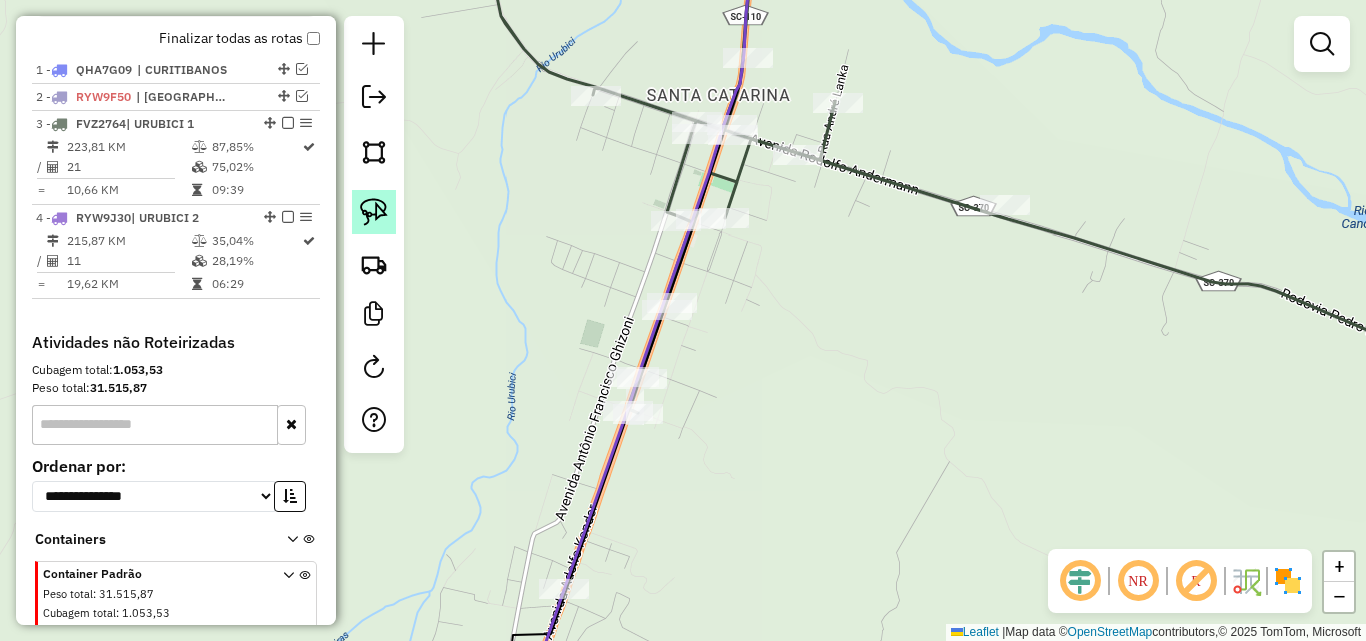 click 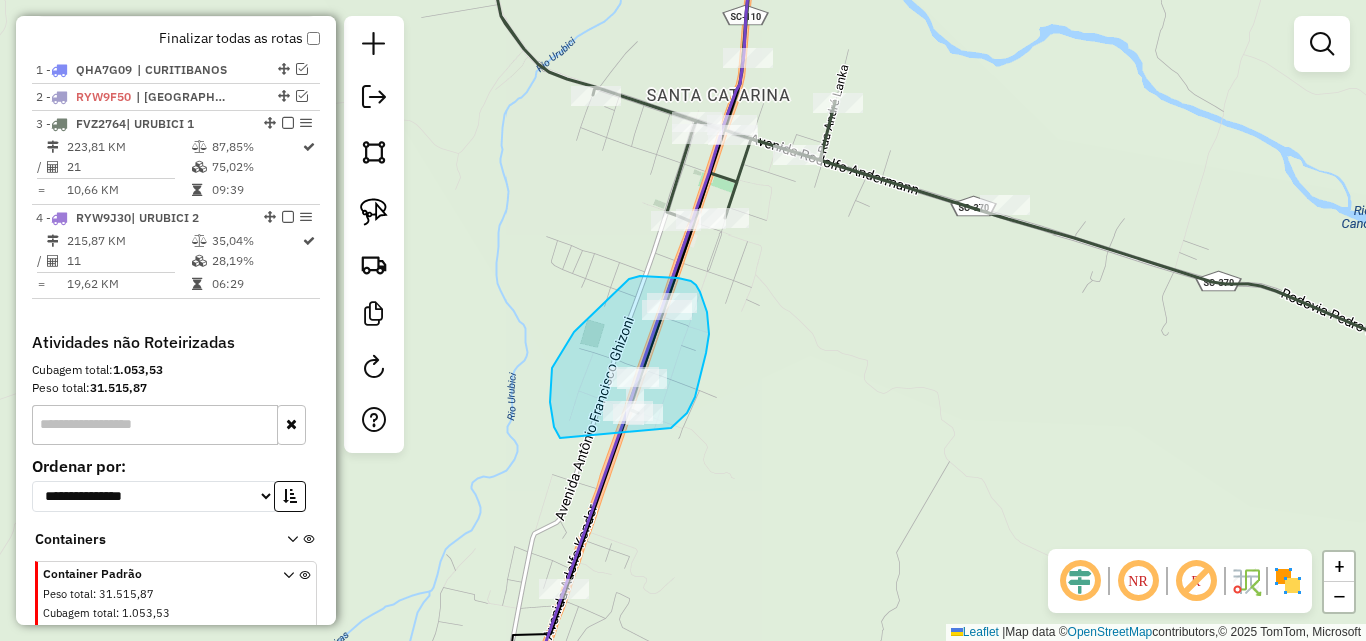 drag, startPoint x: 555, startPoint y: 429, endPoint x: 657, endPoint y: 435, distance: 102.176315 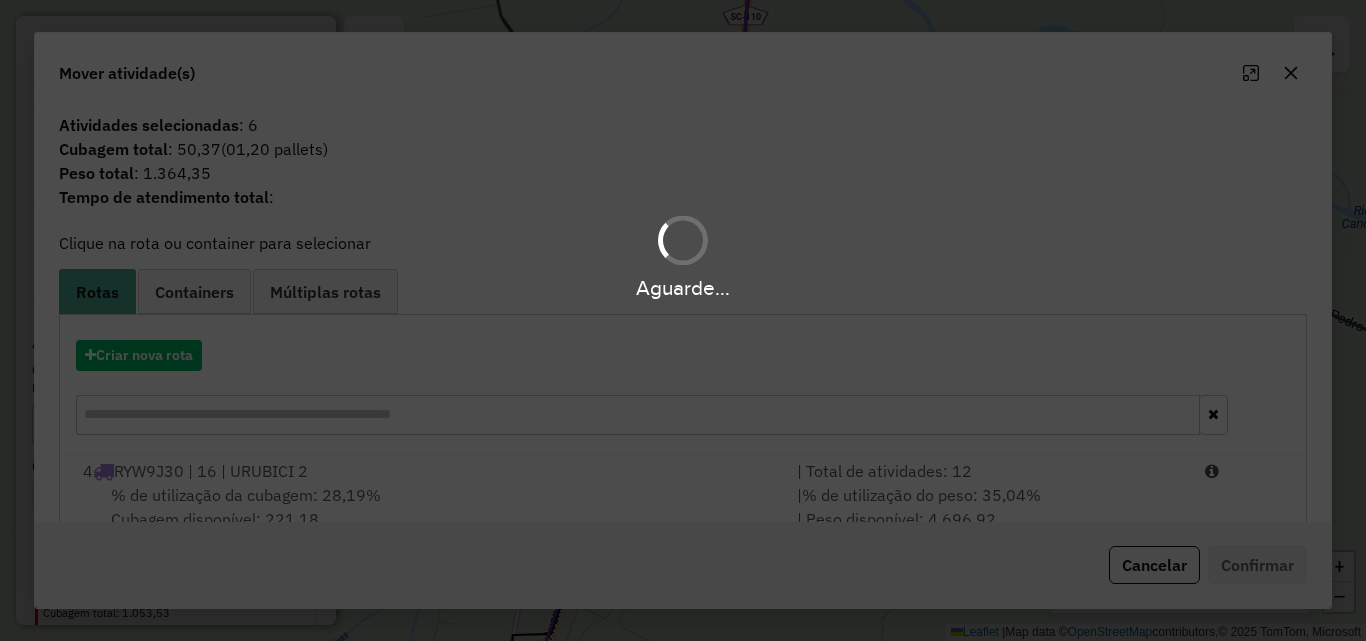 click on "Aguarde..." at bounding box center (683, 320) 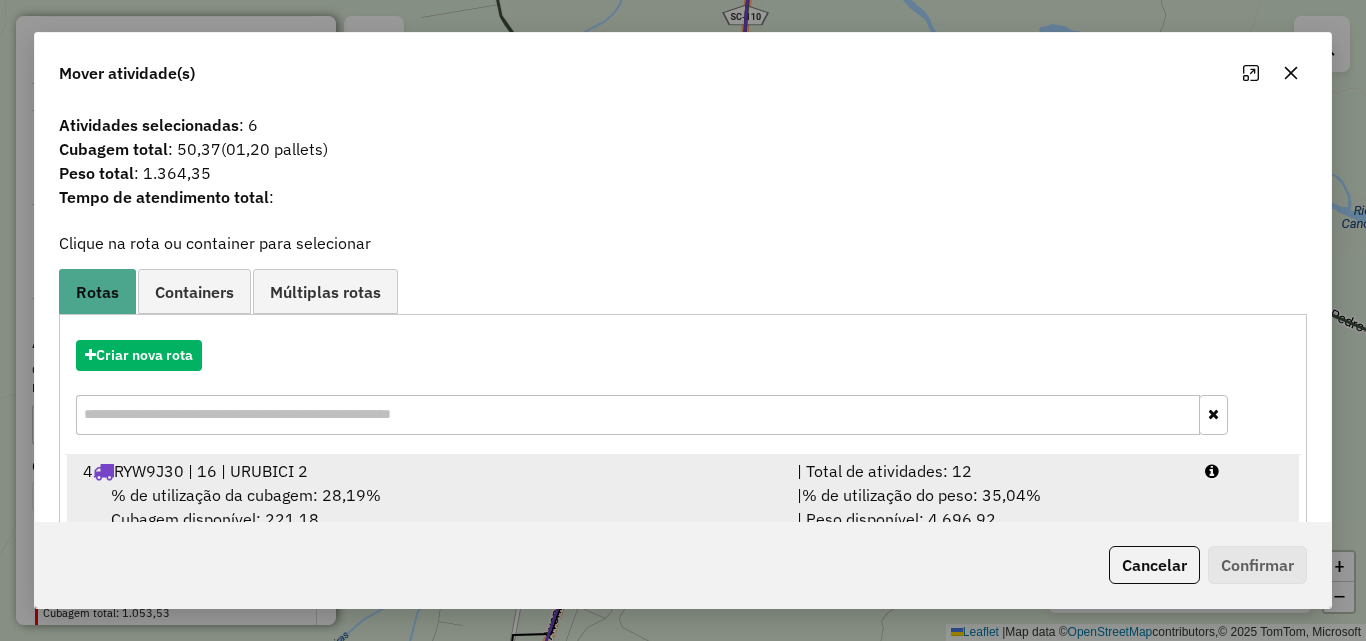click on "|  % de utilização do peso: 35,04%  | Peso disponível: 4.696,92" at bounding box center [989, 507] 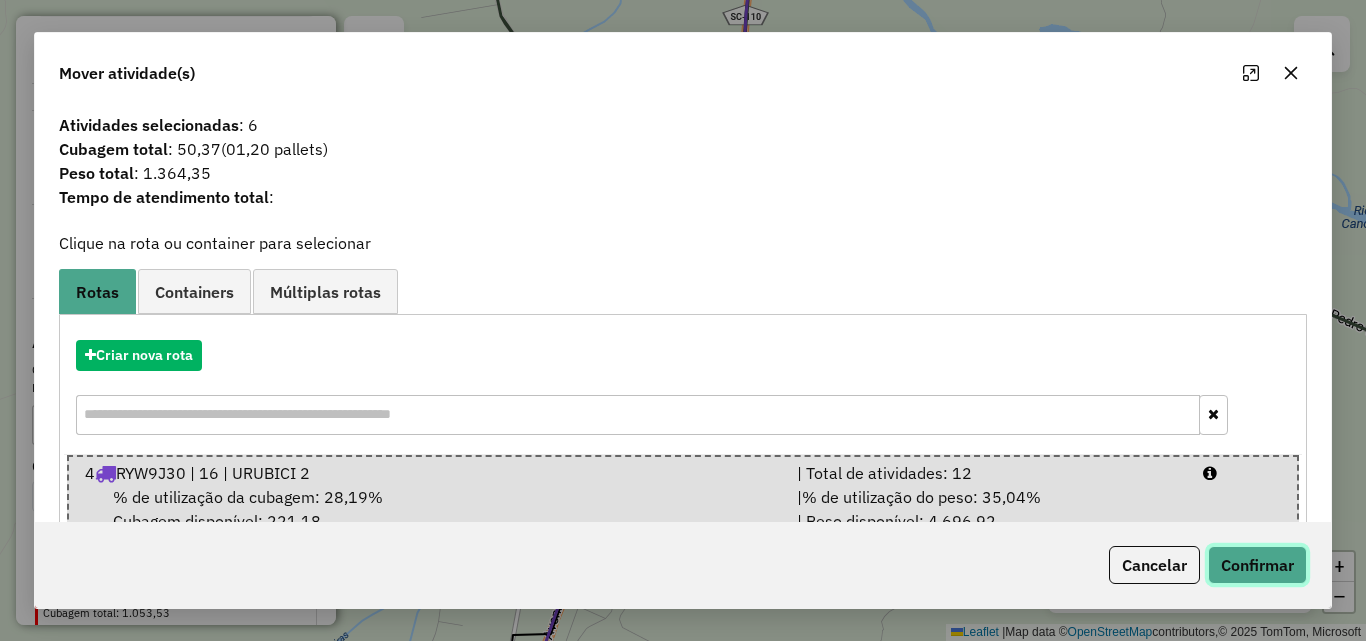 click on "Confirmar" 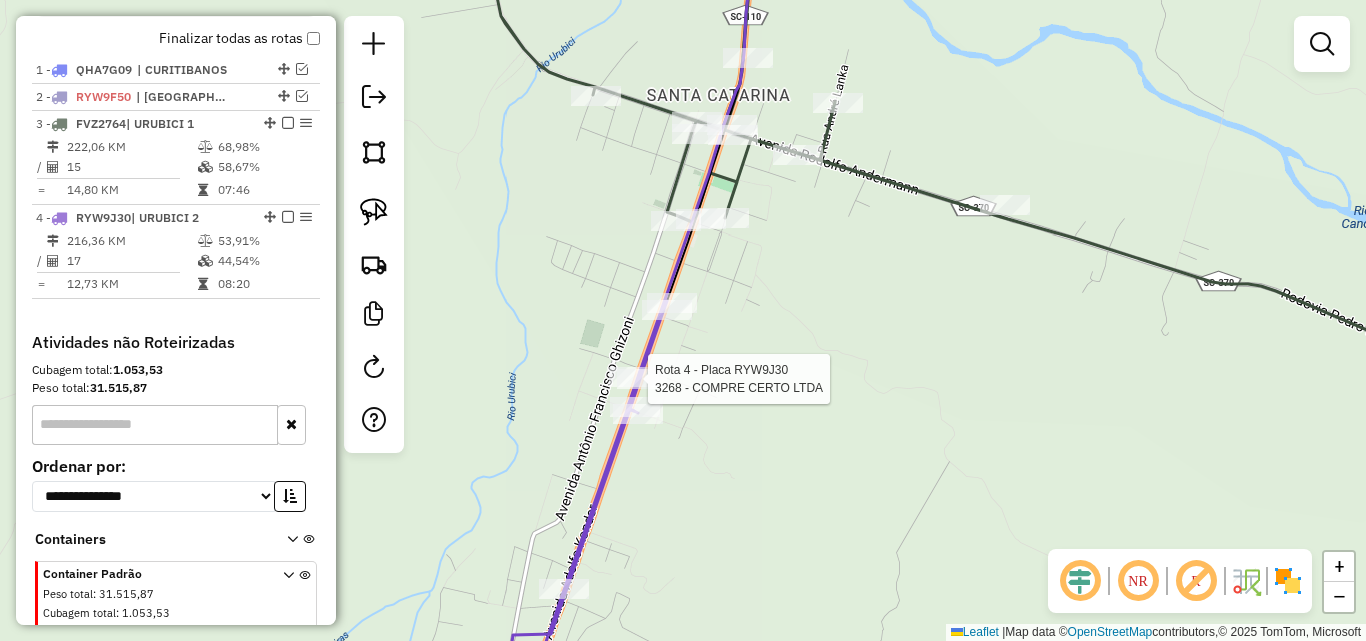 select on "**********" 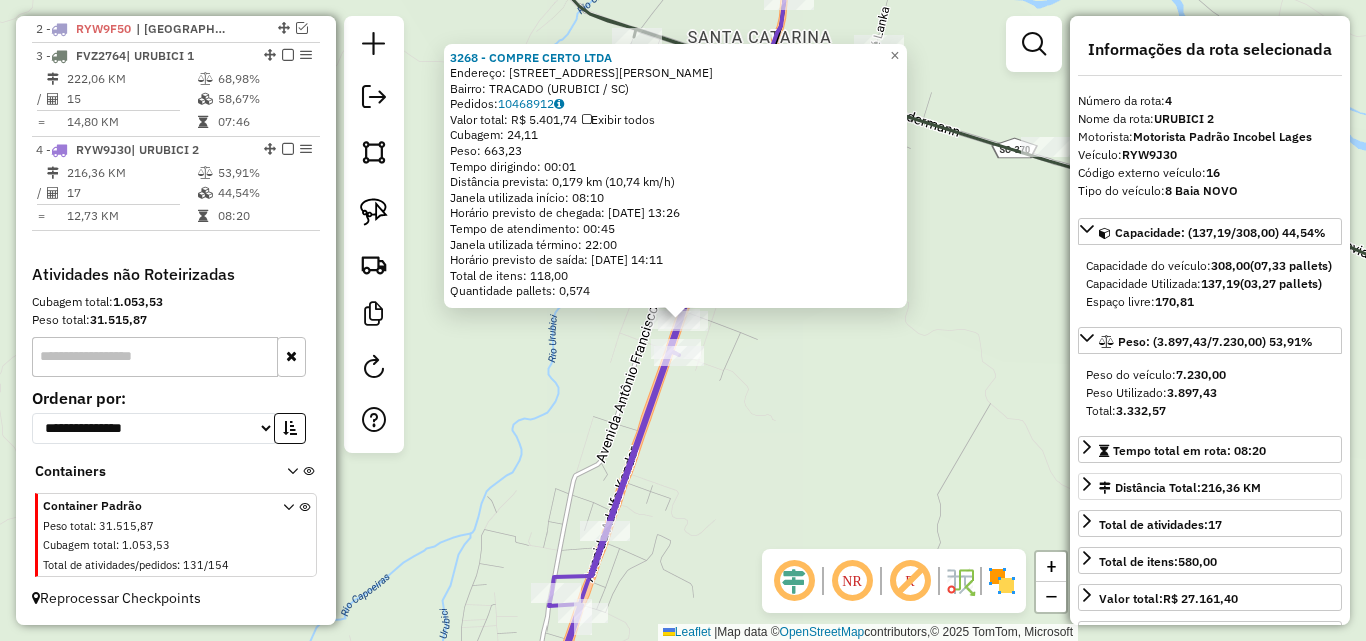 scroll, scrollTop: 801, scrollLeft: 0, axis: vertical 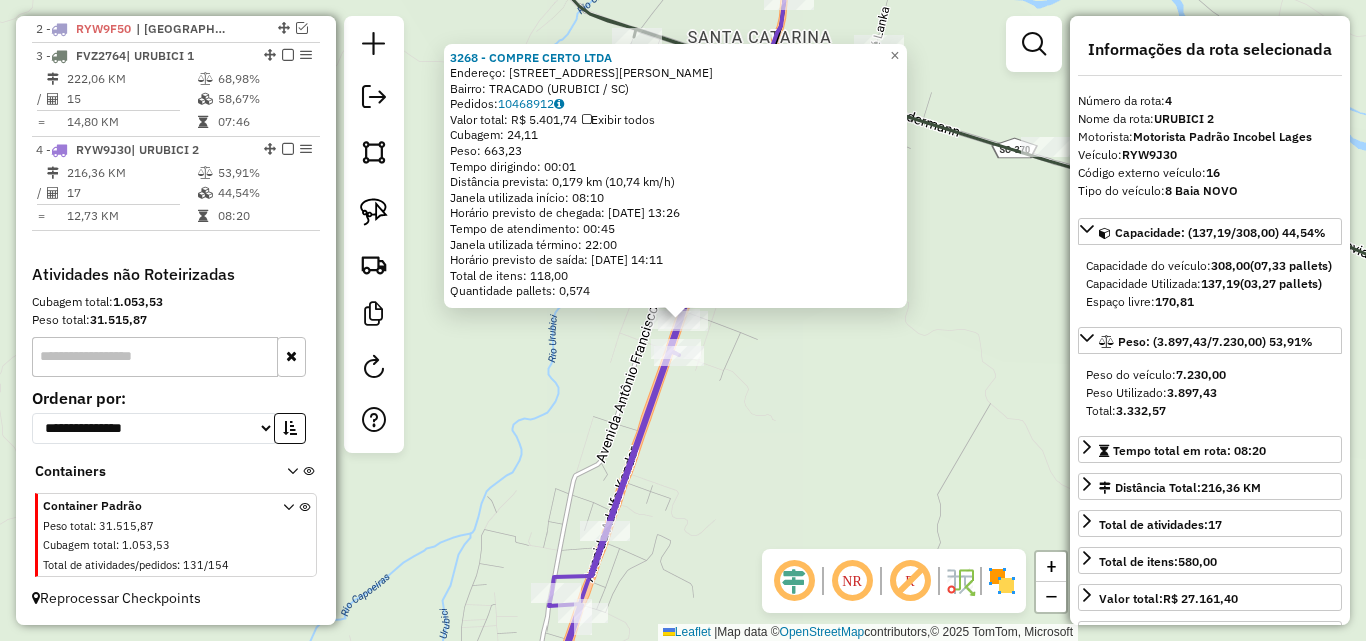 click on "3268 - COMPRE CERTO LTDA  Endereço: [STREET_ADDRESS][PERSON_NAME]   Bairro: TRACADO (URUBICI / SC)   Pedidos:  10468912   Valor total: R$ 5.401,74   Exibir todos   Cubagem: 24,11  Peso: 663,23  Tempo dirigindo: 00:01   Distância prevista: 0,179 km (10,74 km/h)   [GEOGRAPHIC_DATA] utilizada início: 08:10   Horário previsto de chegada: [DATE] 13:26   Tempo de atendimento: 00:45   Janela utilizada término: 22:00   Horário previsto de saída: [DATE] 14:11   Total de itens: 118,00   Quantidade pallets: 0,574  × Janela de atendimento Grade de atendimento Capacidade Transportadoras Veículos Cliente Pedidos  Rotas Selecione os dias de semana para filtrar as janelas de atendimento  Seg   Ter   Qua   Qui   Sex   Sáb   Dom  Informe o período da janela de atendimento: De: Até:  Filtrar exatamente a janela do cliente  Considerar janela de atendimento padrão  Selecione os dias de semana para filtrar as grades de atendimento  Seg   Ter   Qua   Qui   Sex   Sáb   Dom   Peso mínimo:   Peso máximo:   De:  +" 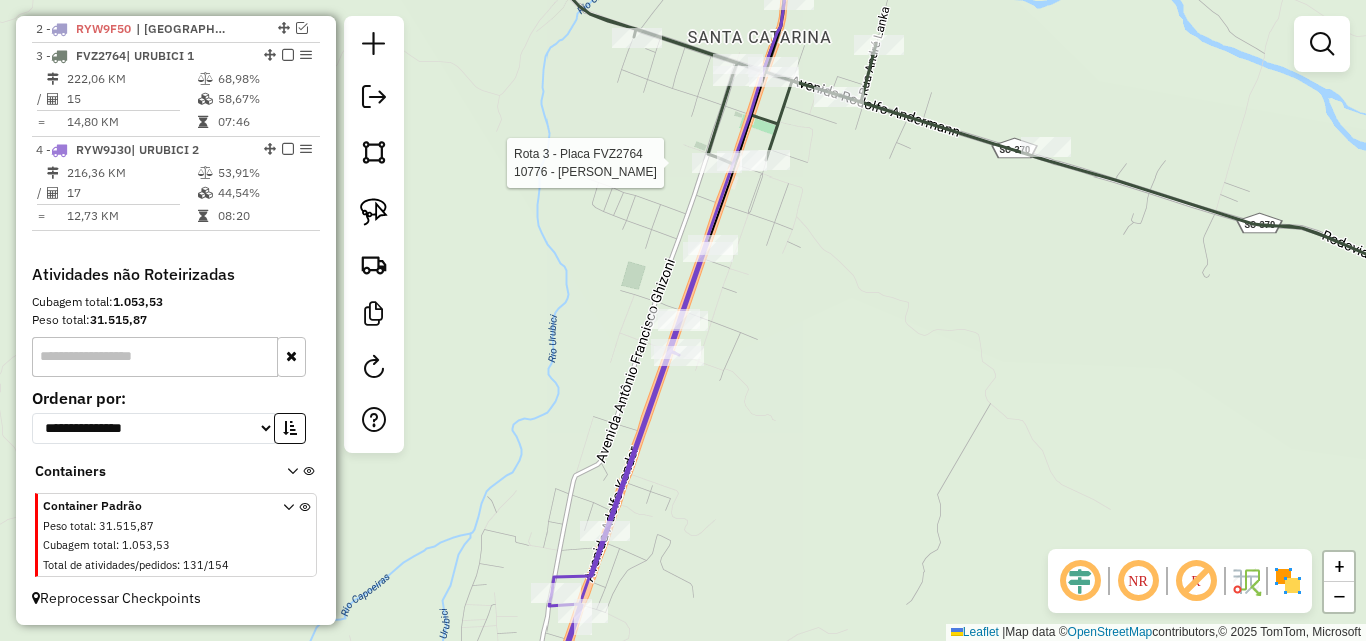 select on "**********" 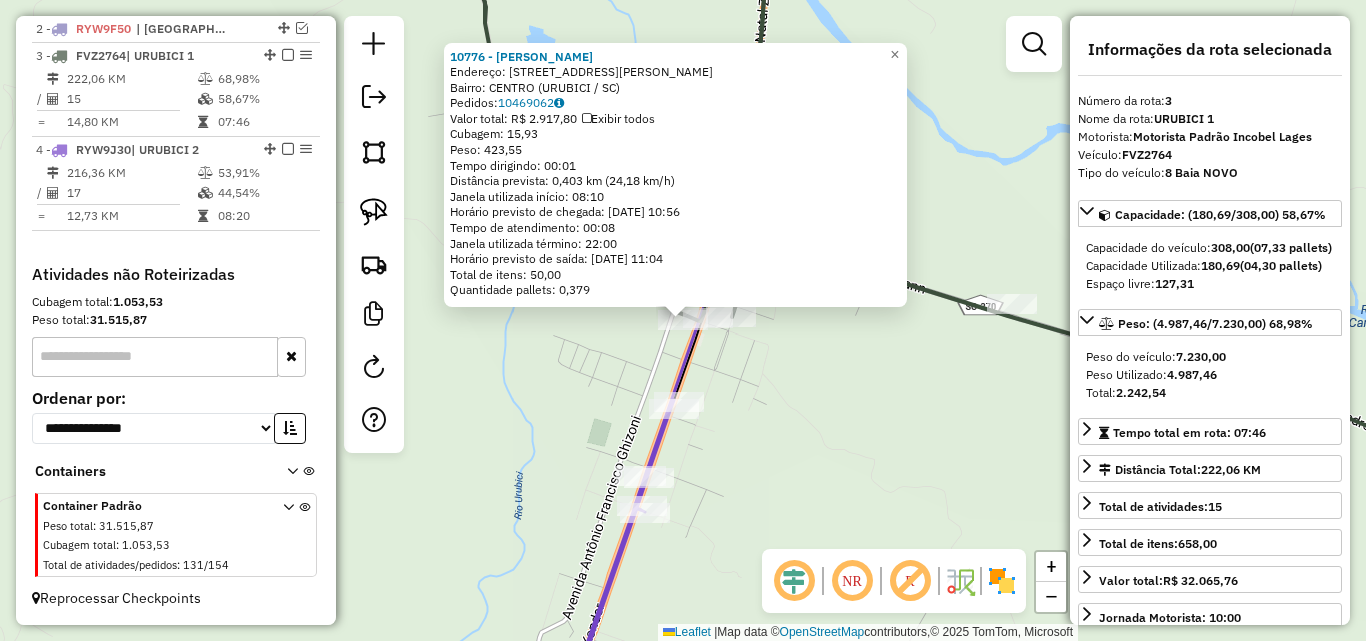 click on "10776 - [PERSON_NAME]: R   [PERSON_NAME]         44   Bairro: CENTRO (URUBICI / SC)   Pedidos:  10469062   Valor total: R$ 2.917,80   Exibir todos   Cubagem: 15,93  Peso: 423,55  Tempo dirigindo: 00:01   Distância prevista: 0,403 km (24,18 km/h)   [GEOGRAPHIC_DATA] utilizada início: 08:10   Horário previsto de chegada: [DATE] 10:56   Tempo de atendimento: 00:08   Janela utilizada término: 22:00   Horário previsto de saída: [DATE] 11:04   Total de itens: 50,00   Quantidade pallets: 0,379  × Janela de atendimento Grade de atendimento Capacidade Transportadoras Veículos Cliente Pedidos  Rotas Selecione os dias de semana para filtrar as janelas de atendimento  Seg   Ter   Qua   Qui   Sex   Sáb   Dom  Informe o período da janela de atendimento: De: Até:  Filtrar exatamente a janela do cliente  Considerar janela de atendimento padrão  Selecione os dias de semana para filtrar as grades de atendimento  Seg   Ter   Qua   Qui   Sex   Sáb   Dom   Peso mínimo:   Peso máximo:   De:  +" 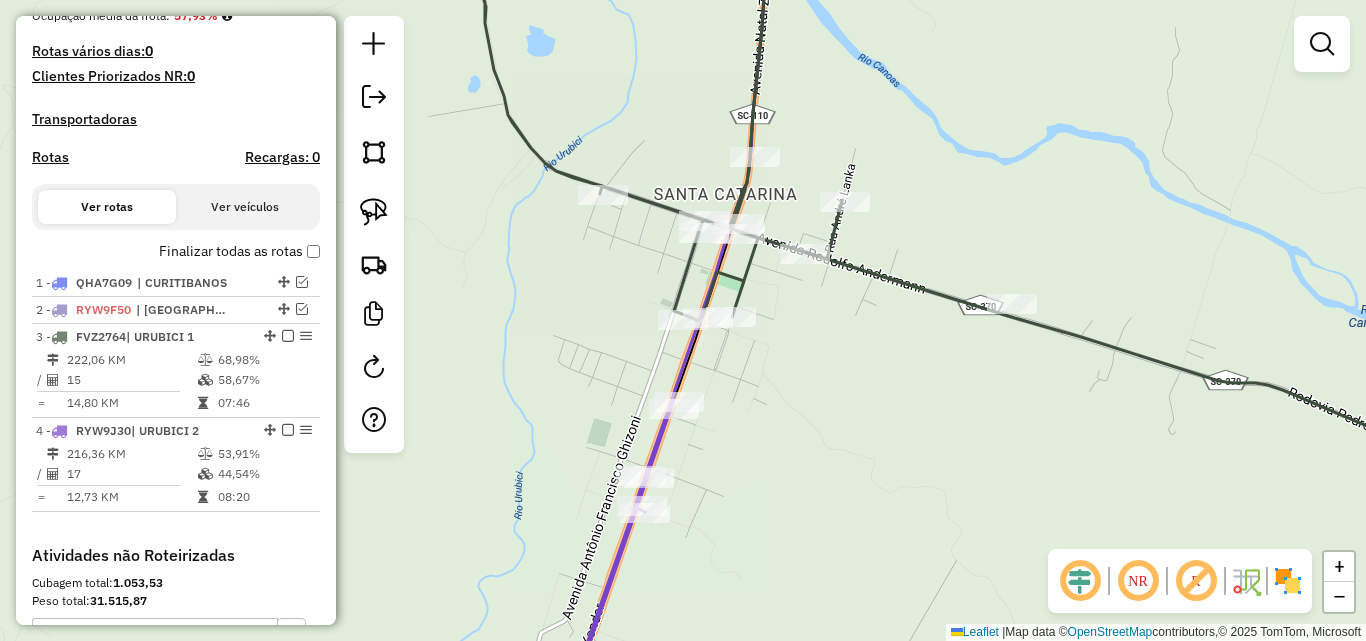 scroll, scrollTop: 501, scrollLeft: 0, axis: vertical 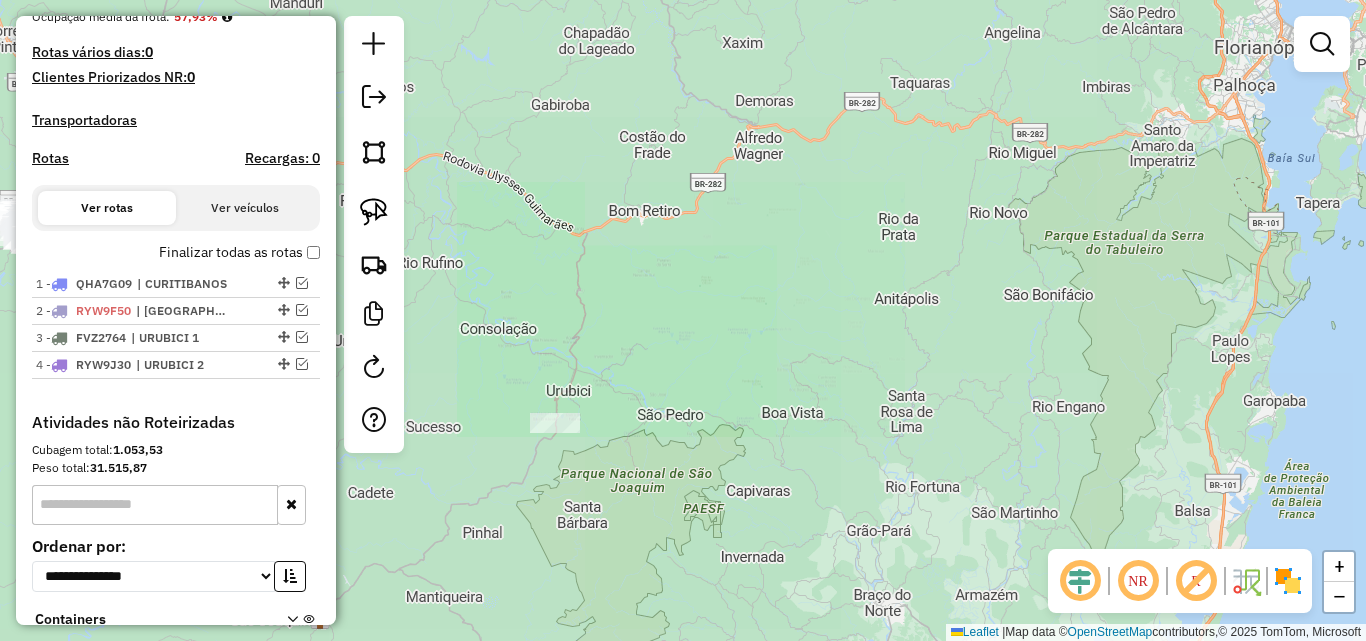 drag, startPoint x: 594, startPoint y: 355, endPoint x: 640, endPoint y: 326, distance: 54.378304 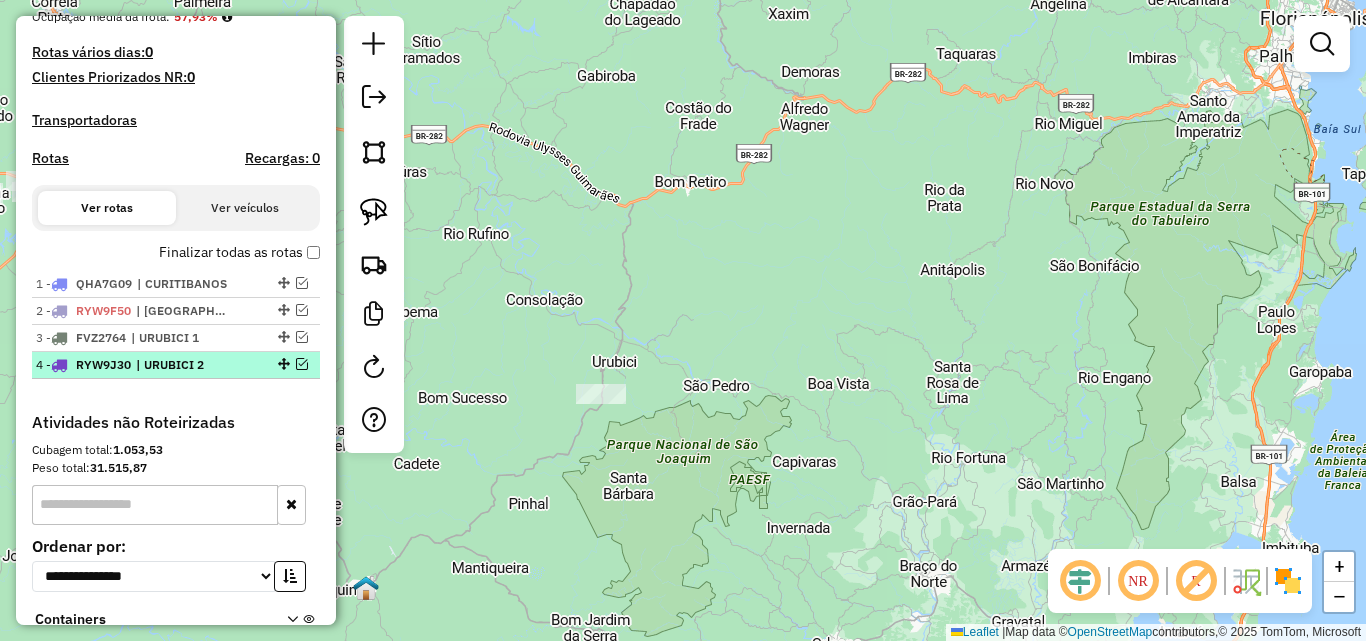 click at bounding box center [302, 364] 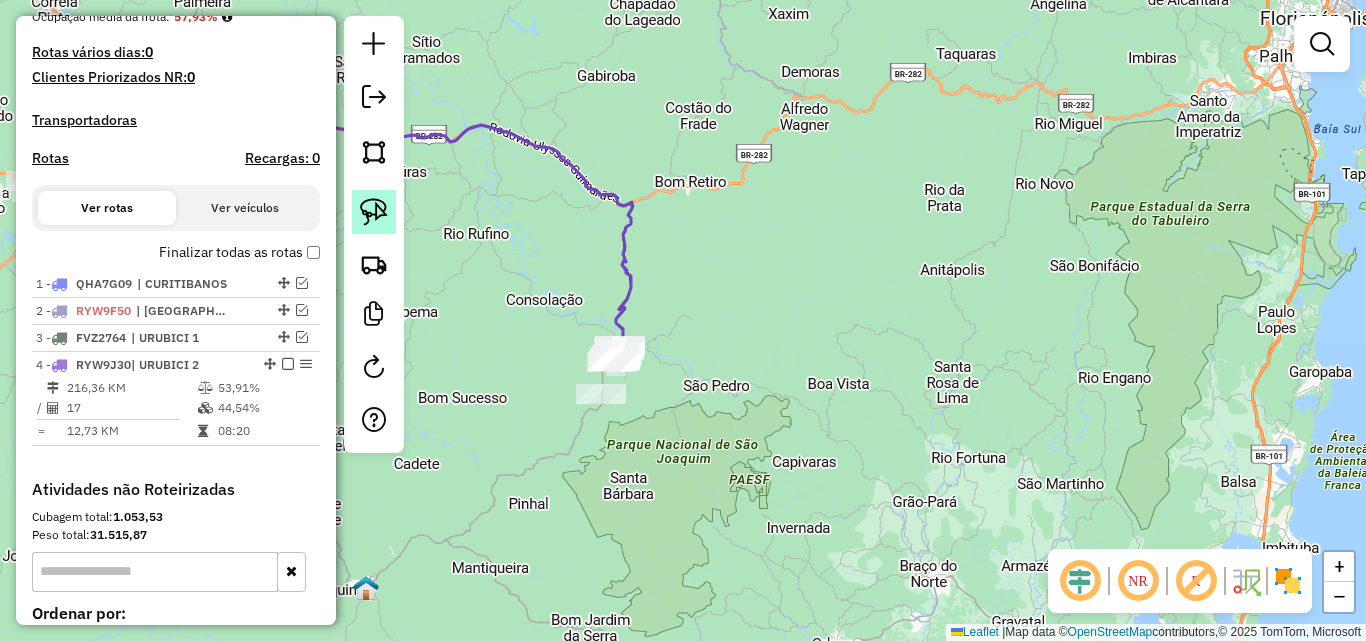 click 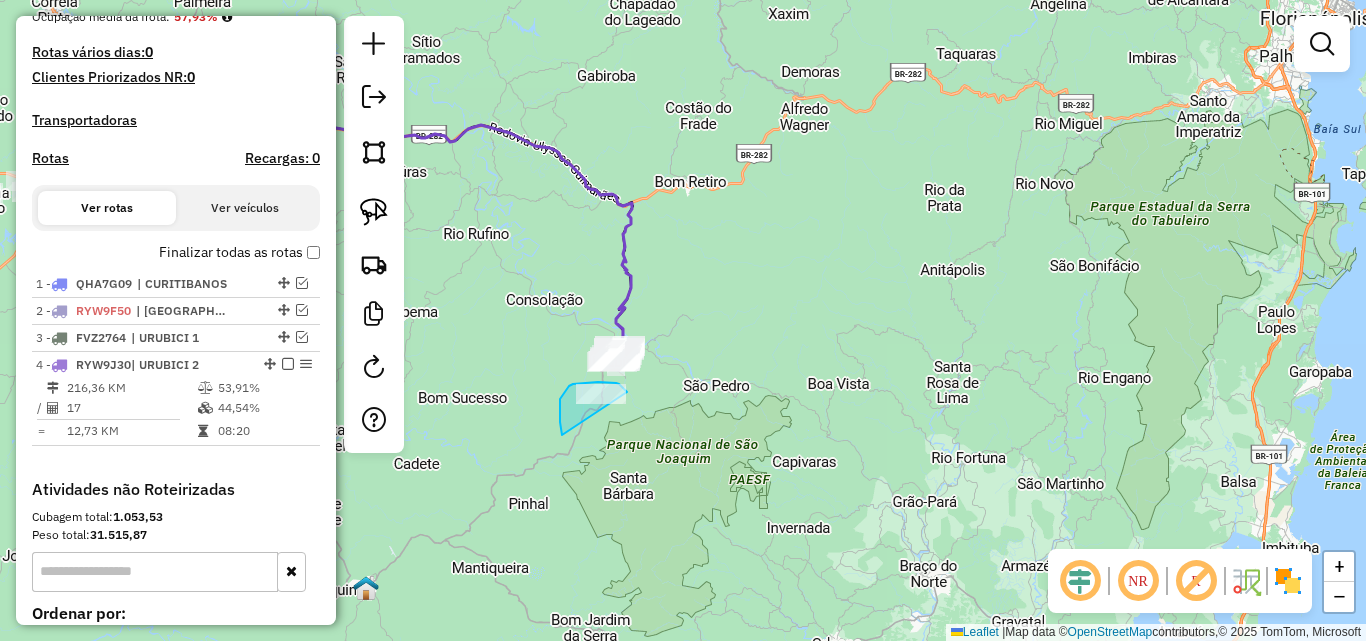 drag, startPoint x: 562, startPoint y: 435, endPoint x: 624, endPoint y: 417, distance: 64.56005 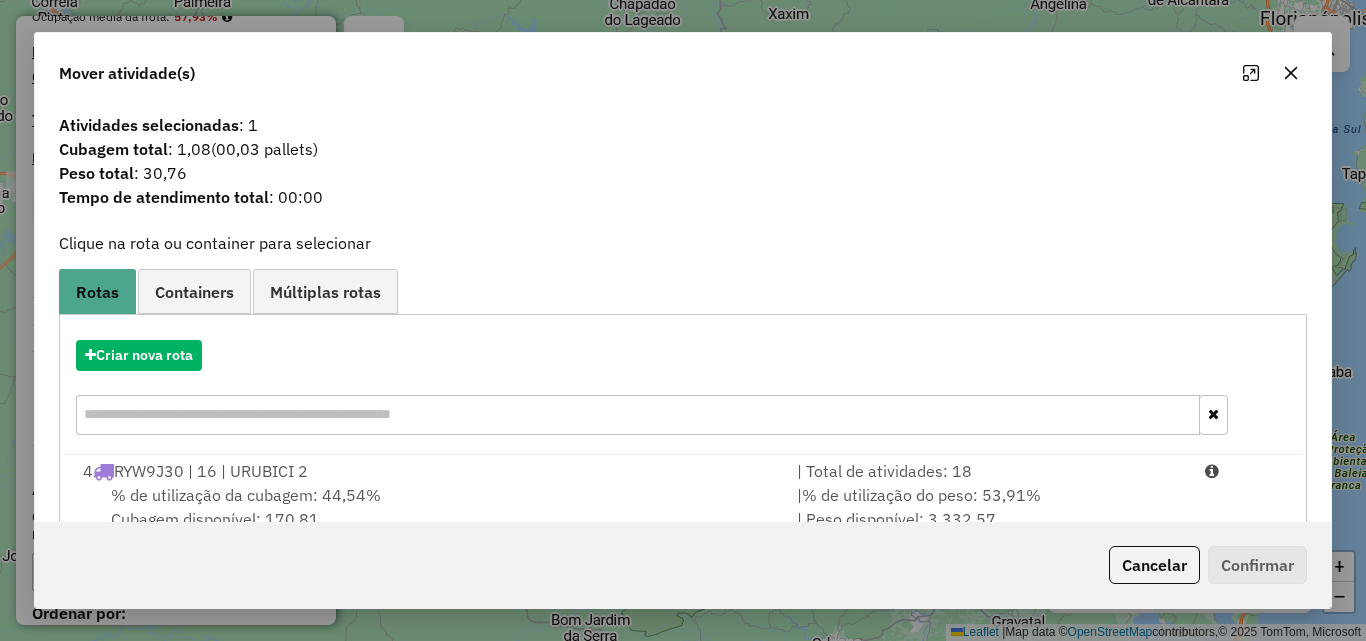 click on "% de utilização da cubagem: 44,54%" at bounding box center [246, 495] 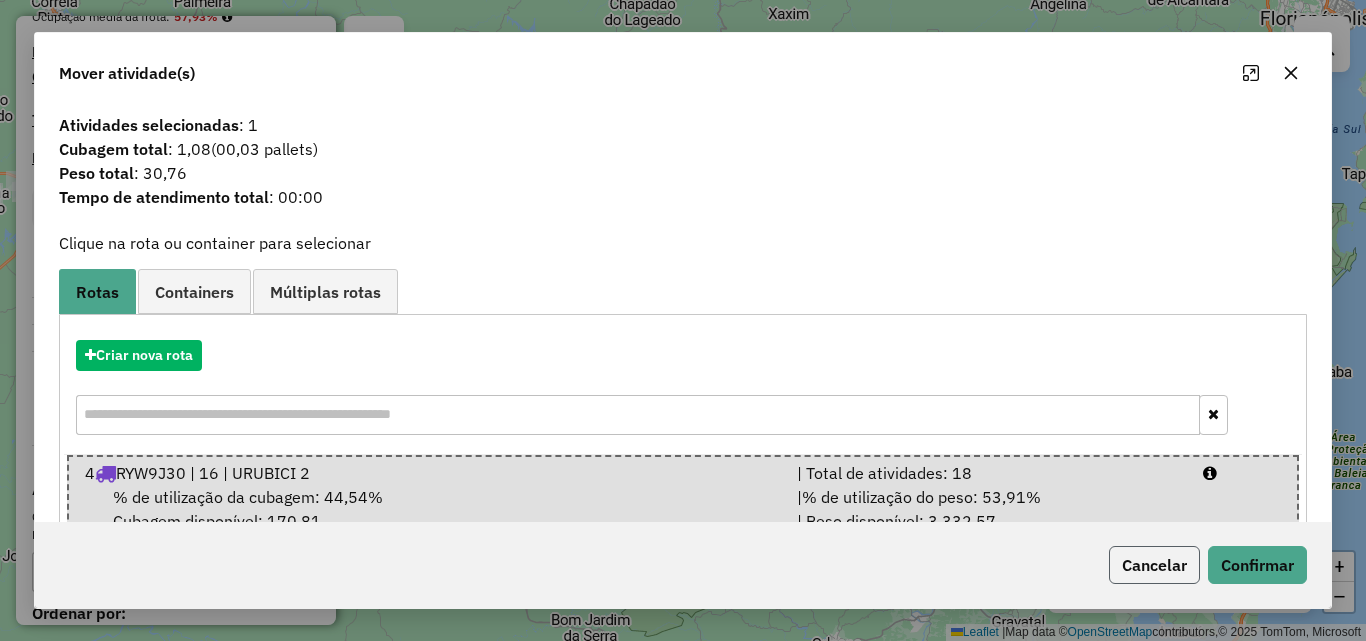 click on "Cancelar" 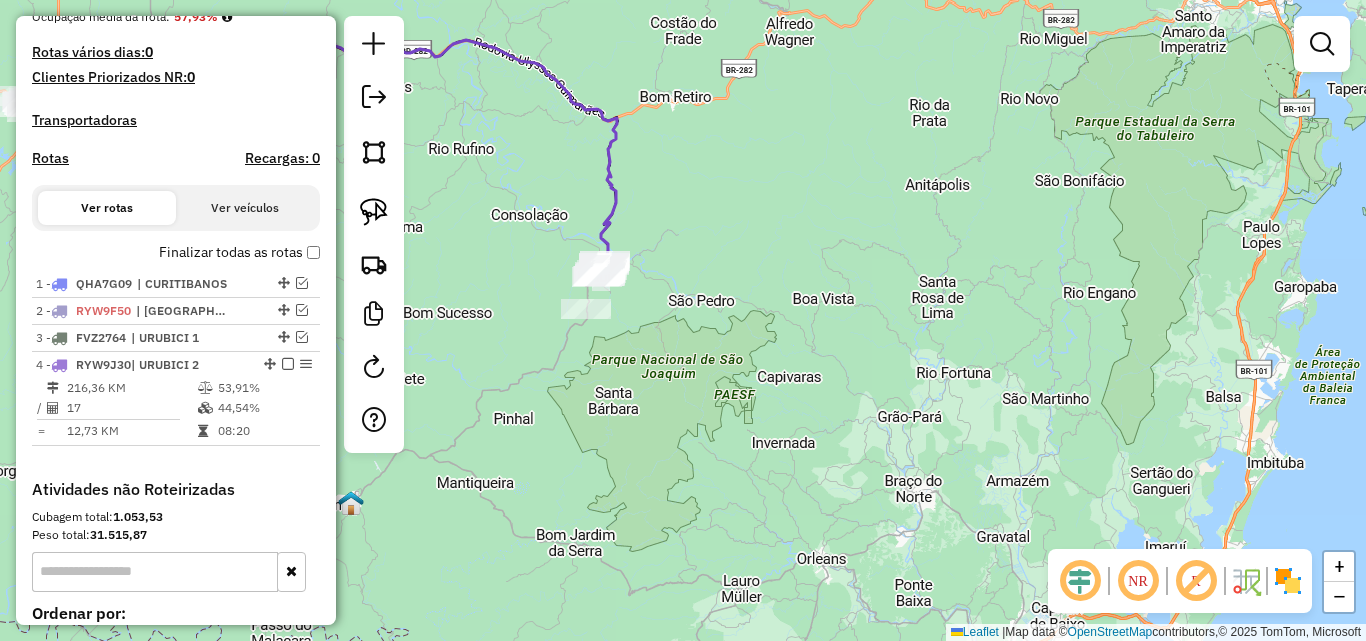 drag, startPoint x: 577, startPoint y: 461, endPoint x: 429, endPoint y: 340, distance: 191.16747 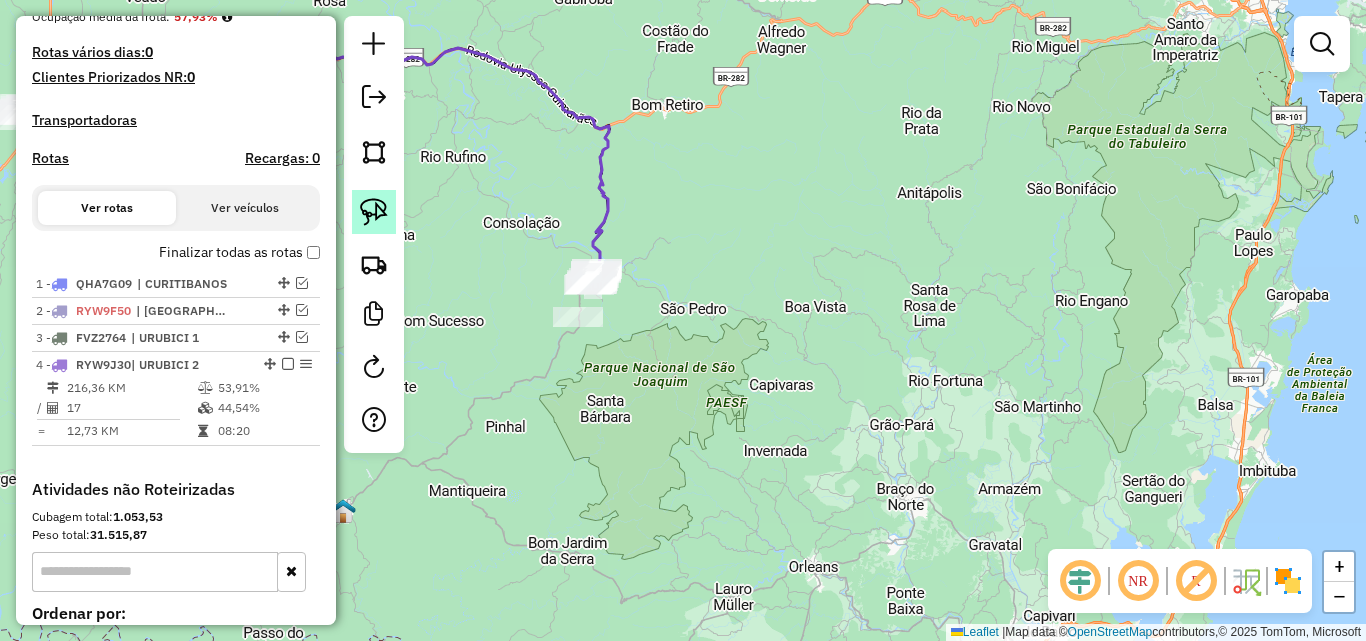 click 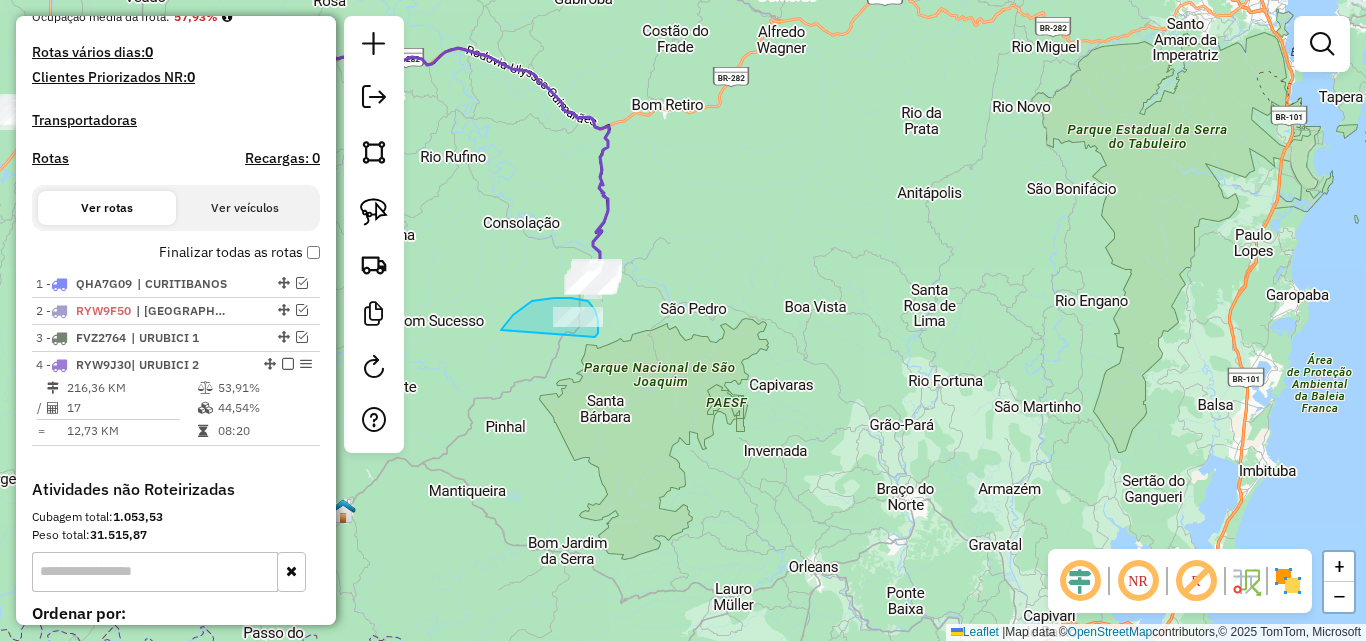 drag, startPoint x: 501, startPoint y: 330, endPoint x: 581, endPoint y: 347, distance: 81.78631 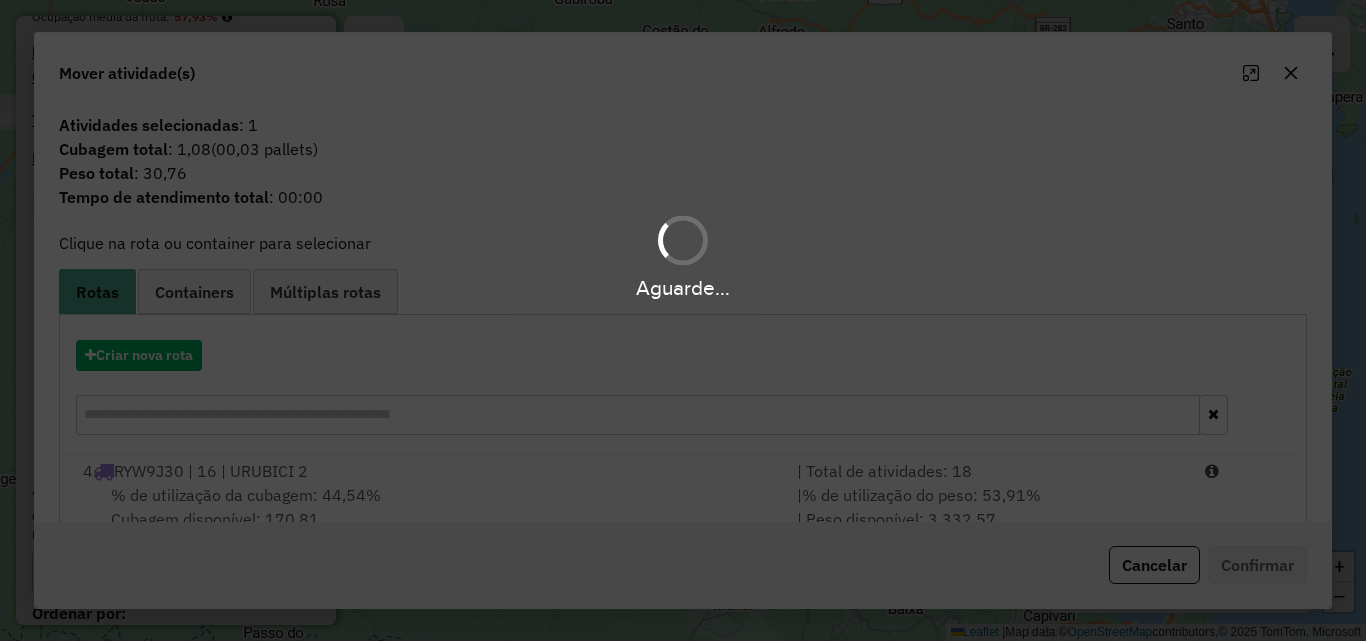 click on "Aguarde..." at bounding box center (683, 320) 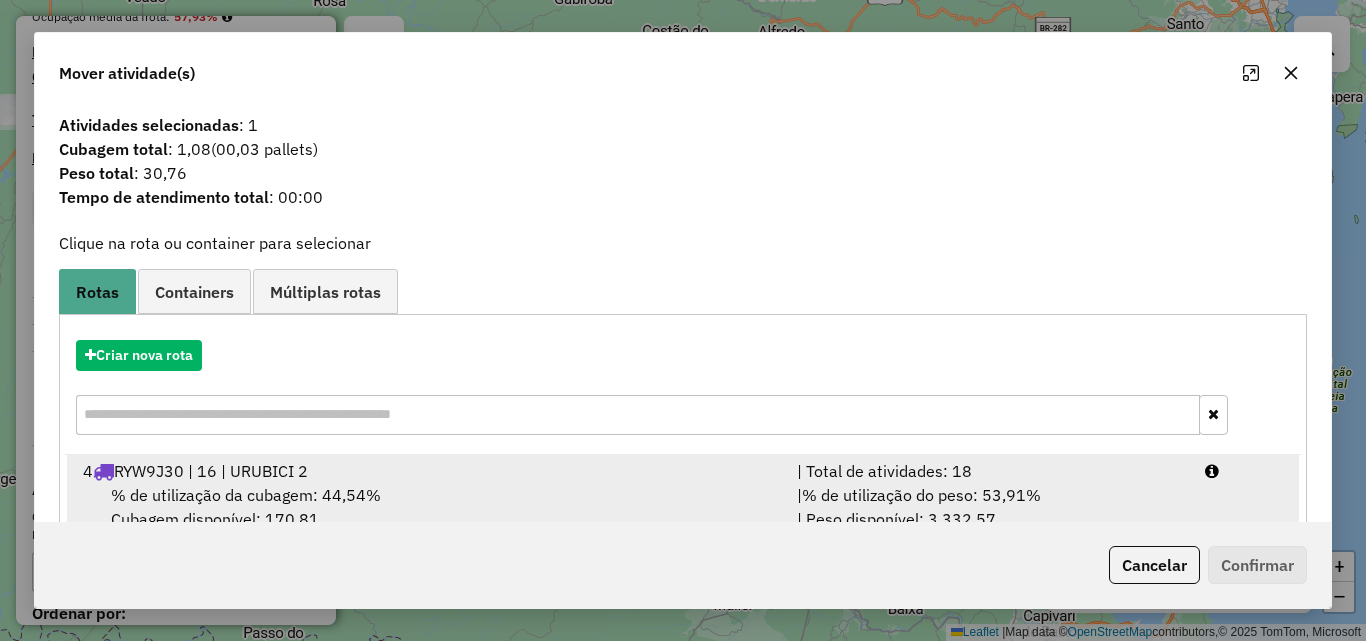 drag, startPoint x: 754, startPoint y: 500, endPoint x: 819, endPoint y: 507, distance: 65.37584 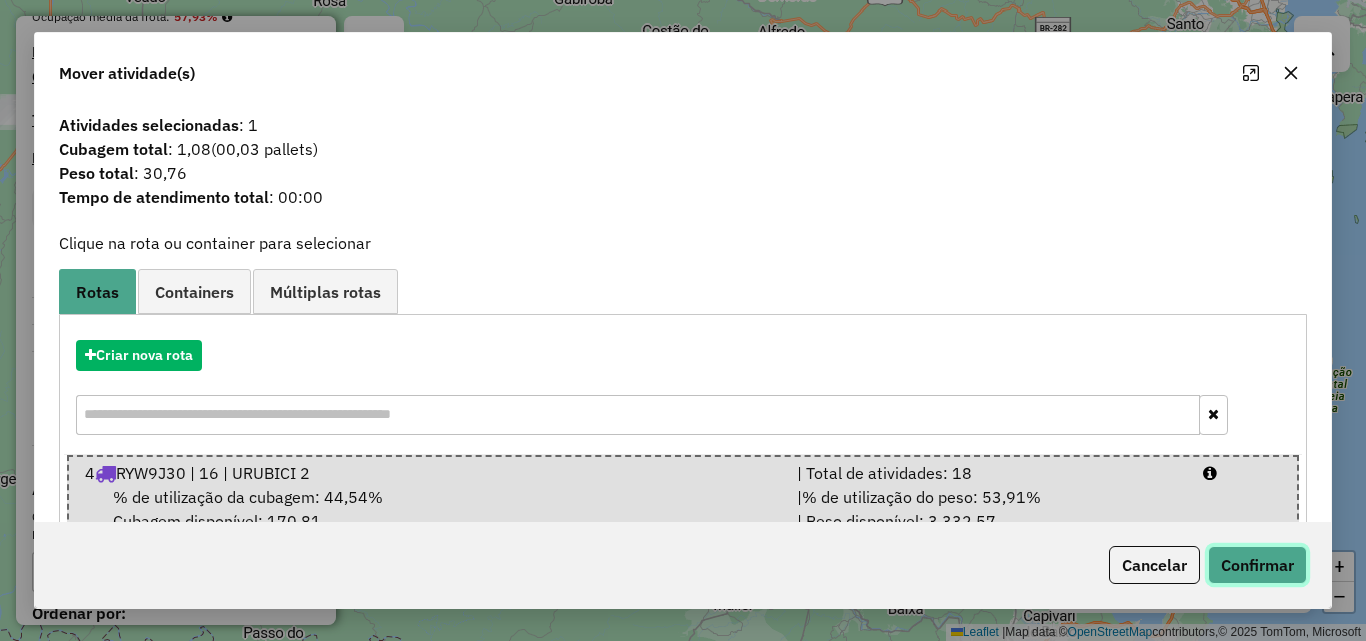 click on "Confirmar" 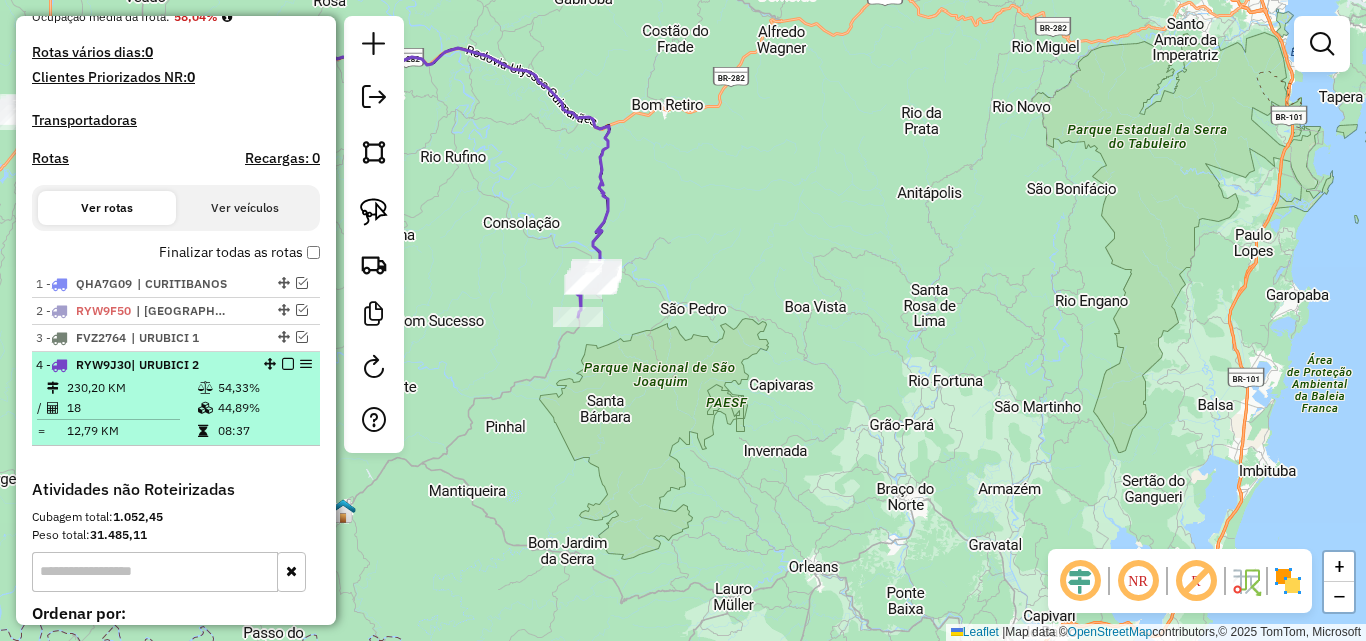 click at bounding box center [288, 364] 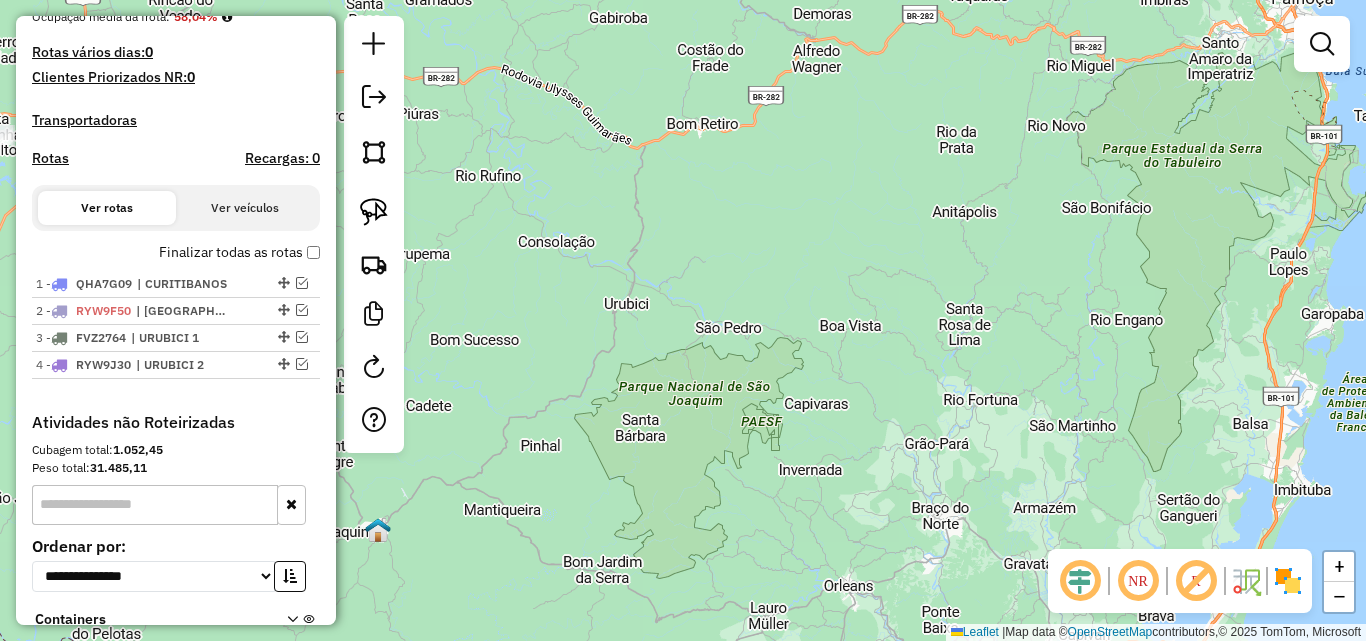 drag, startPoint x: 412, startPoint y: 231, endPoint x: 551, endPoint y: 276, distance: 146.1027 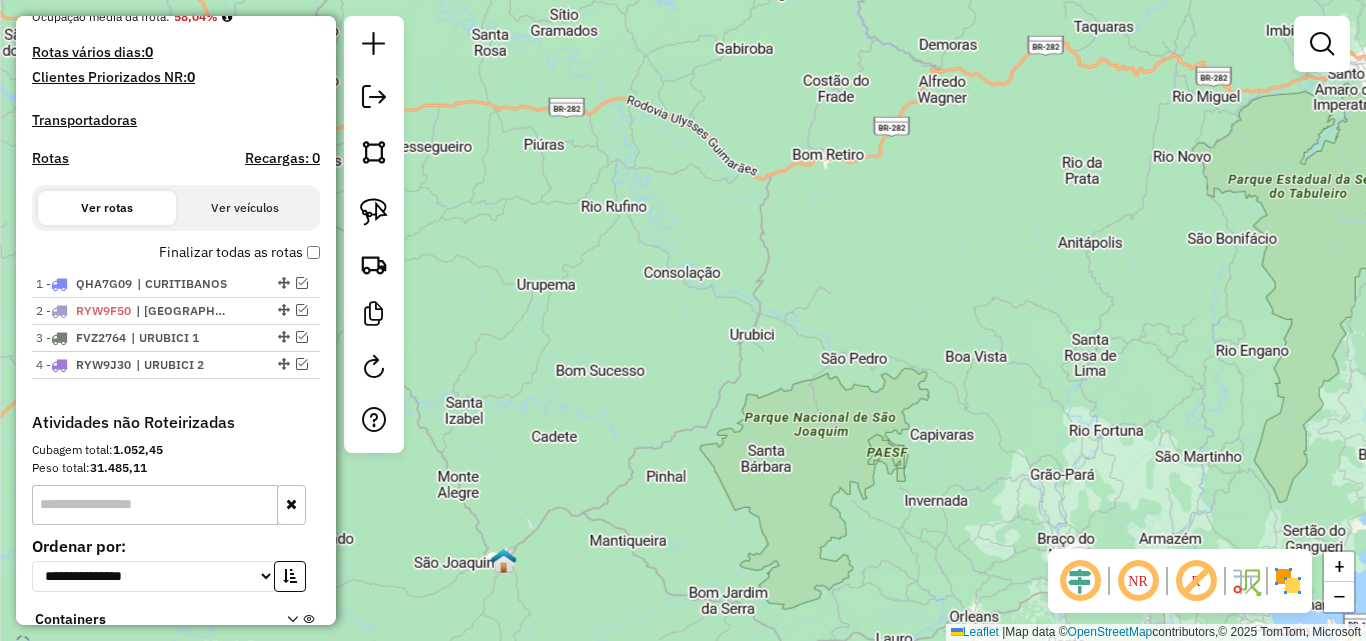 click on "Janela de atendimento Grade de atendimento Capacidade Transportadoras Veículos Cliente Pedidos  Rotas Selecione os dias de semana para filtrar as janelas de atendimento  Seg   Ter   Qua   Qui   Sex   Sáb   Dom  Informe o período da janela de atendimento: De: Até:  Filtrar exatamente a janela do cliente  Considerar janela de atendimento padrão  Selecione os dias de semana para filtrar as grades de atendimento  Seg   Ter   Qua   Qui   Sex   Sáb   Dom   Considerar clientes sem dia de atendimento cadastrado  Clientes fora do dia de atendimento selecionado Filtrar as atividades entre os valores definidos abaixo:  Peso mínimo:   Peso máximo:   Cubagem mínima:   Cubagem máxima:   De:   Até:  Filtrar as atividades entre o tempo de atendimento definido abaixo:  De:   Até:   Considerar capacidade total dos clientes não roteirizados Transportadora: Selecione um ou mais itens Tipo de veículo: Selecione um ou mais itens Veículo: Selecione um ou mais itens Motorista: Selecione um ou mais itens Nome: Rótulo:" 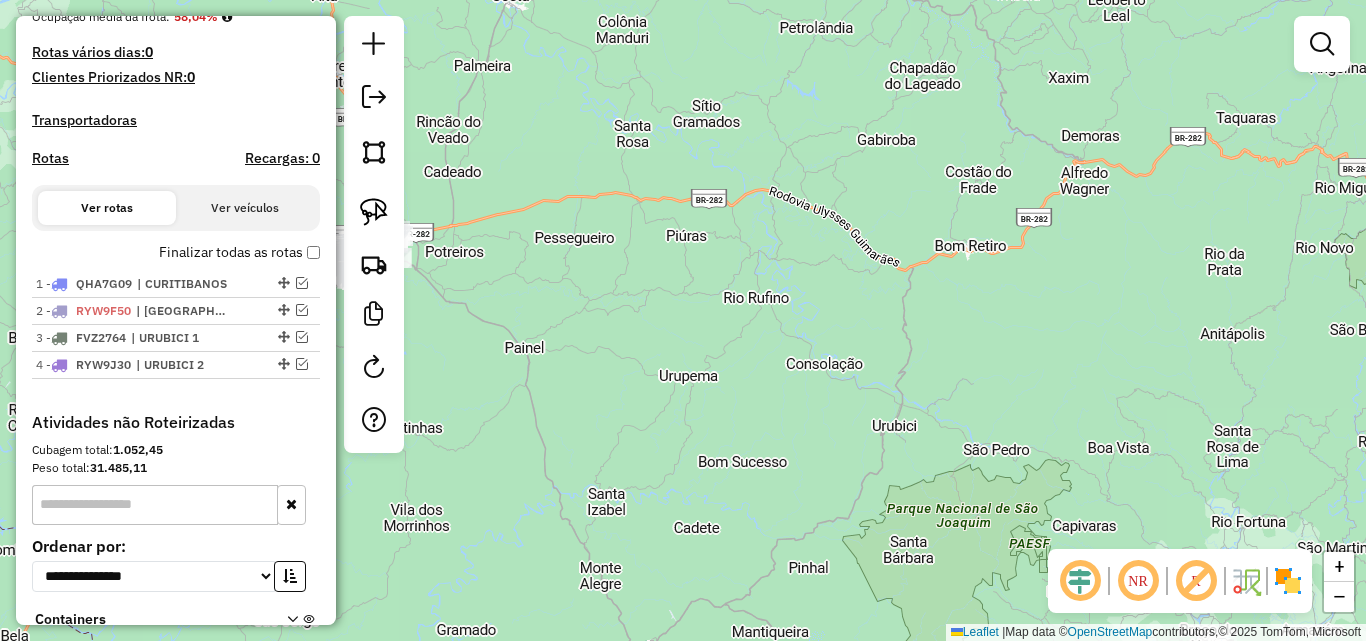 drag, startPoint x: 538, startPoint y: 243, endPoint x: 740, endPoint y: 351, distance: 229.05894 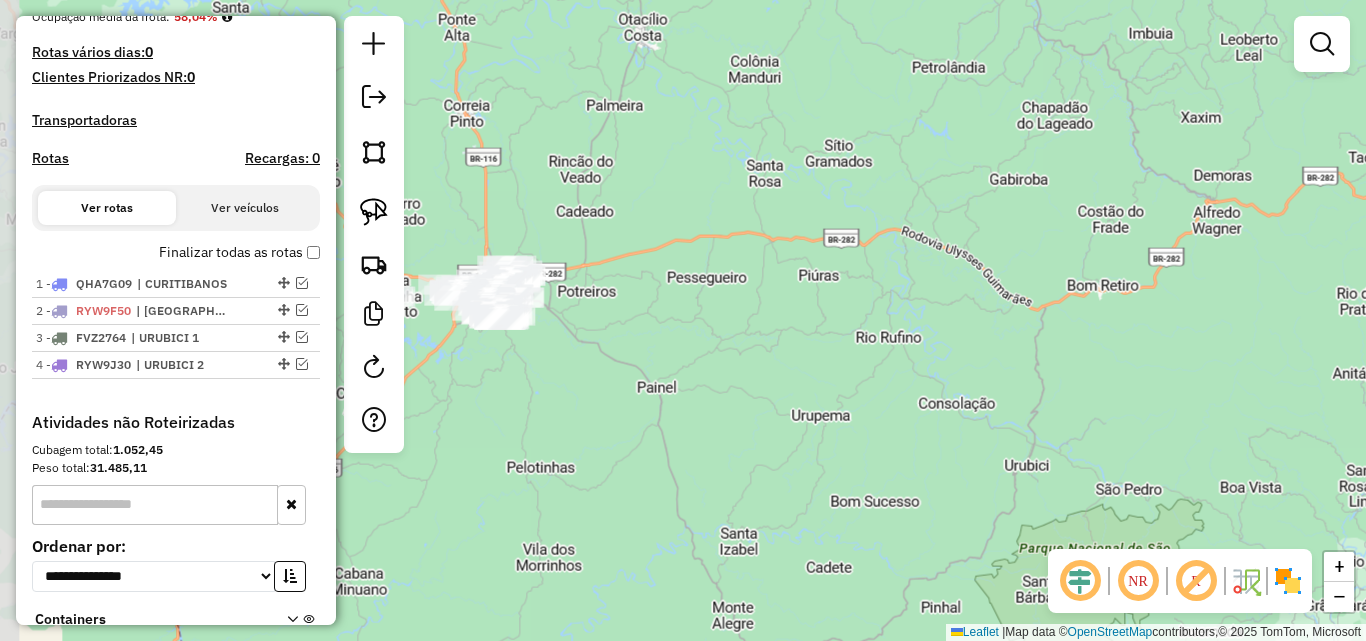 drag, startPoint x: 557, startPoint y: 259, endPoint x: 644, endPoint y: 335, distance: 115.52056 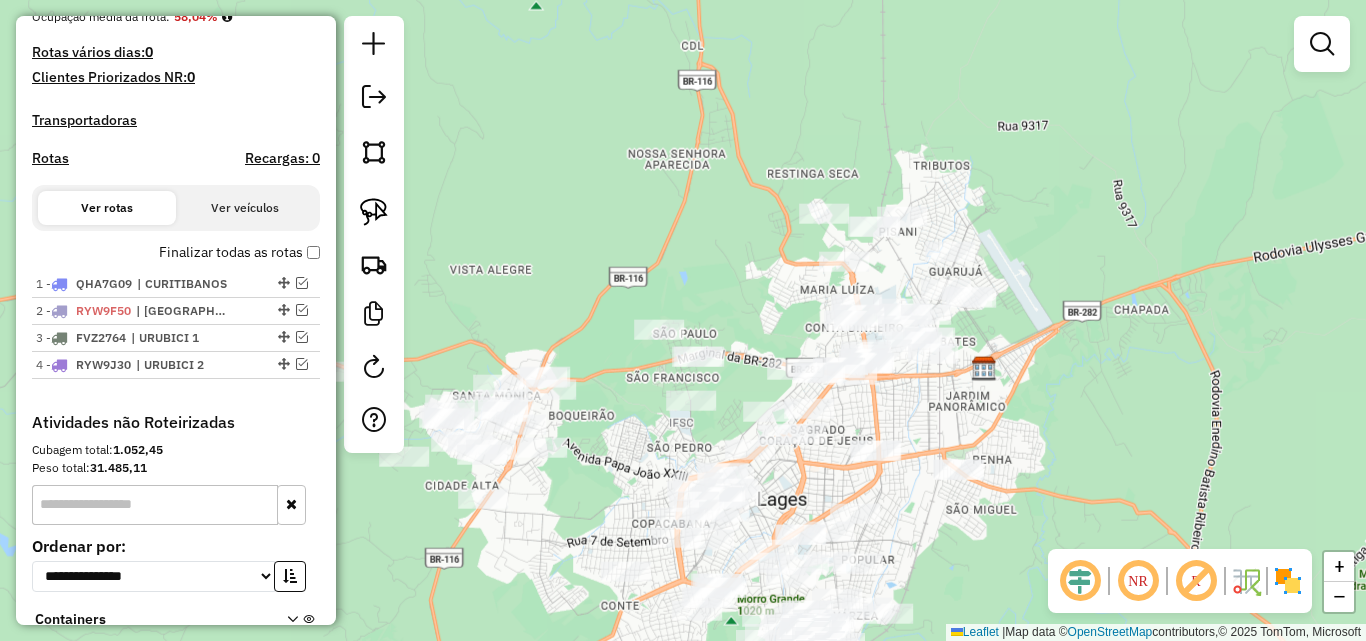 drag, startPoint x: 874, startPoint y: 404, endPoint x: 742, endPoint y: 442, distance: 137.36084 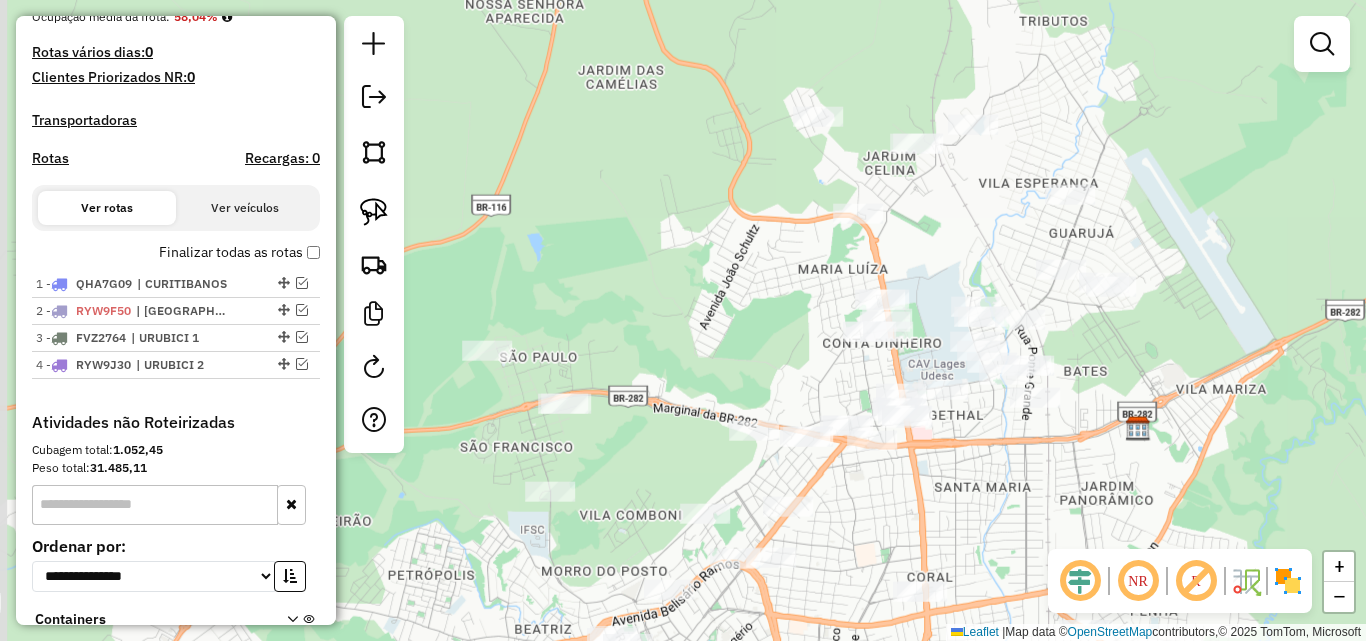 drag, startPoint x: 683, startPoint y: 440, endPoint x: 808, endPoint y: 463, distance: 127.09839 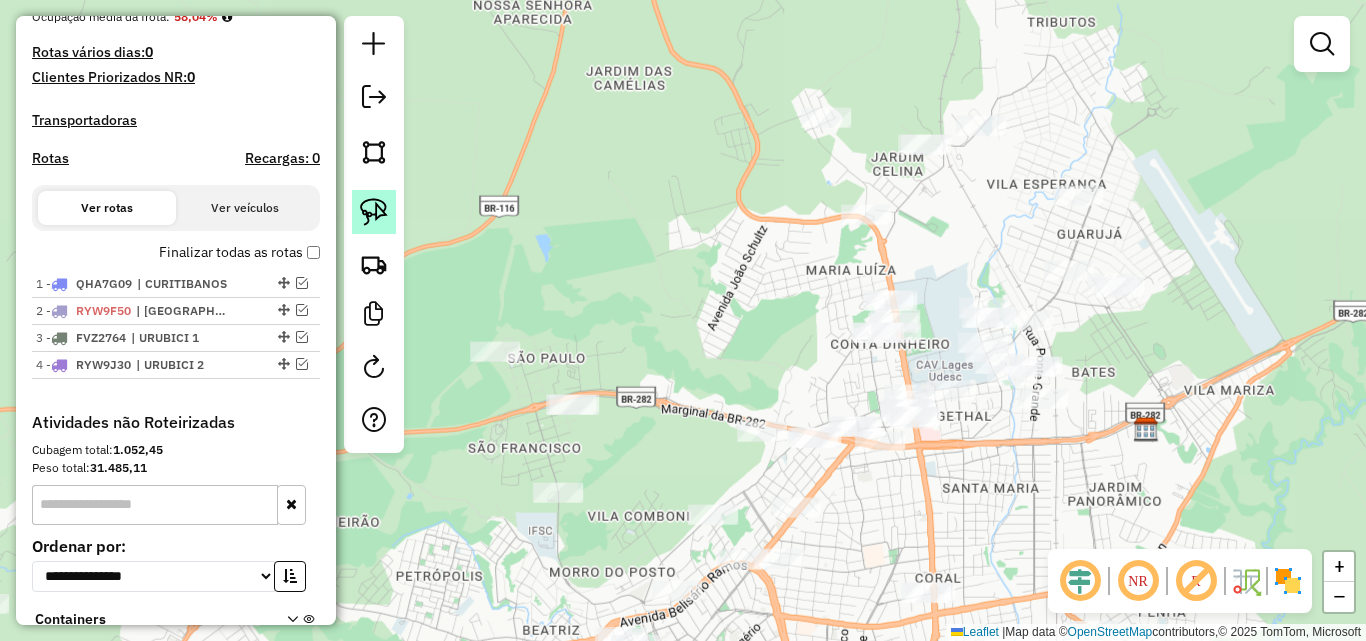 click 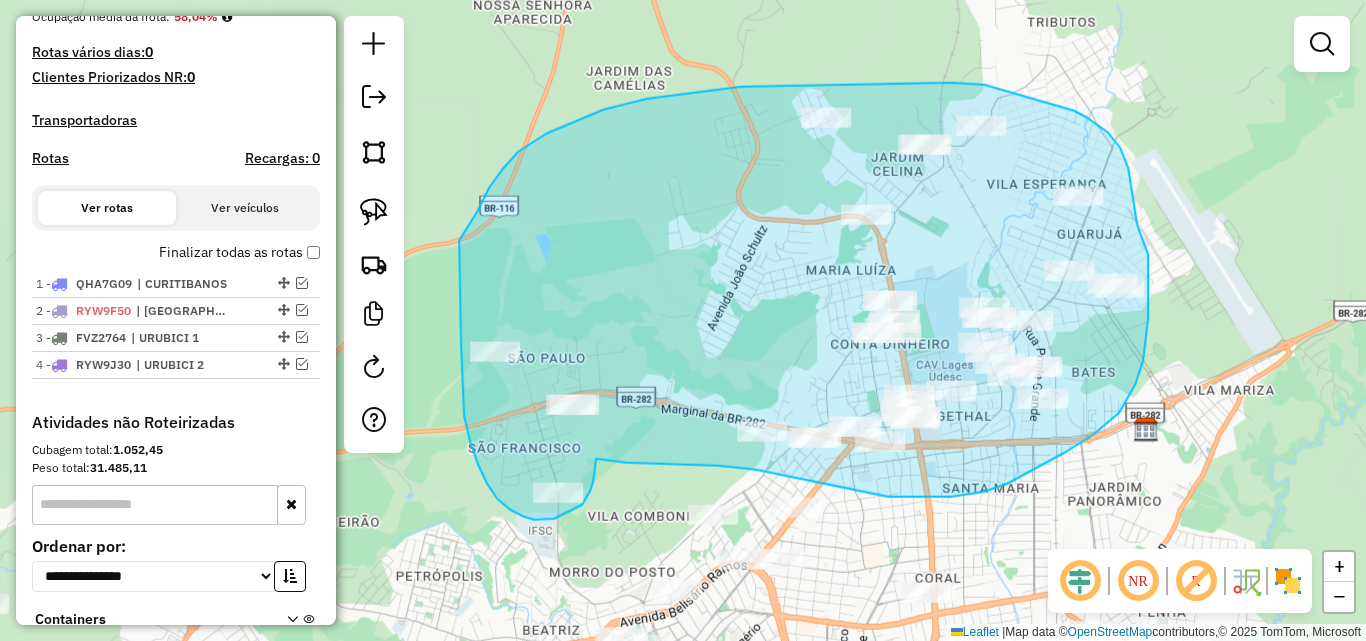 drag, startPoint x: 481, startPoint y: 202, endPoint x: 468, endPoint y: 302, distance: 100.84146 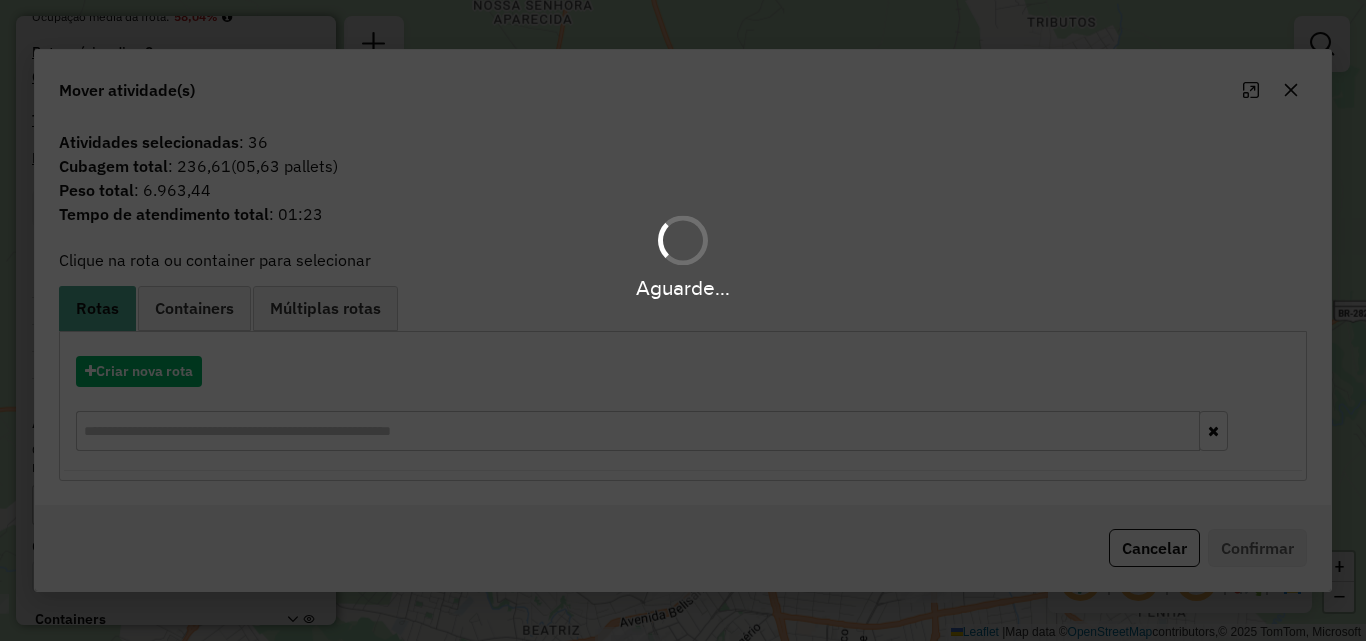 click on "Aguarde..." at bounding box center [683, 320] 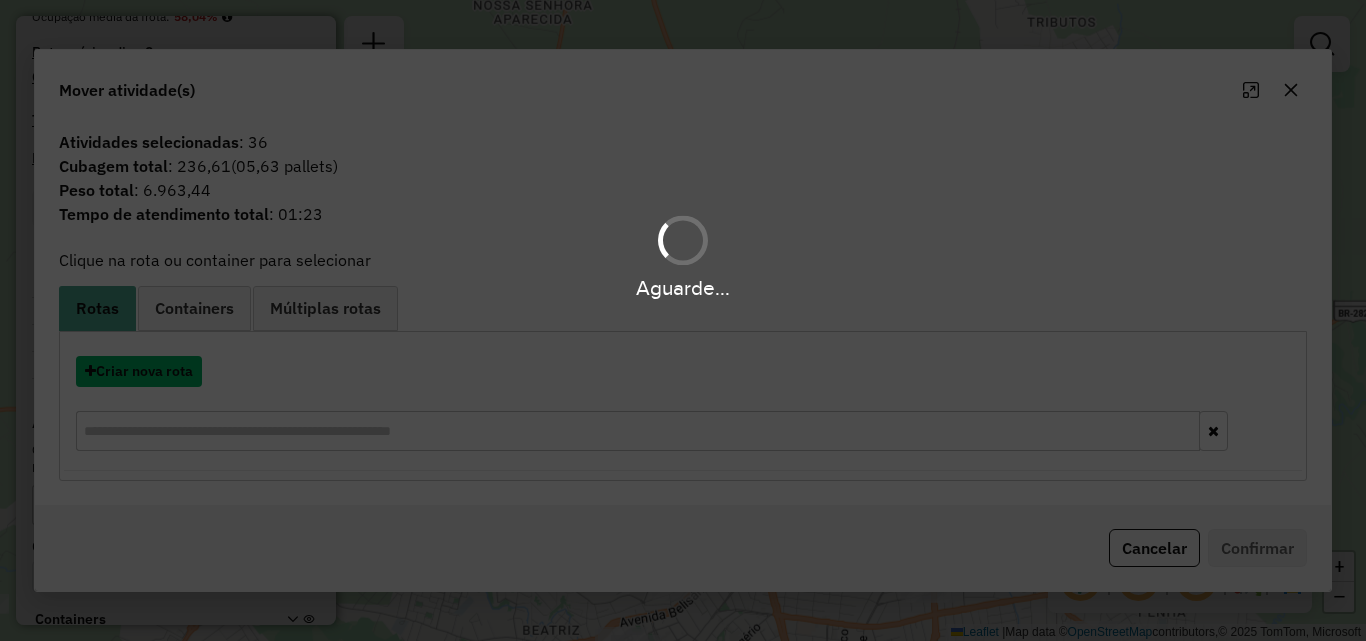 click on "Criar nova rota" at bounding box center [139, 371] 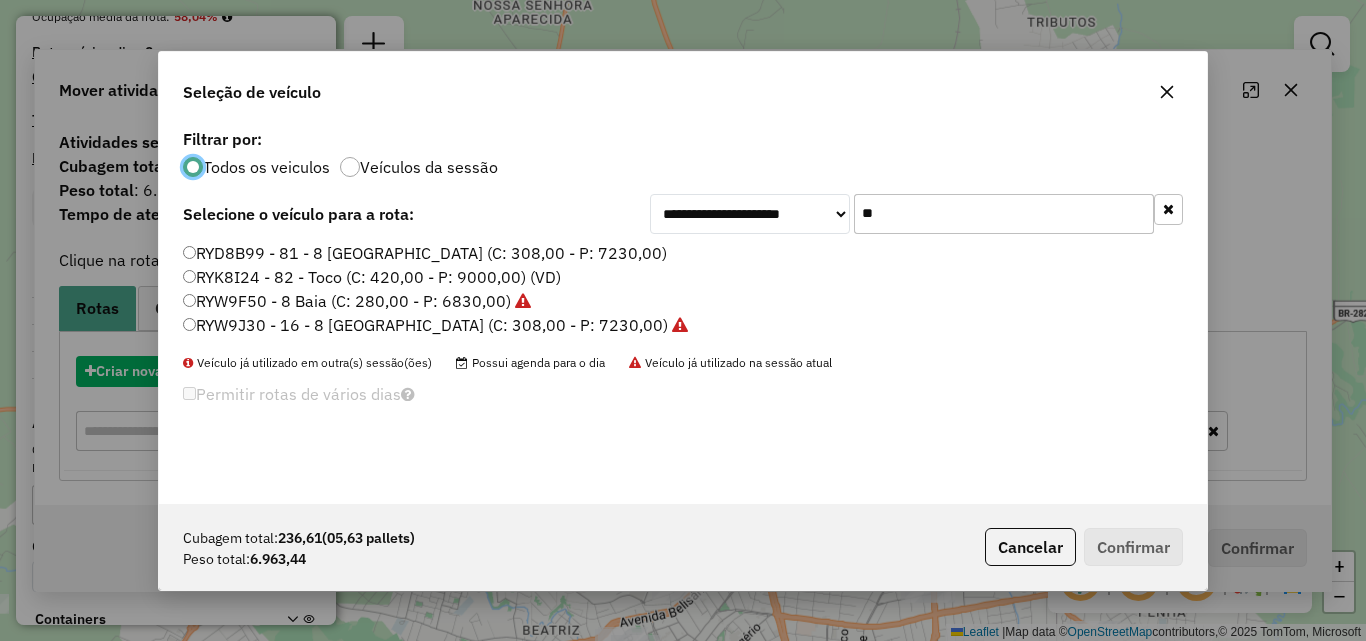 scroll, scrollTop: 11, scrollLeft: 6, axis: both 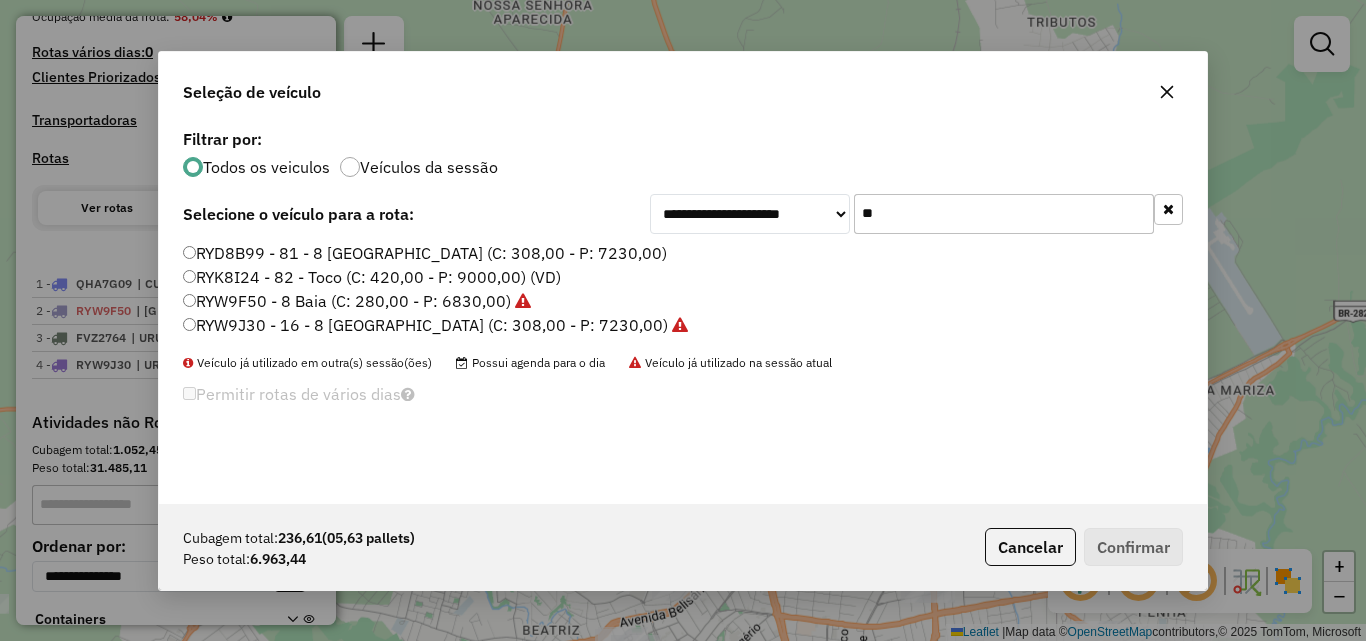 click on "**********" 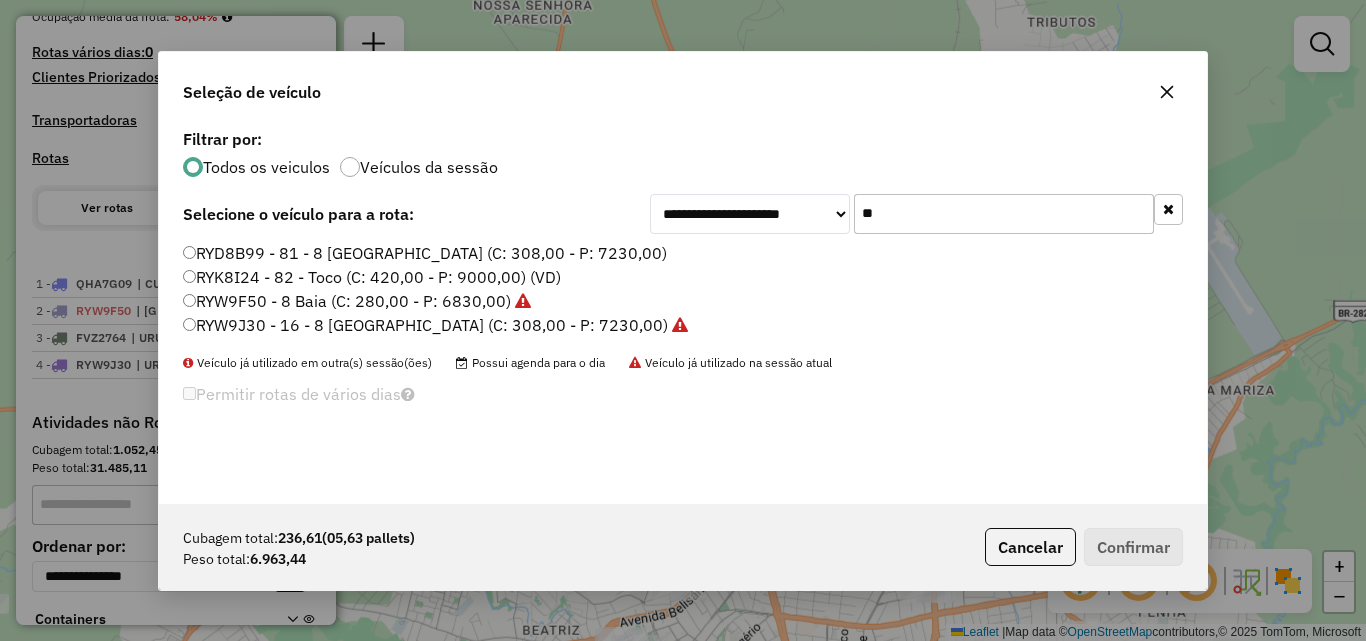click on "**" 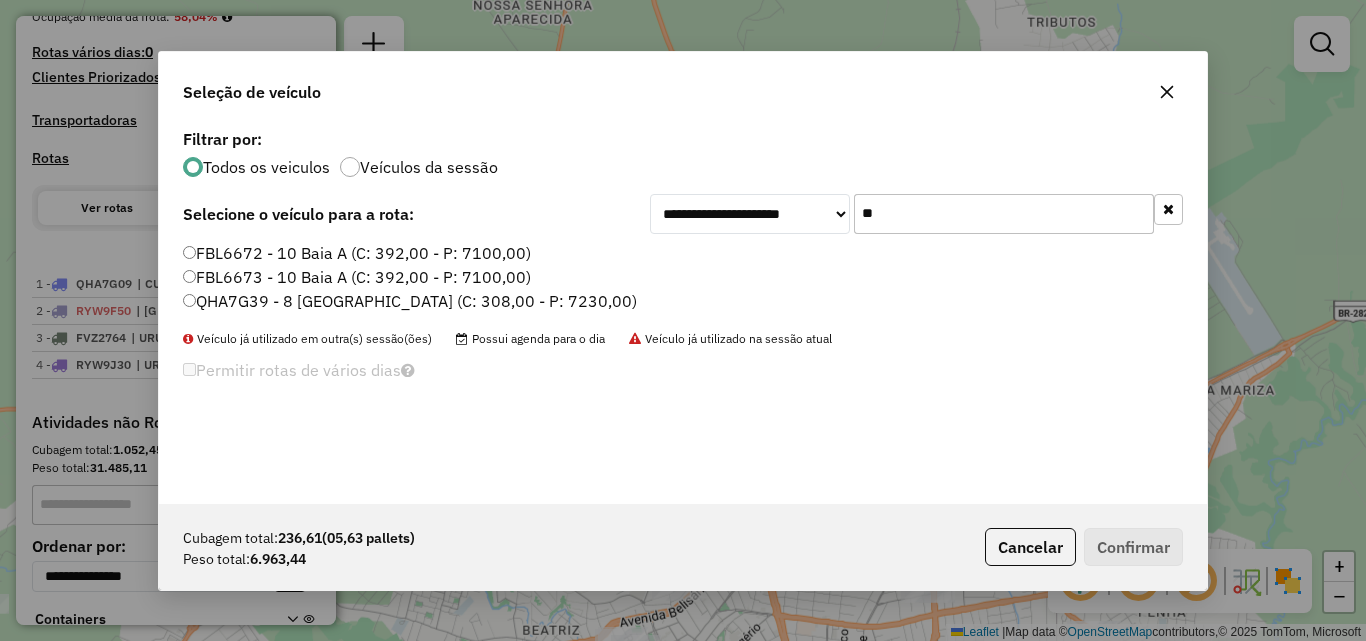 type on "**" 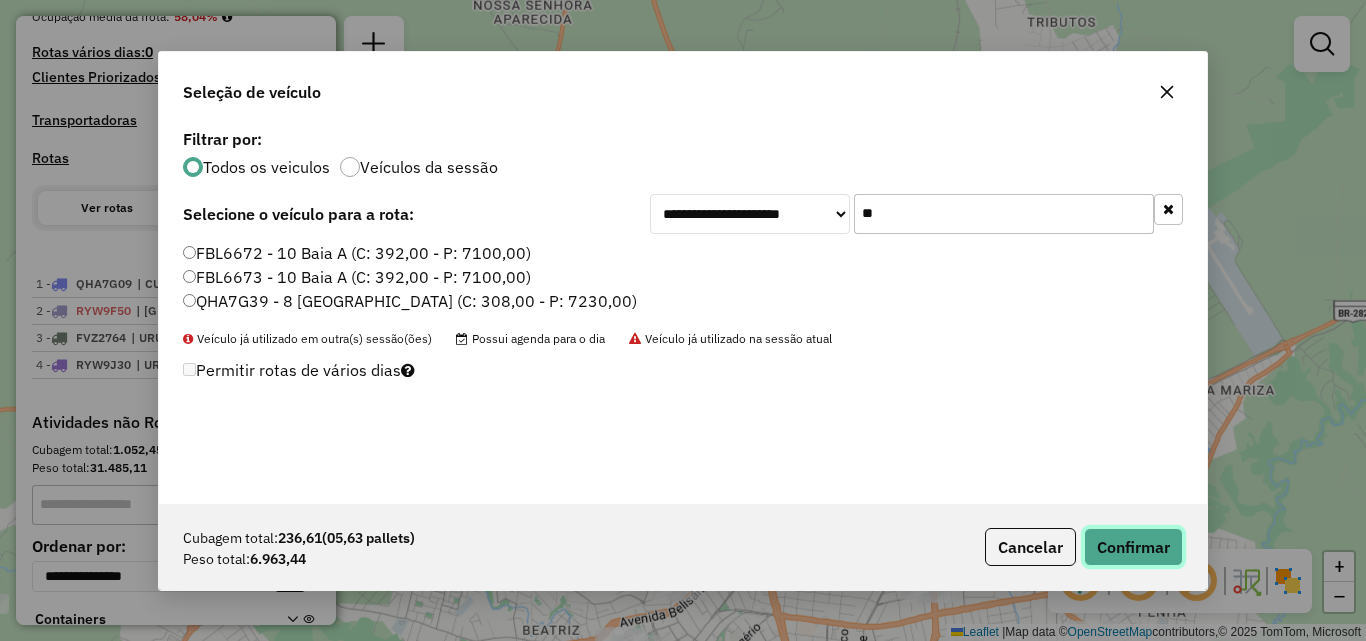 click on "Confirmar" 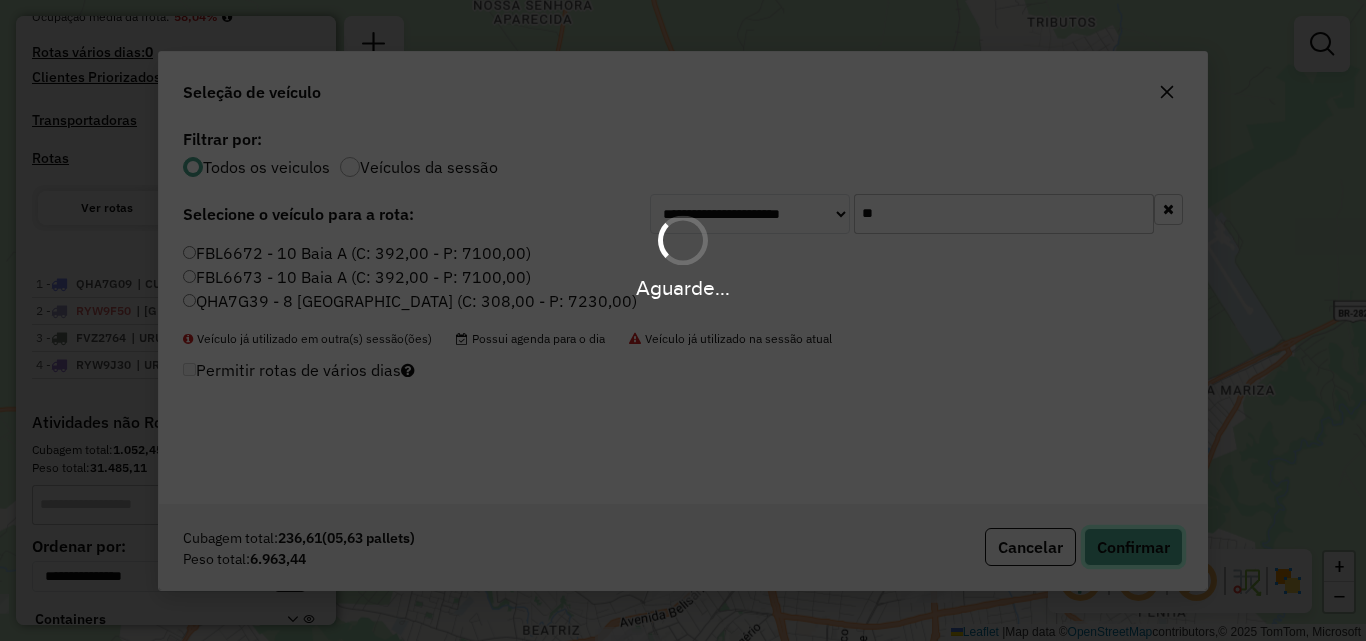 type 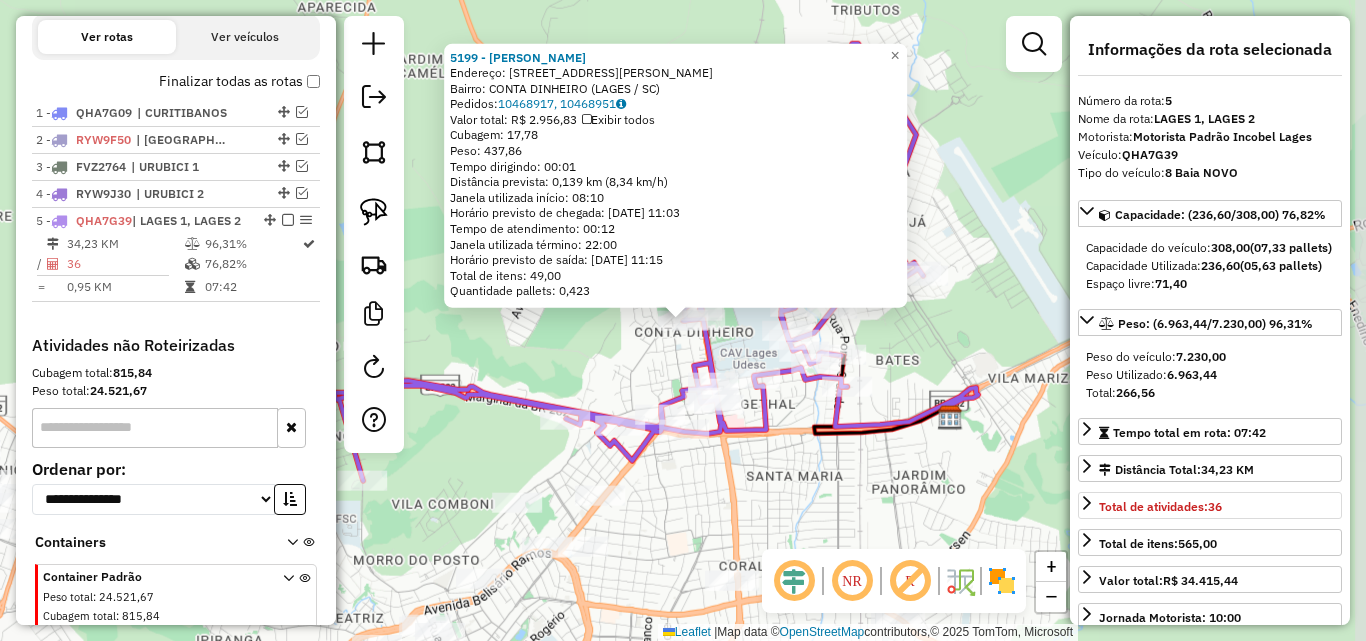 scroll, scrollTop: 779, scrollLeft: 0, axis: vertical 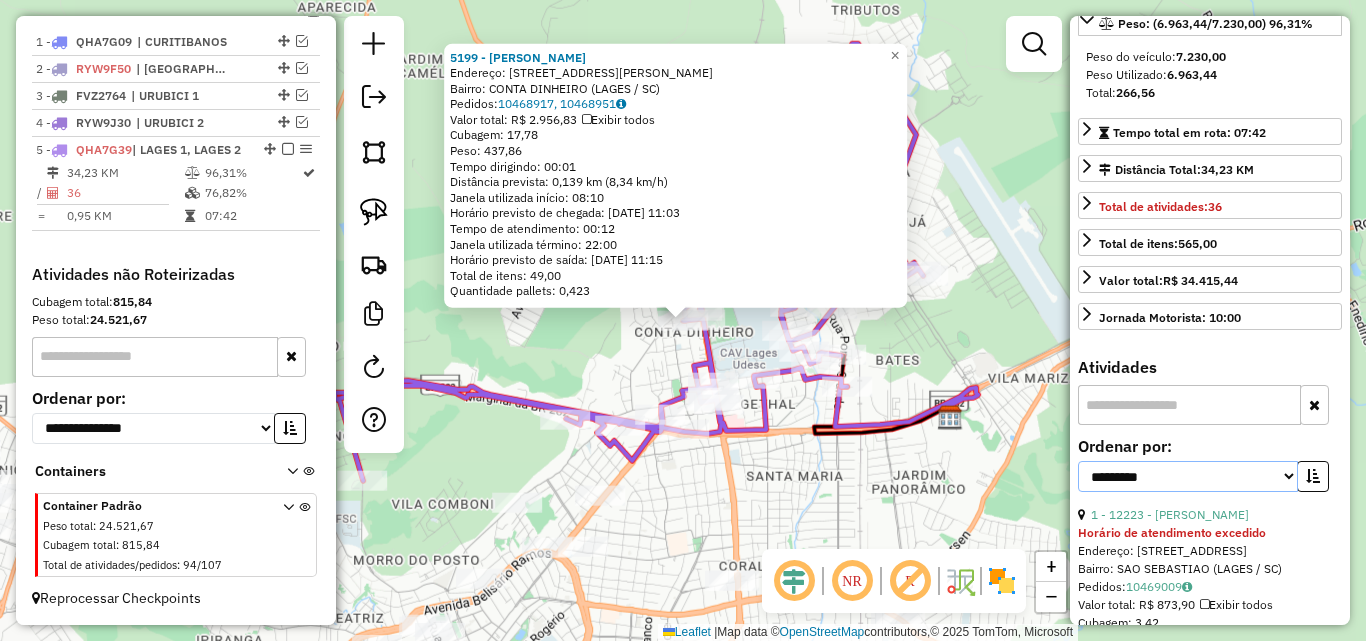 click on "**********" at bounding box center (1188, 476) 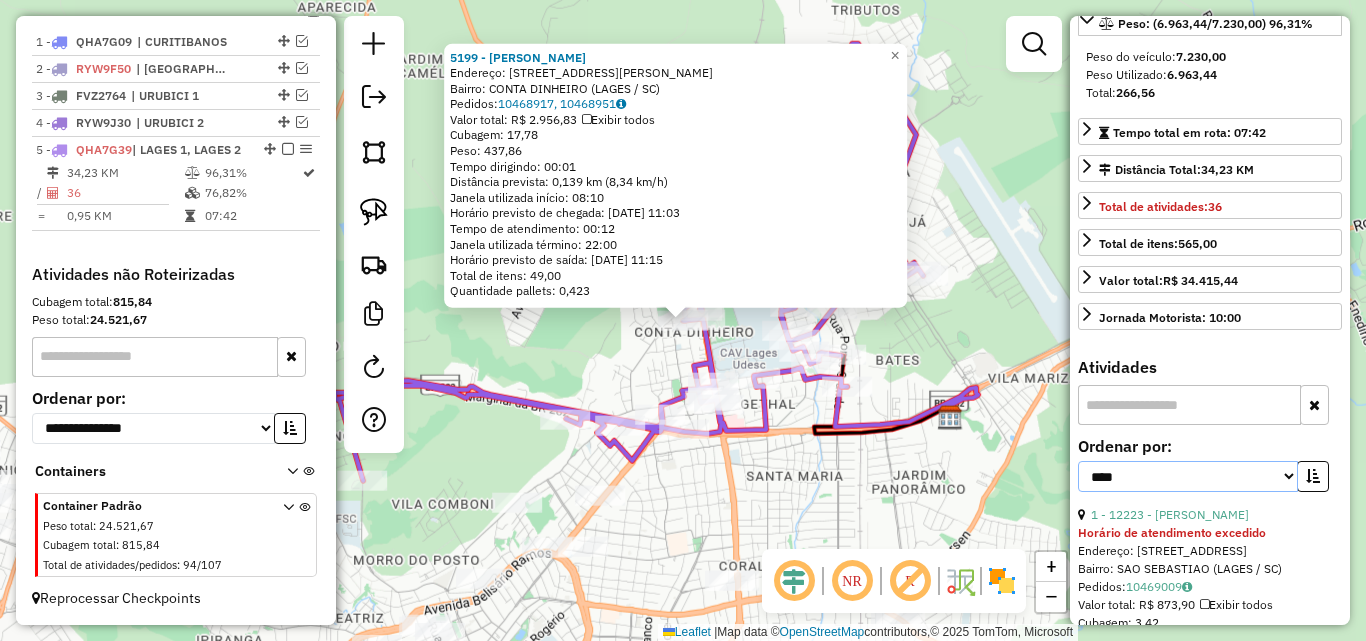 click on "**********" at bounding box center (1188, 476) 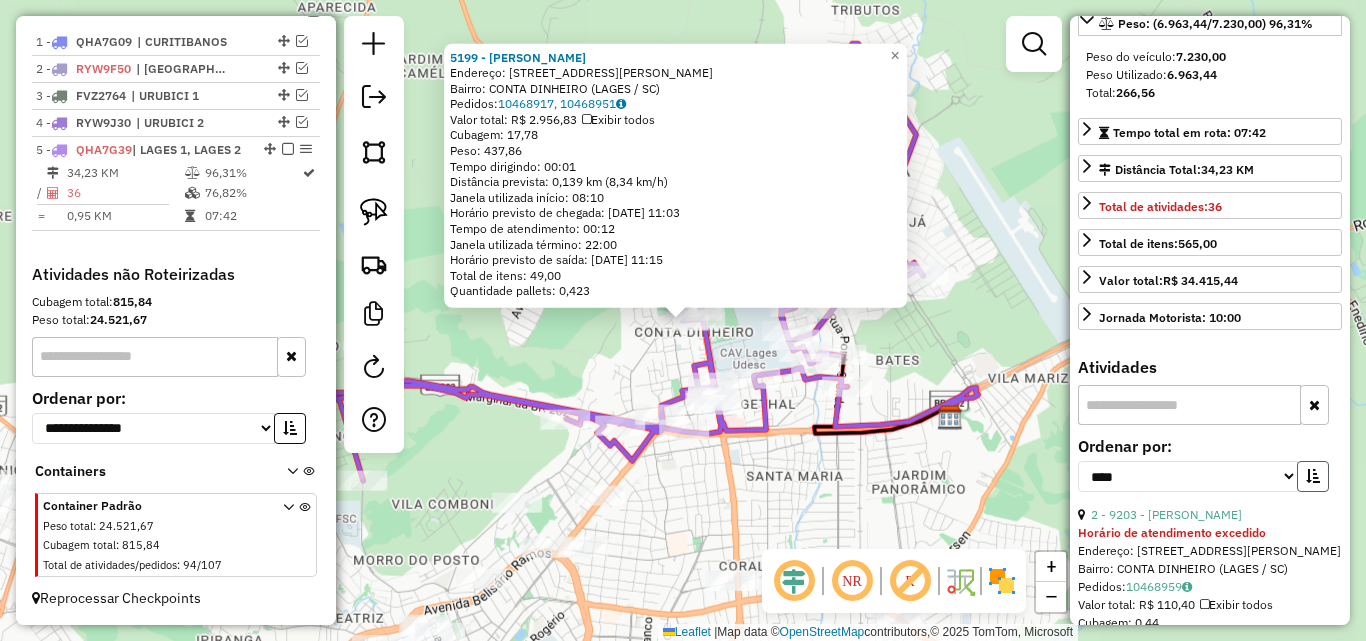 click at bounding box center [1313, 476] 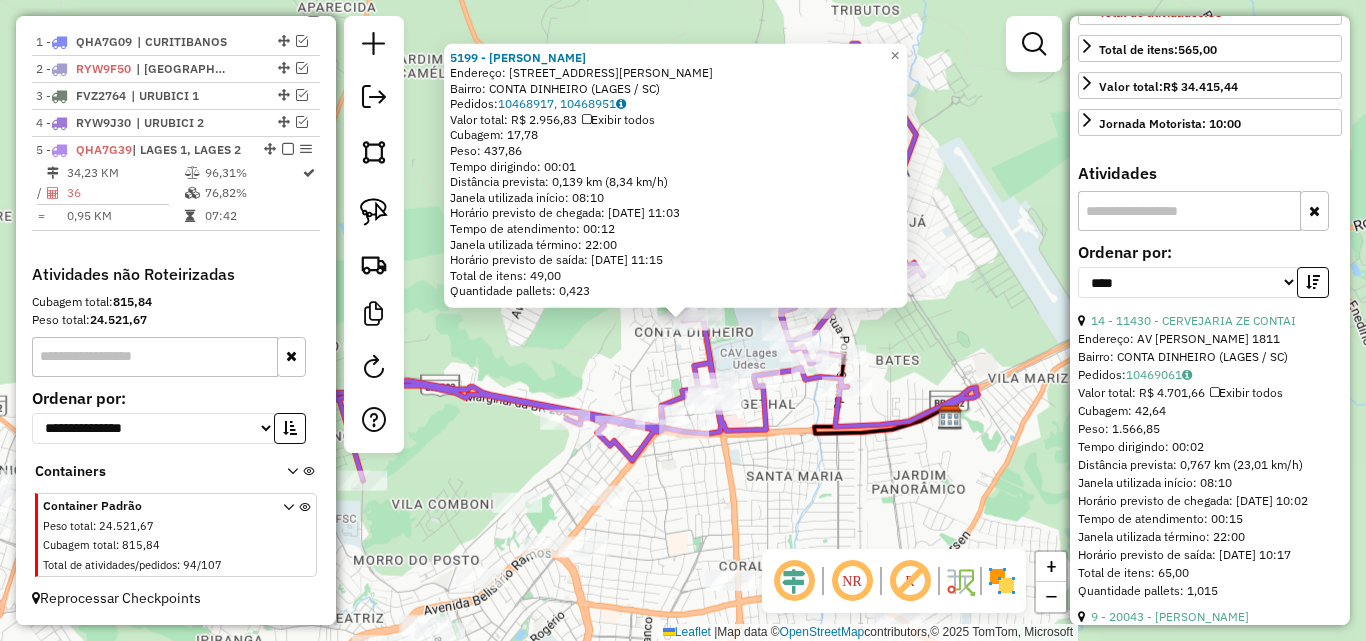 scroll, scrollTop: 500, scrollLeft: 0, axis: vertical 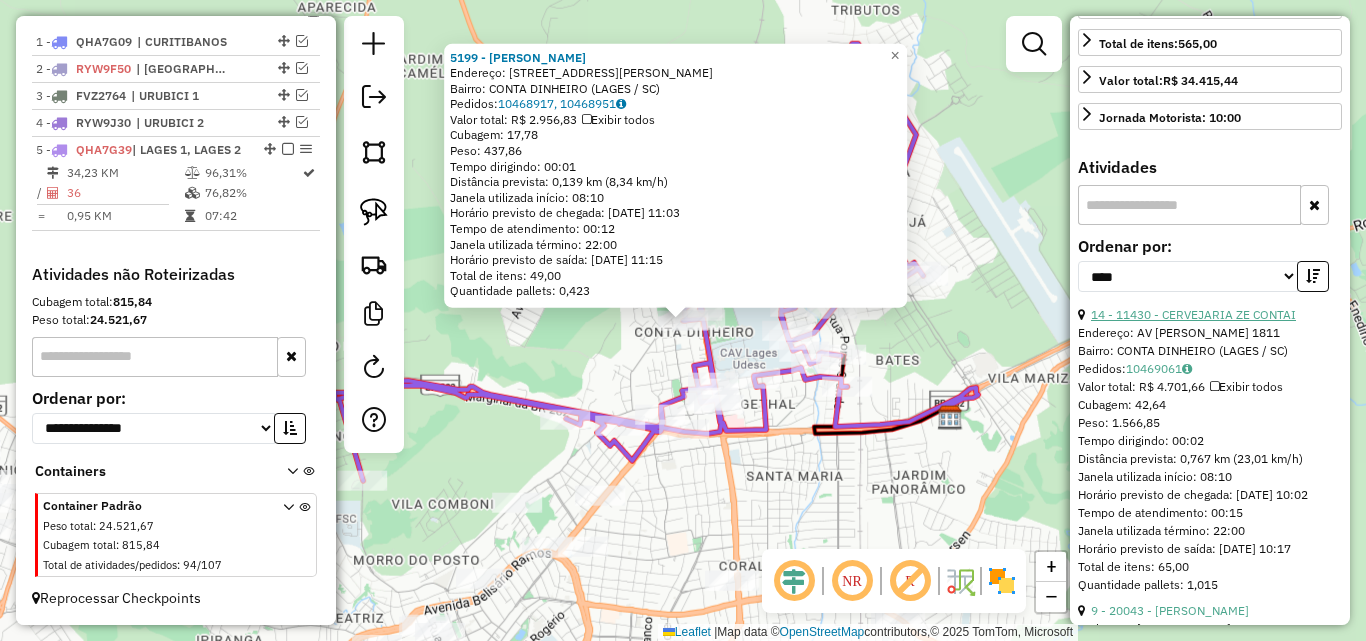 click on "14 - 11430 - CERVEJARIA ZE CONTAI" at bounding box center [1193, 314] 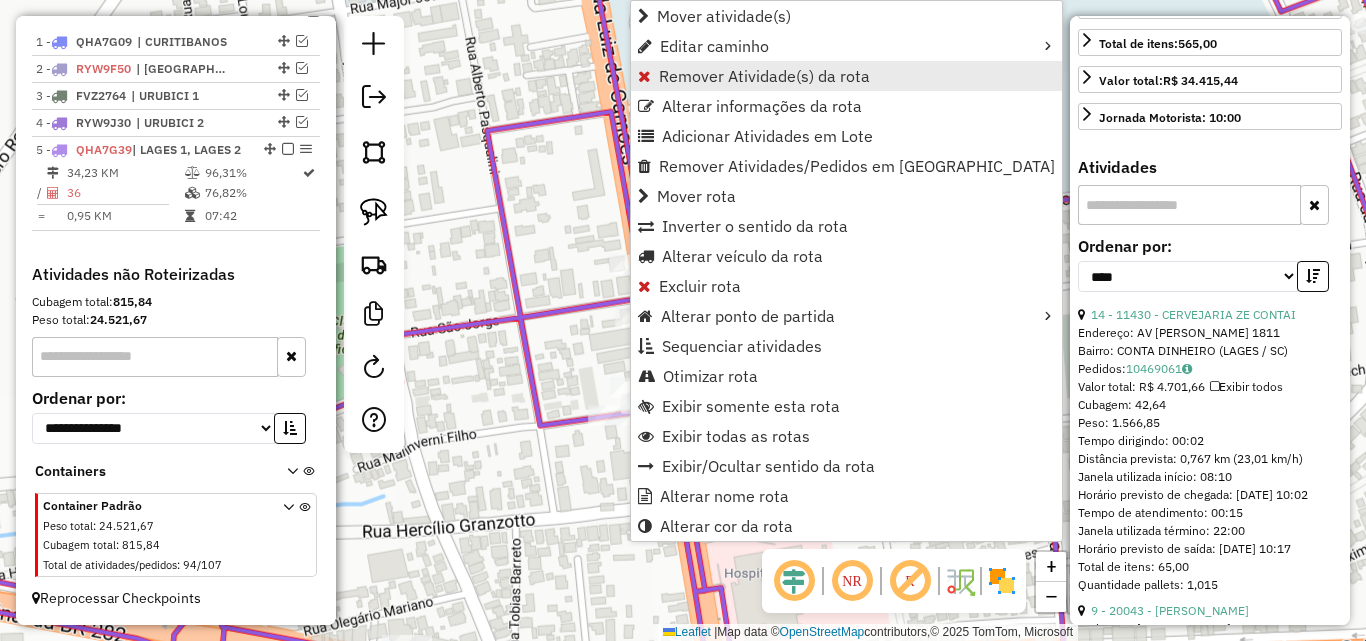 click on "Remover Atividade(s) da rota" at bounding box center (764, 76) 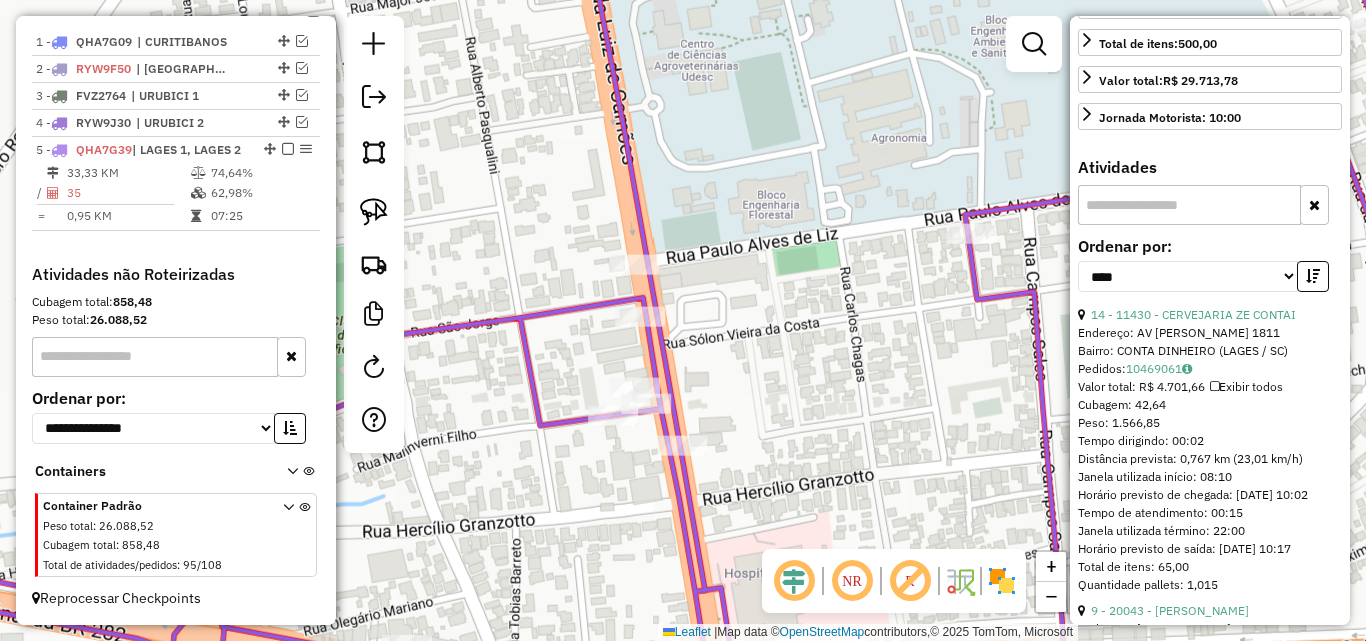 click at bounding box center (1313, 276) 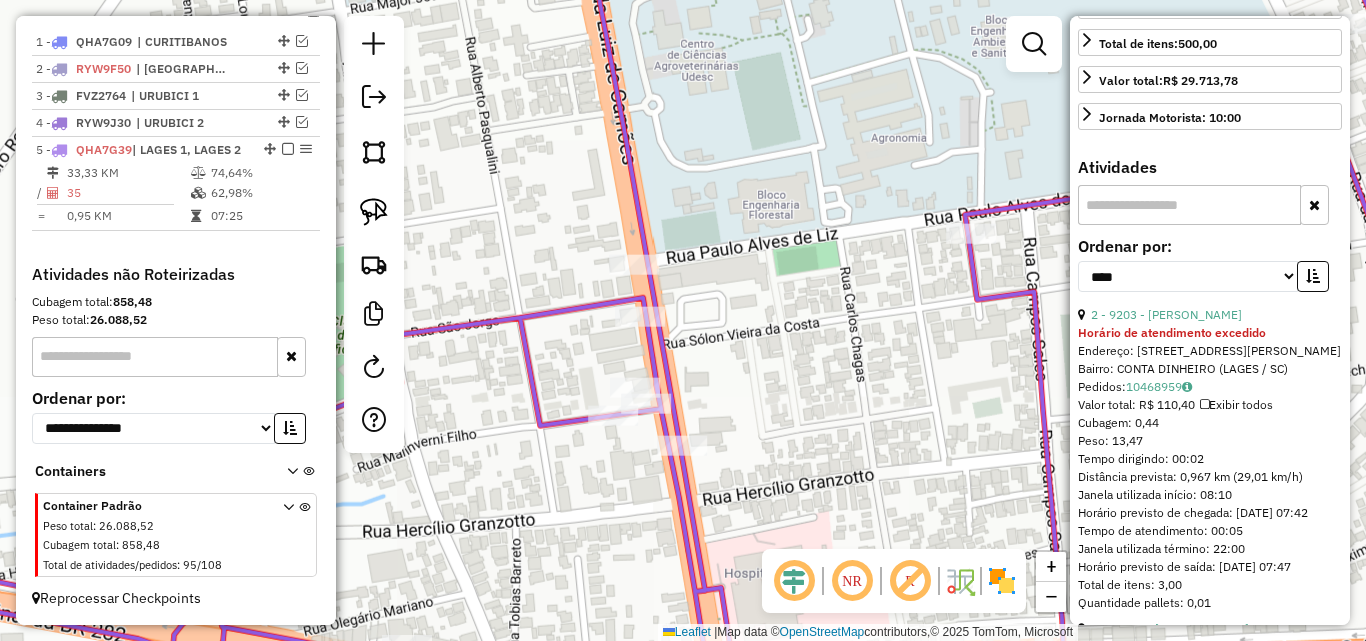 click at bounding box center [1313, 276] 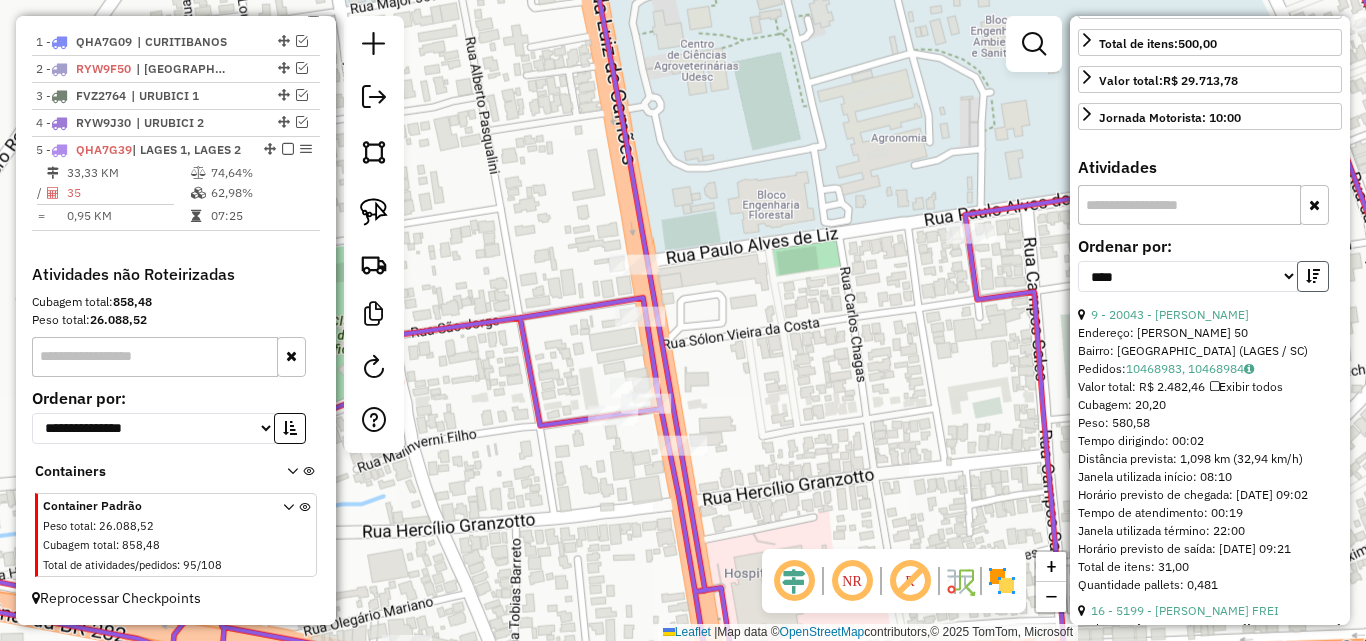 click at bounding box center [1313, 276] 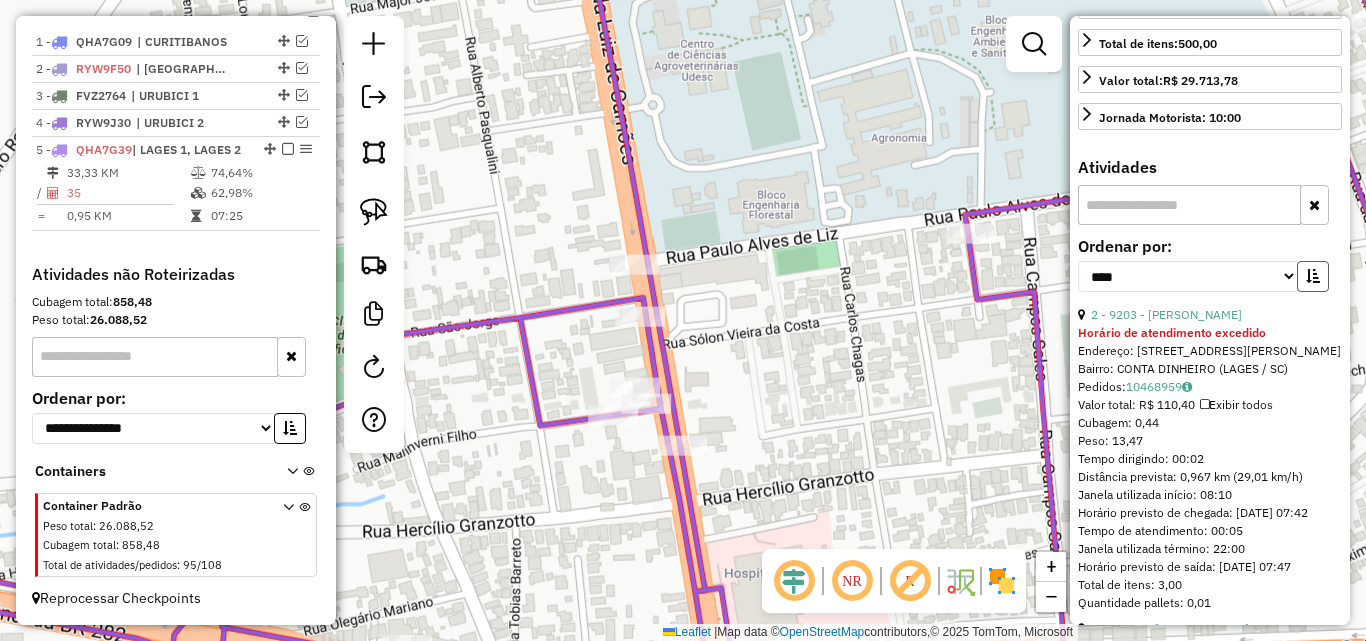 click at bounding box center (1313, 276) 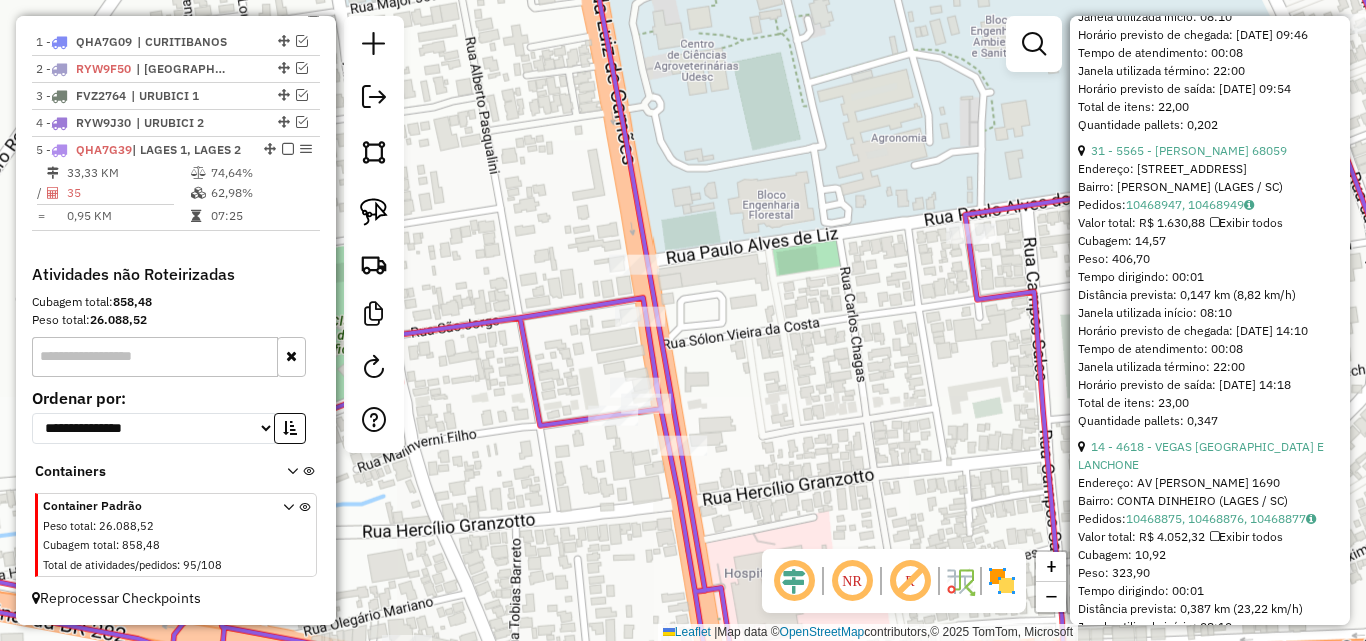 scroll, scrollTop: 1700, scrollLeft: 0, axis: vertical 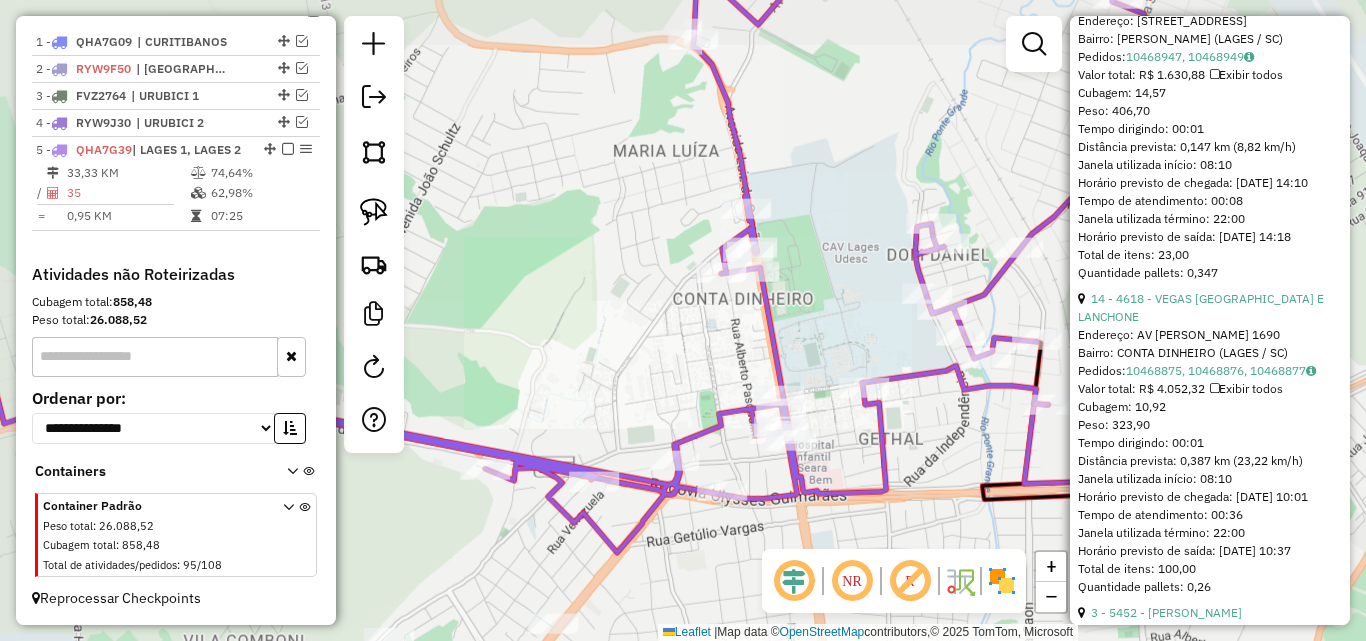 drag, startPoint x: 840, startPoint y: 437, endPoint x: 833, endPoint y: 389, distance: 48.507732 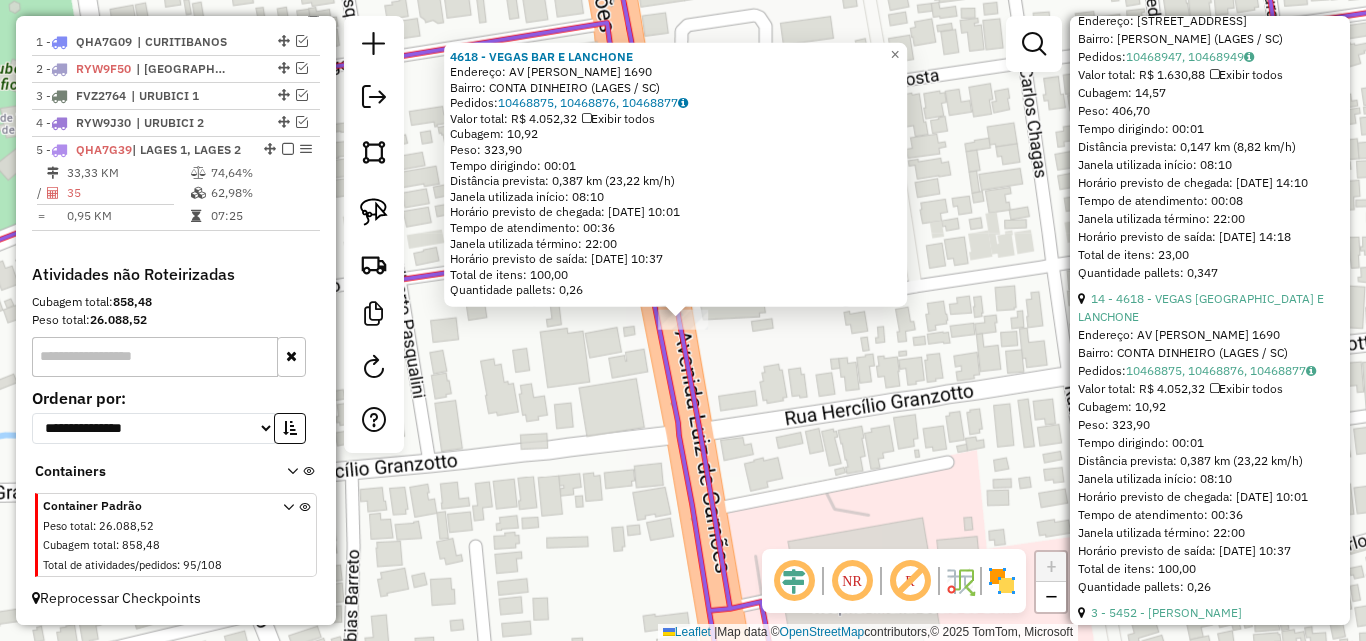 click on "4618 - VEGAS BAR E [PERSON_NAME]: AV  [PERSON_NAME]                1690   Bairro: CONTA DINHEIRO (LAGES / SC)   Pedidos:  10468875, 10468876, 10468877   Valor total: R$ 4.052,32   Exibir todos   Cubagem: 10,92  Peso: 323,90  Tempo dirigindo: 00:01   Distância prevista: 0,387 km (23,22 km/h)   [GEOGRAPHIC_DATA] utilizada início: 08:10   Horário previsto de chegada: [DATE] 10:01   Tempo de atendimento: 00:36   Janela utilizada término: 22:00   Horário previsto de saída: [DATE] 10:37   Total de itens: 100,00   Quantidade pallets: 0,26  × Janela de atendimento Grade de atendimento Capacidade Transportadoras Veículos Cliente Pedidos  Rotas Selecione os dias de semana para filtrar as janelas de atendimento  Seg   Ter   Qua   Qui   Sex   Sáb   Dom  Informe o período da janela de atendimento: De: Até:  Filtrar exatamente a janela do cliente  Considerar janela de atendimento padrão  Selecione os dias de semana para filtrar as grades de atendimento  Seg   Ter   Qua   Qui   Sex   Sáb   Dom   De:   De:" 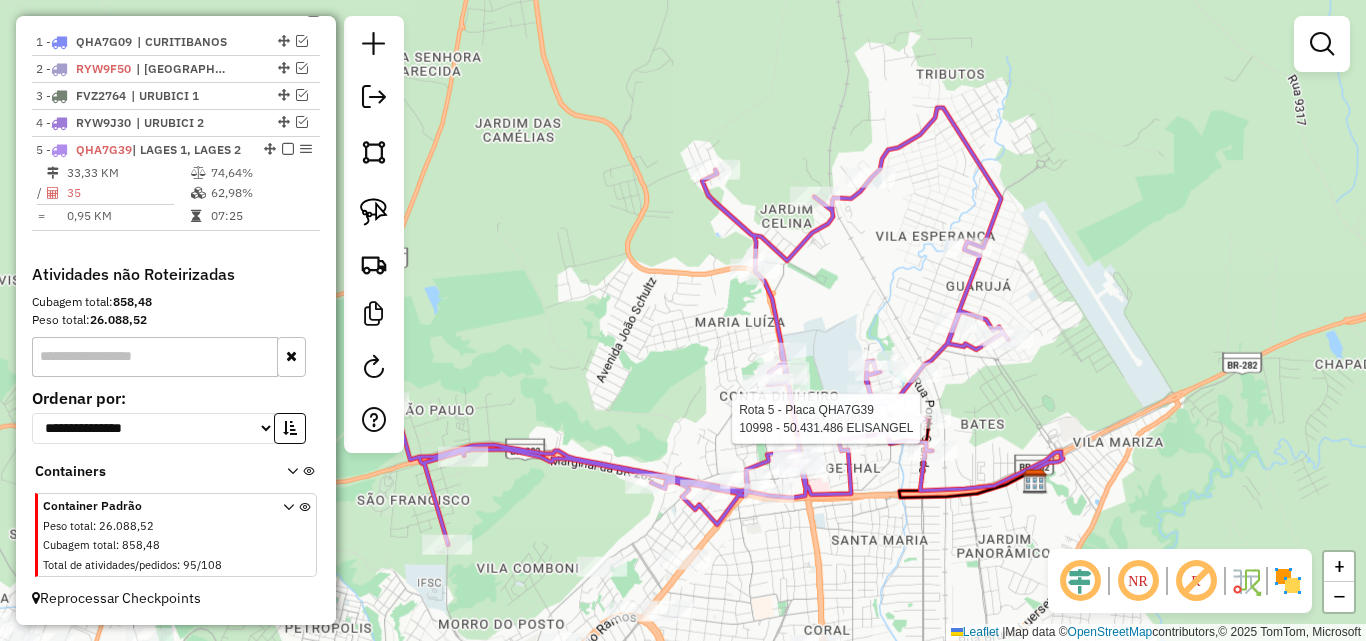 select on "*********" 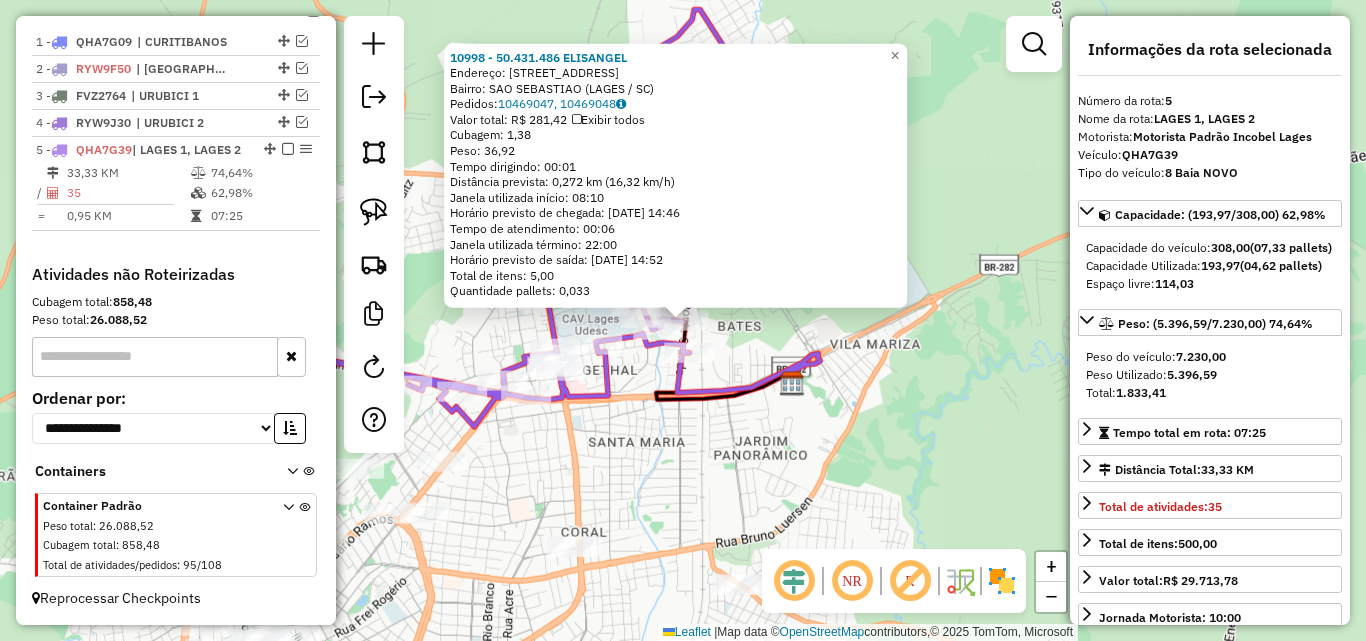 click on "10998 - 50.431.486 [PERSON_NAME]: R   PONTE GRANDE                  613   Bairro: [GEOGRAPHIC_DATA] (LAGES / SC)   Pedidos:  10469047, 10469048   Valor total: R$ 281,42   Exibir todos   Cubagem: 1,38  Peso: 36,92  Tempo dirigindo: 00:01   Distância prevista: 0,272 km (16,32 km/h)   Janela utilizada início: 08:10   Horário previsto de chegada: [DATE] 14:46   Tempo de atendimento: 00:06   Janela utilizada término: 22:00   Horário previsto de saída: [DATE] 14:52   Total de itens: 5,00   Quantidade pallets: 0,033  × Janela de atendimento Grade de atendimento Capacidade Transportadoras Veículos Cliente Pedidos  Rotas Selecione os dias de semana para filtrar as janelas de atendimento  Seg   Ter   Qua   Qui   Sex   Sáb   Dom  Informe o período da janela de atendimento: De: Até:  Filtrar exatamente a janela do cliente  Considerar janela de atendimento padrão  Selecione os dias de semana para filtrar as grades de atendimento  Seg   Ter   Qua   Qui   Sex   Sáb   Dom   Peso mínimo:   De:   De:" 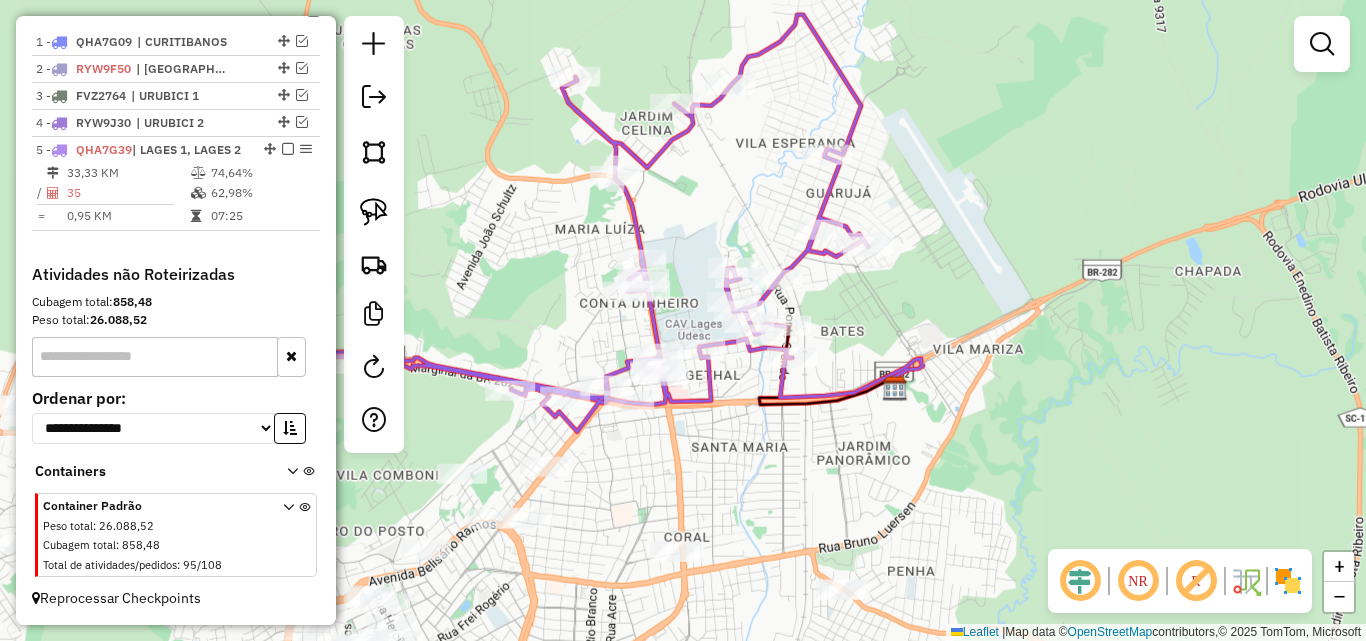 drag, startPoint x: 736, startPoint y: 453, endPoint x: 869, endPoint y: 459, distance: 133.13527 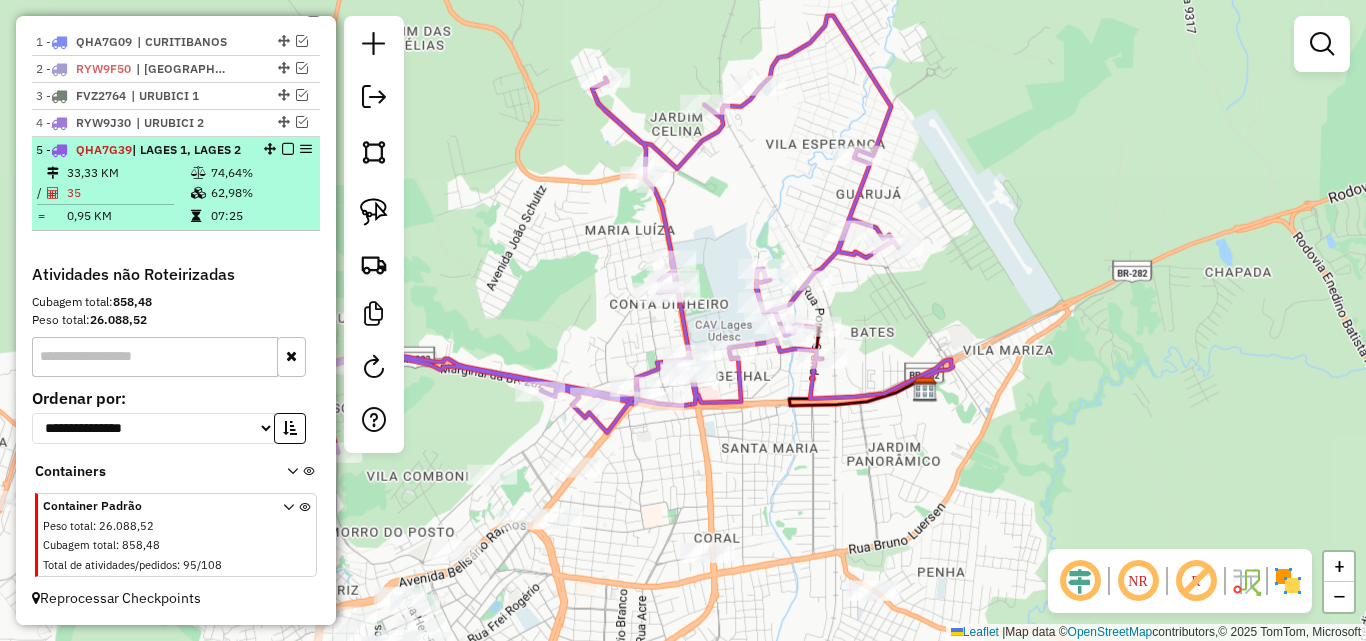 click at bounding box center (288, 149) 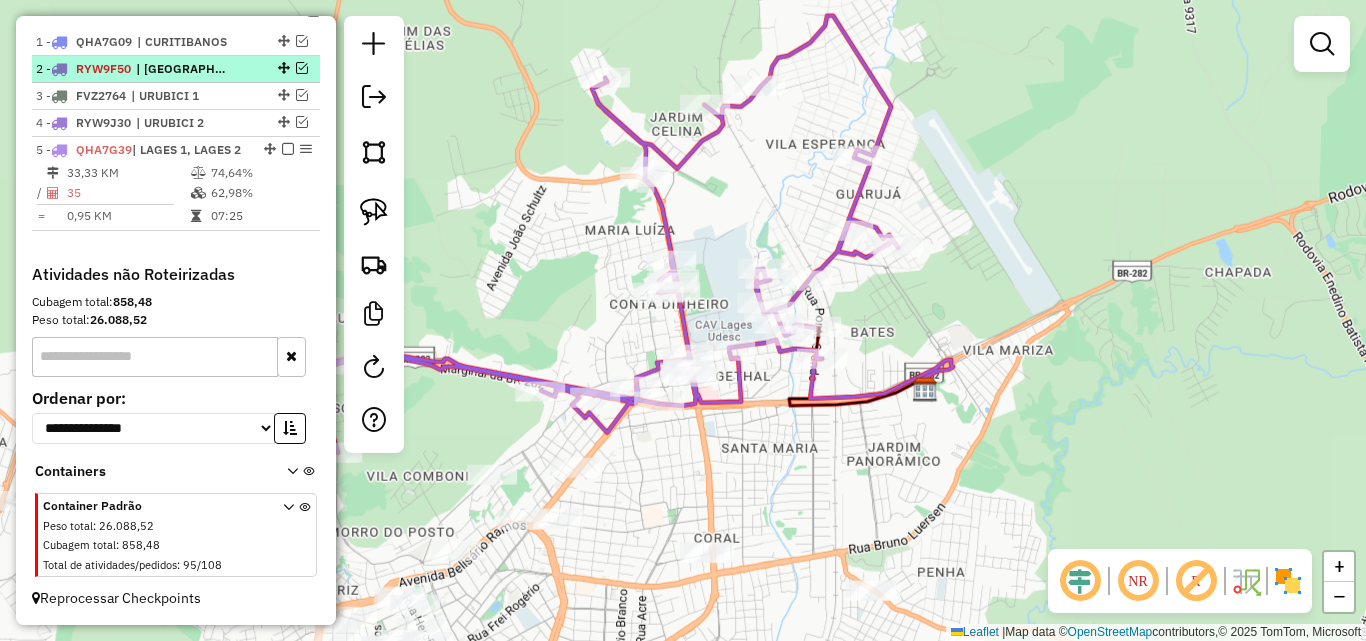 scroll, scrollTop: 694, scrollLeft: 0, axis: vertical 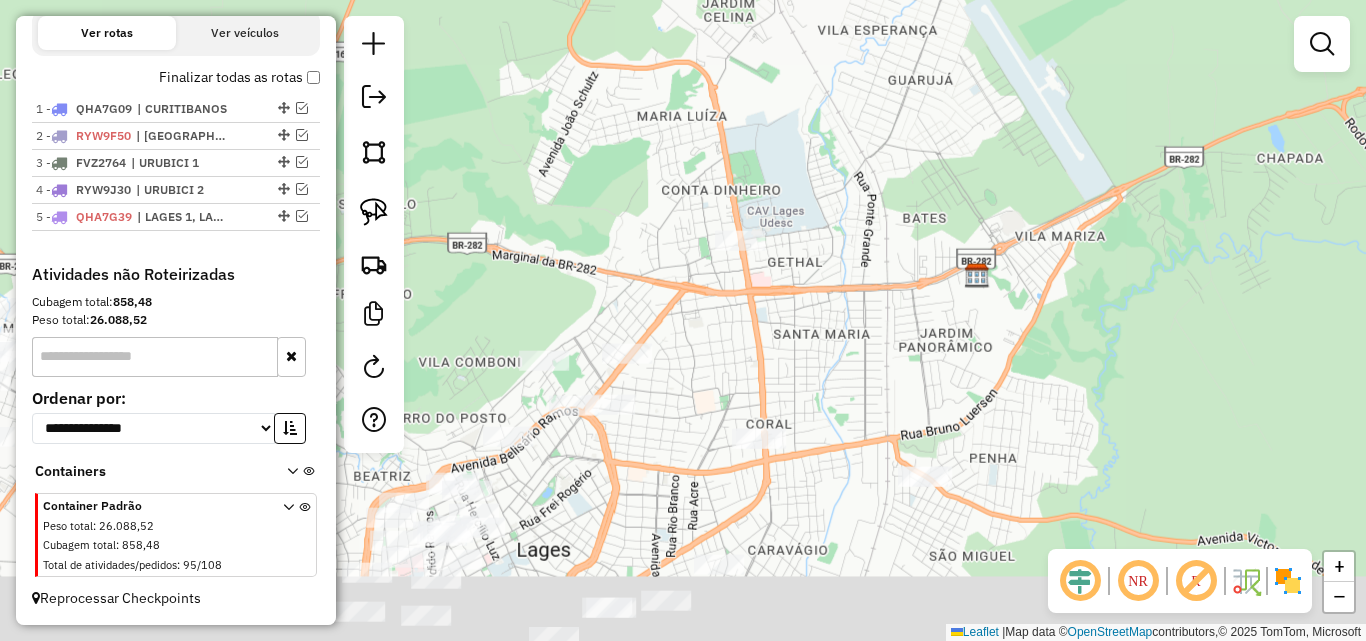 drag, startPoint x: 654, startPoint y: 413, endPoint x: 810, endPoint y: 189, distance: 272.96887 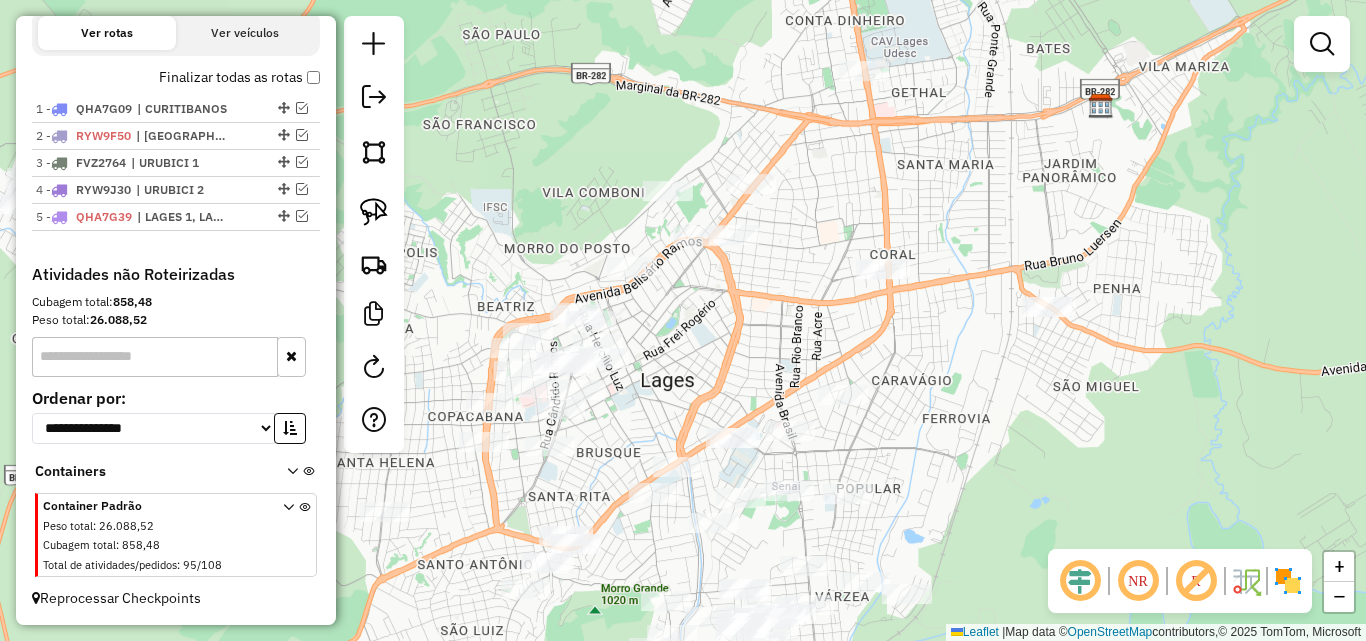 drag, startPoint x: 789, startPoint y: 279, endPoint x: 696, endPoint y: 384, distance: 140.26404 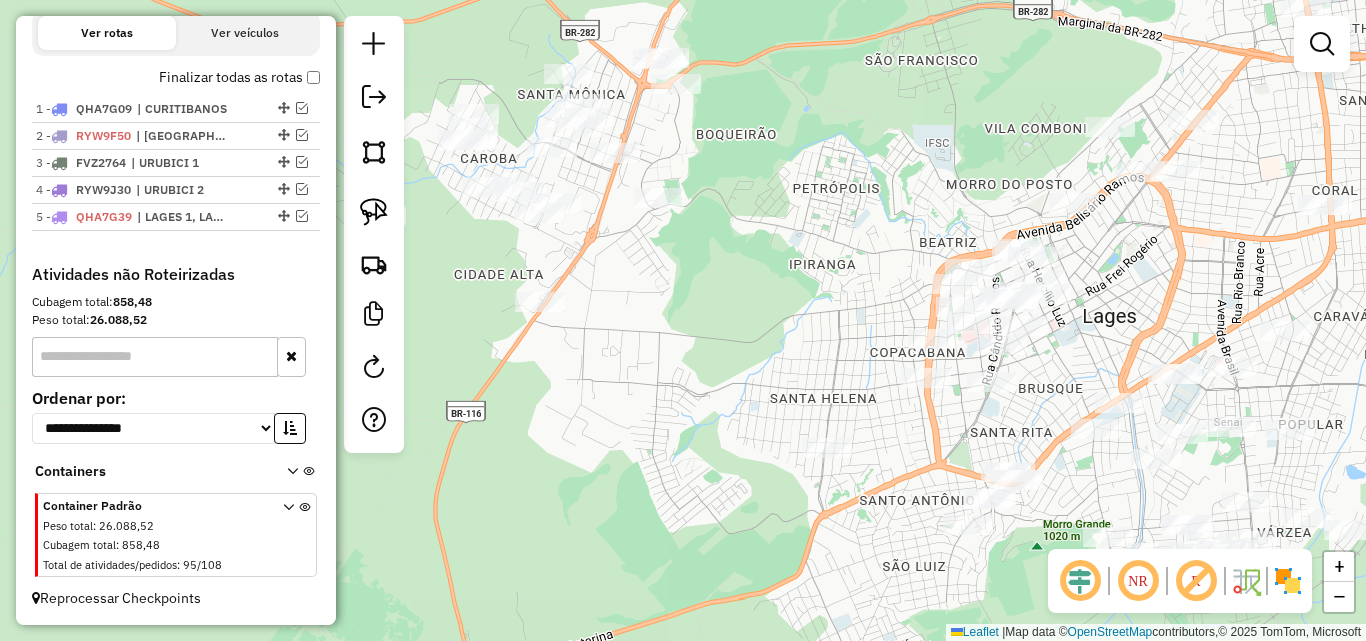 drag, startPoint x: 695, startPoint y: 385, endPoint x: 1154, endPoint y: 323, distance: 463.16843 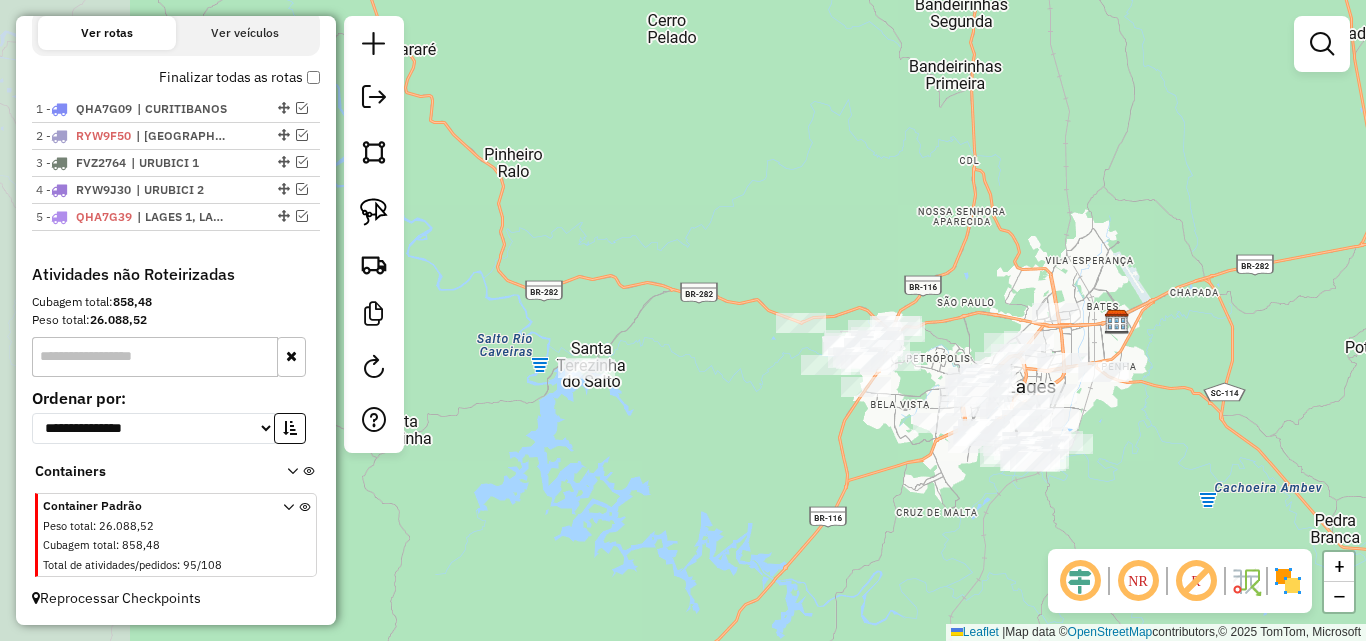 drag, startPoint x: 628, startPoint y: 428, endPoint x: 923, endPoint y: 447, distance: 295.61124 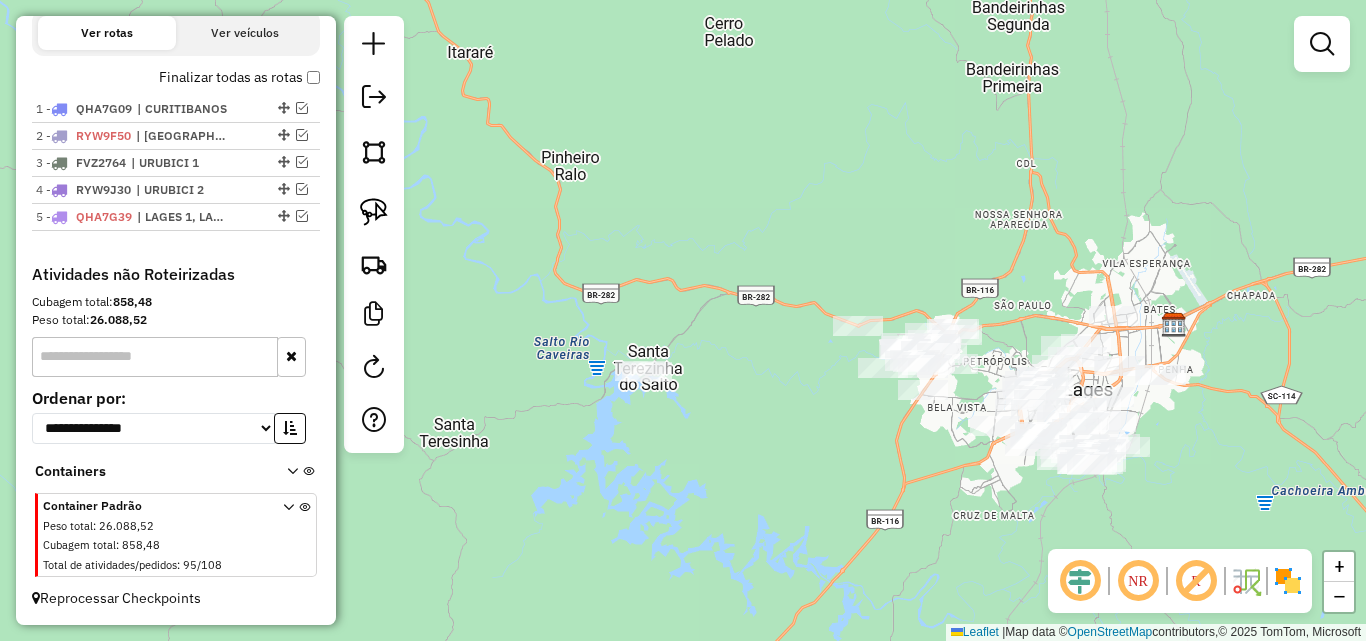 click on "Janela de atendimento Grade de atendimento Capacidade Transportadoras Veículos Cliente Pedidos  Rotas Selecione os dias de semana para filtrar as janelas de atendimento  Seg   Ter   Qua   Qui   Sex   Sáb   Dom  Informe o período da janela de atendimento: De: Até:  Filtrar exatamente a janela do cliente  Considerar janela de atendimento padrão  Selecione os dias de semana para filtrar as grades de atendimento  Seg   Ter   Qua   Qui   Sex   Sáb   Dom   Considerar clientes sem dia de atendimento cadastrado  Clientes fora do dia de atendimento selecionado Filtrar as atividades entre os valores definidos abaixo:  Peso mínimo:   Peso máximo:   Cubagem mínima:   Cubagem máxima:   De:   Até:  Filtrar as atividades entre o tempo de atendimento definido abaixo:  De:   Até:   Considerar capacidade total dos clientes não roteirizados Transportadora: Selecione um ou mais itens Tipo de veículo: Selecione um ou mais itens Veículo: Selecione um ou mais itens Motorista: Selecione um ou mais itens Nome: Rótulo:" 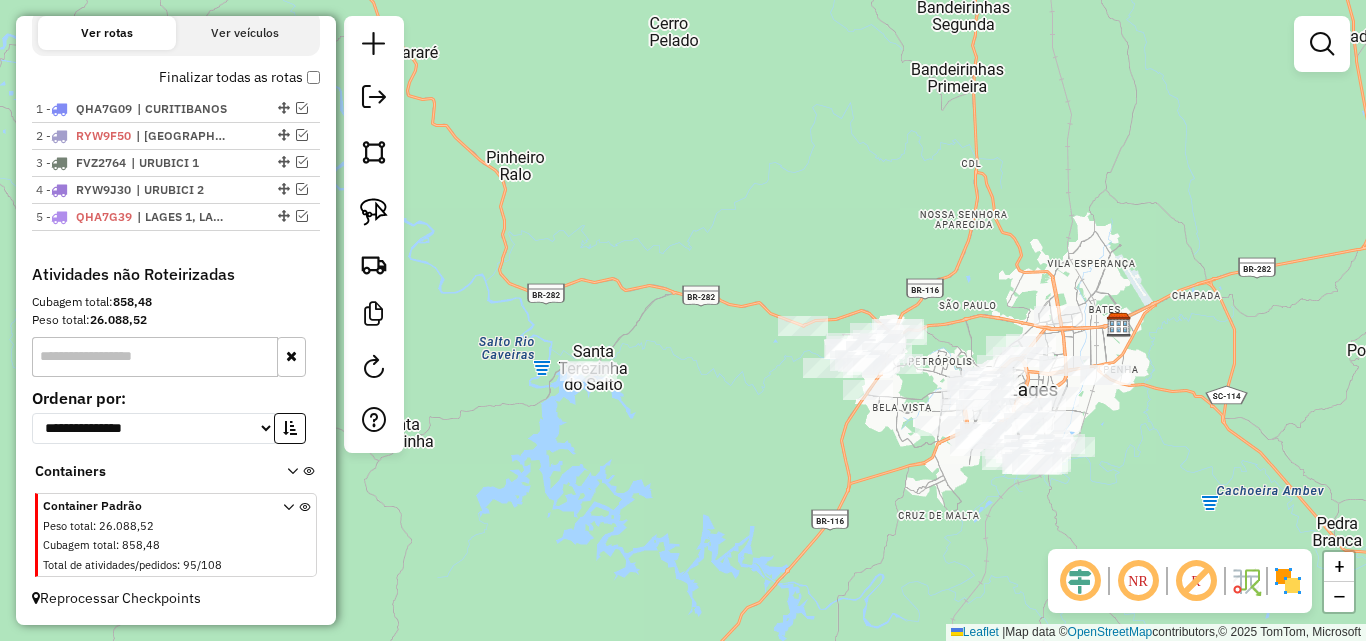 drag, startPoint x: 378, startPoint y: 211, endPoint x: 512, endPoint y: 382, distance: 217.2487 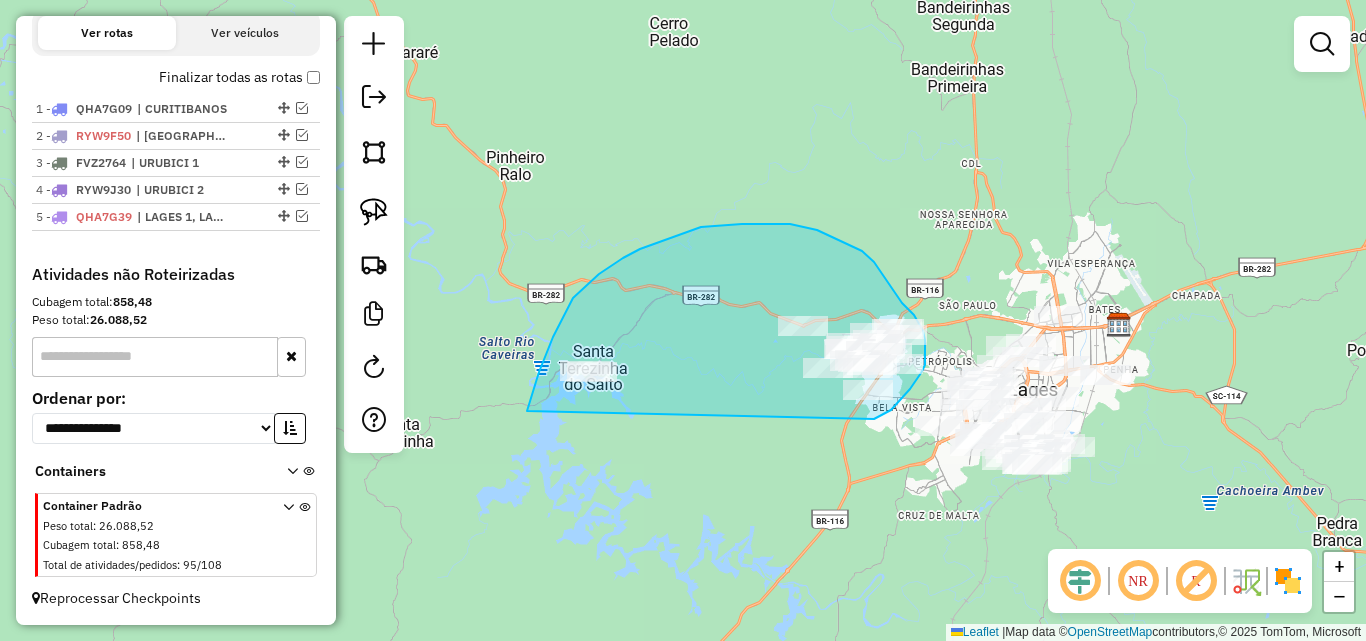 drag, startPoint x: 527, startPoint y: 411, endPoint x: 855, endPoint y: 424, distance: 328.2575 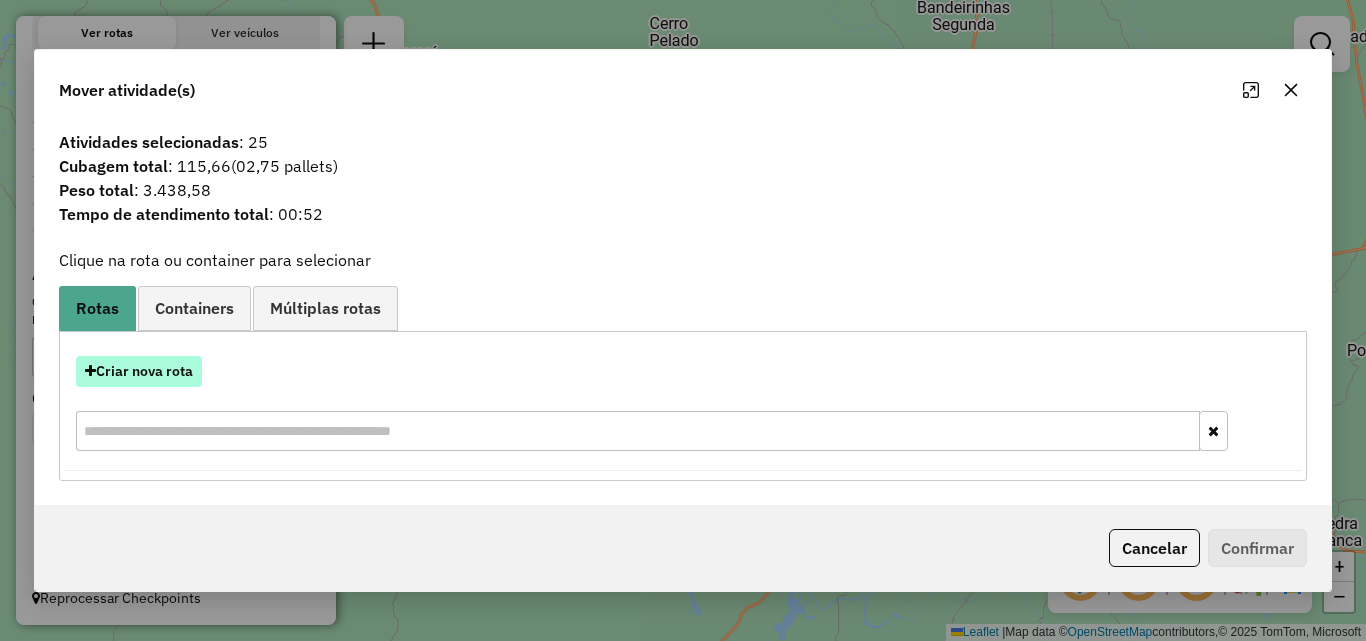click on "Criar nova rota" at bounding box center [139, 371] 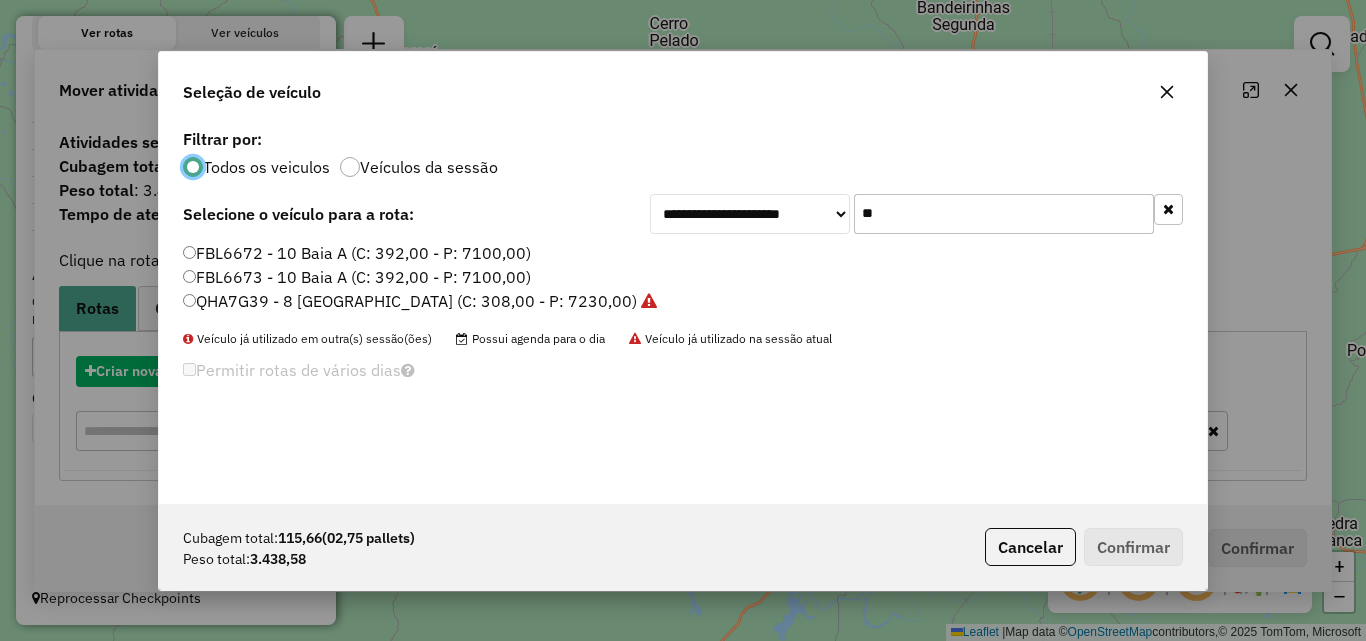 scroll, scrollTop: 11, scrollLeft: 6, axis: both 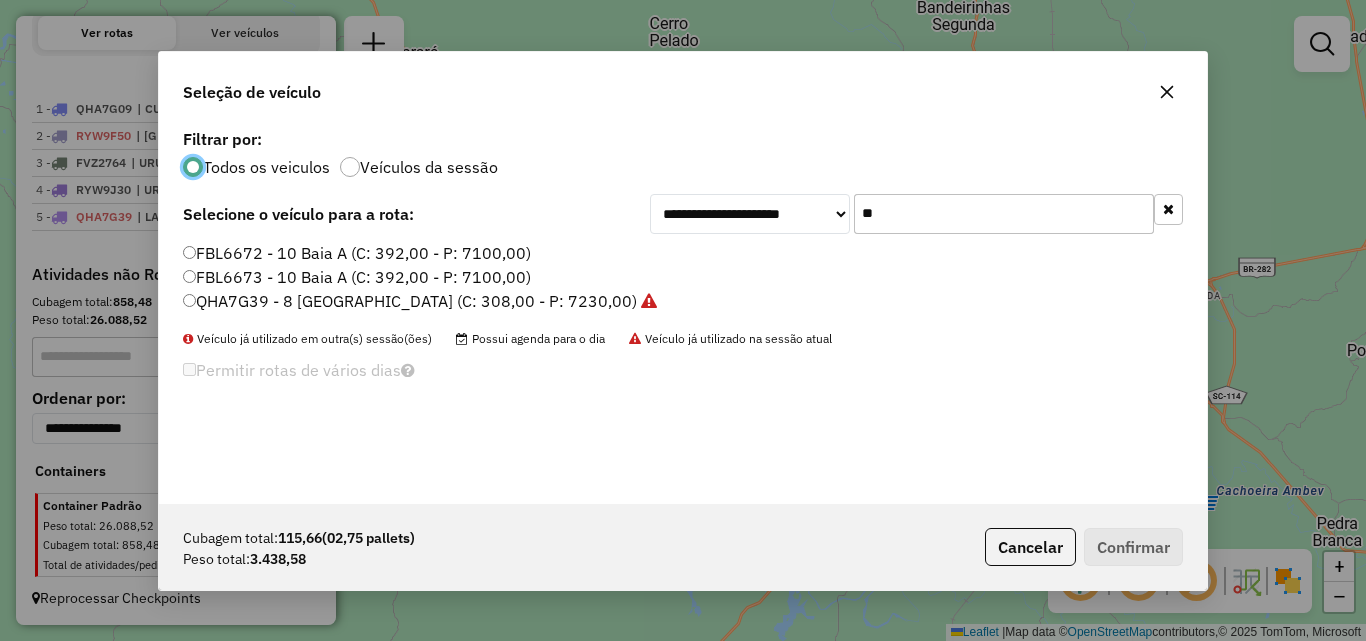 click on "**" 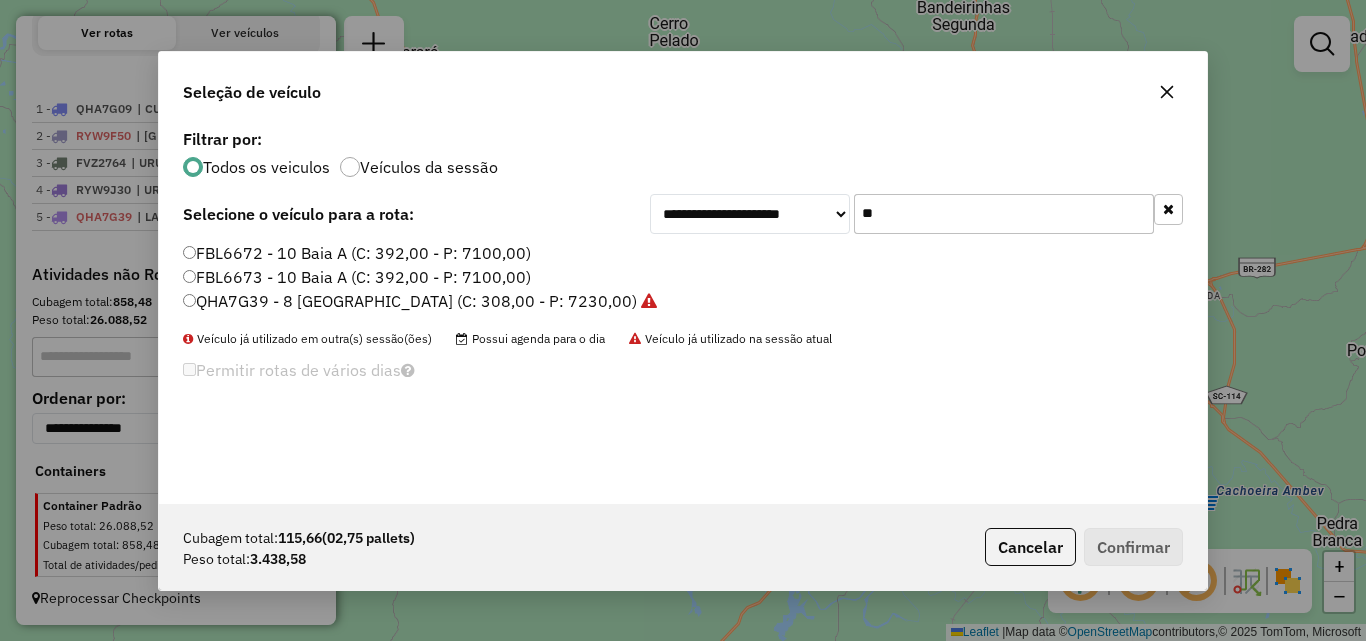 click on "**" 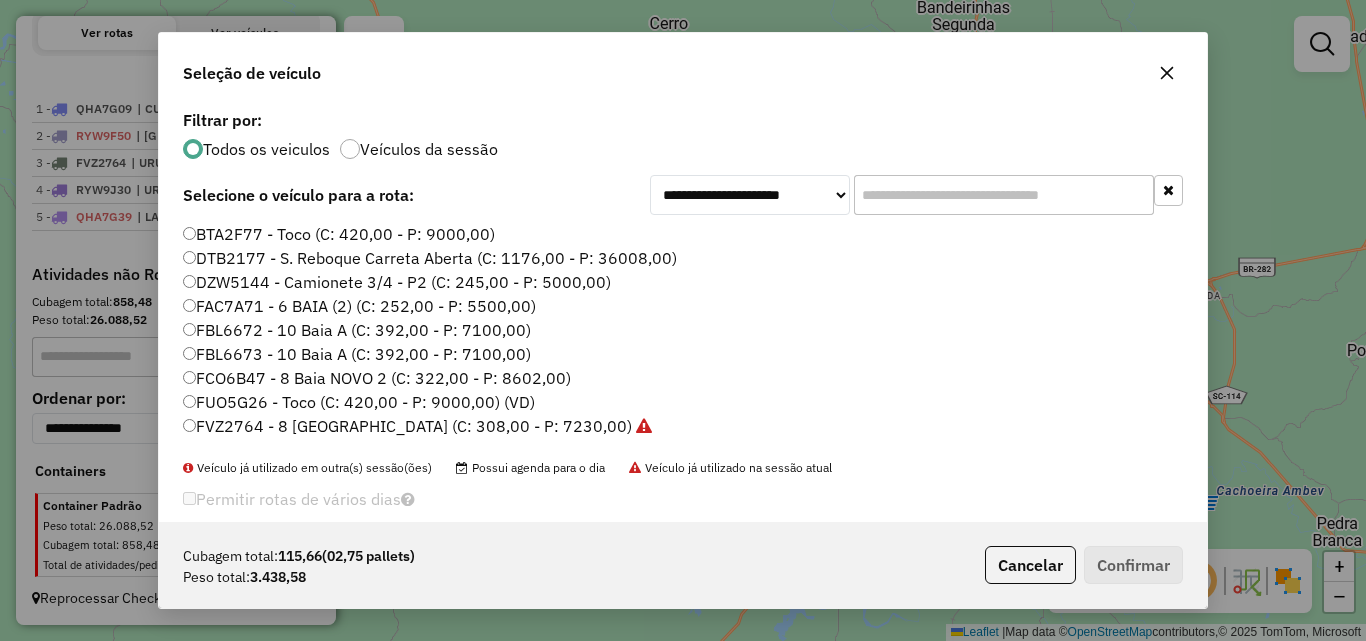click 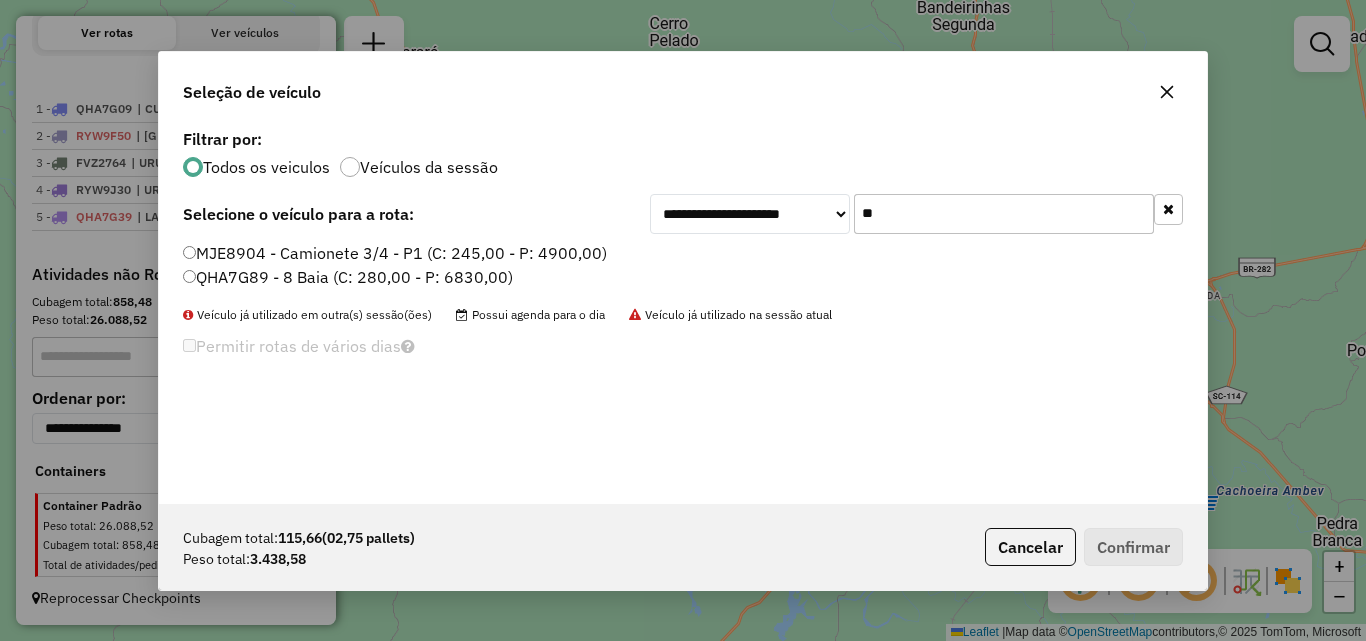 type on "**" 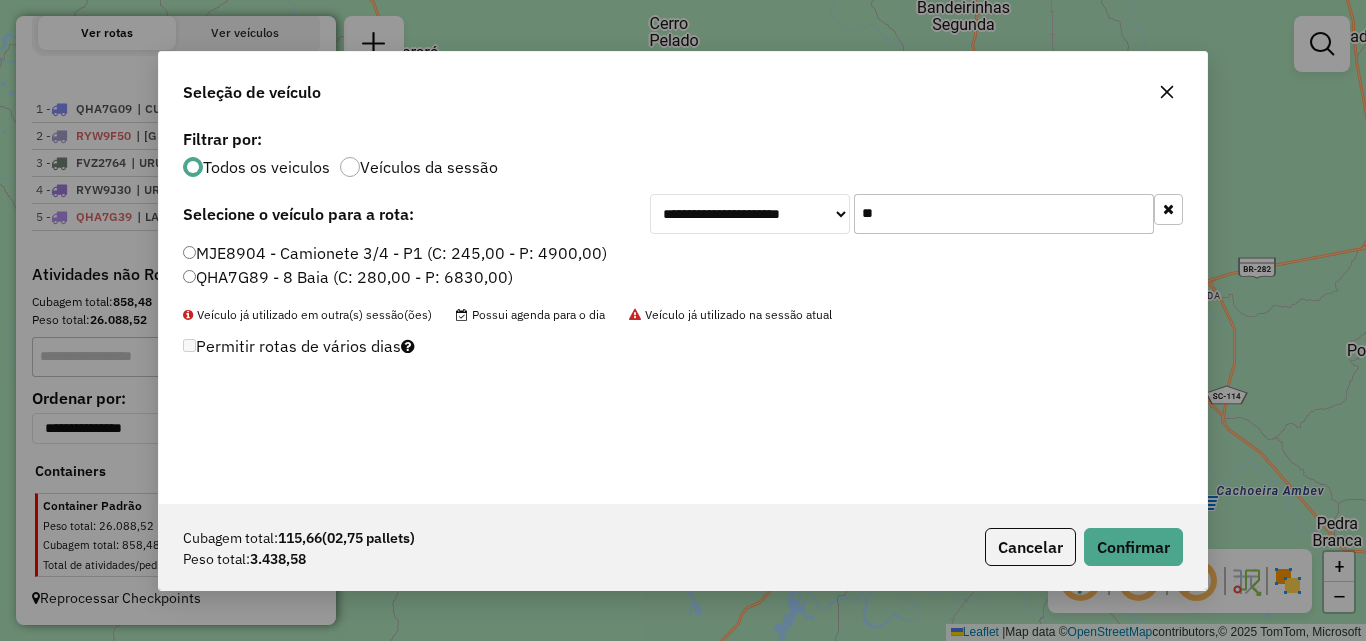 click on "QHA7G89 - 8 Baia (C: 280,00 - P: 6830,00)" 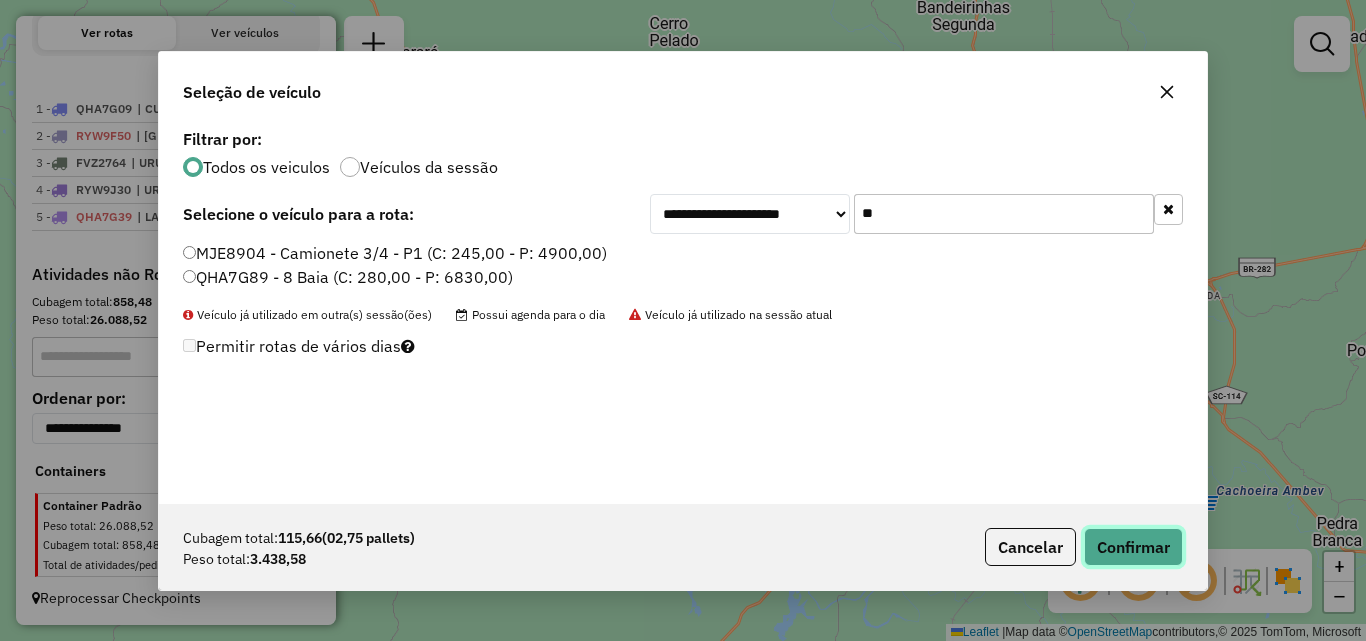 click on "Confirmar" 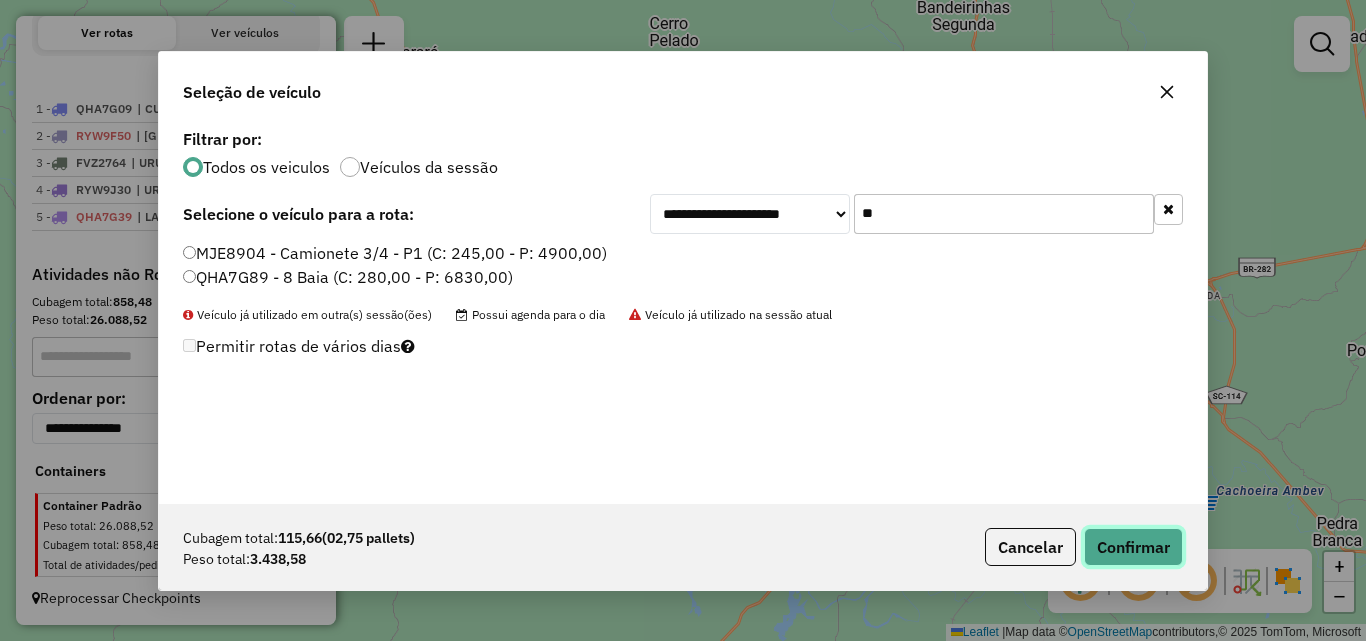 type 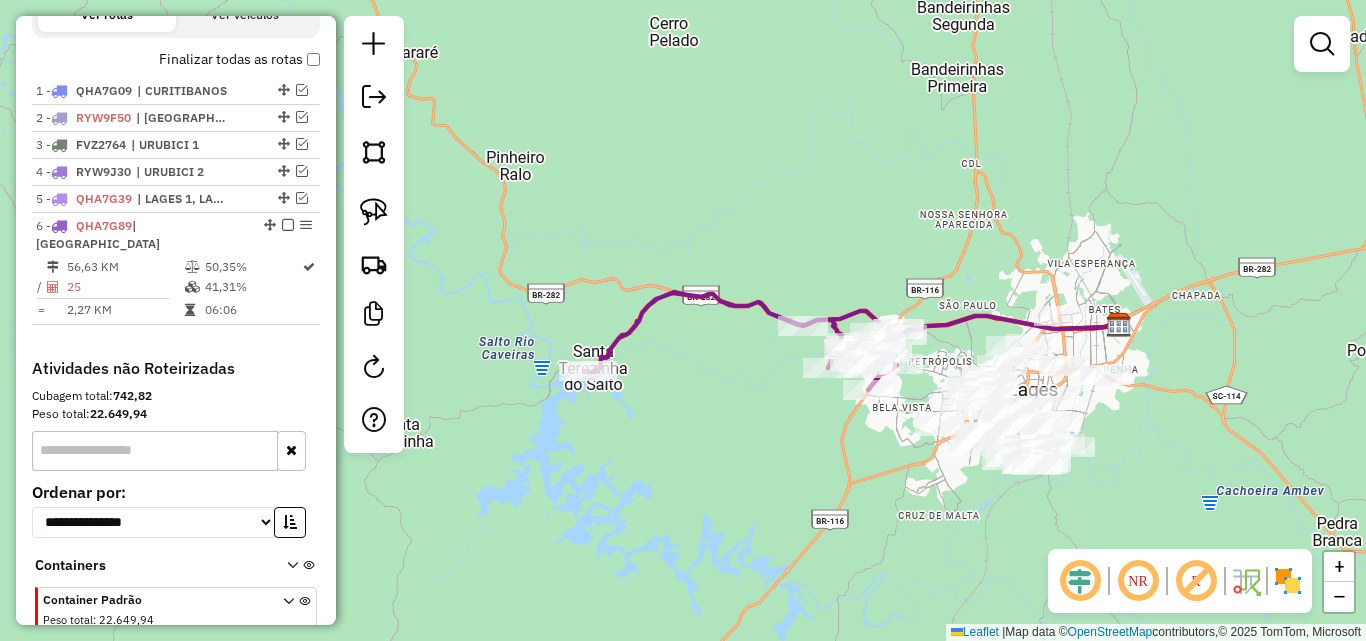 scroll, scrollTop: 779, scrollLeft: 0, axis: vertical 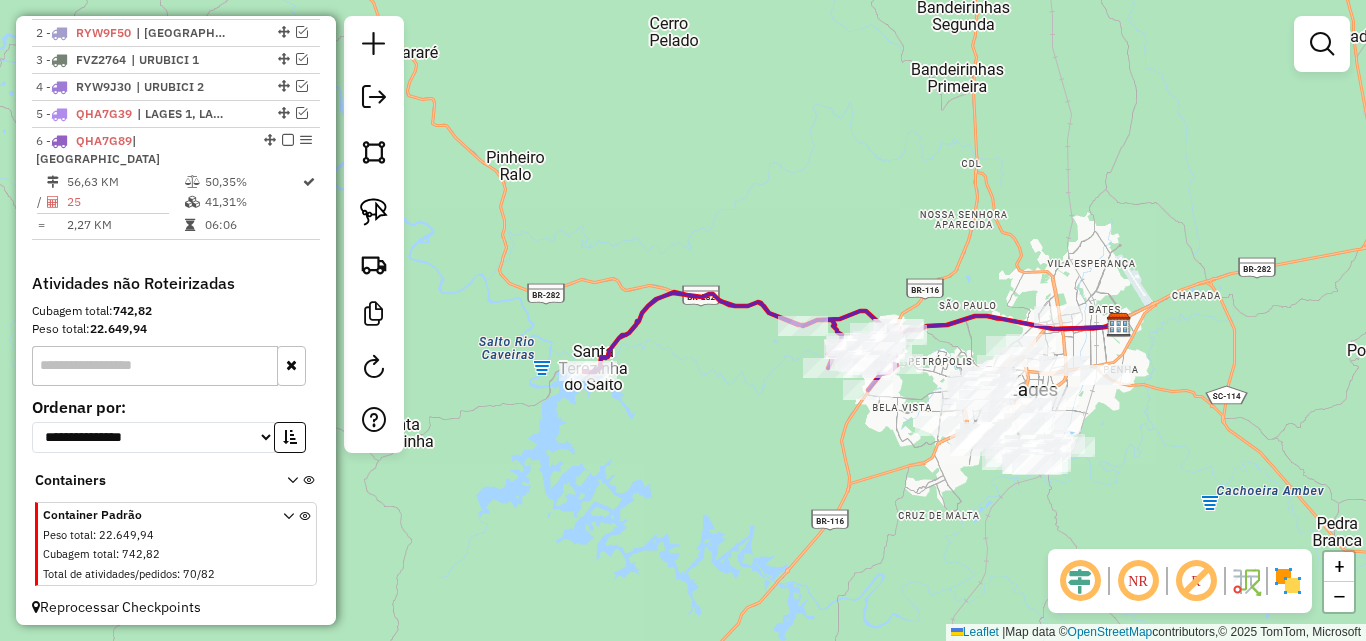 drag, startPoint x: 845, startPoint y: 406, endPoint x: 714, endPoint y: 376, distance: 134.39122 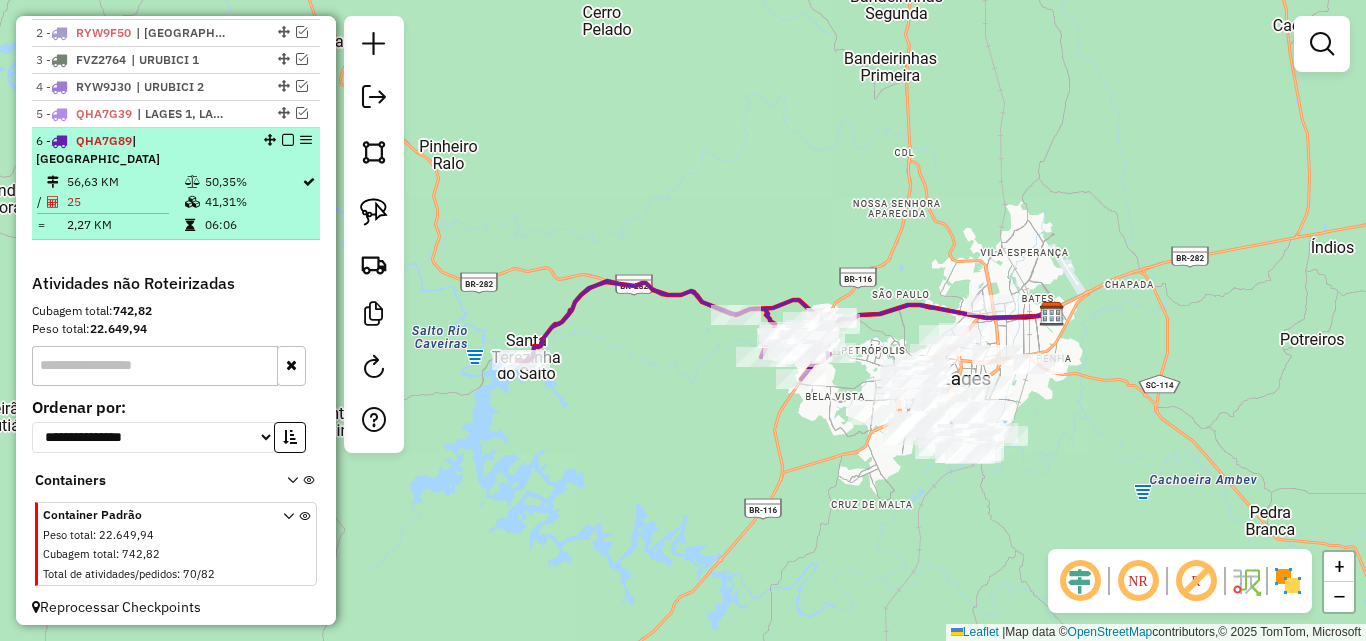 click at bounding box center (288, 140) 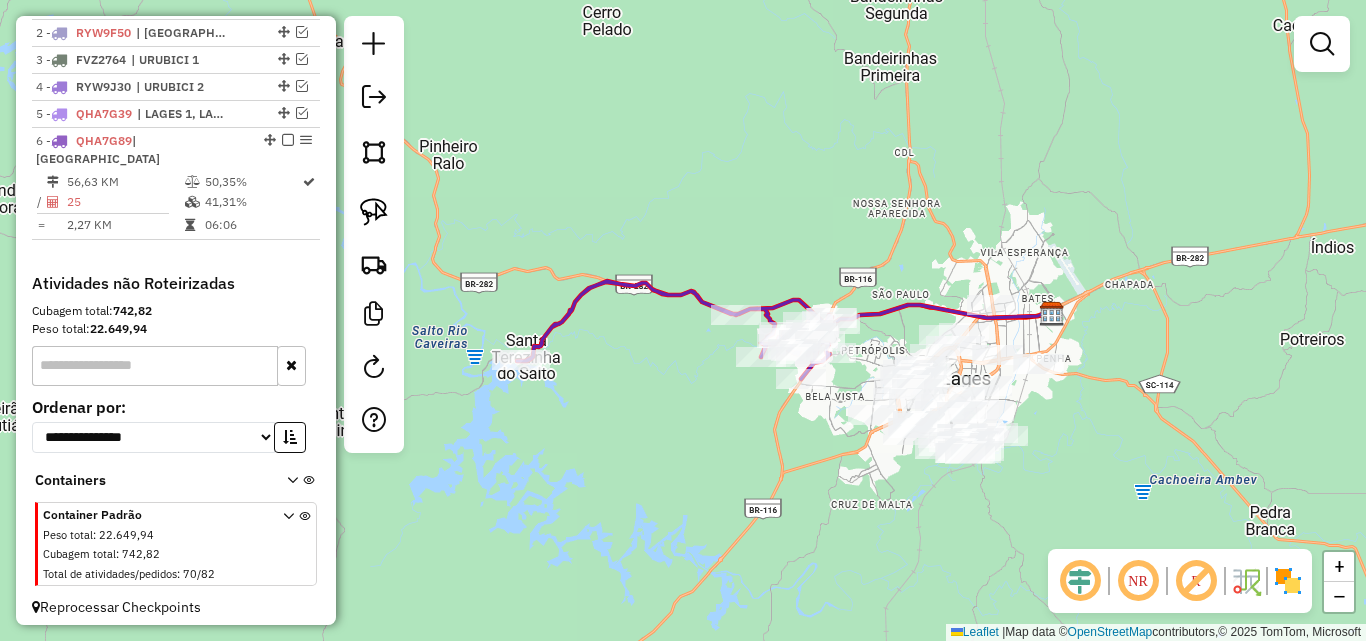 scroll, scrollTop: 721, scrollLeft: 0, axis: vertical 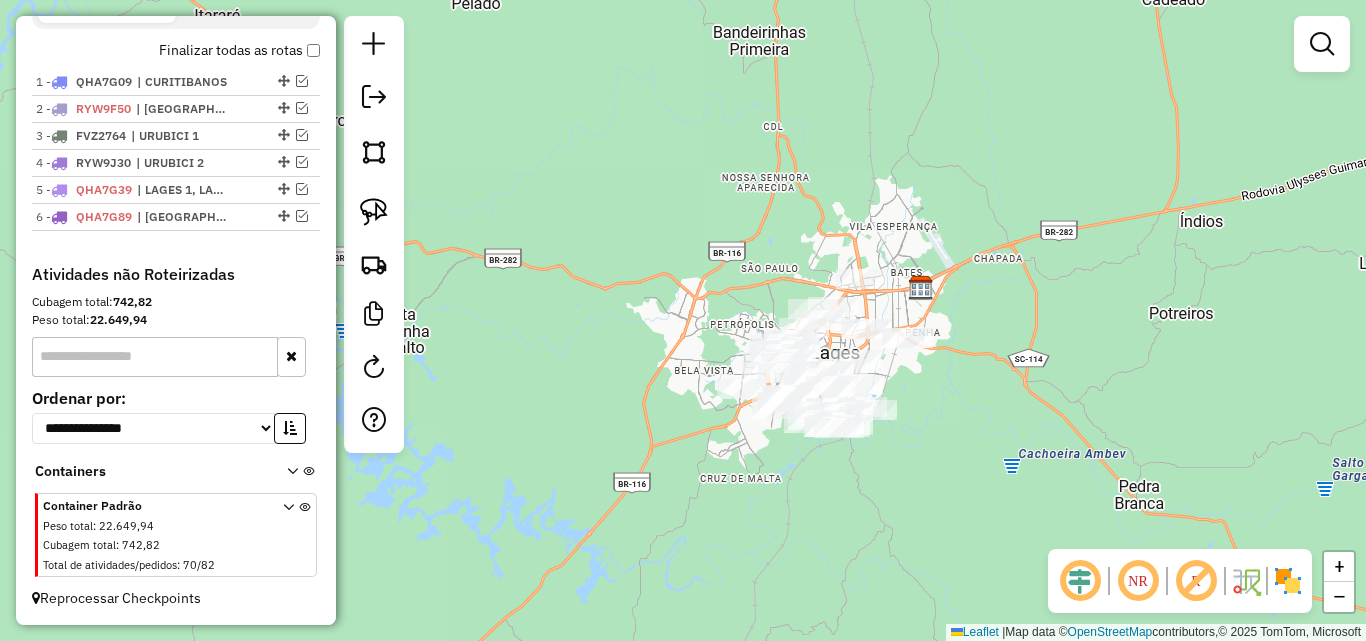 drag, startPoint x: 768, startPoint y: 342, endPoint x: 658, endPoint y: 334, distance: 110.29053 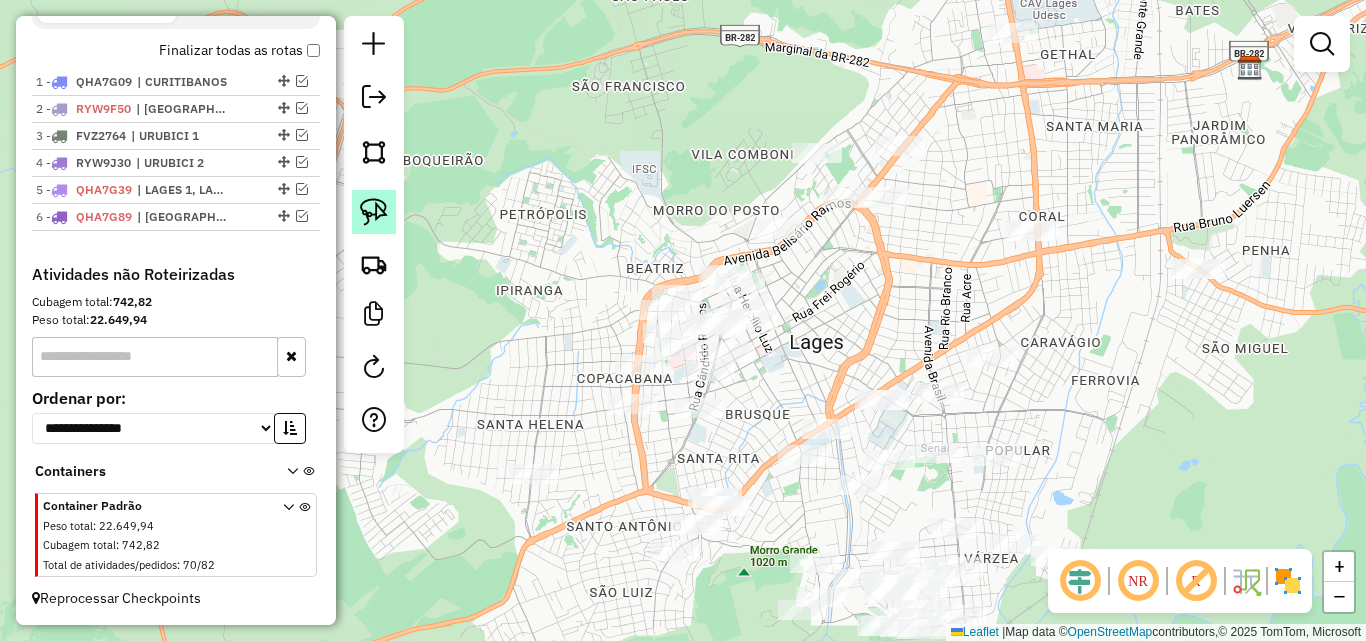 click 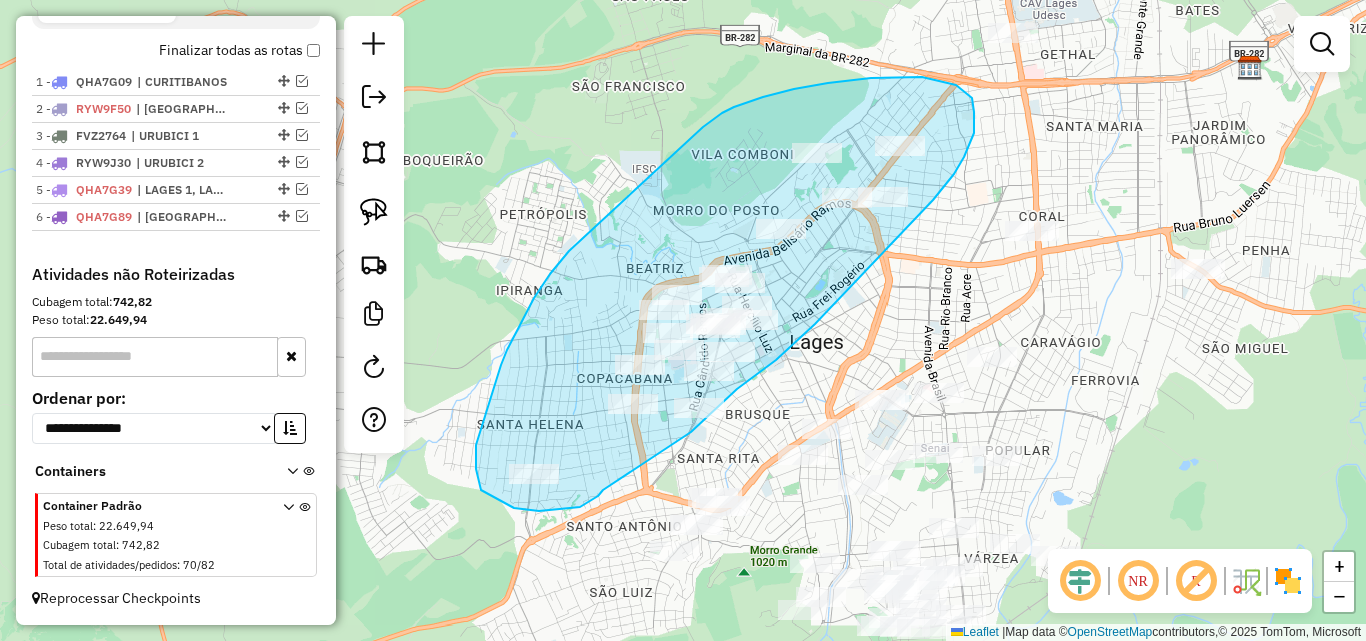 drag, startPoint x: 539, startPoint y: 511, endPoint x: 669, endPoint y: 442, distance: 147.17676 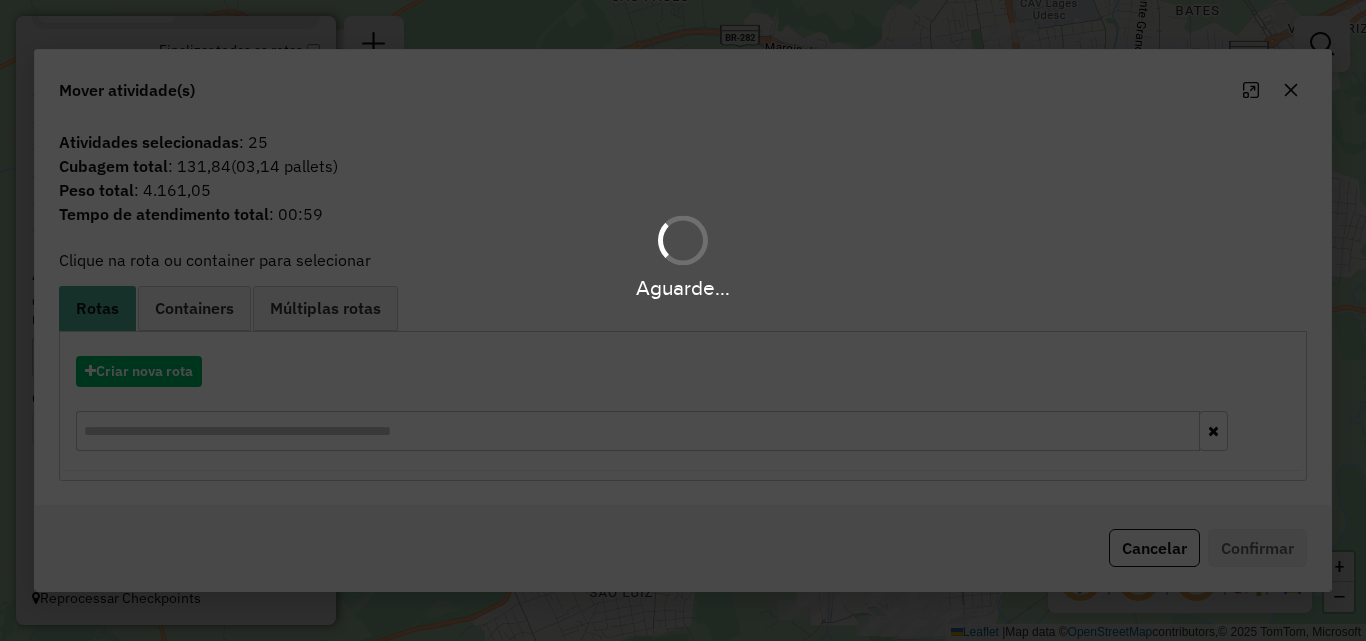 click on "Aguarde...  Pop-up bloqueado!  Seu navegador bloqueou automáticamente a abertura de uma nova janela.   Acesse as configurações e adicione o endereço do sistema a lista de permissão.   Fechar  Informações da Sessão 963484 - [DATE]     Criação: [DATE] 17:49   Depósito:  Incobel Lages  Total de rotas:  6  Distância Total:  888,64 km  Tempo total:  45:47  Valor total:  R$ 266.293,22  - Total roteirizado:  R$ 160.209,45  - Total não roteirizado:  R$ 106.083,77  Total de Atividades Roteirizadas:  136  Total de Pedidos Roteirizados:  164  Peso total roteirizado:  25.183,75  Cubagem total roteirizado:  895,37  Total de Atividades não Roteirizadas:  70  Total de Pedidos não Roteirizados:  82 Total de caixas por viagem:  895,37 /   6 =  149,23 Média de Atividades por viagem:  136 /   6 =  22,67 Ocupação média da frota:  59,52%   Rotas vários dias:  0  Clientes Priorizados NR:  0  Transportadoras  Rotas  Recargas: 0   Ver rotas   Ver veículos  Finalizar todas as rotas   1 -       QHA7G09" at bounding box center (683, 320) 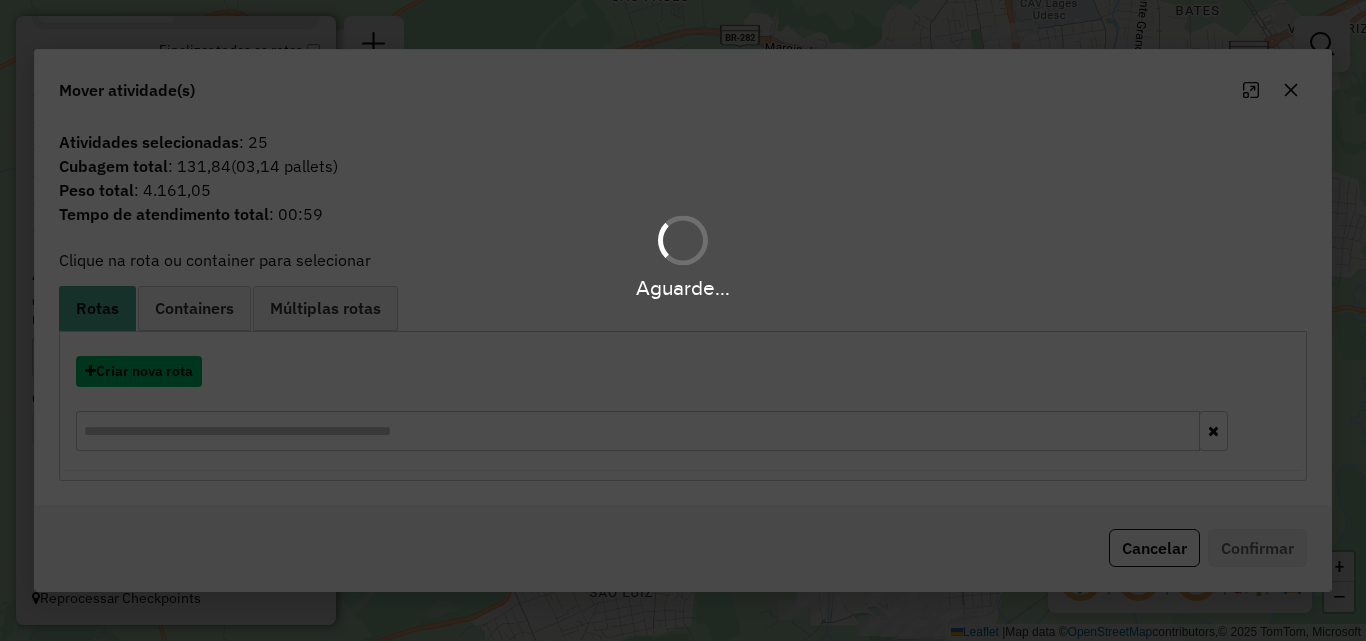 click on "Criar nova rota" at bounding box center [139, 371] 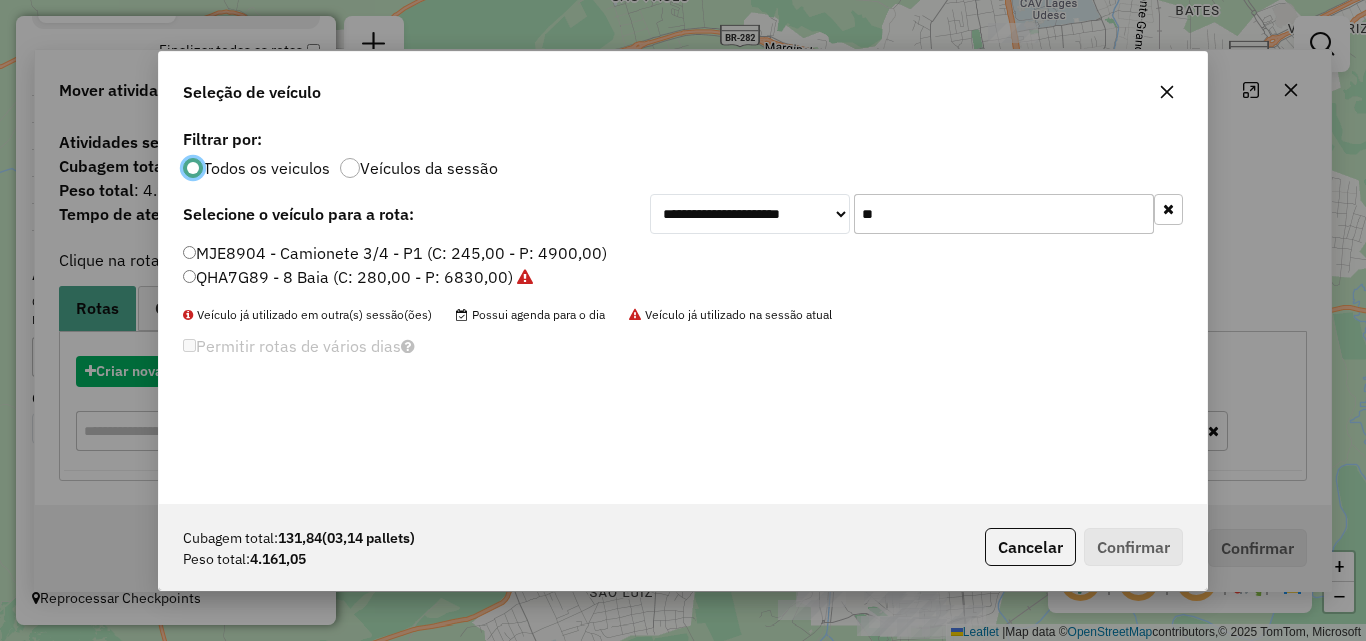 scroll, scrollTop: 11, scrollLeft: 6, axis: both 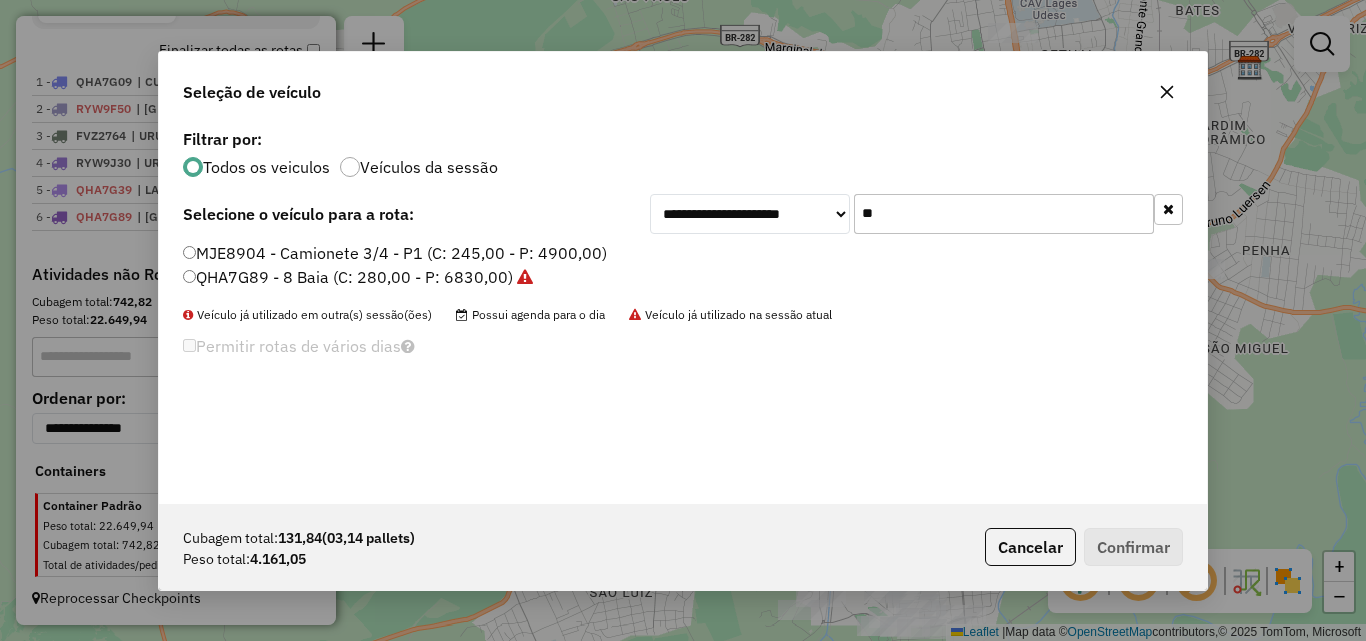 click on "**" 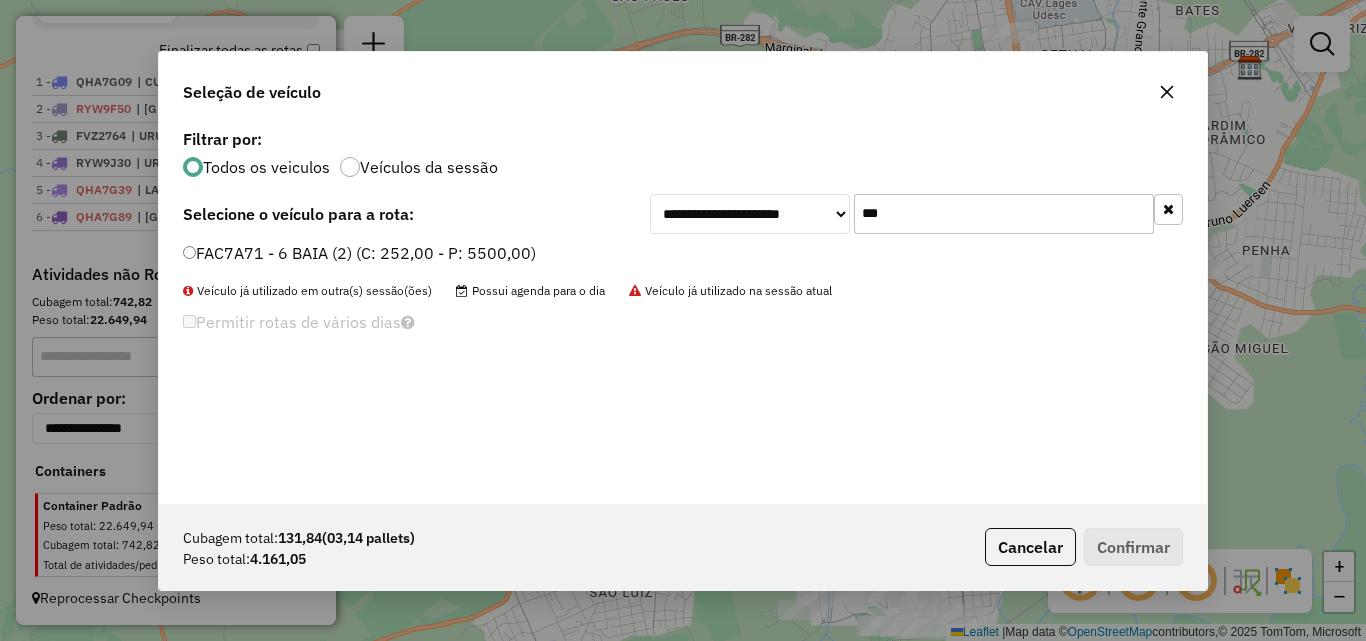 type on "***" 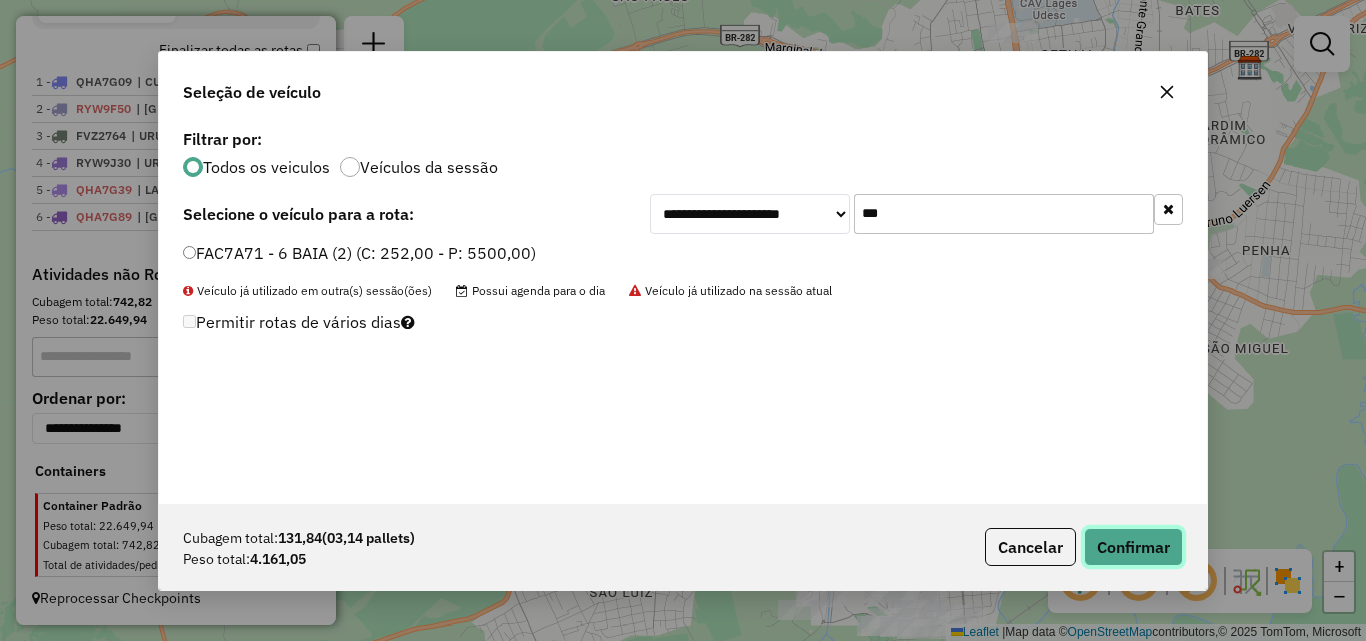 click on "Confirmar" 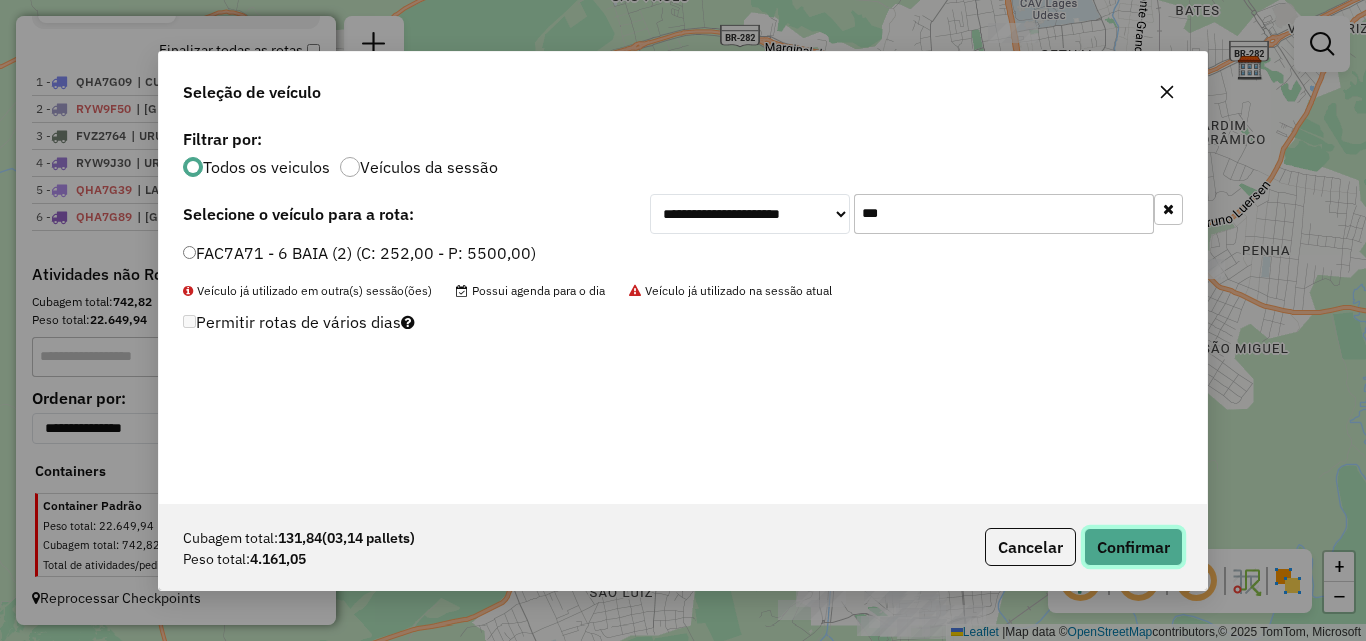 type 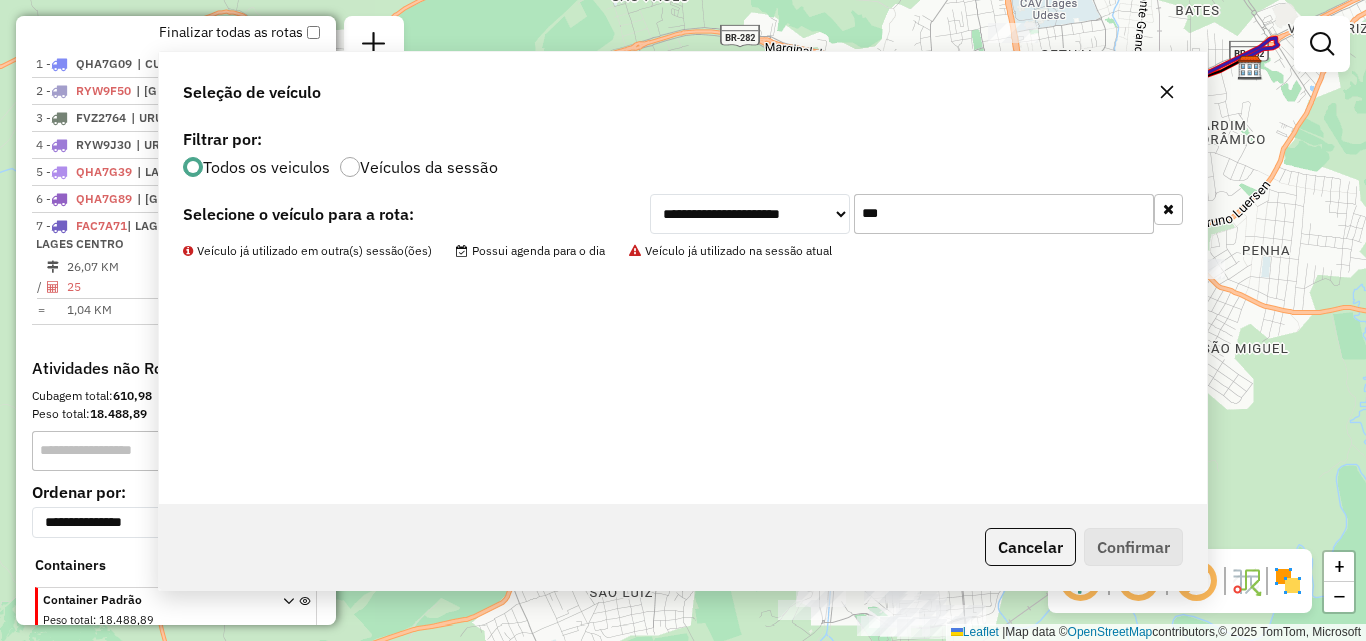 scroll, scrollTop: 779, scrollLeft: 0, axis: vertical 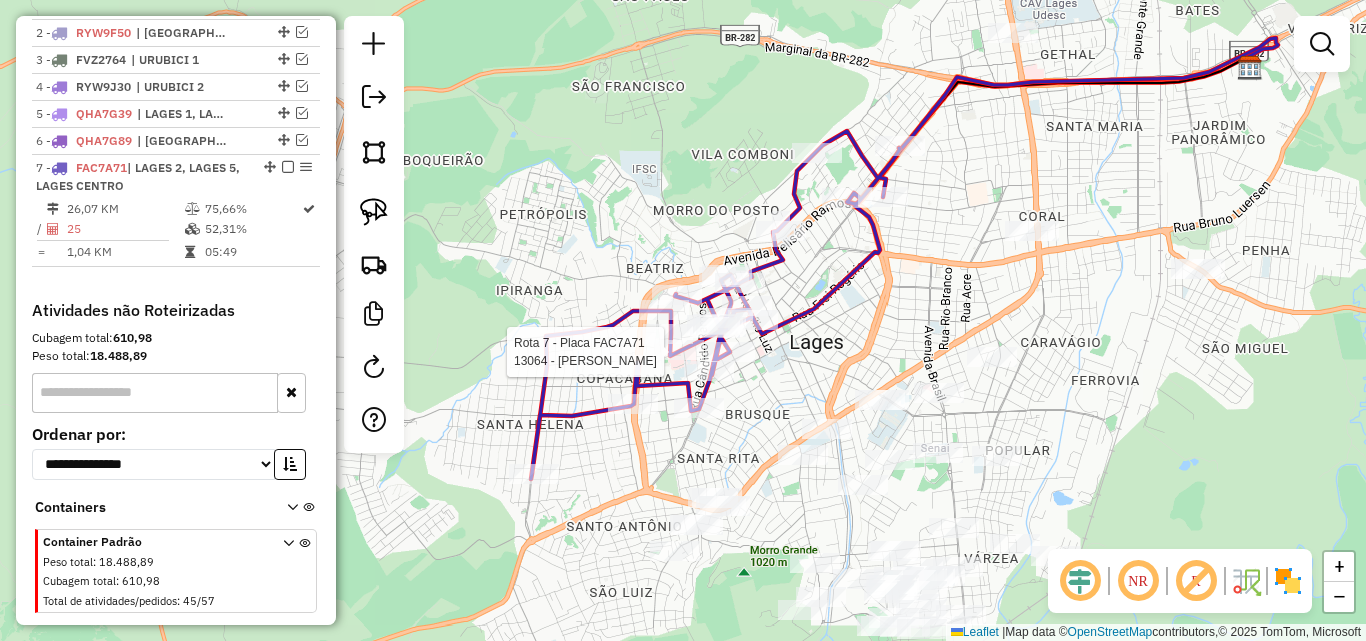 select on "*********" 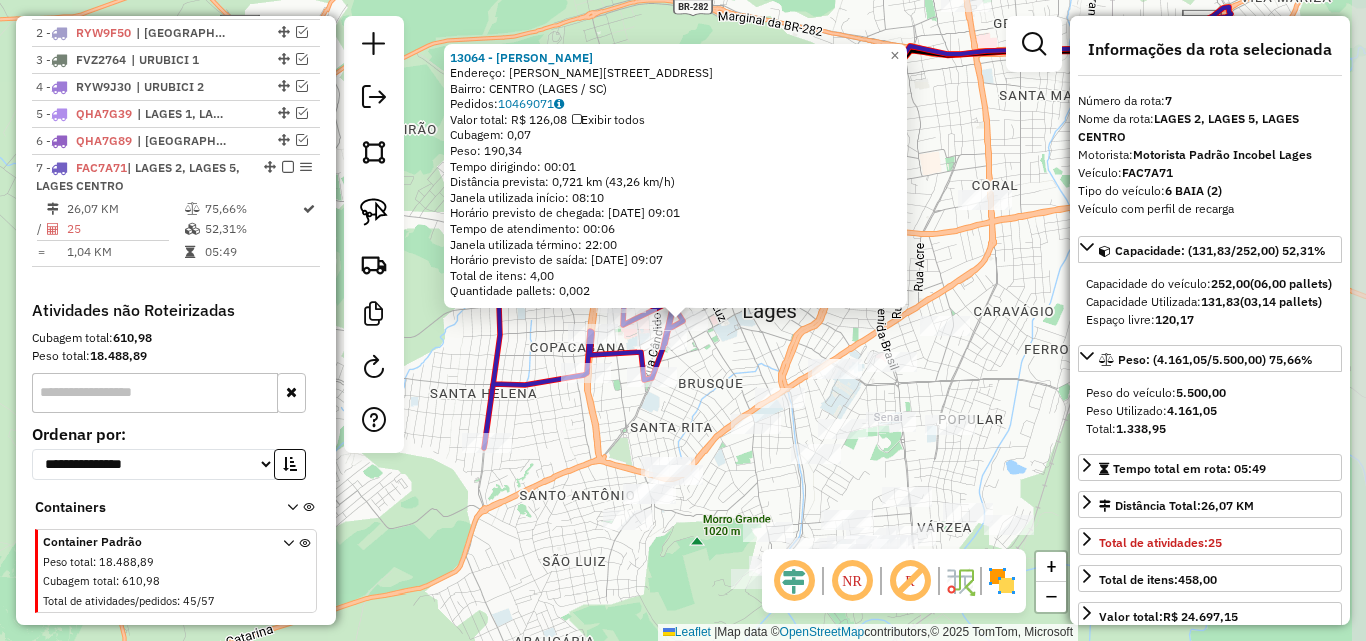 scroll, scrollTop: 833, scrollLeft: 0, axis: vertical 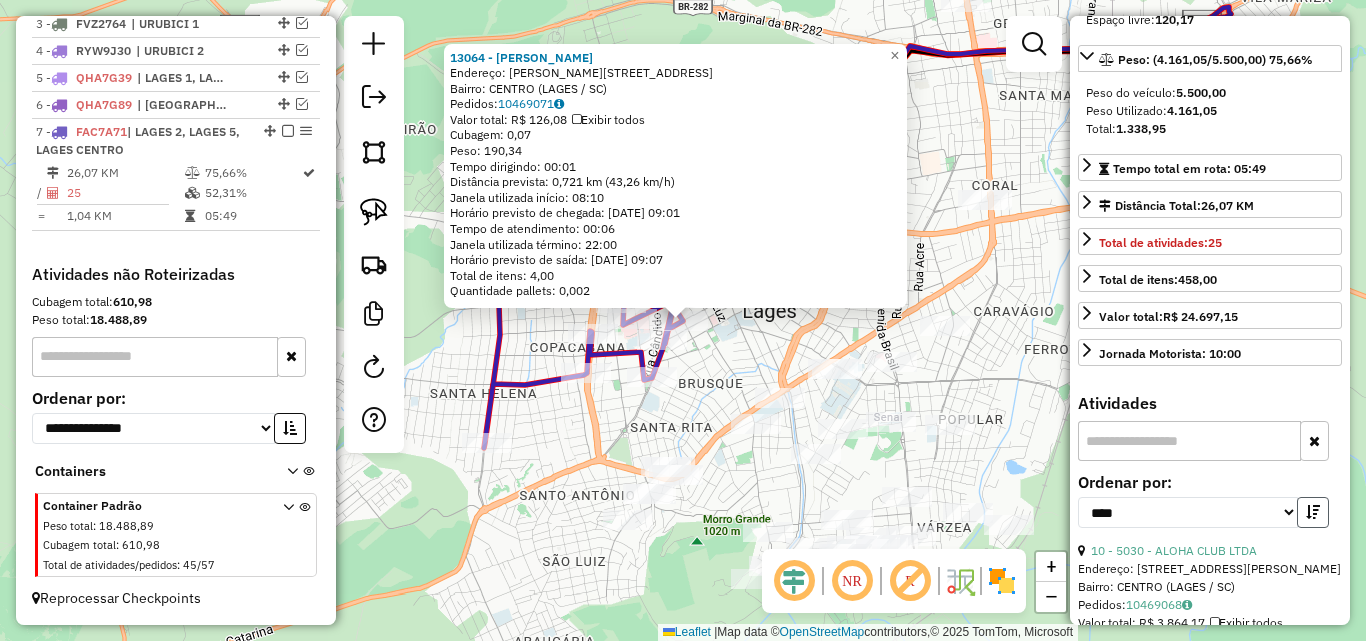 click at bounding box center (1313, 512) 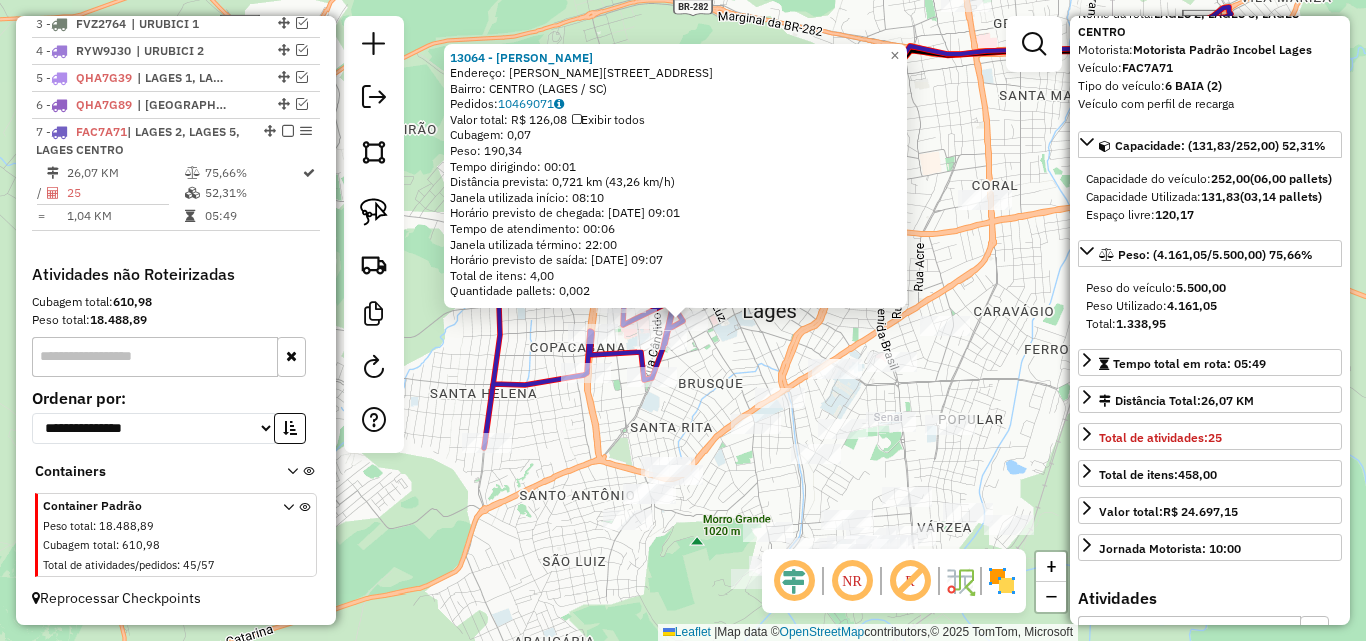 scroll, scrollTop: 100, scrollLeft: 0, axis: vertical 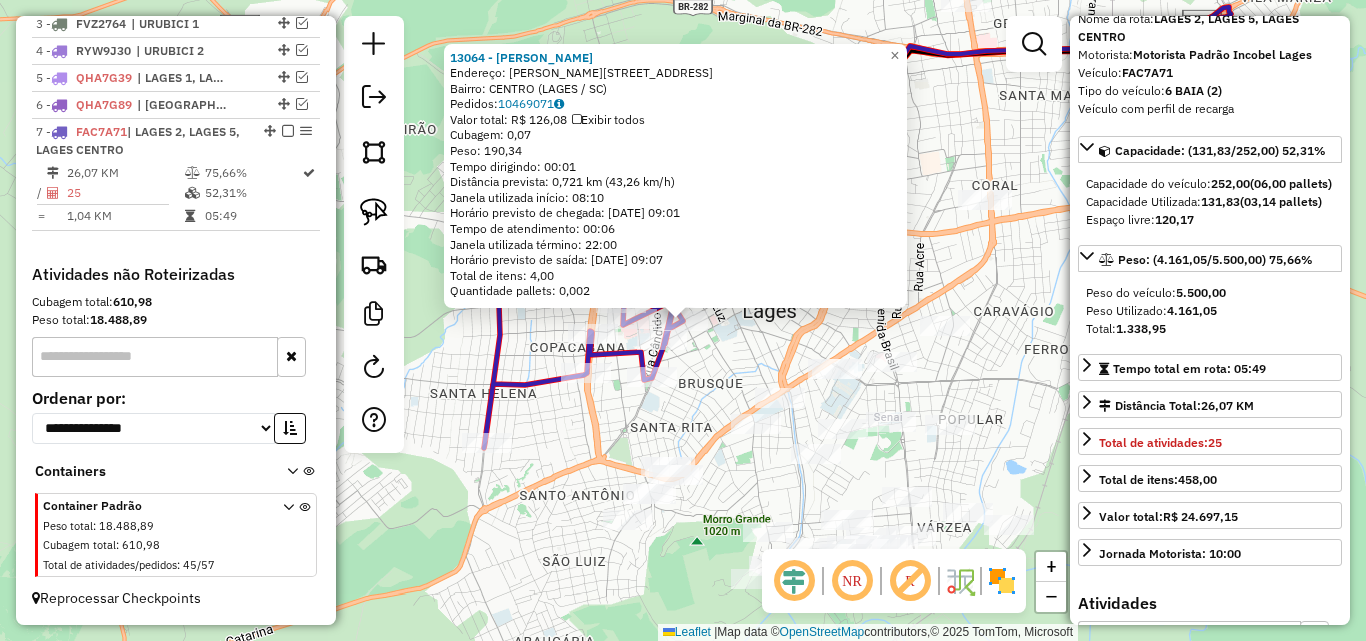click on "13064 - [PERSON_NAME] CORD  Endereço: [PERSON_NAME]                   63   Bairro: CENTRO (LAGES / SC)   Pedidos:  10469071   Valor total: R$ 126,08   Exibir todos   Cubagem: 0,07  Peso: 190,34  Tempo dirigindo: 00:01   Distância prevista: 0,721 km (43,26 km/h)   [GEOGRAPHIC_DATA] utilizada início: 08:10   Horário previsto de chegada: [DATE] 09:01   Tempo de atendimento: 00:06   Janela utilizada término: 22:00   Horário previsto de saída: [DATE] 09:07   Total de itens: 4,00   Quantidade pallets: 0,002  × Janela de atendimento Grade de atendimento Capacidade Transportadoras Veículos Cliente Pedidos  Rotas Selecione os dias de semana para filtrar as janelas de atendimento  Seg   Ter   Qua   Qui   Sex   Sáb   Dom  Informe o período da janela de atendimento: De: Até:  Filtrar exatamente a janela do cliente  Considerar janela de atendimento padrão  Selecione os dias de semana para filtrar as grades de atendimento  Seg   Ter   Qua   Qui   Sex   Sáb   Dom   Peso mínimo:   Peso máximo:   De:   Até:" 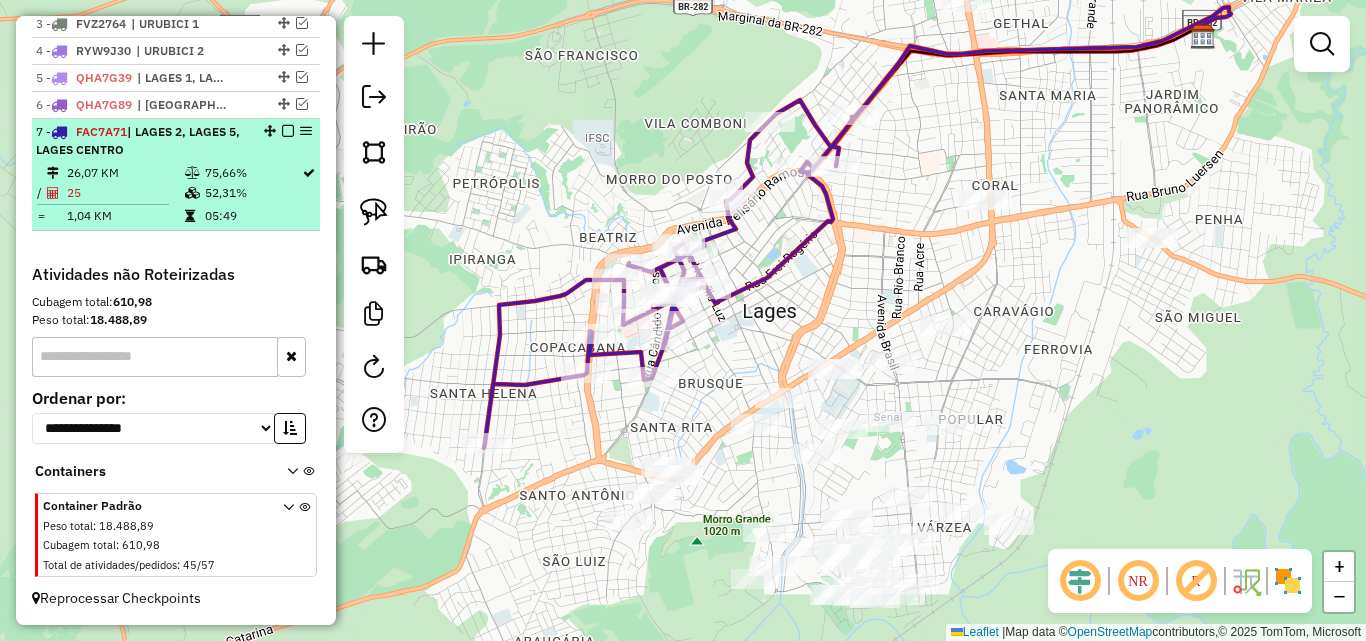 click at bounding box center [288, 131] 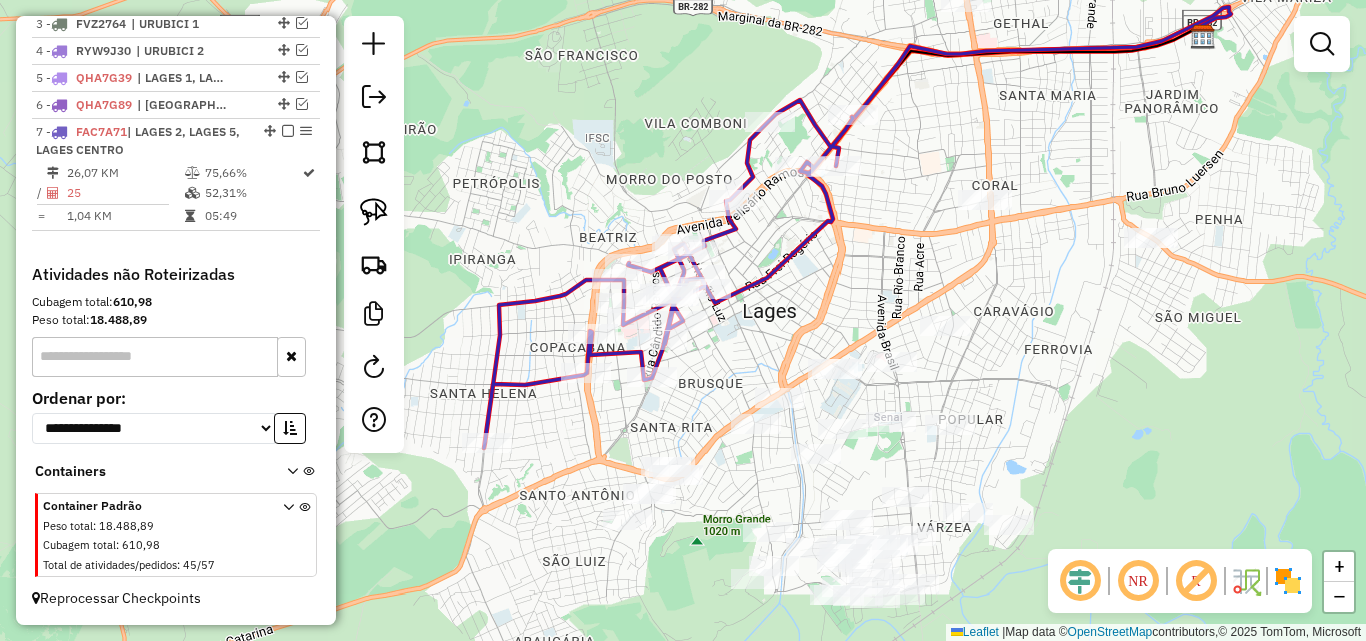 scroll, scrollTop: 748, scrollLeft: 0, axis: vertical 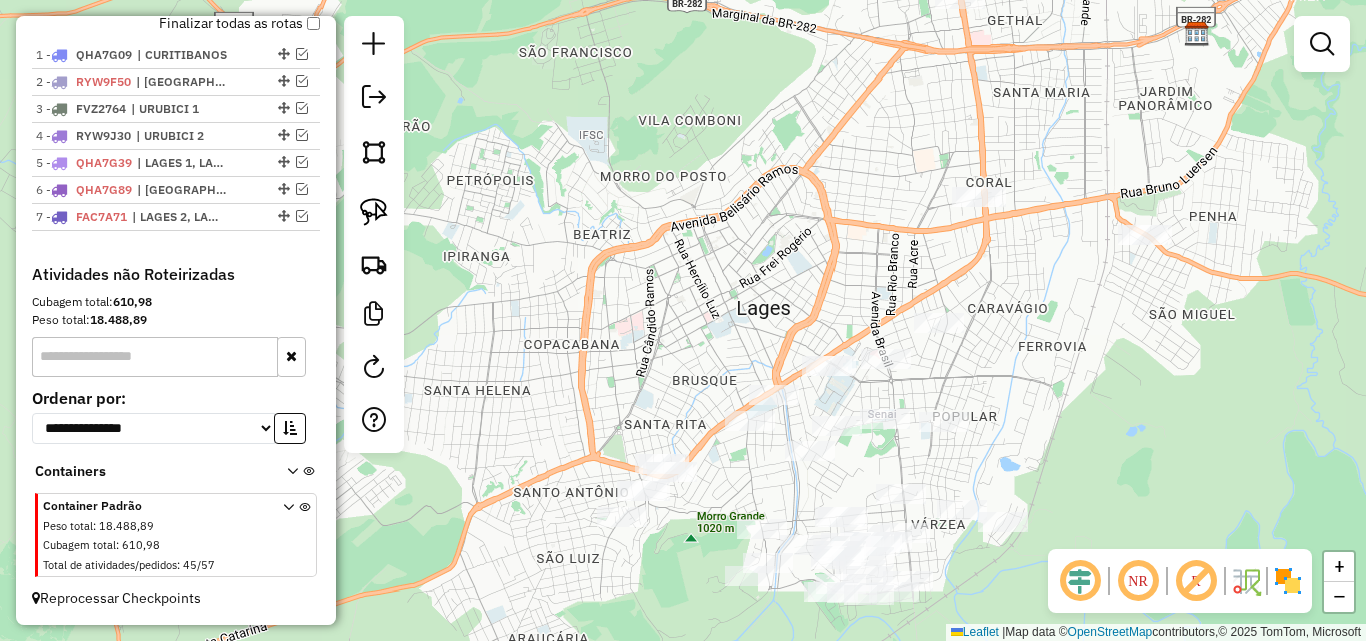 drag, startPoint x: 719, startPoint y: 322, endPoint x: 574, endPoint y: 240, distance: 166.5803 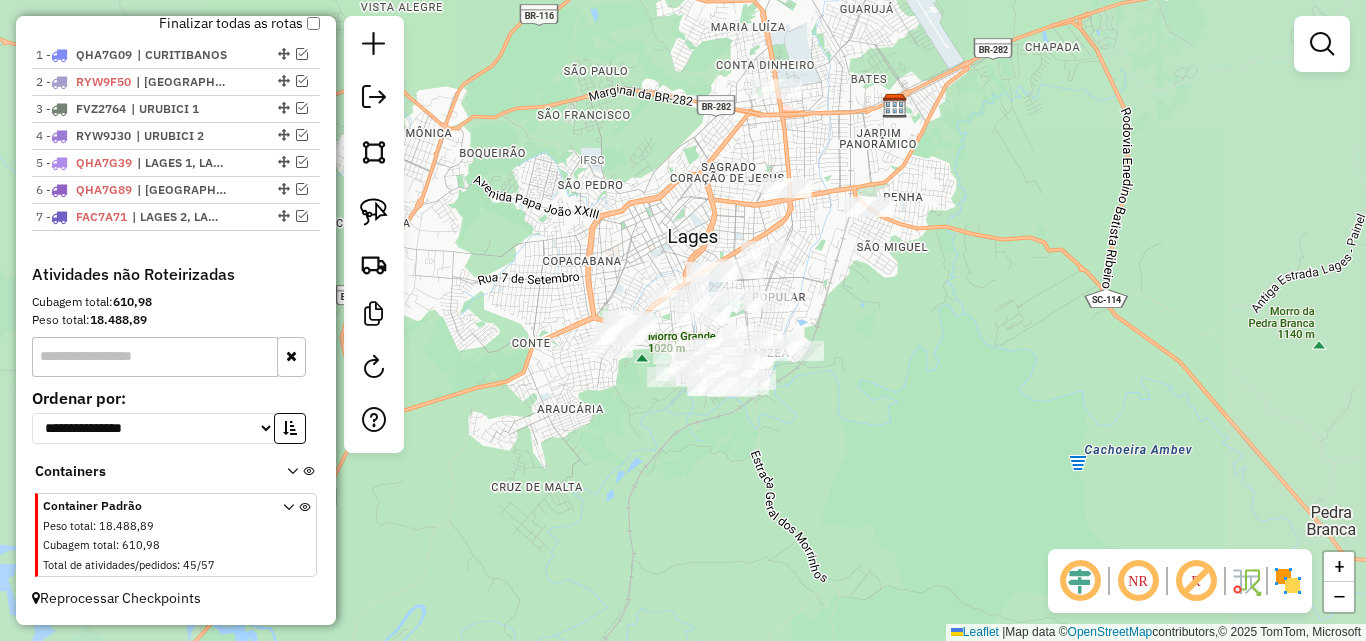 drag, startPoint x: 830, startPoint y: 312, endPoint x: 799, endPoint y: 295, distance: 35.35534 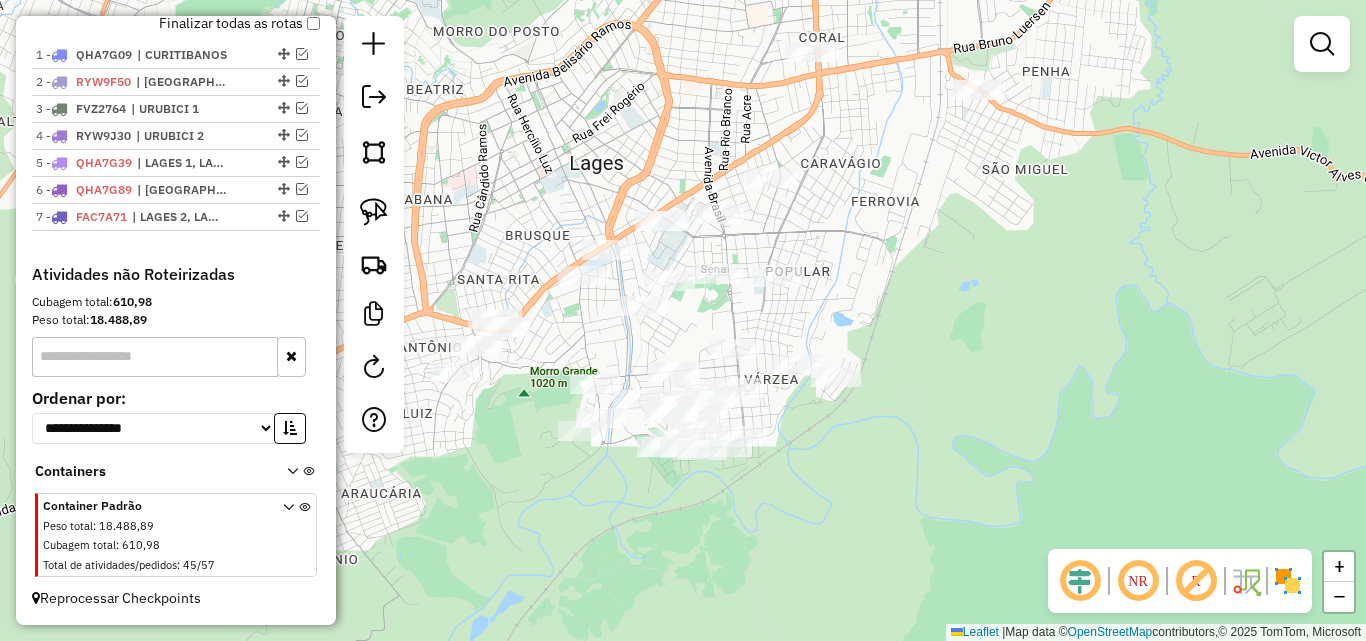 drag, startPoint x: 786, startPoint y: 312, endPoint x: 839, endPoint y: 332, distance: 56.648037 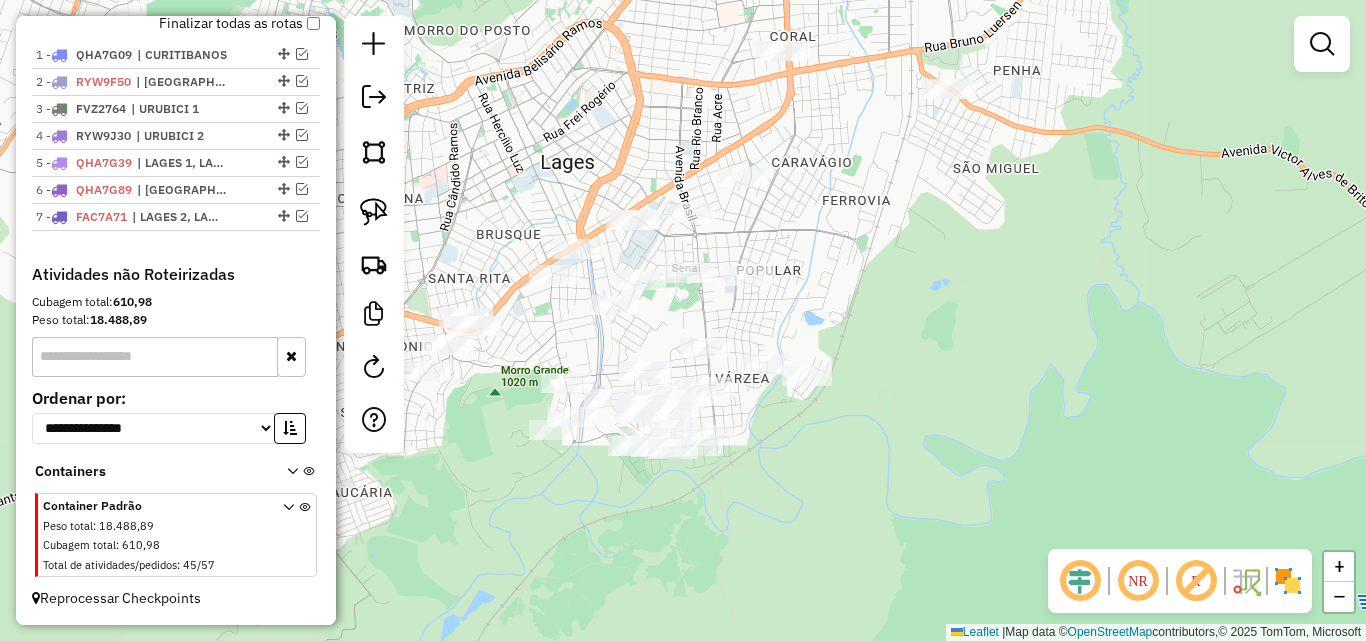 drag, startPoint x: 695, startPoint y: 338, endPoint x: 664, endPoint y: 338, distance: 31 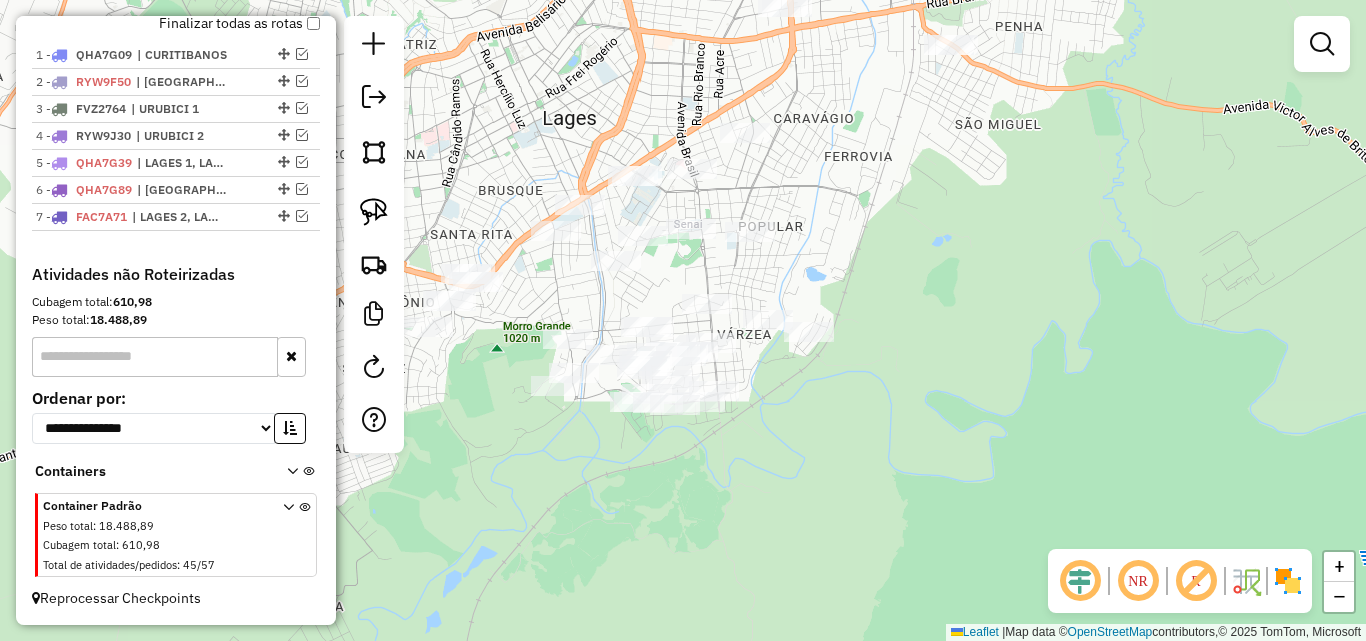 drag, startPoint x: 527, startPoint y: 463, endPoint x: 454, endPoint y: 366, distance: 121.40016 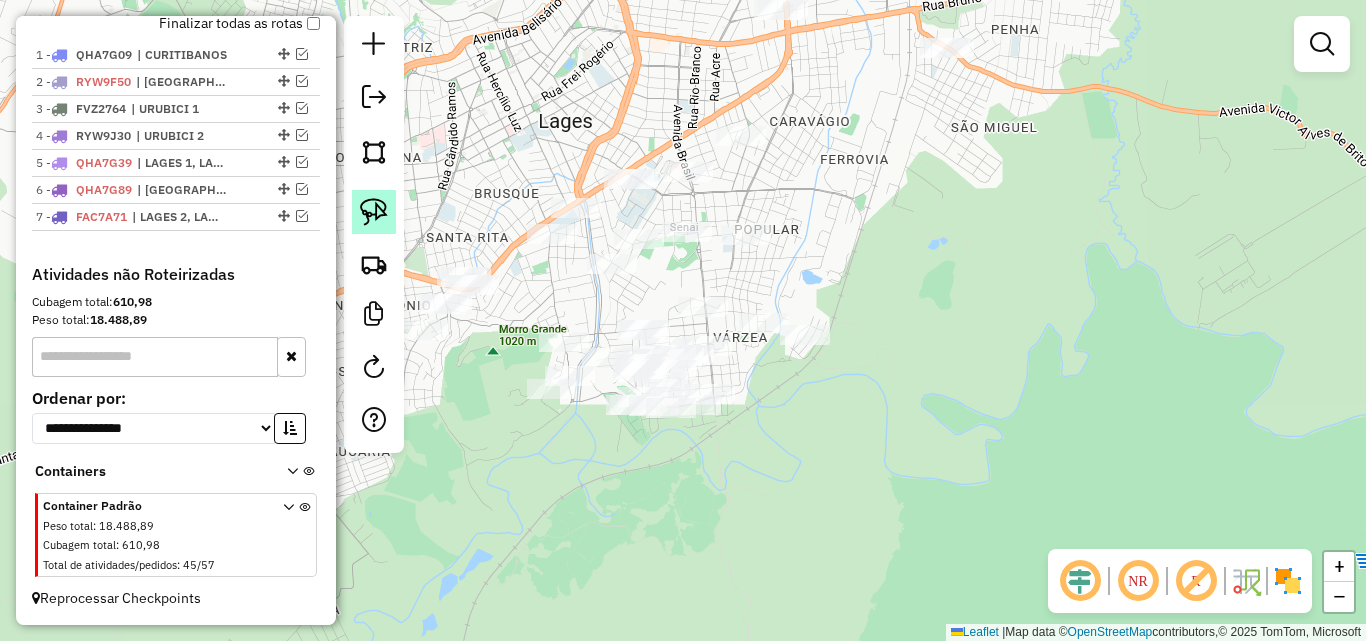 click 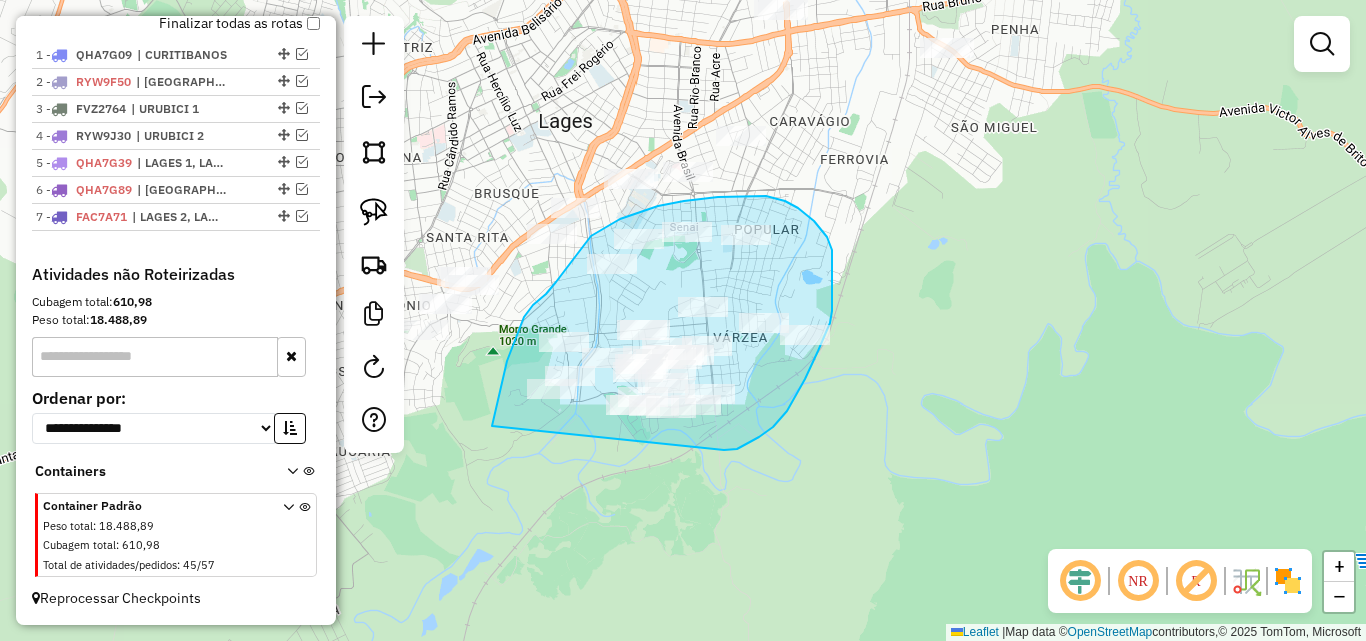 drag, startPoint x: 493, startPoint y: 420, endPoint x: 712, endPoint y: 448, distance: 220.7827 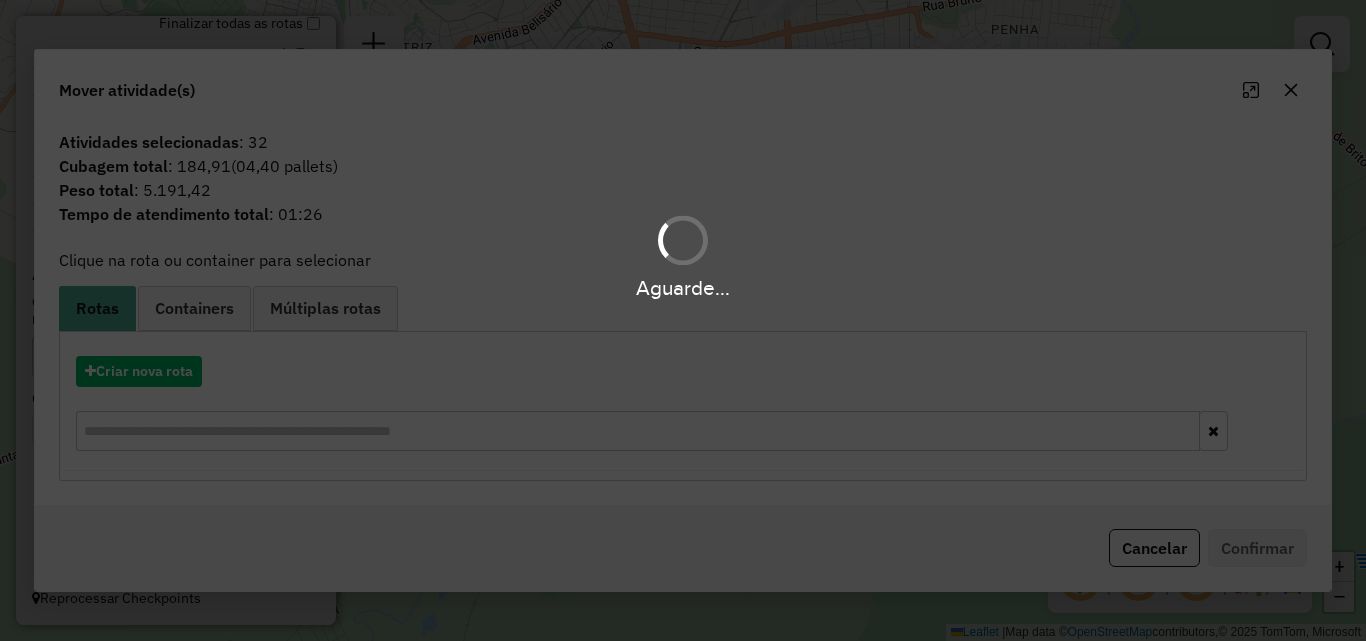 click on "Aguarde..." at bounding box center (683, 320) 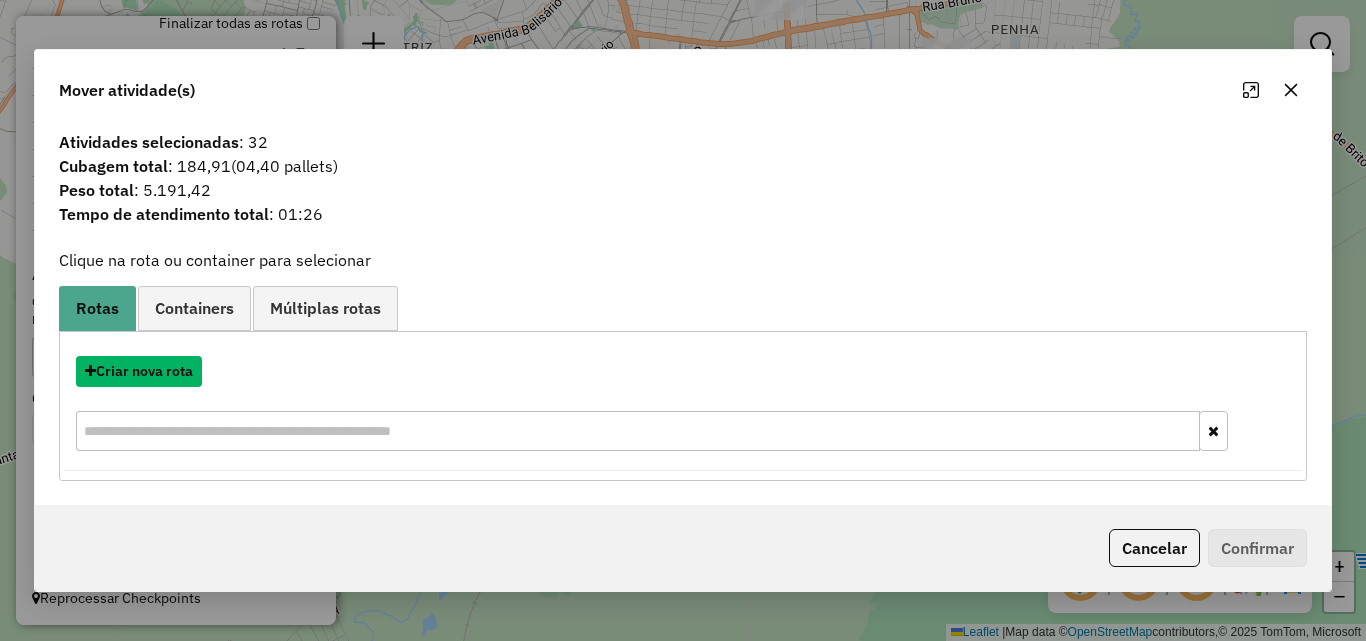 click on "Criar nova rota" at bounding box center (139, 371) 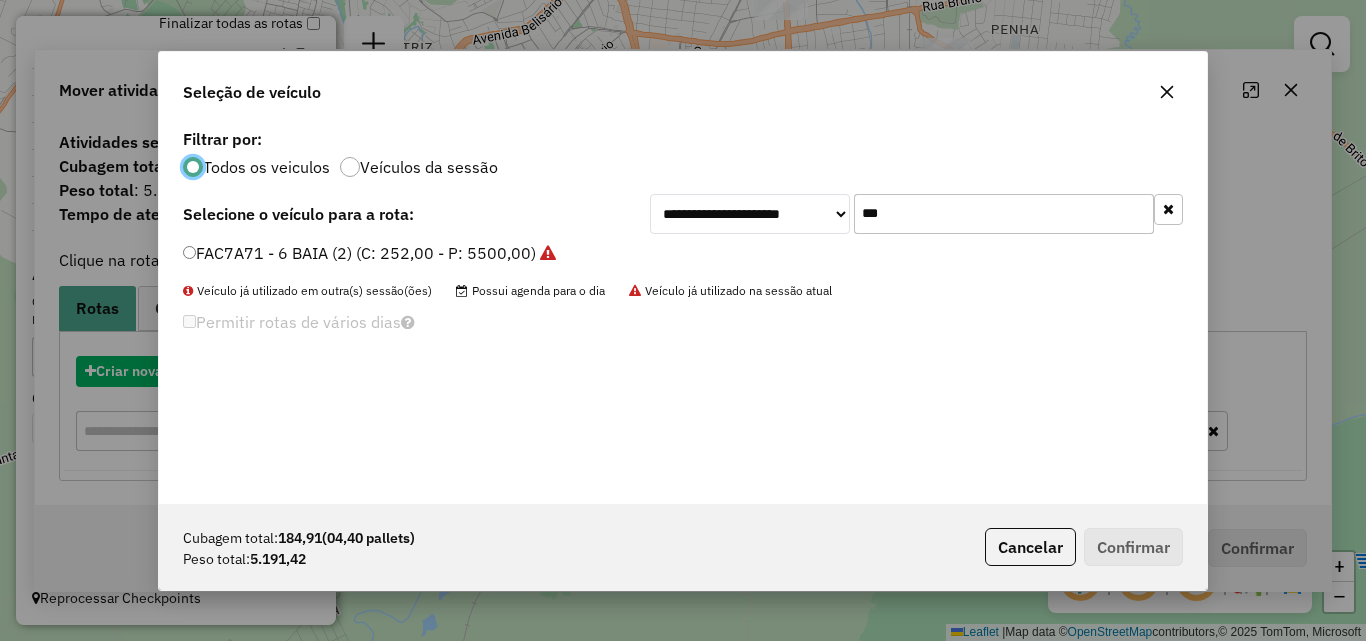 scroll, scrollTop: 11, scrollLeft: 6, axis: both 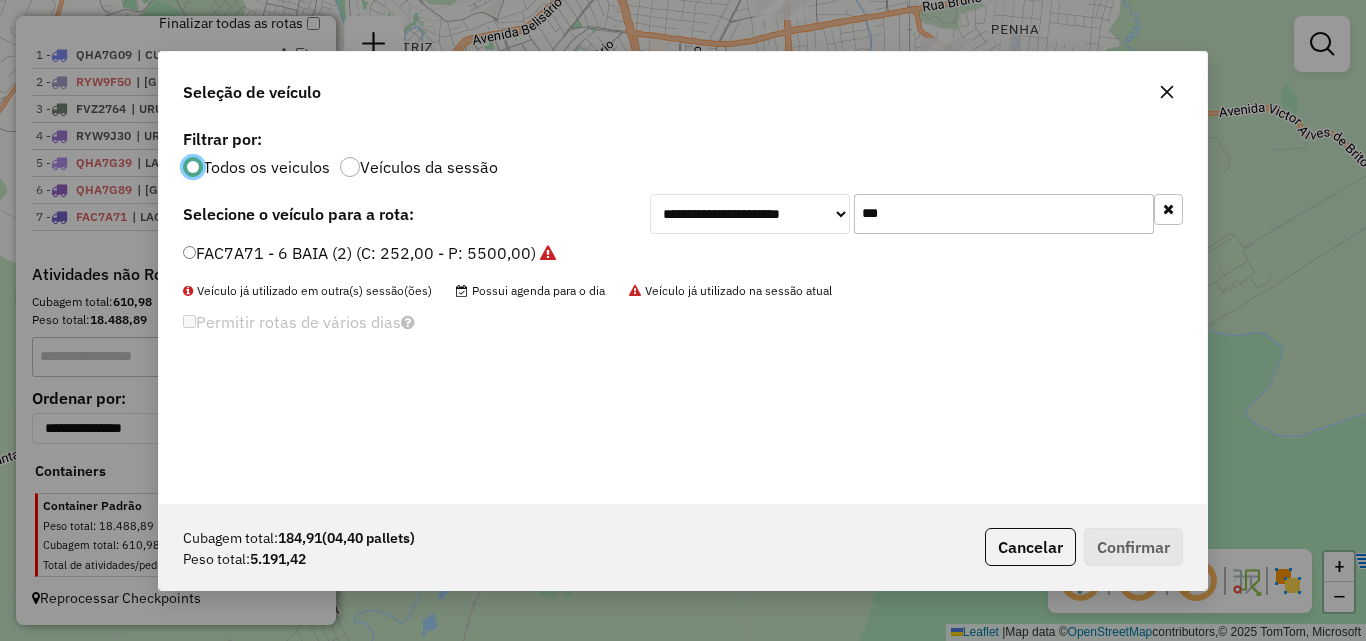 click on "***" 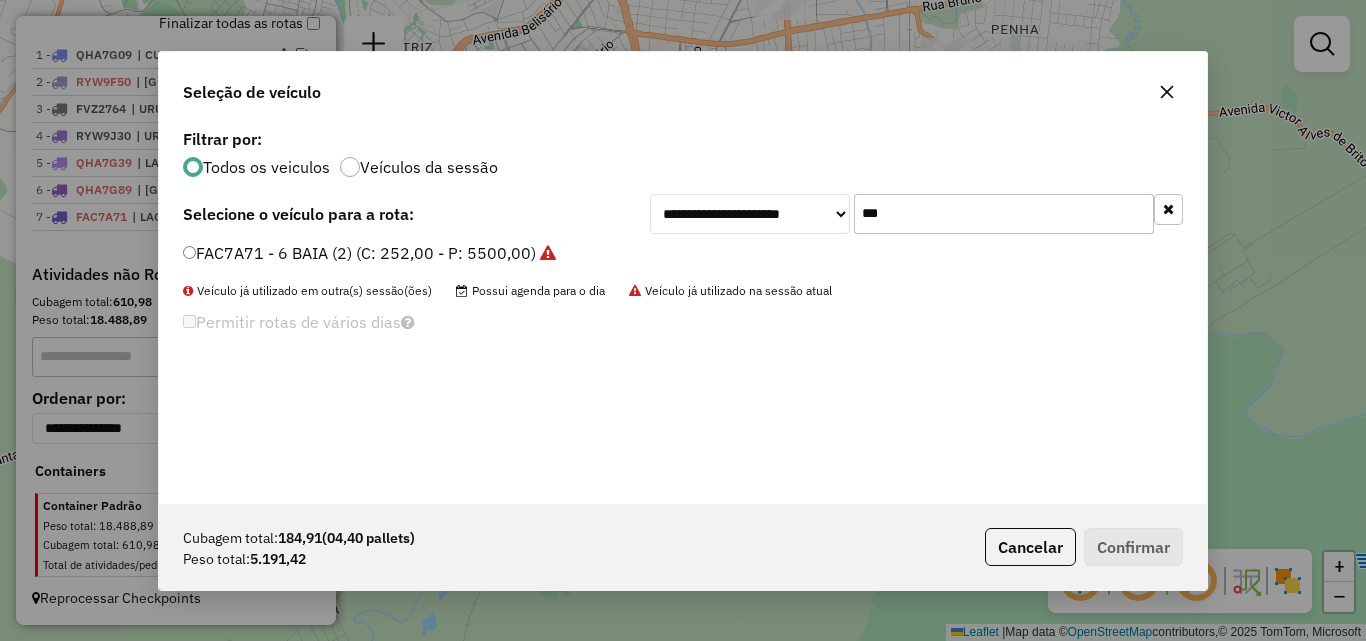 click on "***" 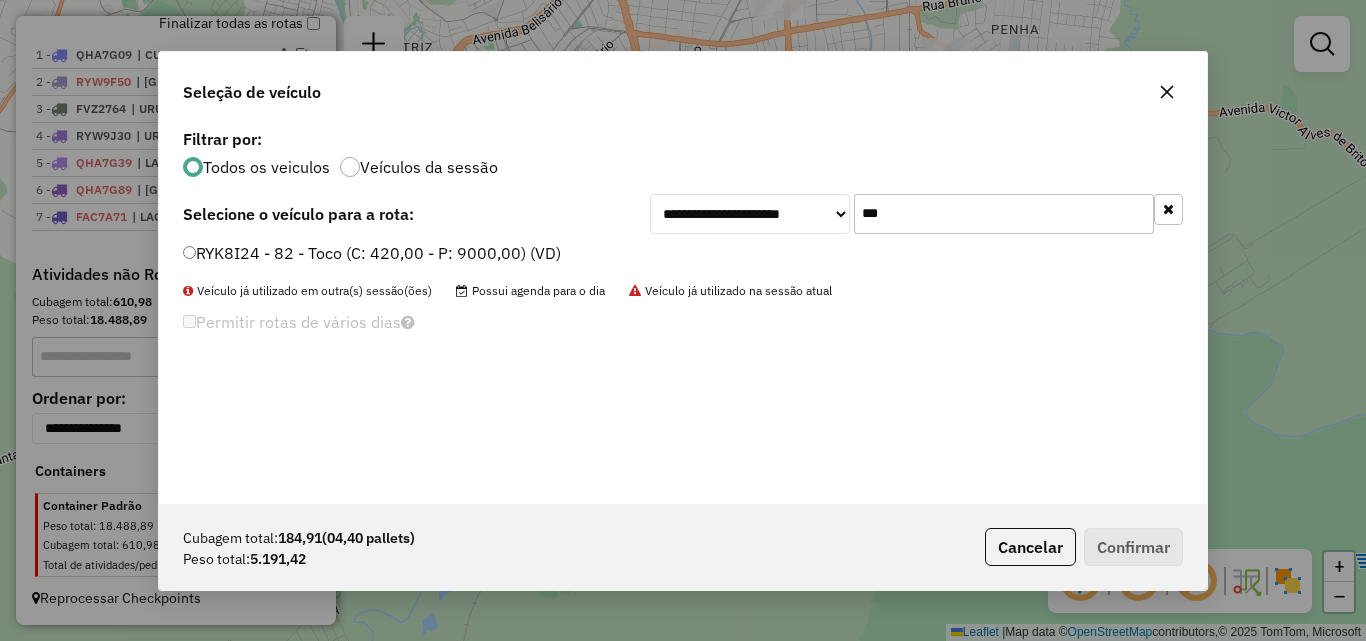 type on "***" 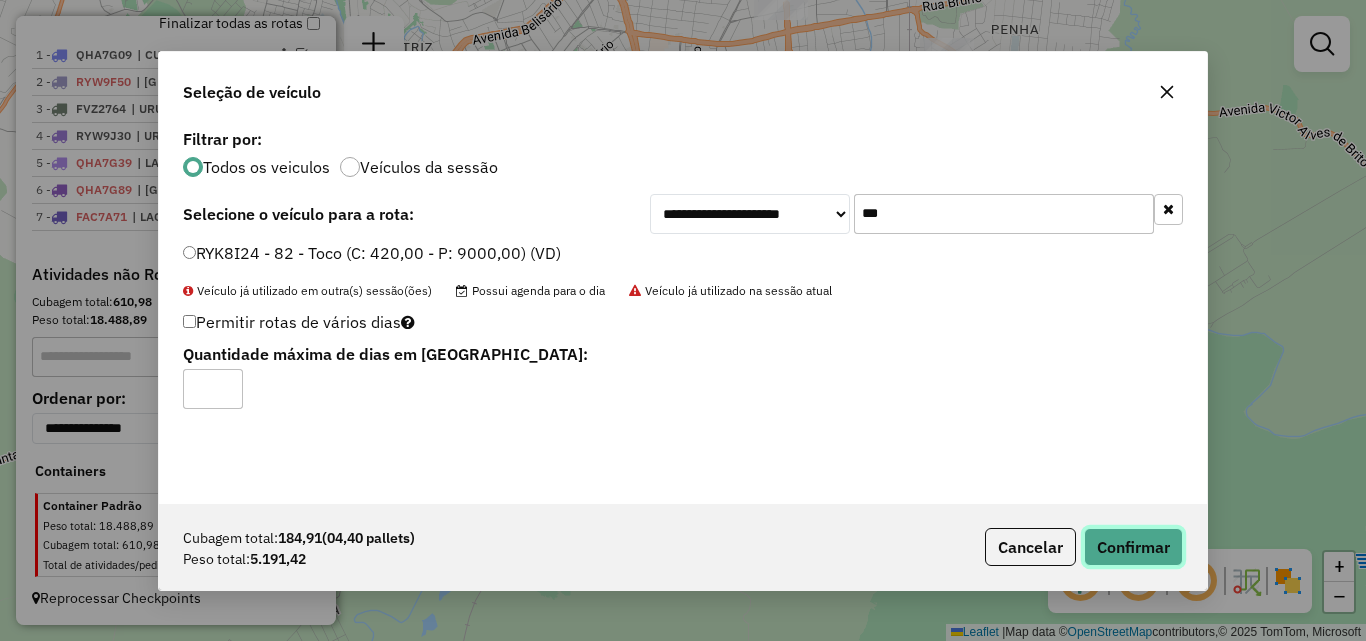 click on "Confirmar" 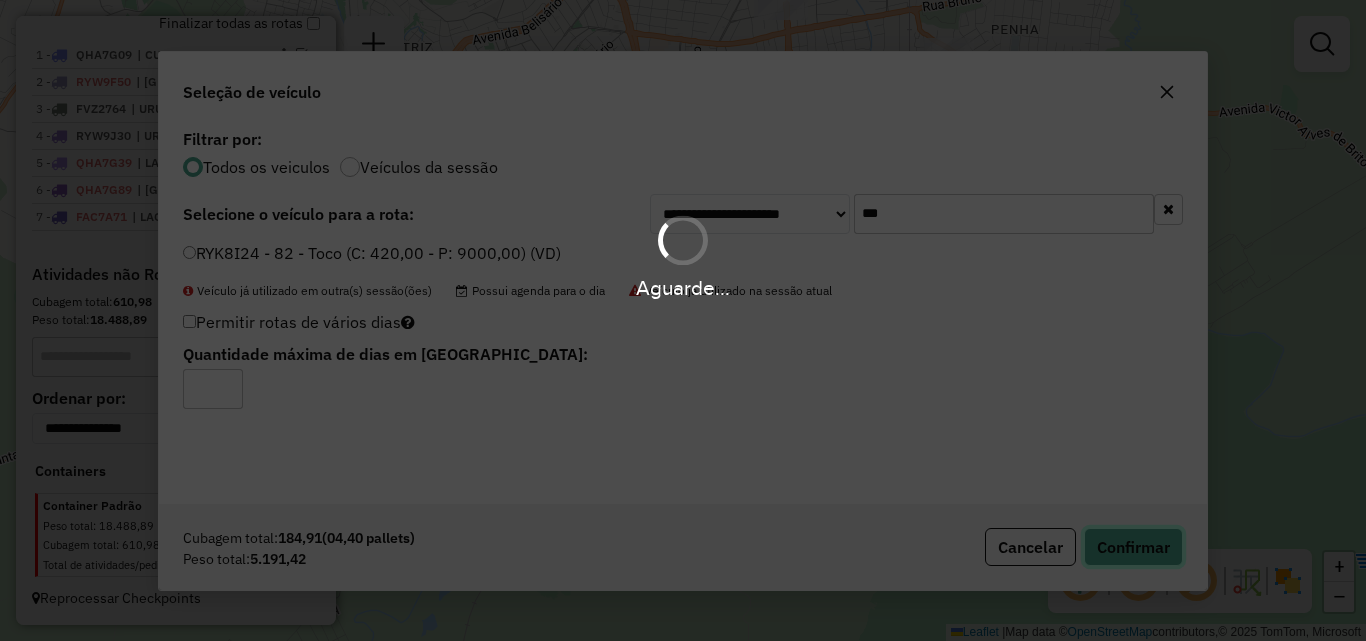 type 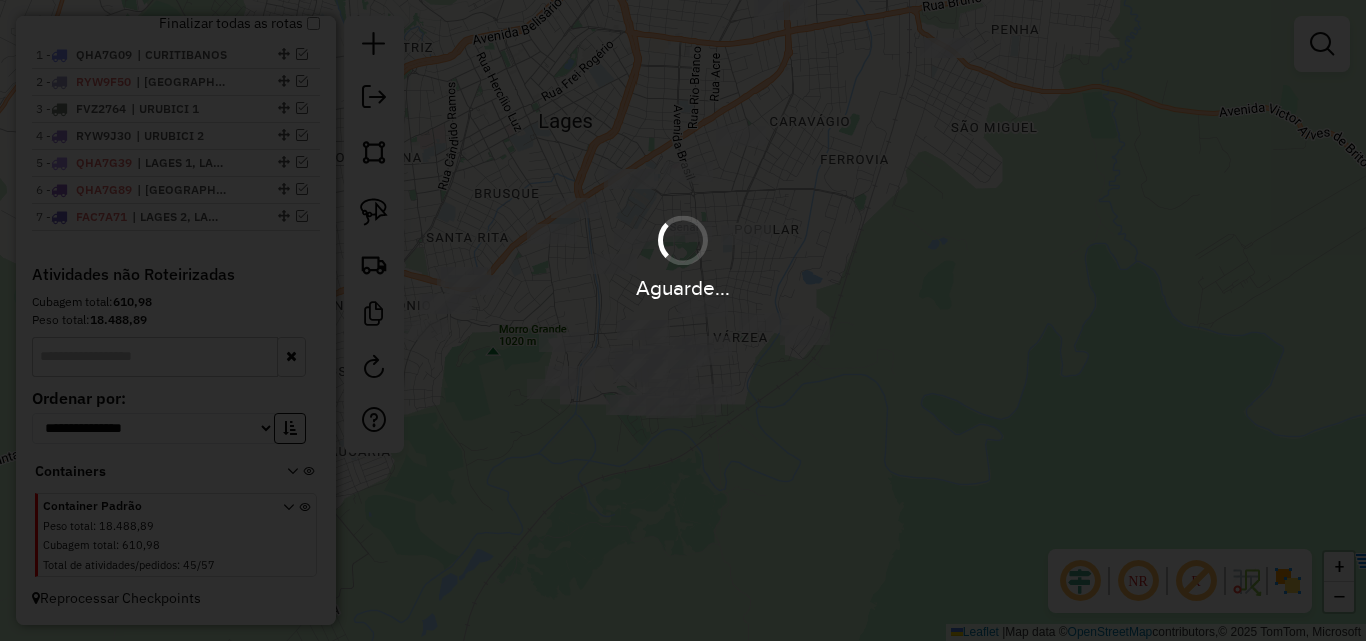 scroll, scrollTop: 833, scrollLeft: 0, axis: vertical 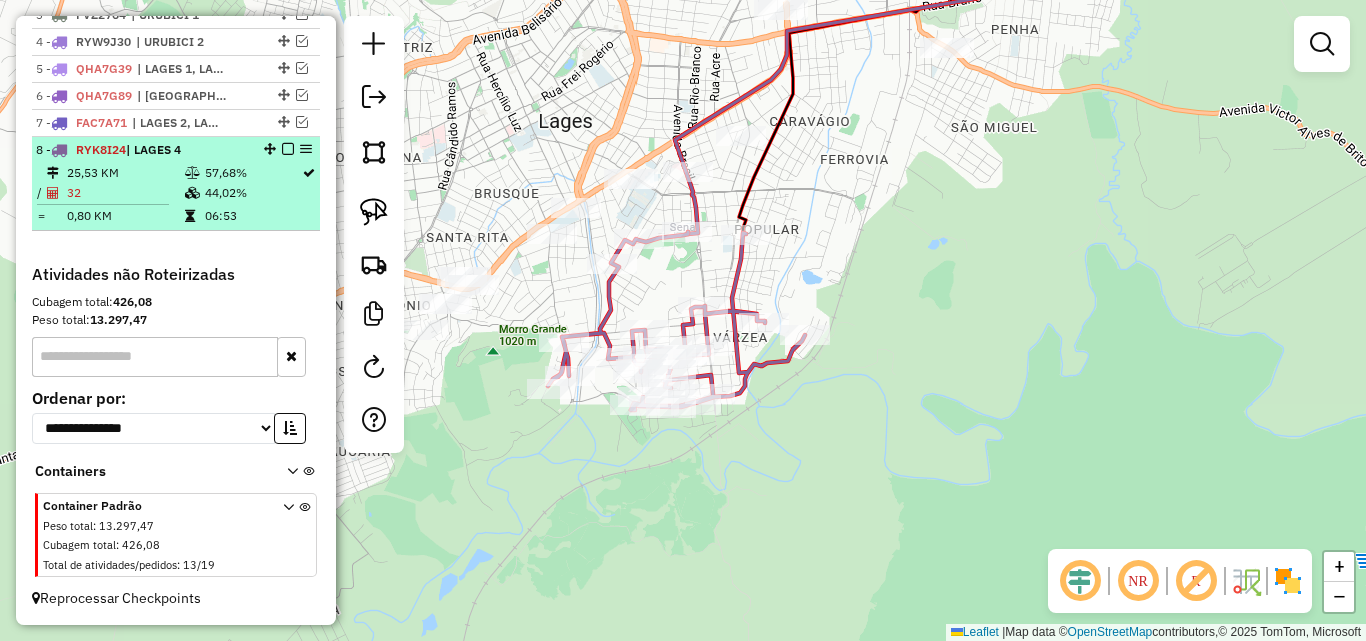 click at bounding box center (288, 149) 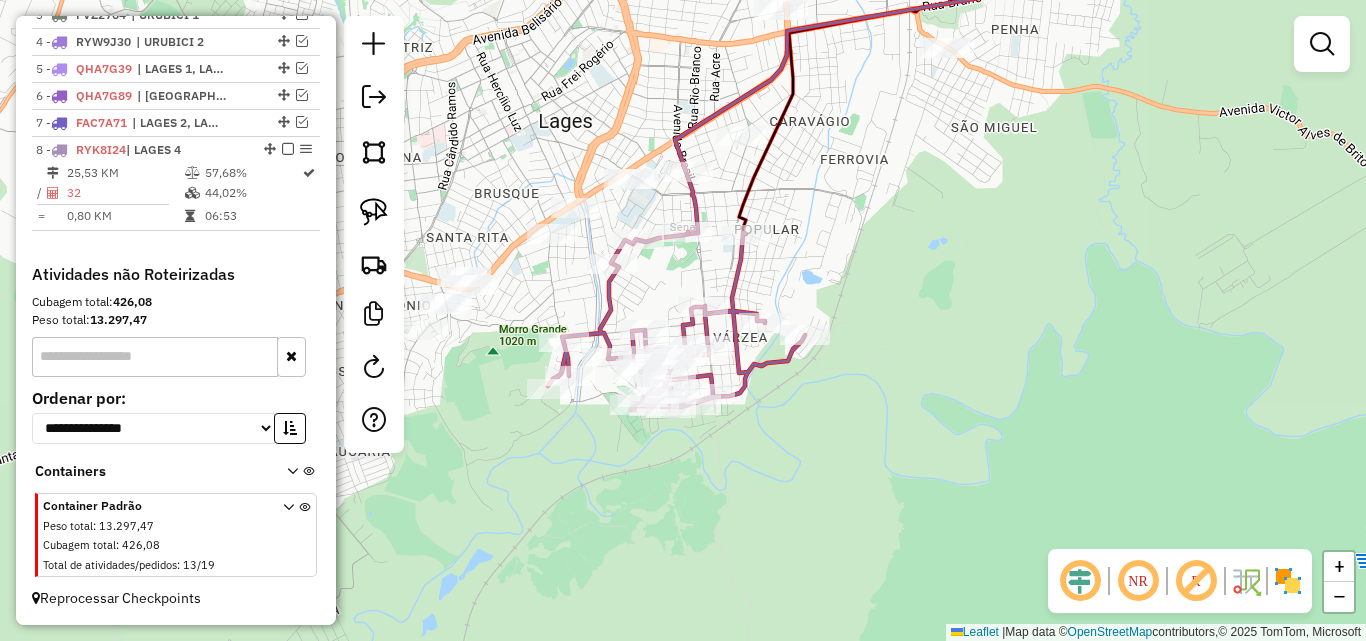 scroll, scrollTop: 775, scrollLeft: 0, axis: vertical 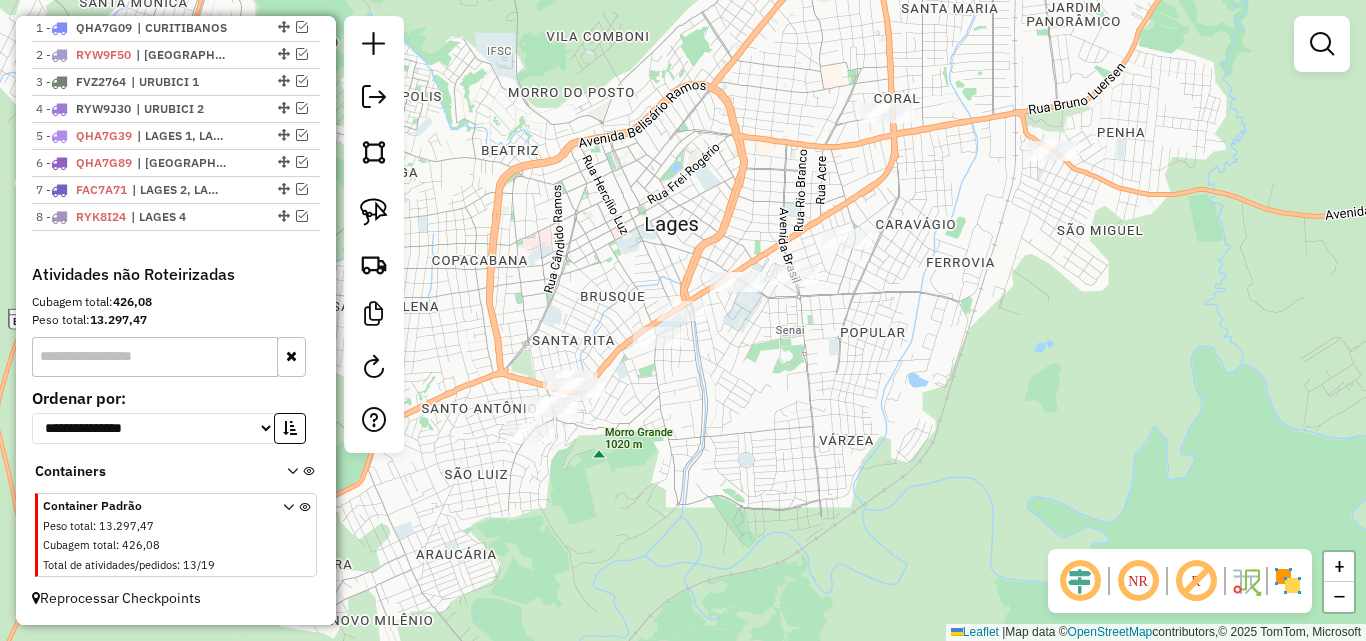 drag, startPoint x: 475, startPoint y: 162, endPoint x: 518, endPoint y: 241, distance: 89.94443 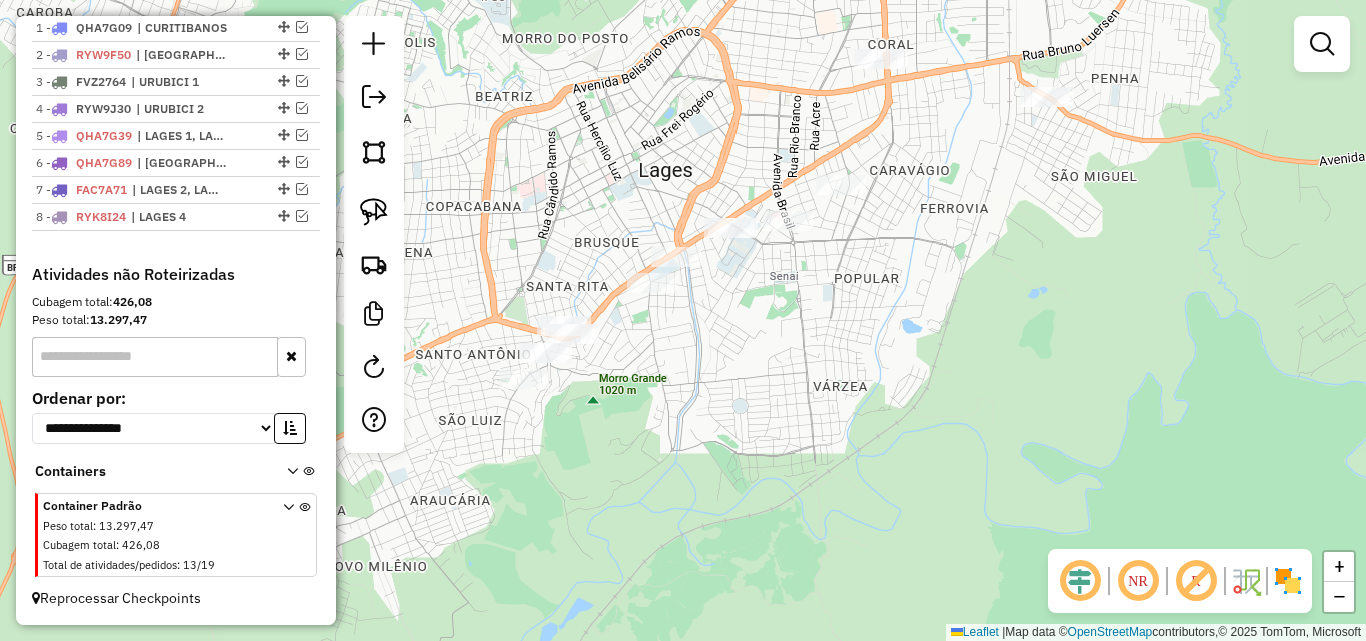 drag, startPoint x: 497, startPoint y: 453, endPoint x: 496, endPoint y: 438, distance: 15.033297 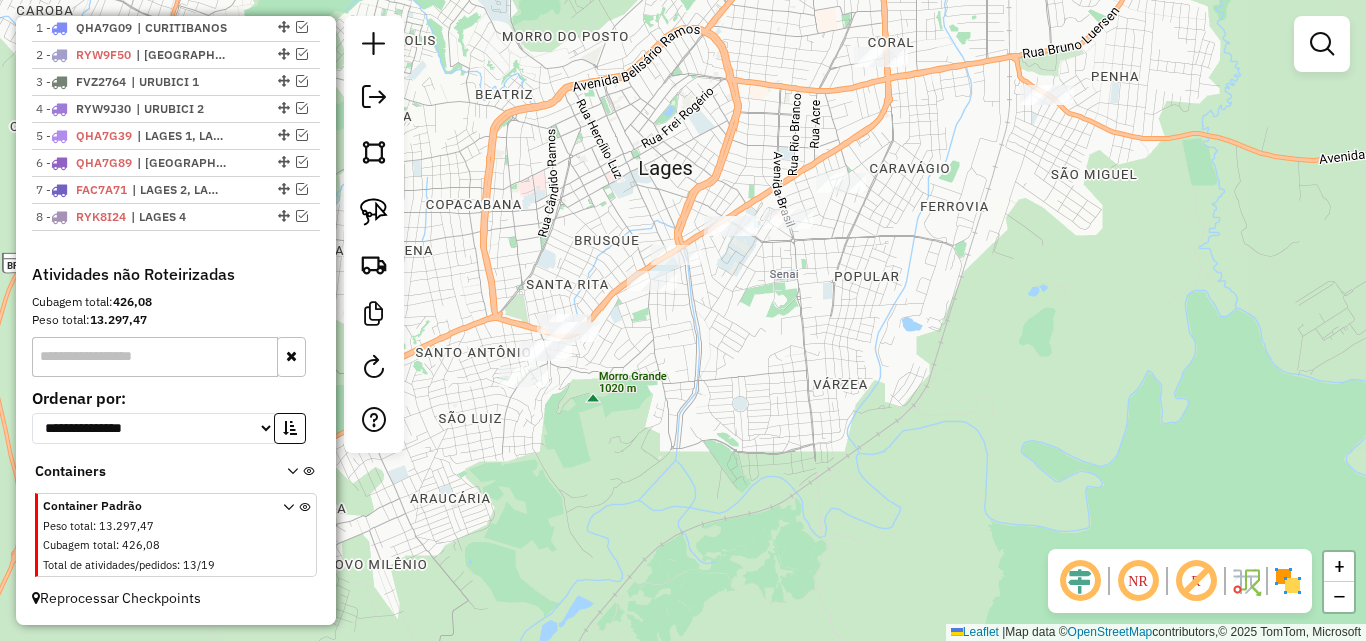 drag, startPoint x: 512, startPoint y: 490, endPoint x: 515, endPoint y: 506, distance: 16.27882 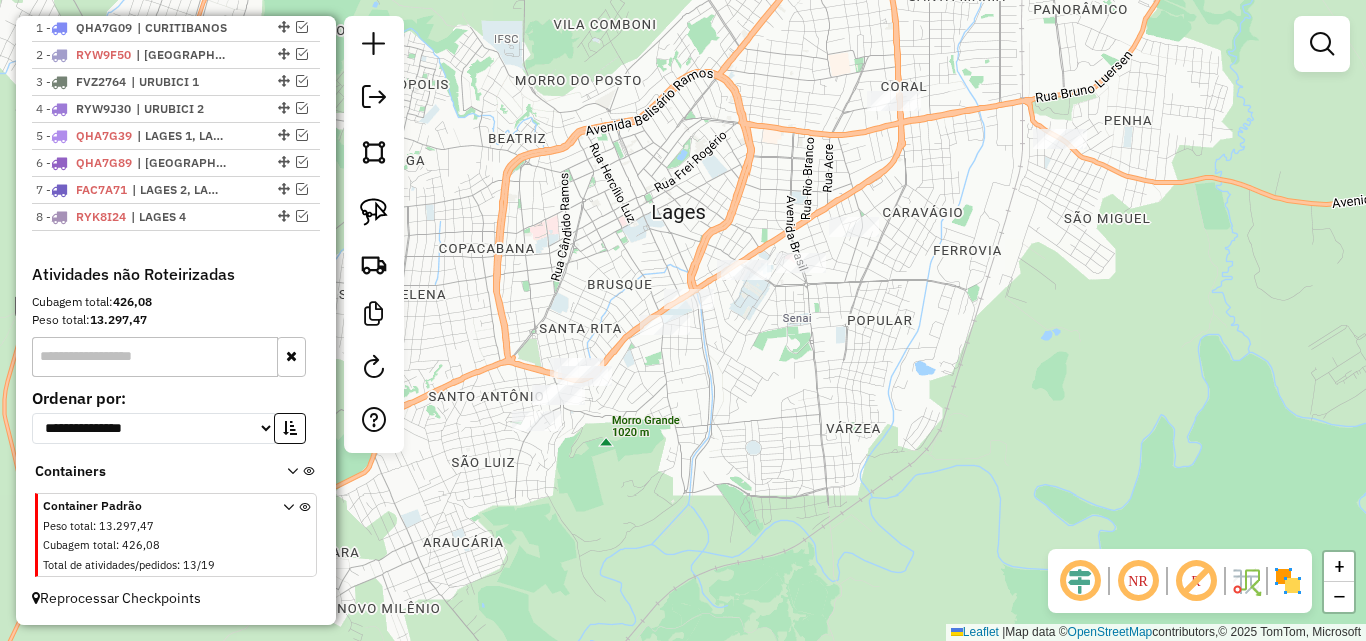 click 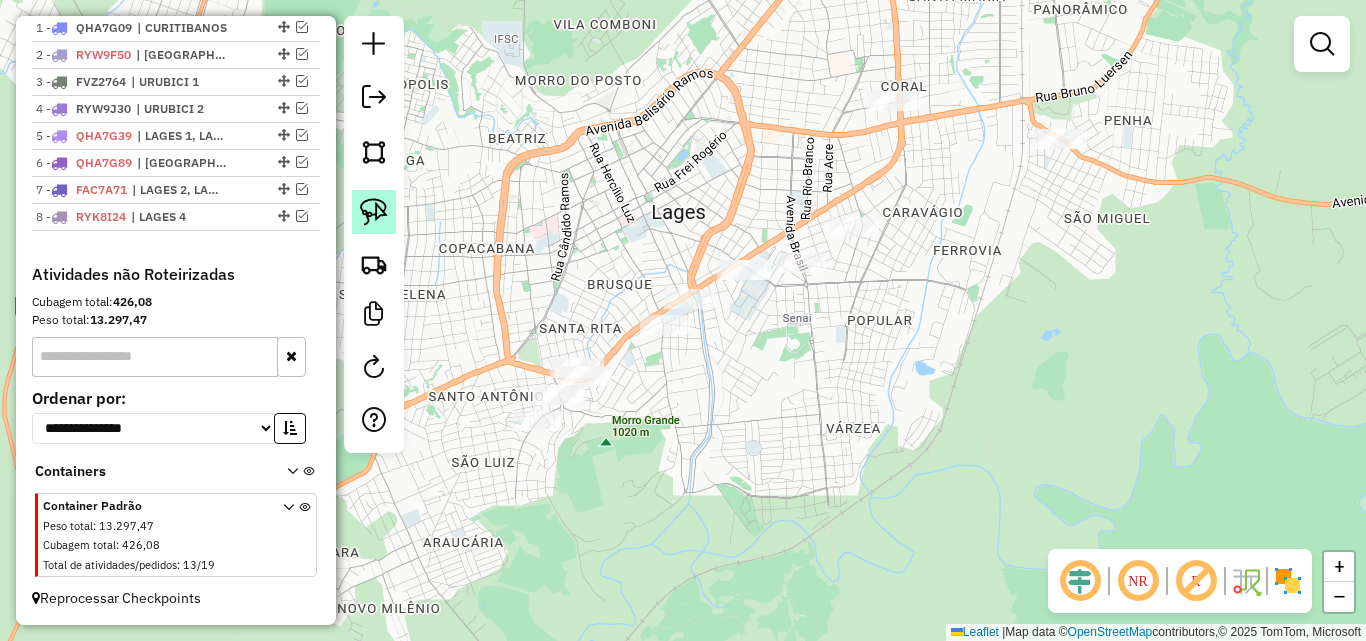 click 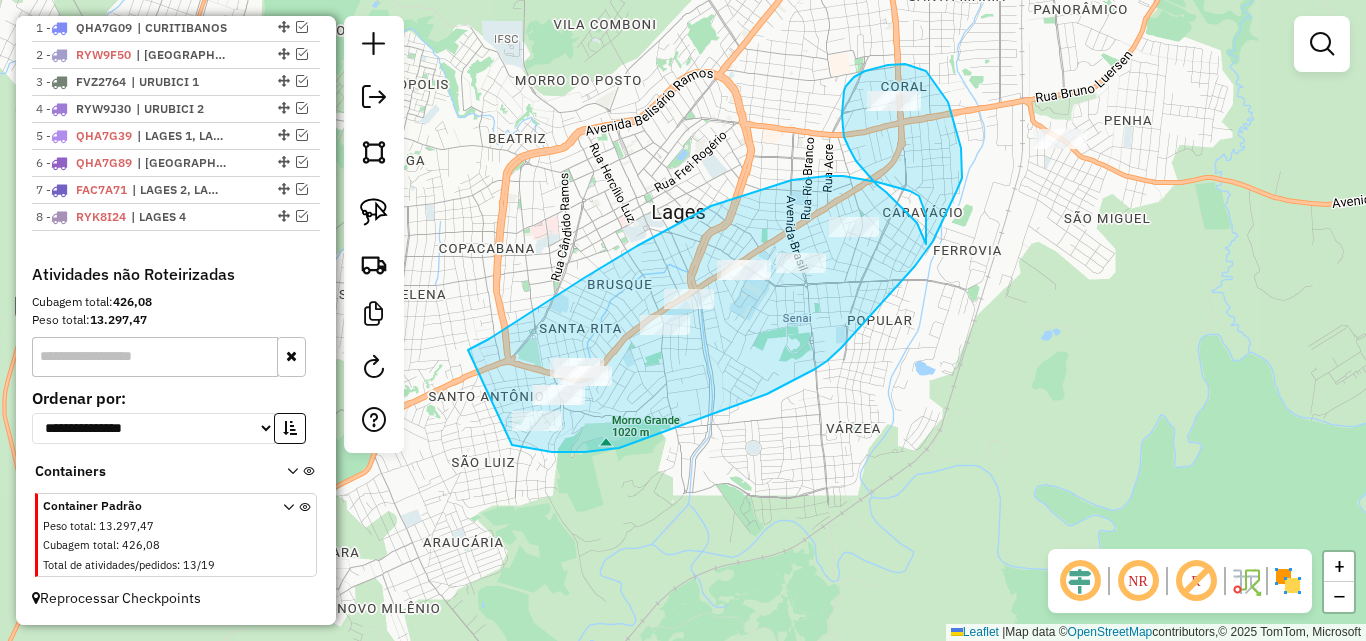 drag, startPoint x: 489, startPoint y: 339, endPoint x: 472, endPoint y: 411, distance: 73.97973 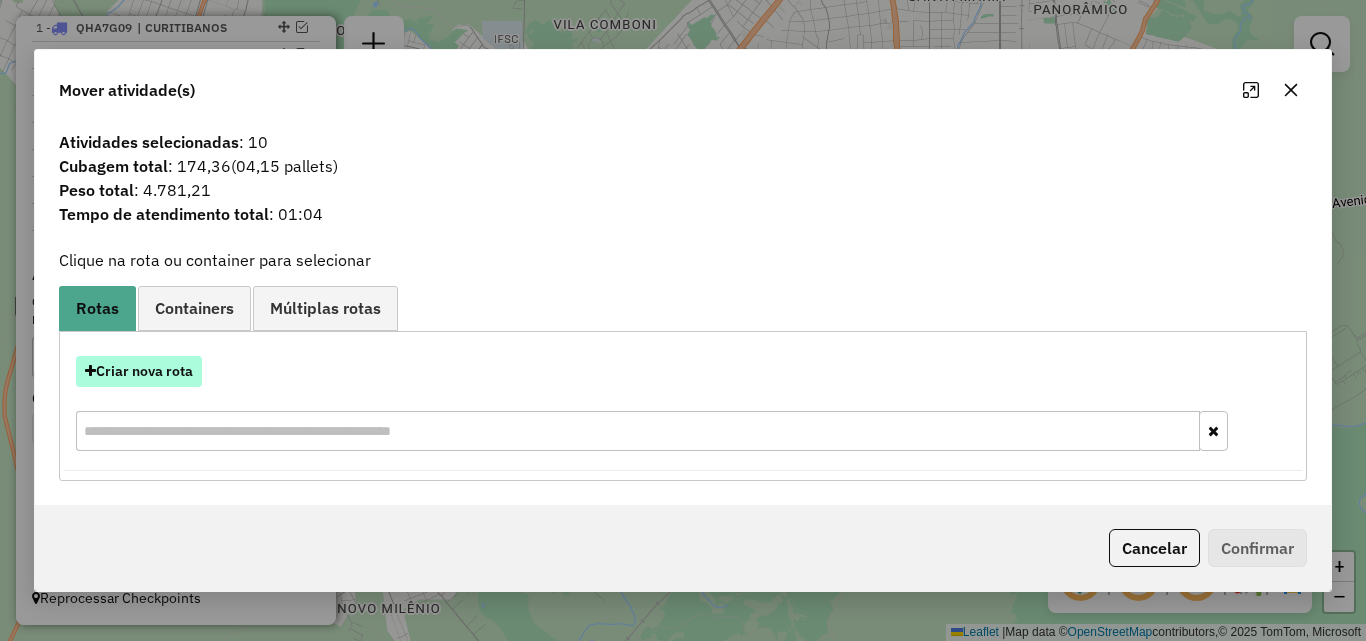 click on "Criar nova rota" at bounding box center (139, 371) 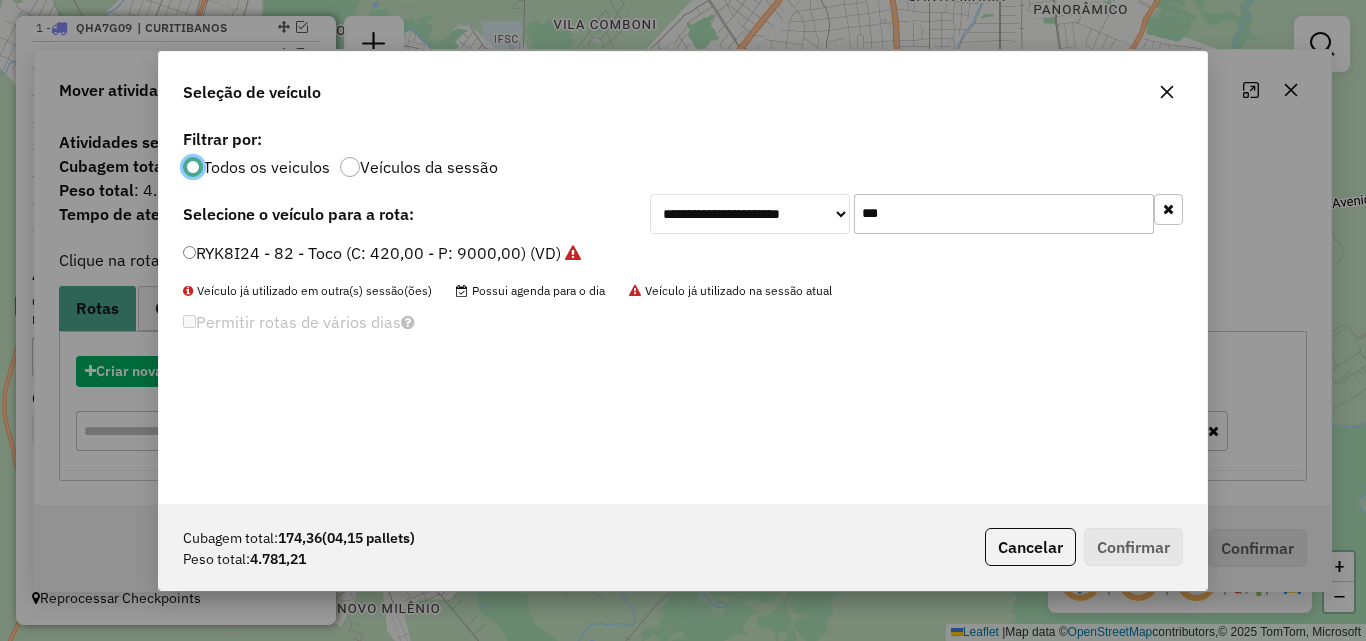 scroll, scrollTop: 11, scrollLeft: 6, axis: both 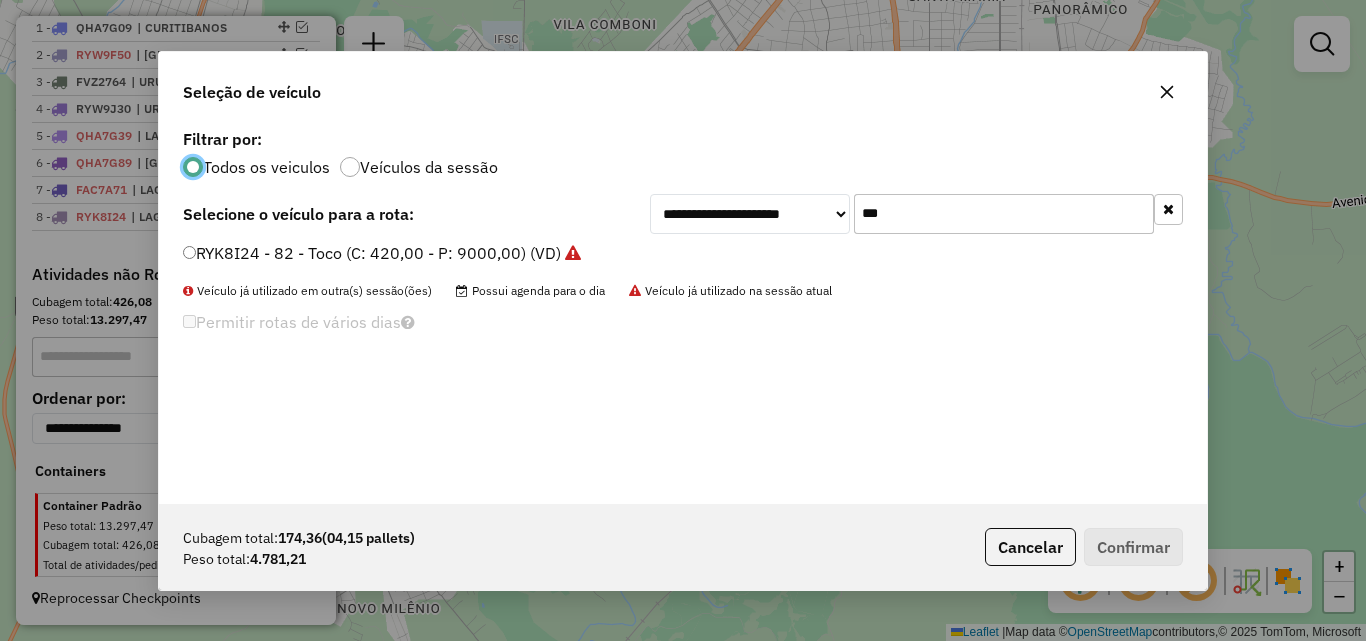 click on "***" 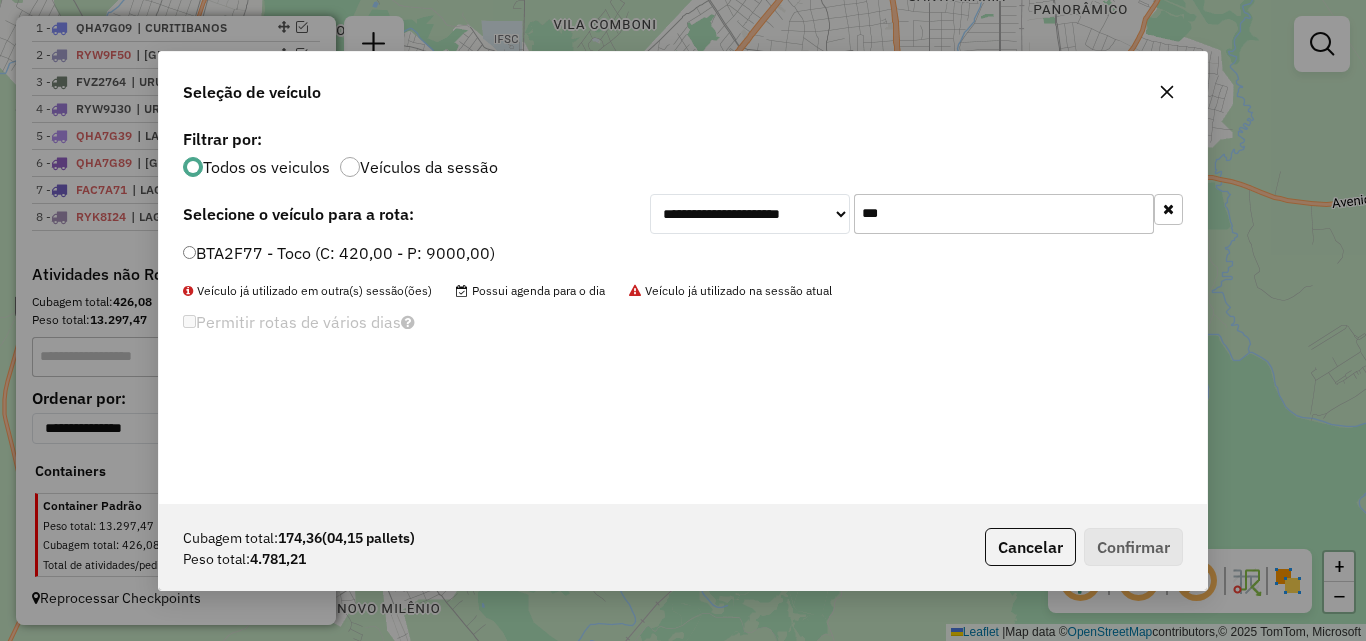 type on "***" 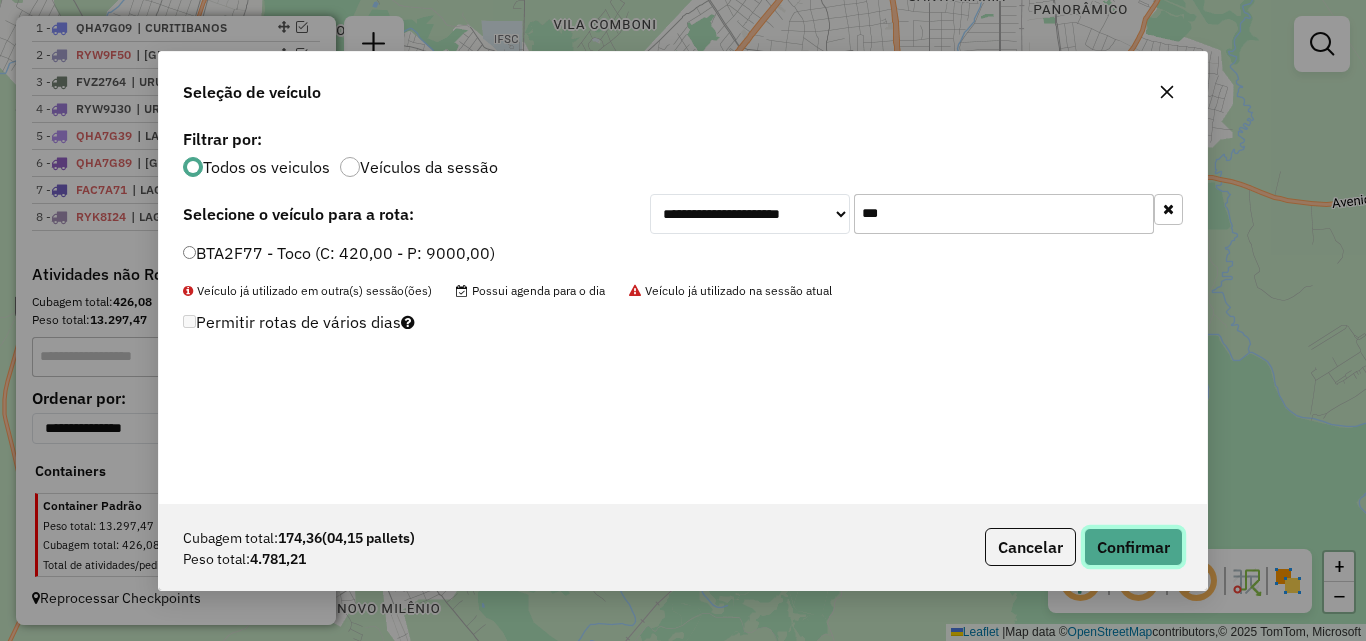 click on "Confirmar" 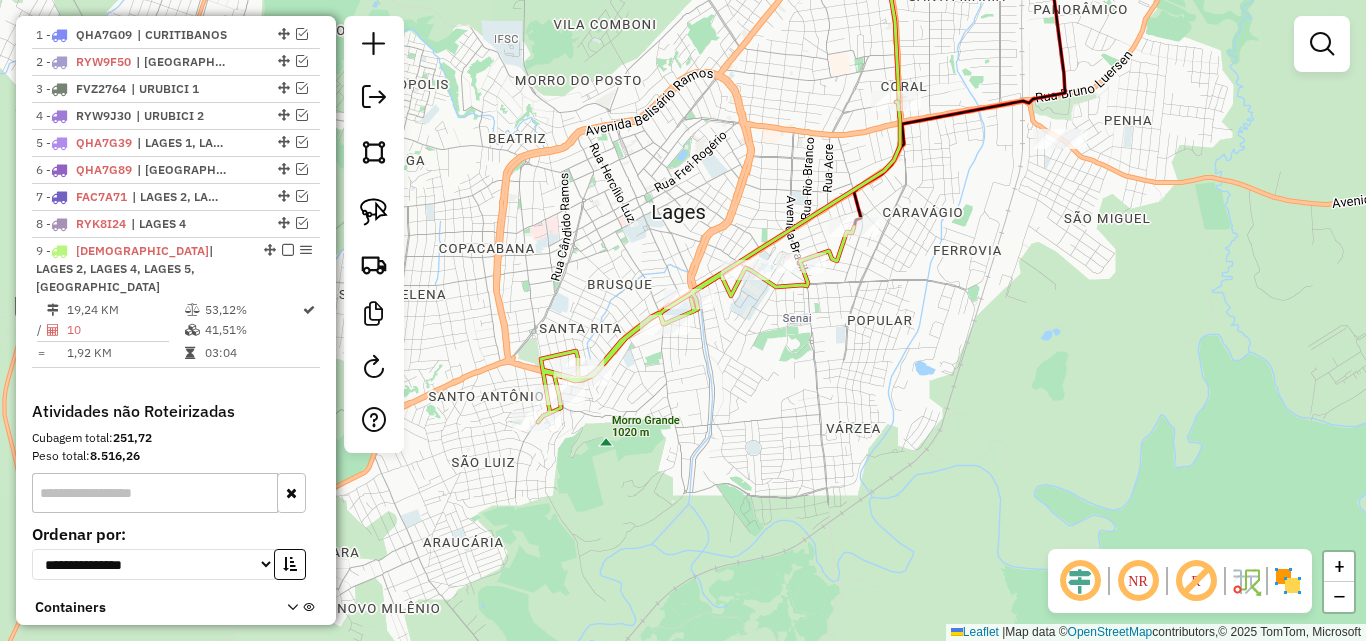 scroll, scrollTop: 858, scrollLeft: 0, axis: vertical 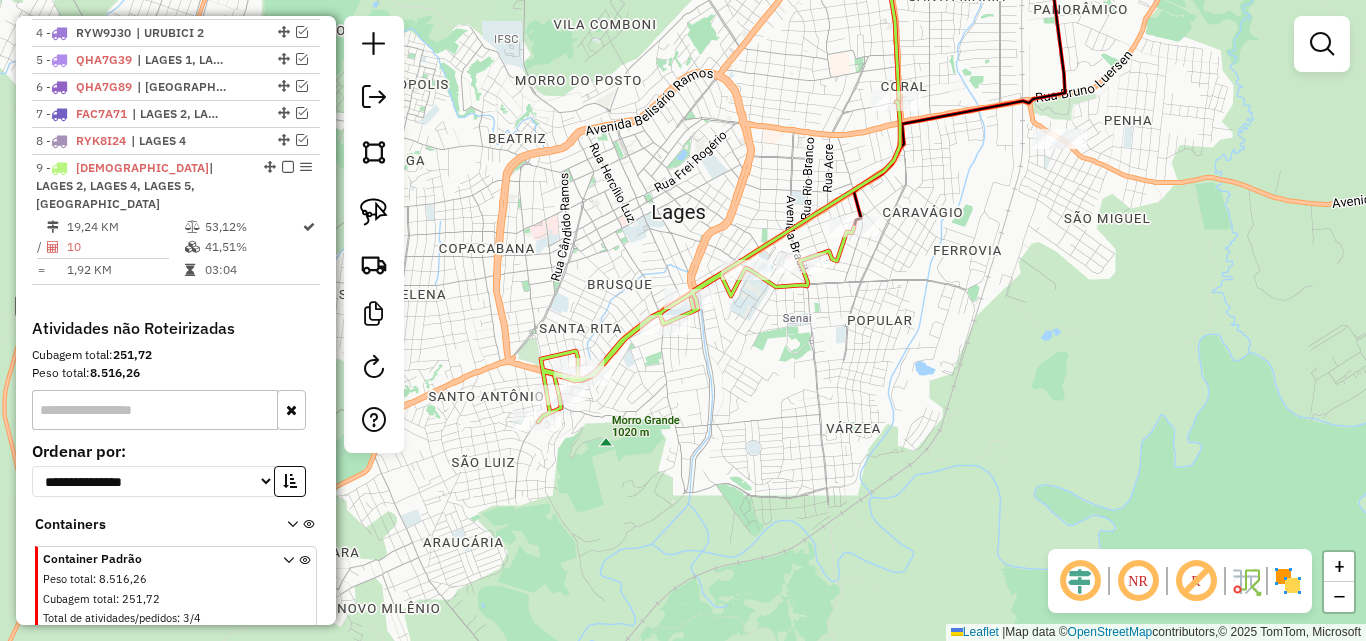 click on "Janela de atendimento Grade de atendimento Capacidade Transportadoras Veículos Cliente Pedidos  Rotas Selecione os dias de semana para filtrar as janelas de atendimento  Seg   Ter   Qua   Qui   Sex   Sáb   Dom  Informe o período da janela de atendimento: De: Até:  Filtrar exatamente a janela do cliente  Considerar janela de atendimento padrão  Selecione os dias de semana para filtrar as grades de atendimento  Seg   Ter   Qua   Qui   Sex   Sáb   Dom   Considerar clientes sem dia de atendimento cadastrado  Clientes fora do dia de atendimento selecionado Filtrar as atividades entre os valores definidos abaixo:  Peso mínimo:   Peso máximo:   Cubagem mínima:   Cubagem máxima:   De:   Até:  Filtrar as atividades entre o tempo de atendimento definido abaixo:  De:   Até:   Considerar capacidade total dos clientes não roteirizados Transportadora: Selecione um ou mais itens Tipo de veículo: Selecione um ou mais itens Veículo: Selecione um ou mais itens Motorista: Selecione um ou mais itens Nome: Rótulo:" 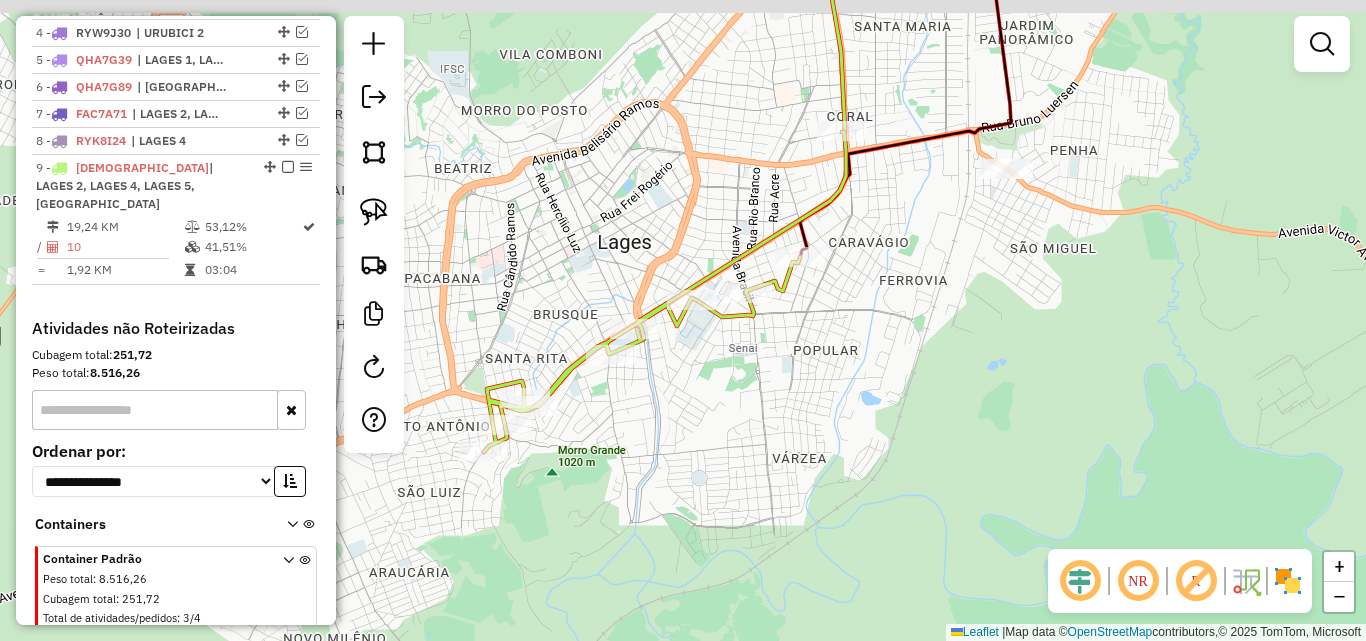 drag, startPoint x: 1082, startPoint y: 271, endPoint x: 893, endPoint y: 447, distance: 258.25763 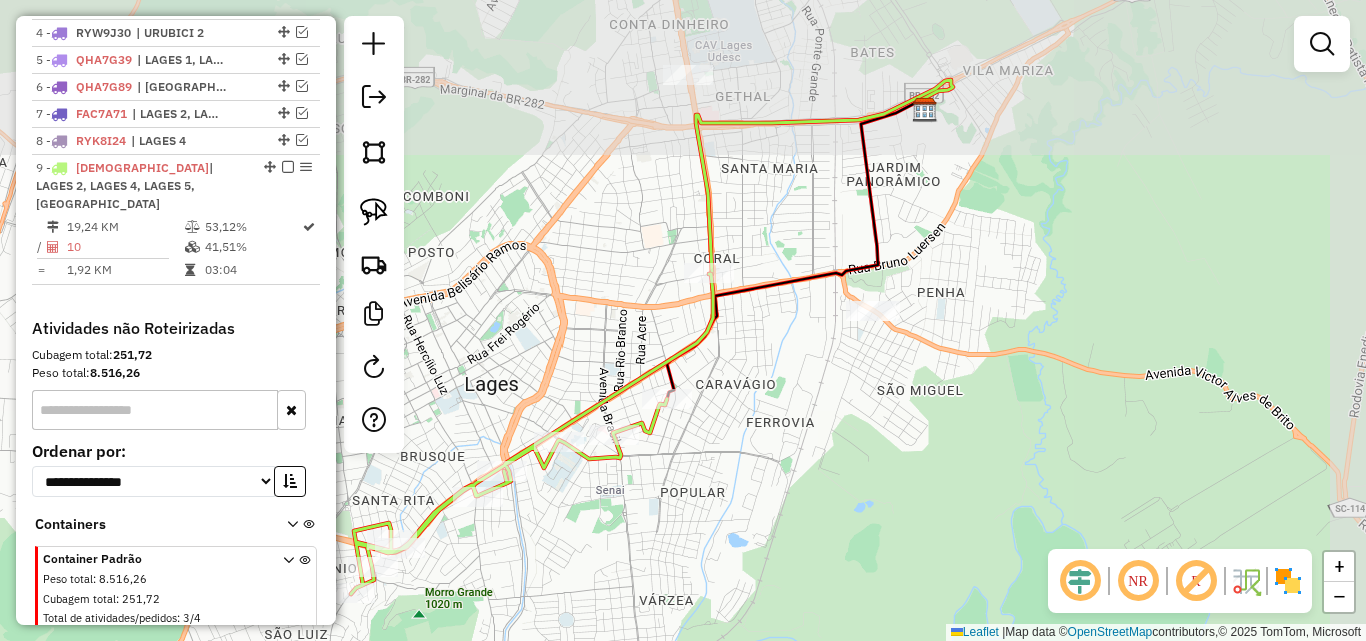 click on "Janela de atendimento Grade de atendimento Capacidade Transportadoras Veículos Cliente Pedidos  Rotas Selecione os dias de semana para filtrar as janelas de atendimento  Seg   Ter   Qua   Qui   Sex   Sáb   Dom  Informe o período da janela de atendimento: De: Até:  Filtrar exatamente a janela do cliente  Considerar janela de atendimento padrão  Selecione os dias de semana para filtrar as grades de atendimento  Seg   Ter   Qua   Qui   Sex   Sáb   Dom   Considerar clientes sem dia de atendimento cadastrado  Clientes fora do dia de atendimento selecionado Filtrar as atividades entre os valores definidos abaixo:  Peso mínimo:   Peso máximo:   Cubagem mínima:   Cubagem máxima:   De:   Até:  Filtrar as atividades entre o tempo de atendimento definido abaixo:  De:   Até:   Considerar capacidade total dos clientes não roteirizados Transportadora: Selecione um ou mais itens Tipo de veículo: Selecione um ou mais itens Veículo: Selecione um ou mais itens Motorista: Selecione um ou mais itens Nome: Rótulo:" 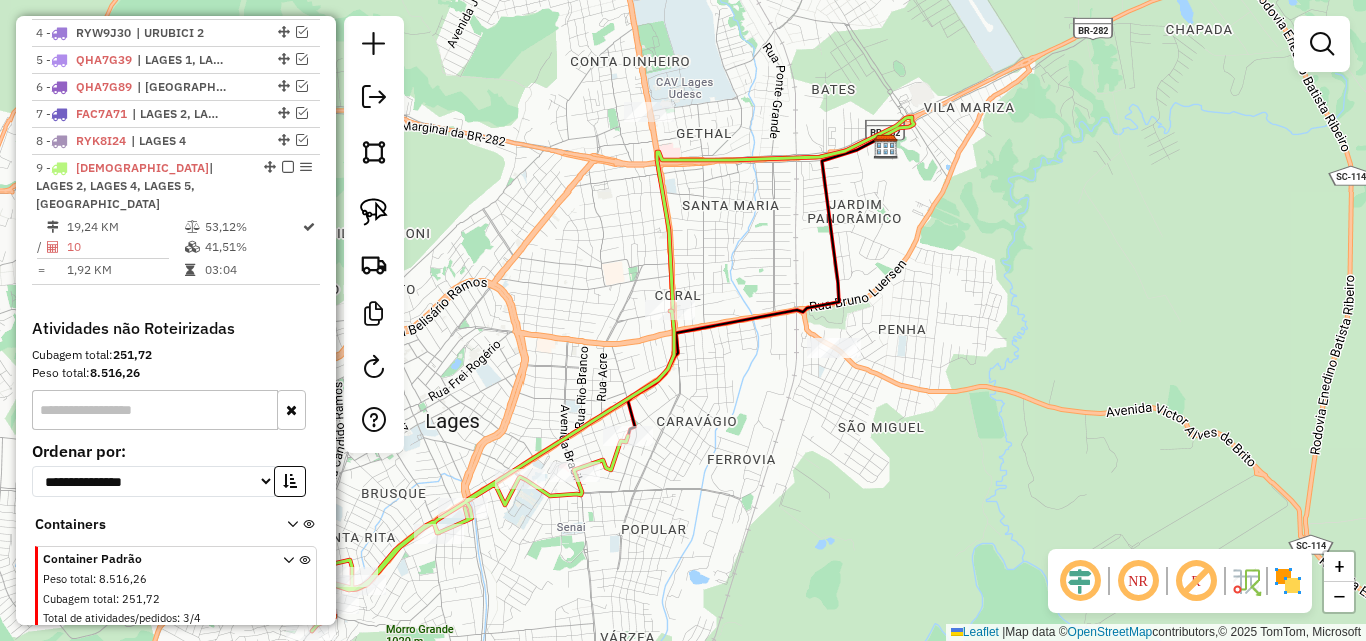 drag, startPoint x: 831, startPoint y: 445, endPoint x: 772, endPoint y: 494, distance: 76.6942 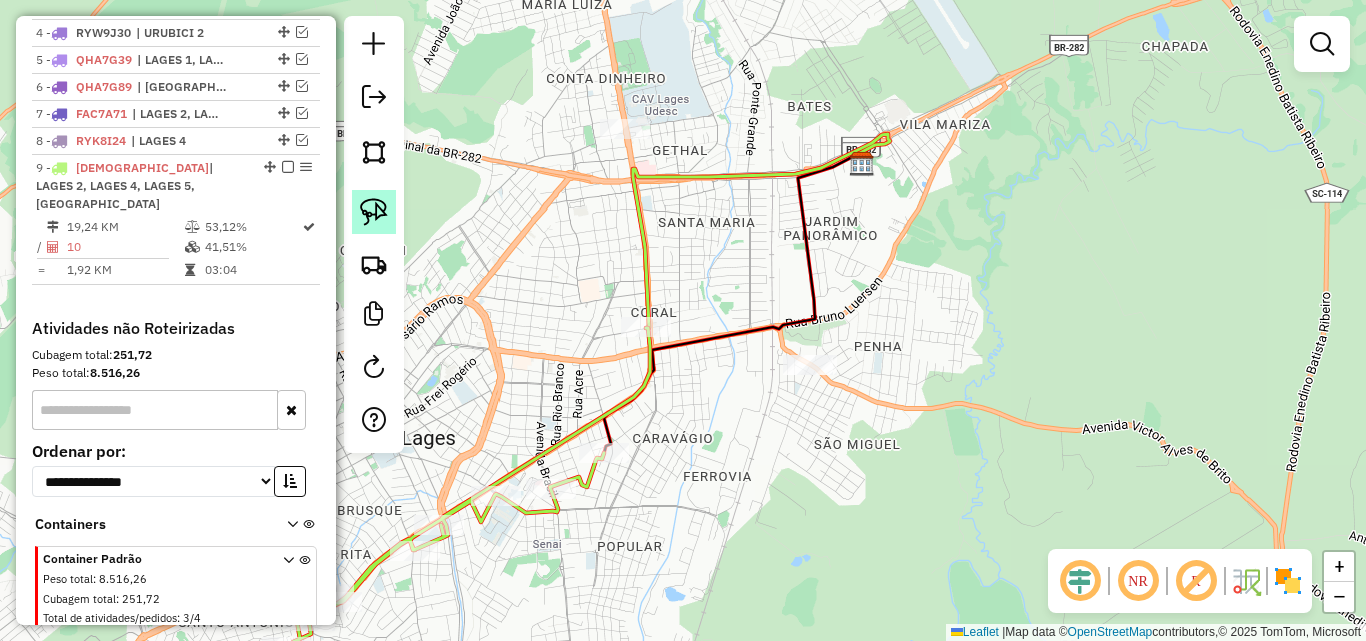 drag, startPoint x: 364, startPoint y: 206, endPoint x: 416, endPoint y: 193, distance: 53.600372 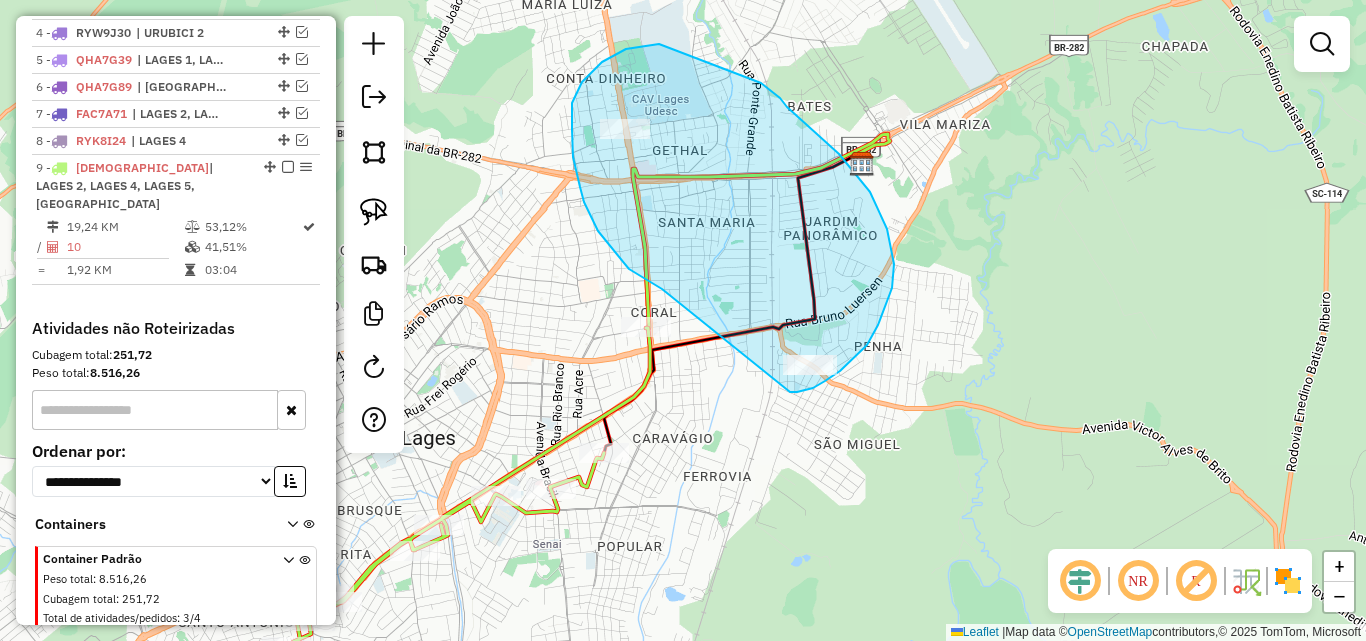 drag, startPoint x: 642, startPoint y: 277, endPoint x: 785, endPoint y: 380, distance: 176.2328 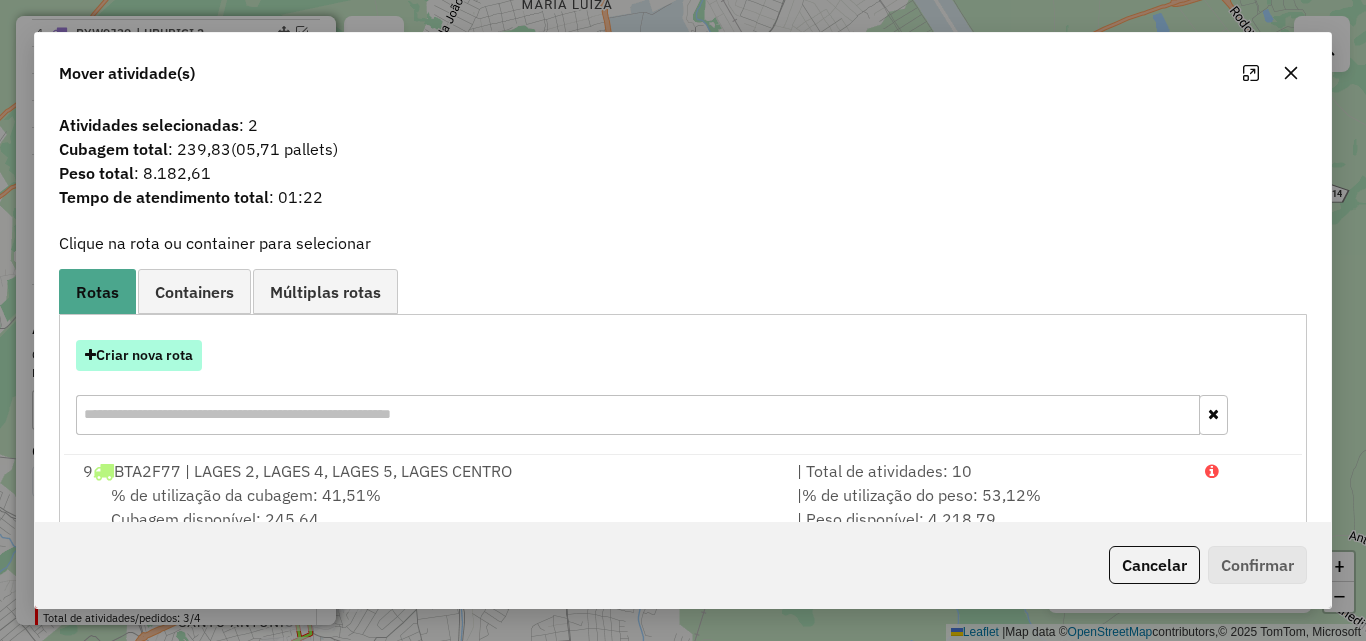 click on "Criar nova rota" at bounding box center (139, 355) 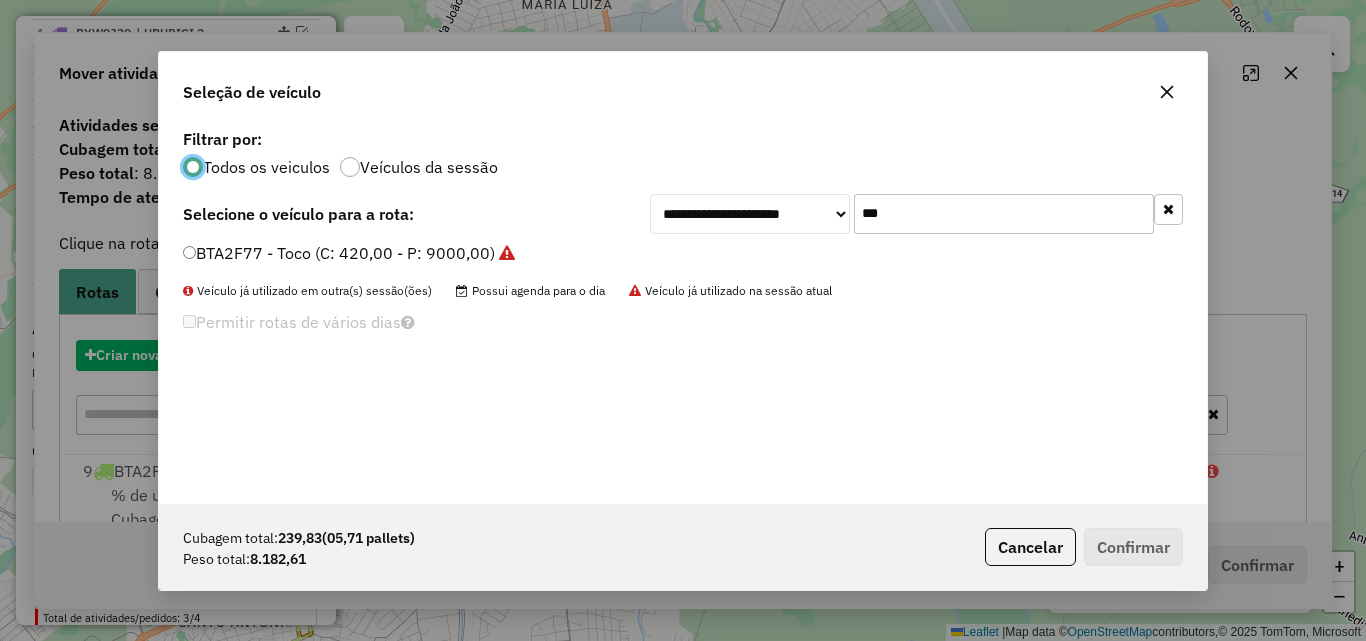 scroll, scrollTop: 11, scrollLeft: 6, axis: both 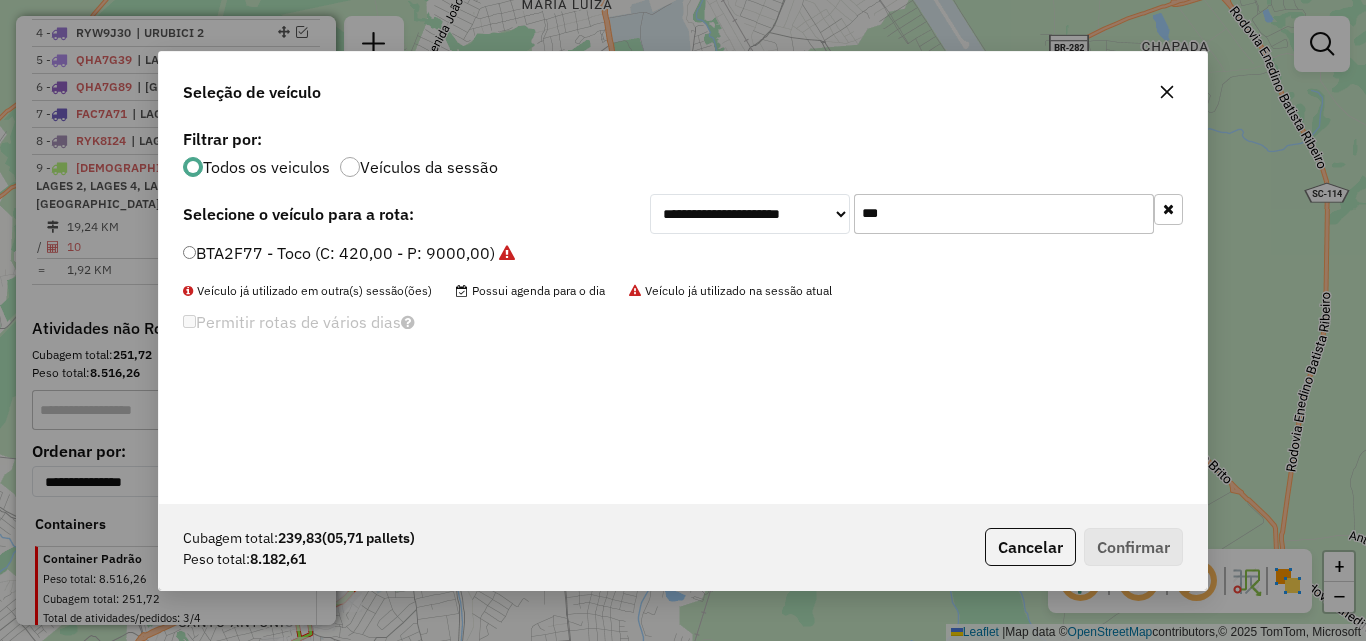 click on "***" 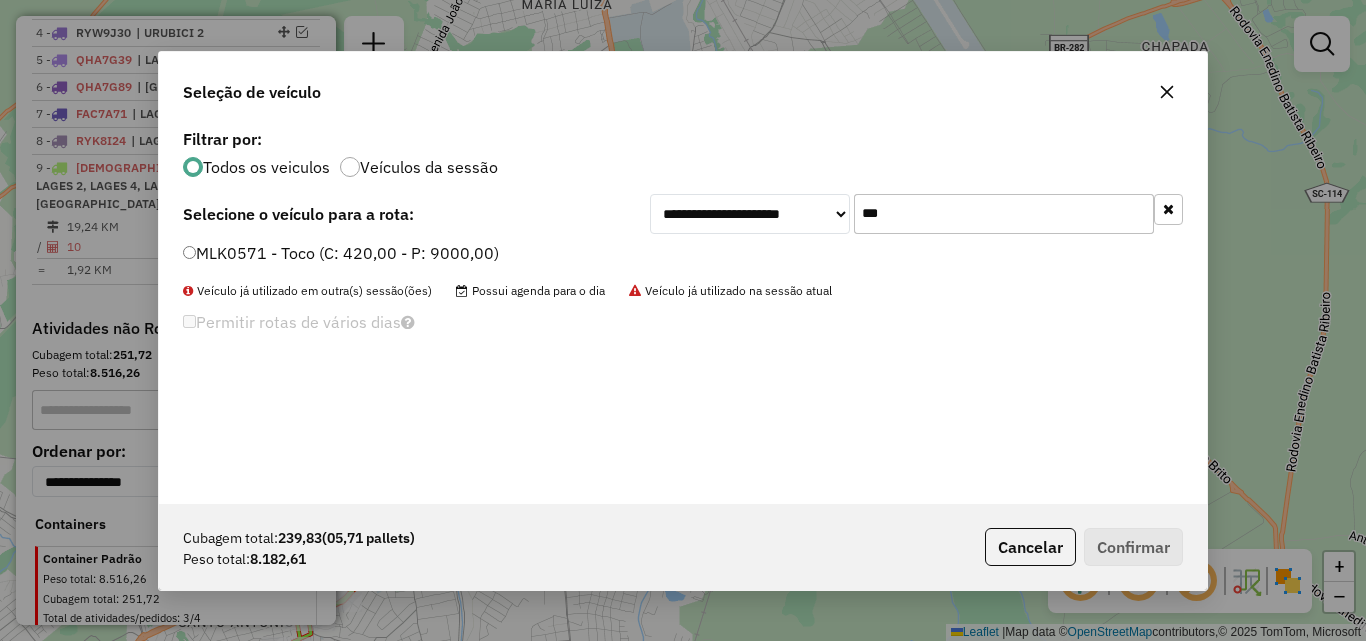 type on "***" 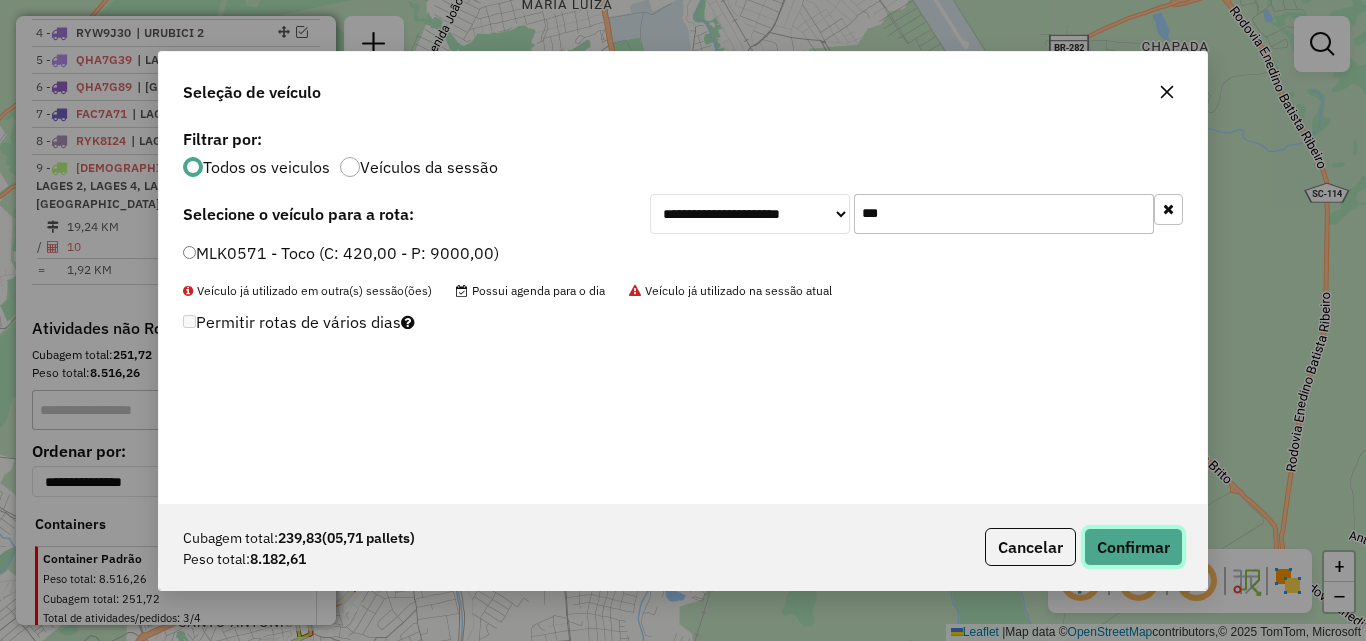 click on "Confirmar" 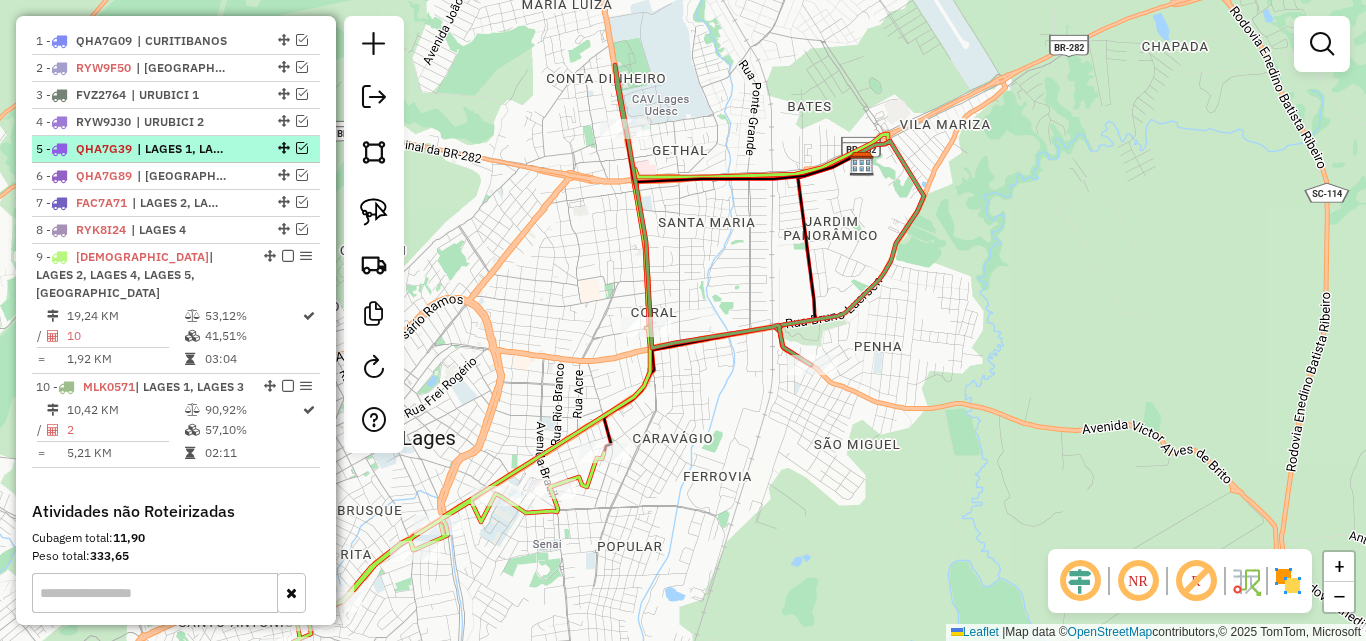 scroll, scrollTop: 658, scrollLeft: 0, axis: vertical 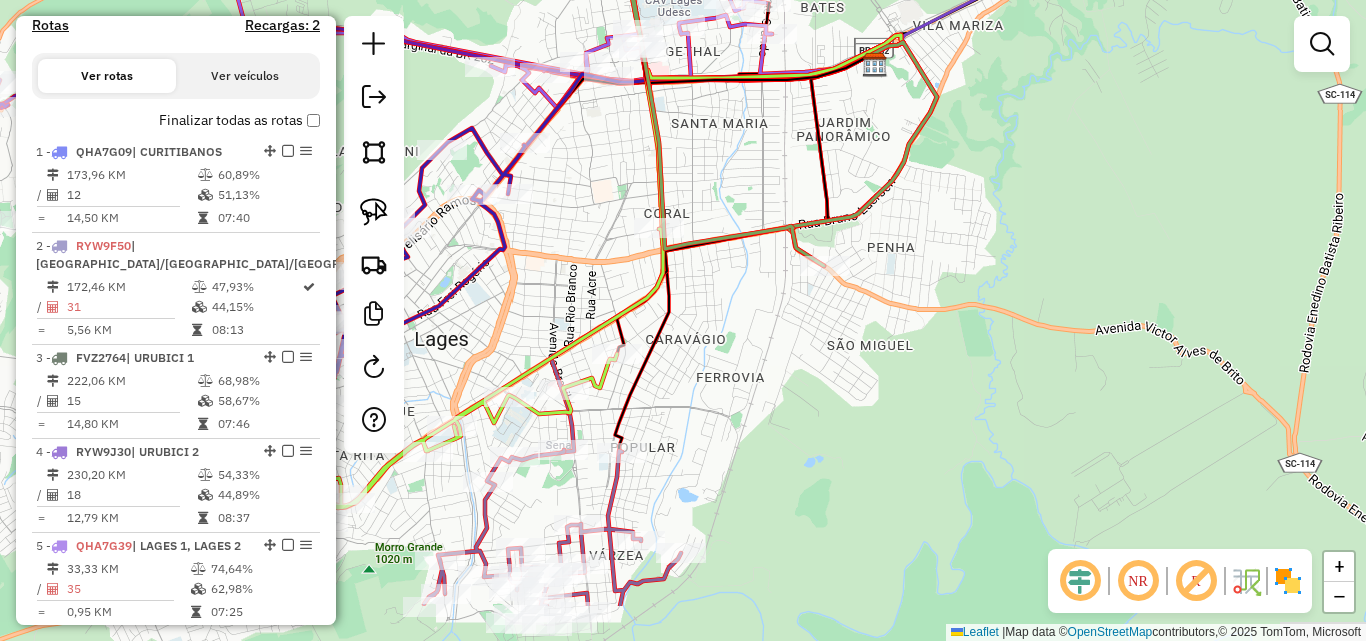 drag, startPoint x: 541, startPoint y: 352, endPoint x: 609, endPoint y: 178, distance: 186.81541 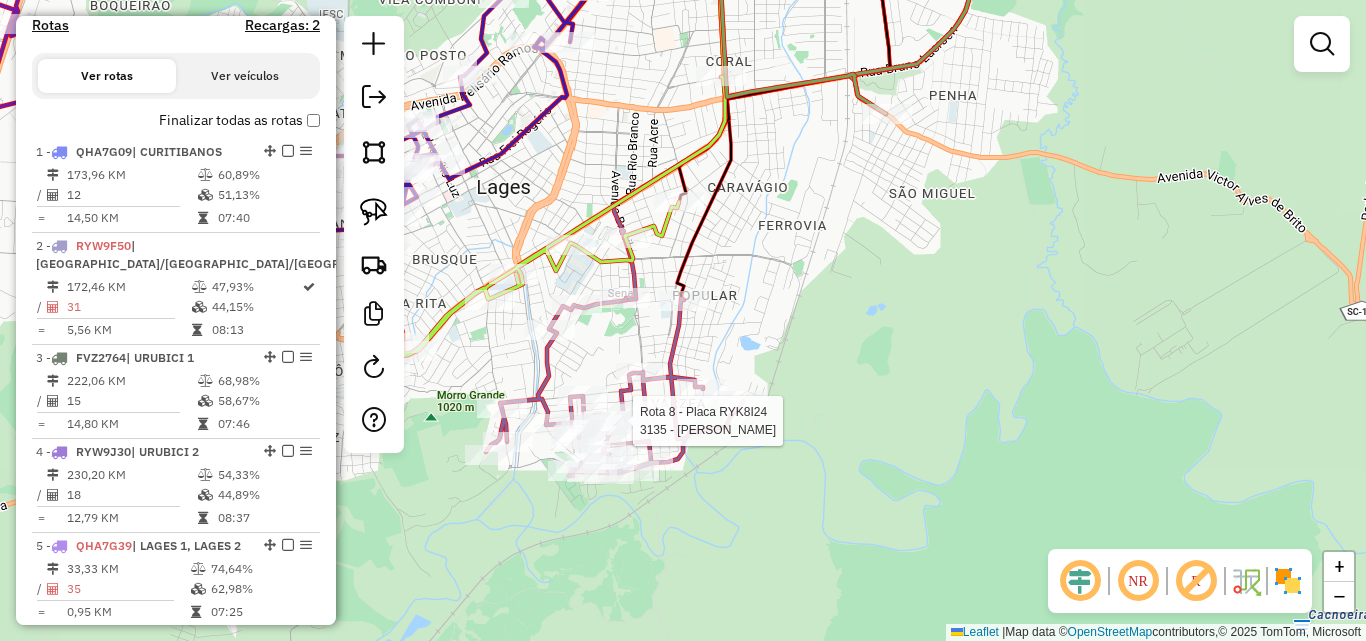 select on "*********" 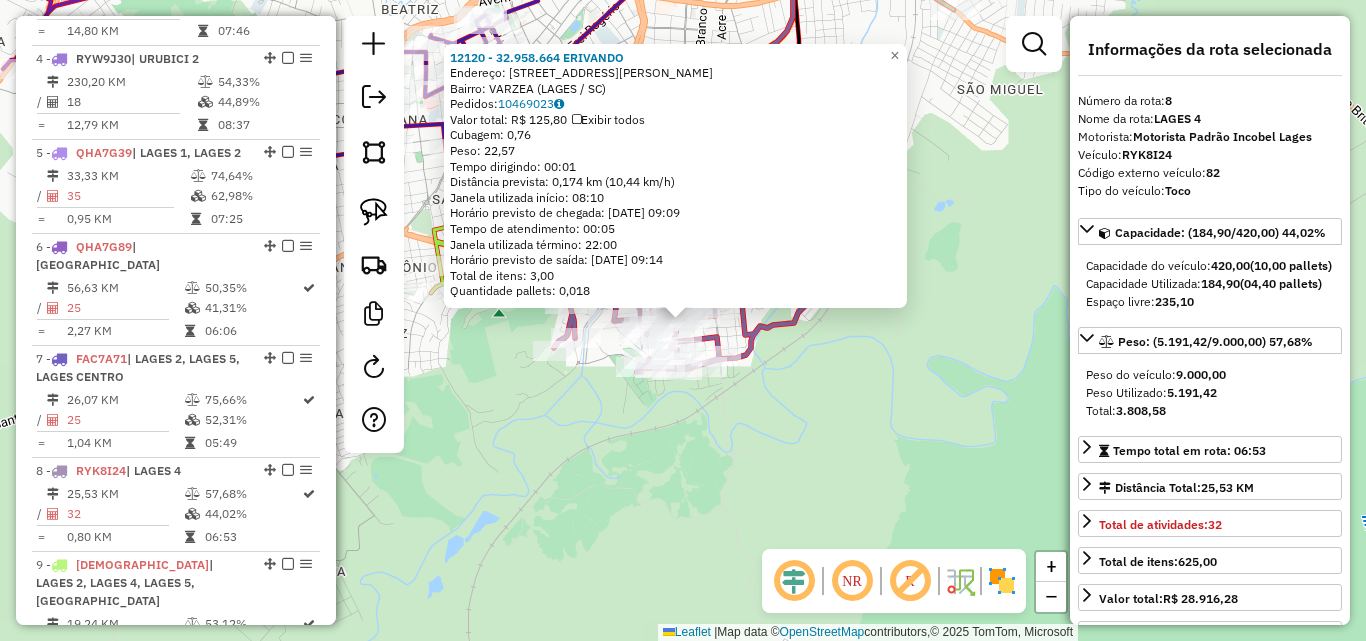 scroll, scrollTop: 1529, scrollLeft: 0, axis: vertical 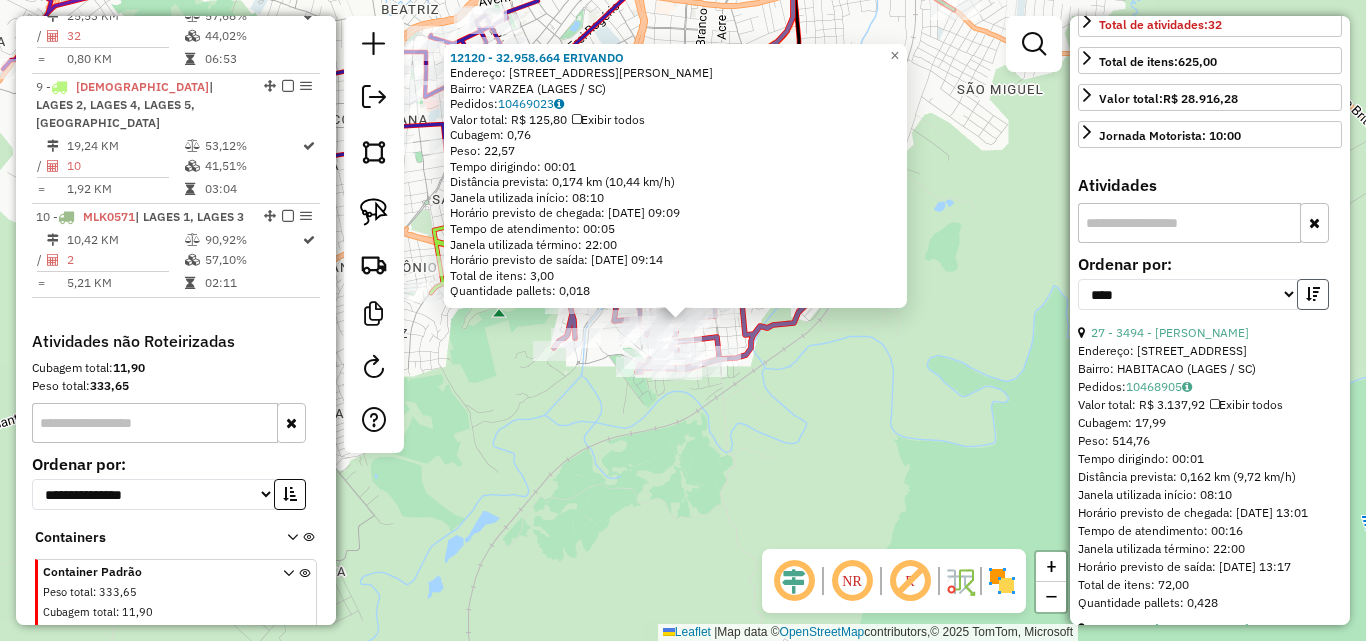 click at bounding box center (1313, 294) 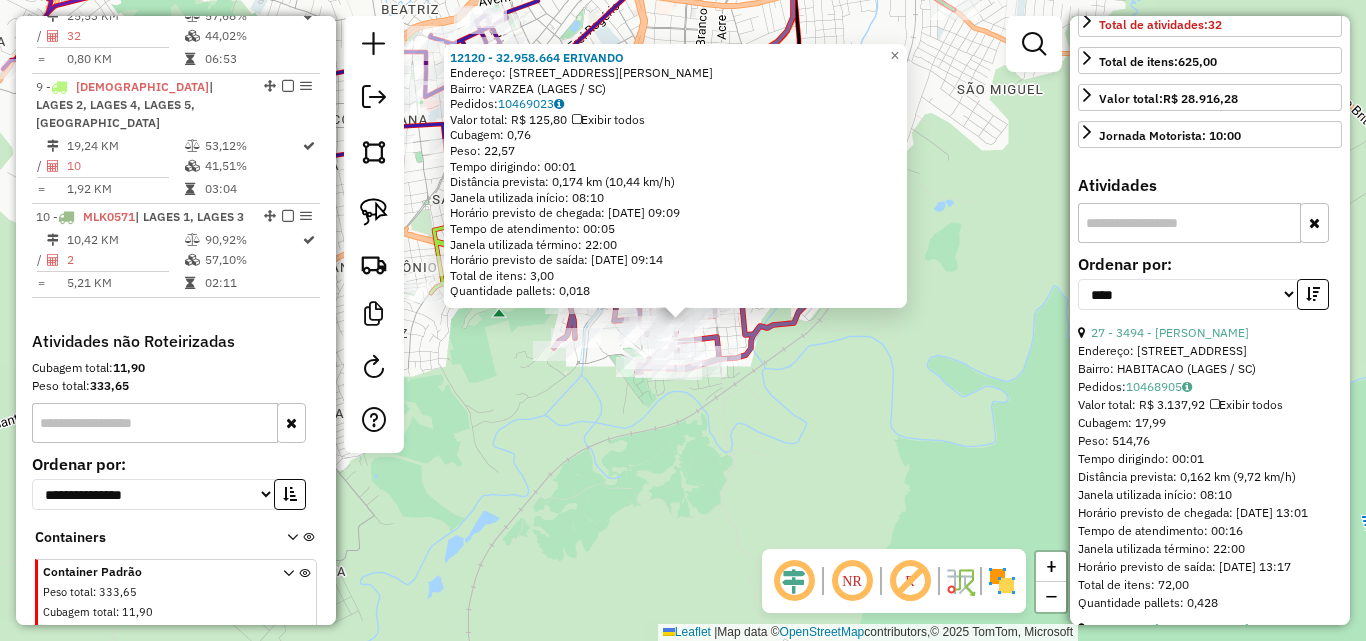 click on "12120 - 32.958.664 ERIVANDO  Endereço: R   [PERSON_NAME] BERNA            16   Bairro: VARZEA (LAGES / SC)   Pedidos:  10469023   Valor total: R$ 125,80   Exibir todos   Cubagem: 0,76  Peso: 22,57  Tempo dirigindo: 00:01   Distância prevista: 0,174 km (10,44 km/h)   [GEOGRAPHIC_DATA] utilizada início: 08:10   Horário previsto de chegada: [DATE] 09:09   Tempo de atendimento: 00:05   Janela utilizada término: 22:00   Horário previsto de saída: [DATE] 09:14   Total de itens: 3,00   Quantidade pallets: 0,018  × Janela de atendimento Grade de atendimento Capacidade Transportadoras Veículos Cliente Pedidos  Rotas Selecione os dias de semana para filtrar as janelas de atendimento  Seg   Ter   Qua   Qui   Sex   Sáb   Dom  Informe o período da janela de atendimento: De: Até:  Filtrar exatamente a janela do cliente  Considerar janela de atendimento padrão  Selecione os dias de semana para filtrar as grades de atendimento  Seg   Ter   Qua   Qui   Sex   Sáb   Dom   Peso mínimo:   Peso máximo:   De:   Até:  +" 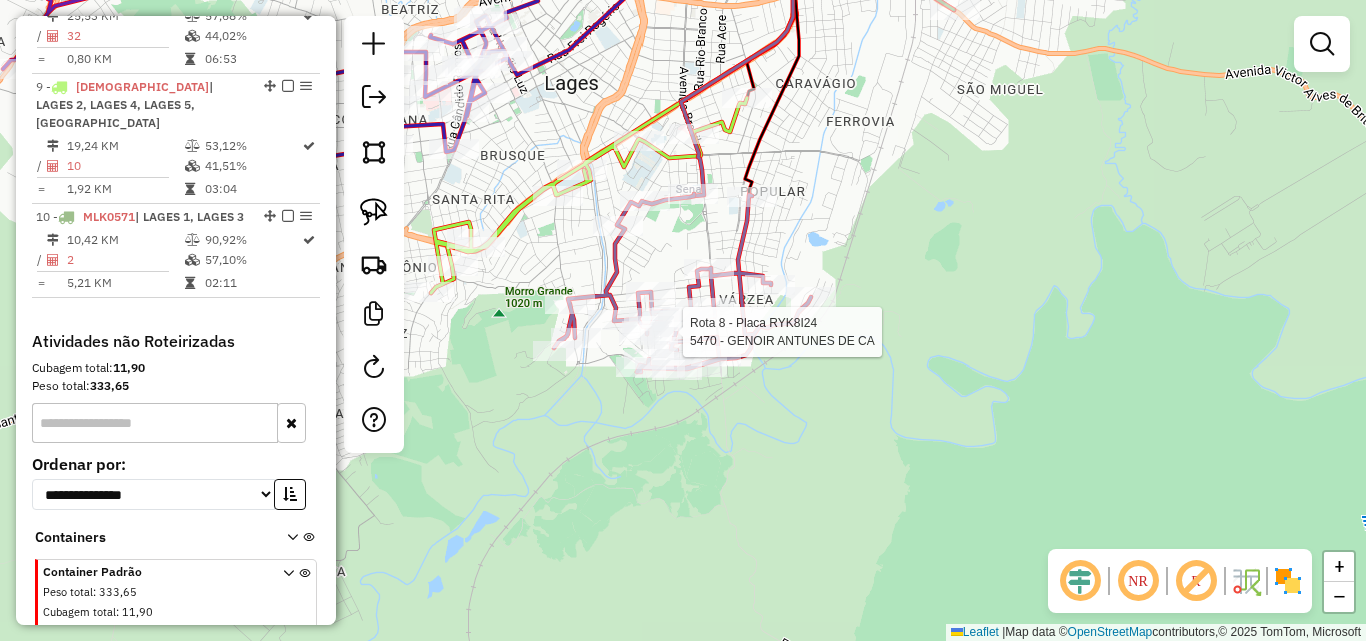 select on "*********" 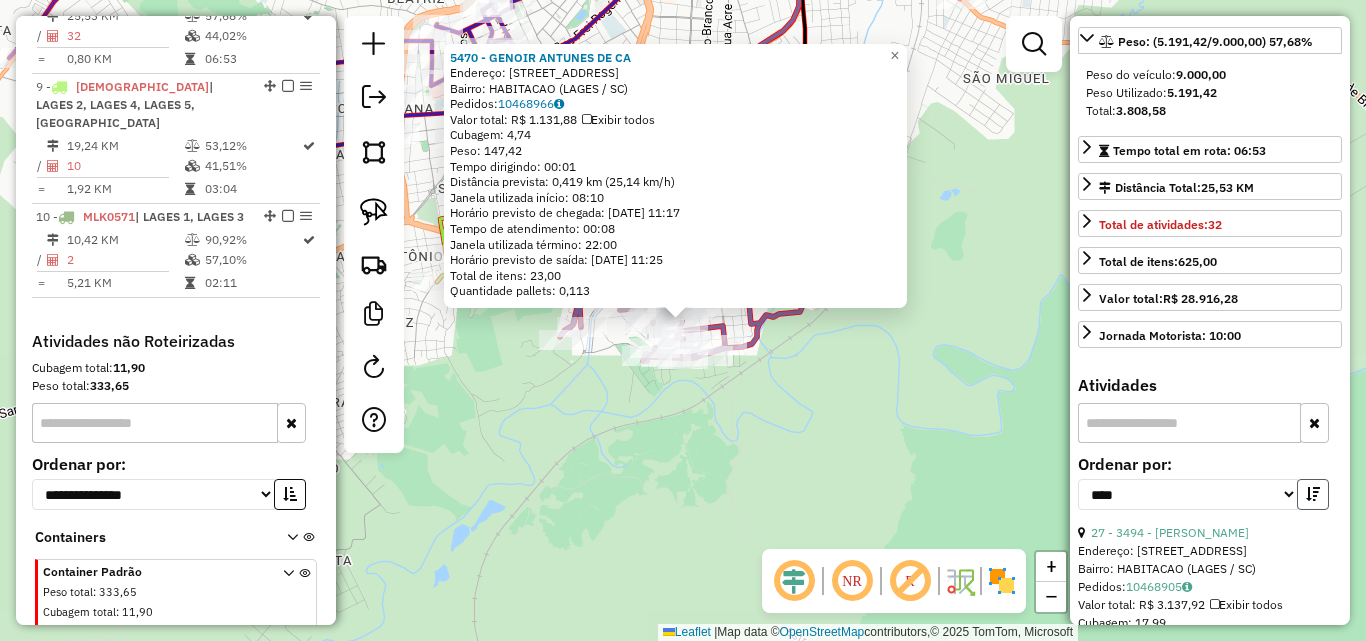 click at bounding box center [1313, 494] 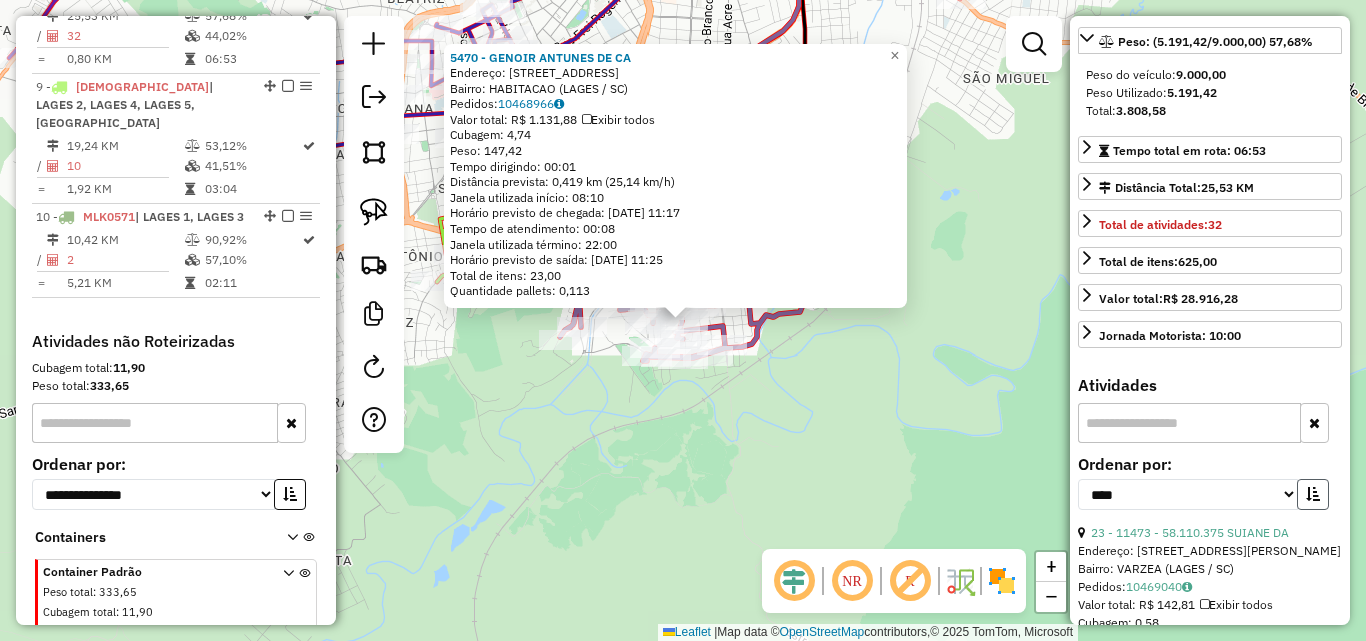 click at bounding box center (1313, 494) 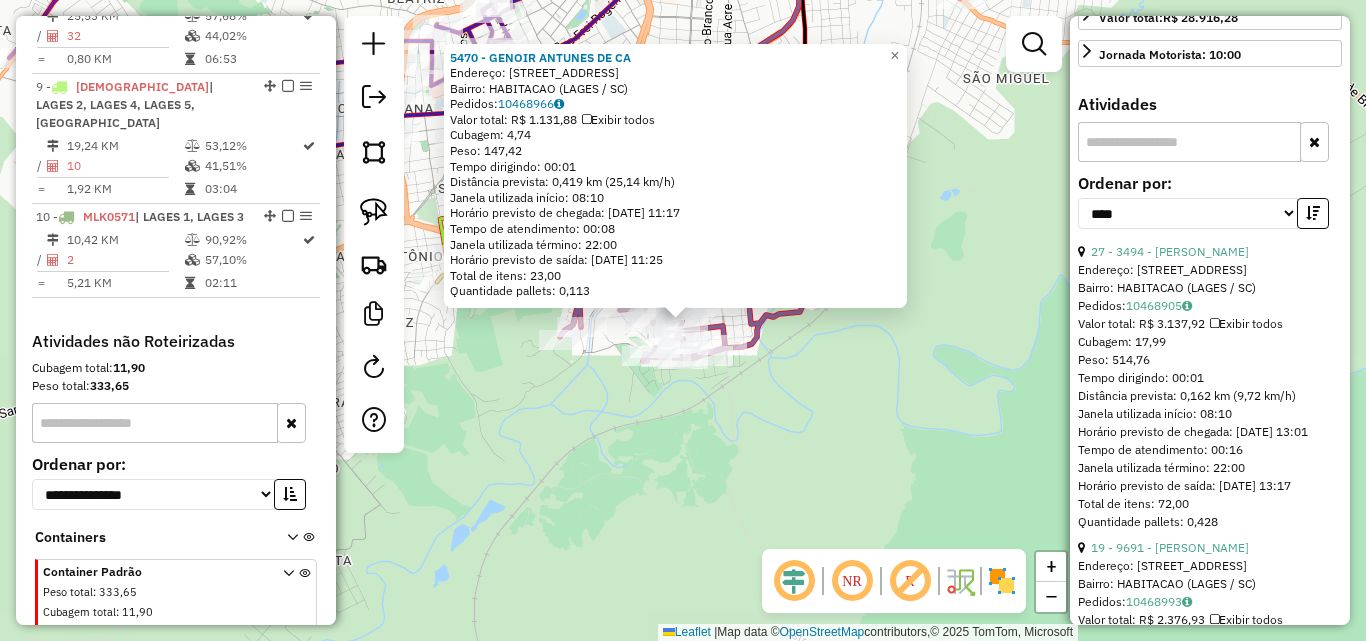 scroll, scrollTop: 600, scrollLeft: 0, axis: vertical 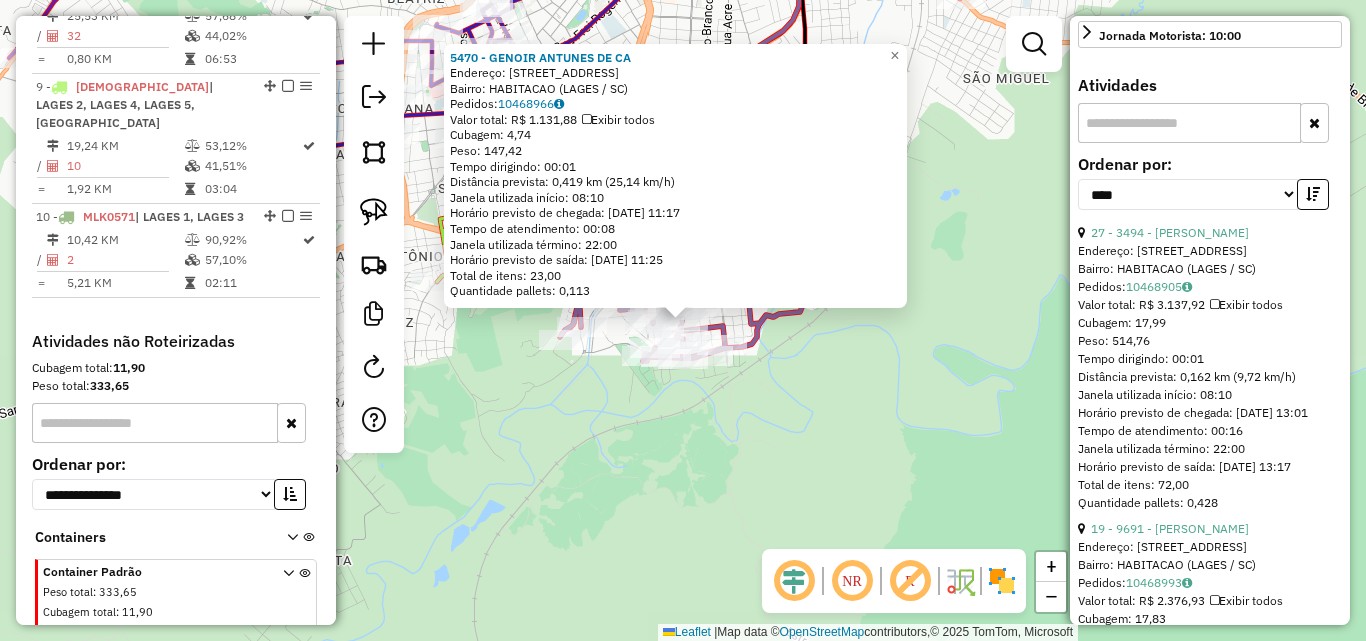 click on "5470 - GENOIR ANTUNES DE CA  Endereço: R   DO GUAVIJU                    44   Bairro: HABITACAO (LAGES / SC)   Pedidos:  10468966   Valor total: R$ 1.131,88   Exibir todos   Cubagem: 4,74  Peso: 147,42  Tempo dirigindo: 00:01   Distância prevista: 0,419 km (25,14 km/h)   [GEOGRAPHIC_DATA] utilizada início: 08:10   Horário previsto de chegada: [DATE] 11:17   Tempo de atendimento: 00:08   Janela utilizada término: 22:00   Horário previsto de saída: [DATE] 11:25   Total de itens: 23,00   Quantidade pallets: 0,113  × Janela de atendimento Grade de atendimento Capacidade Transportadoras Veículos Cliente Pedidos  Rotas Selecione os dias de semana para filtrar as janelas de atendimento  Seg   Ter   Qua   Qui   Sex   Sáb   Dom  Informe o período da janela de atendimento: De: Até:  Filtrar exatamente a janela do cliente  Considerar janela de atendimento padrão  Selecione os dias de semana para filtrar as grades de atendimento  Seg   Ter   Qua   Qui   Sex   Sáb   Dom   Peso mínimo:   Peso máximo:   De:  +" 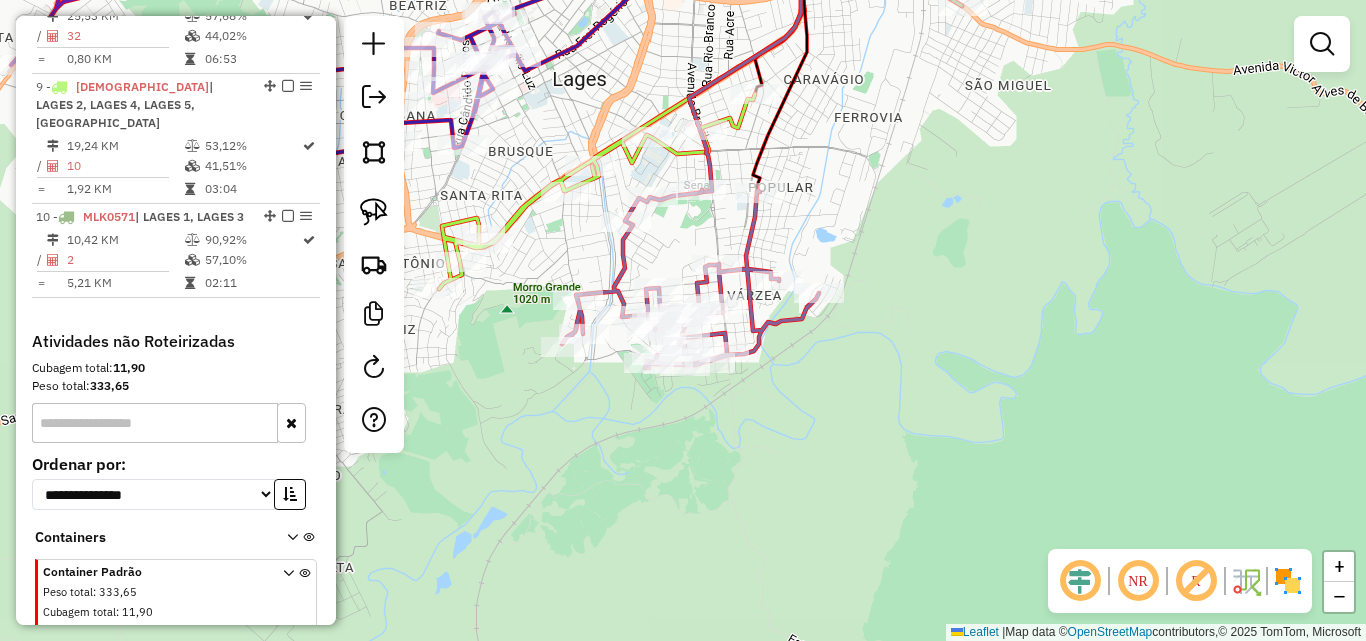 drag, startPoint x: 771, startPoint y: 410, endPoint x: 783, endPoint y: 512, distance: 102.70345 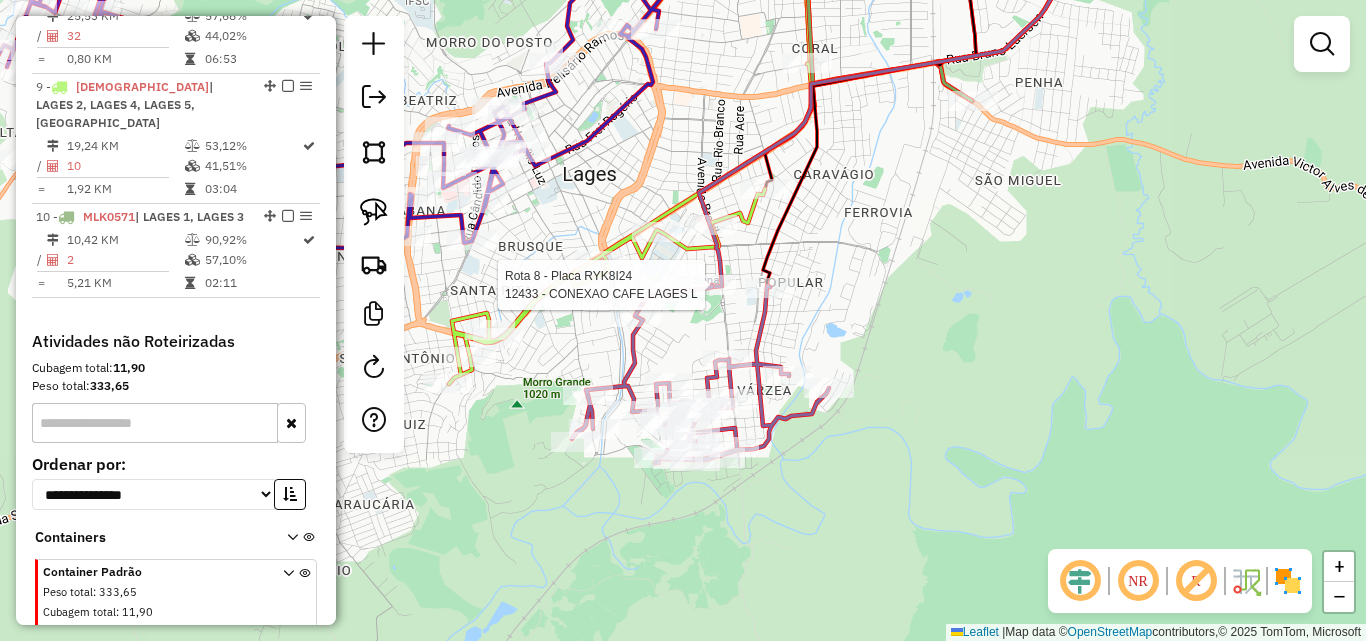 click 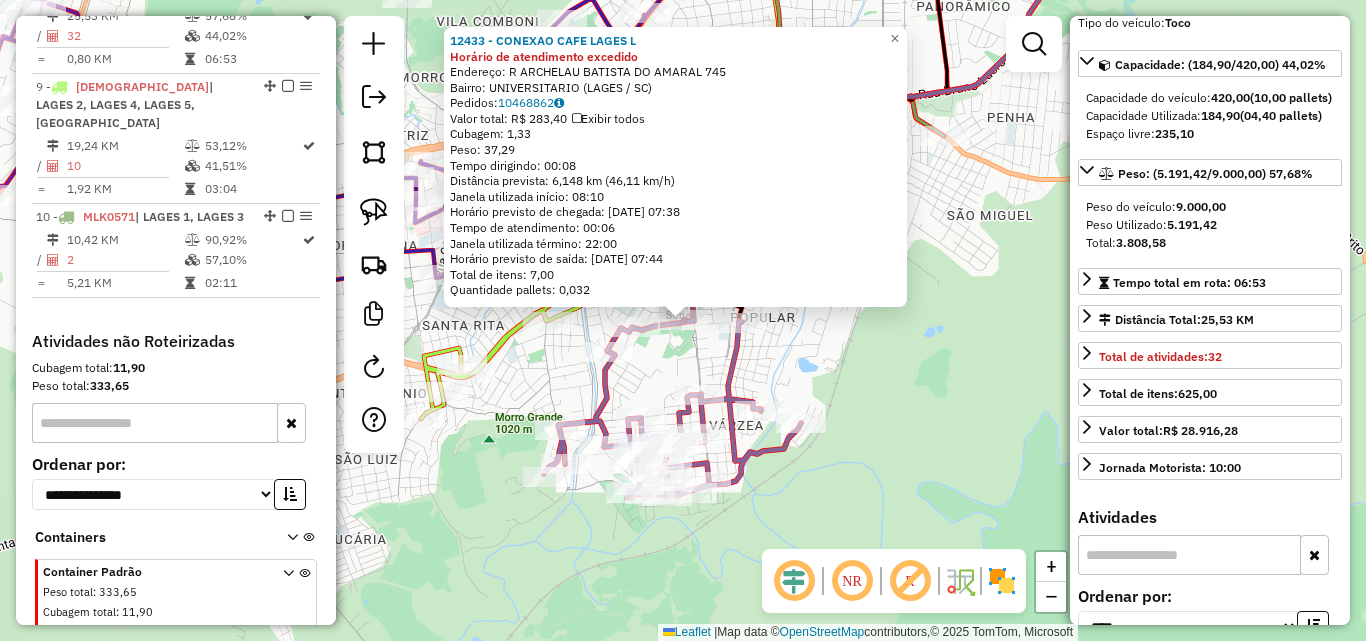scroll, scrollTop: 400, scrollLeft: 0, axis: vertical 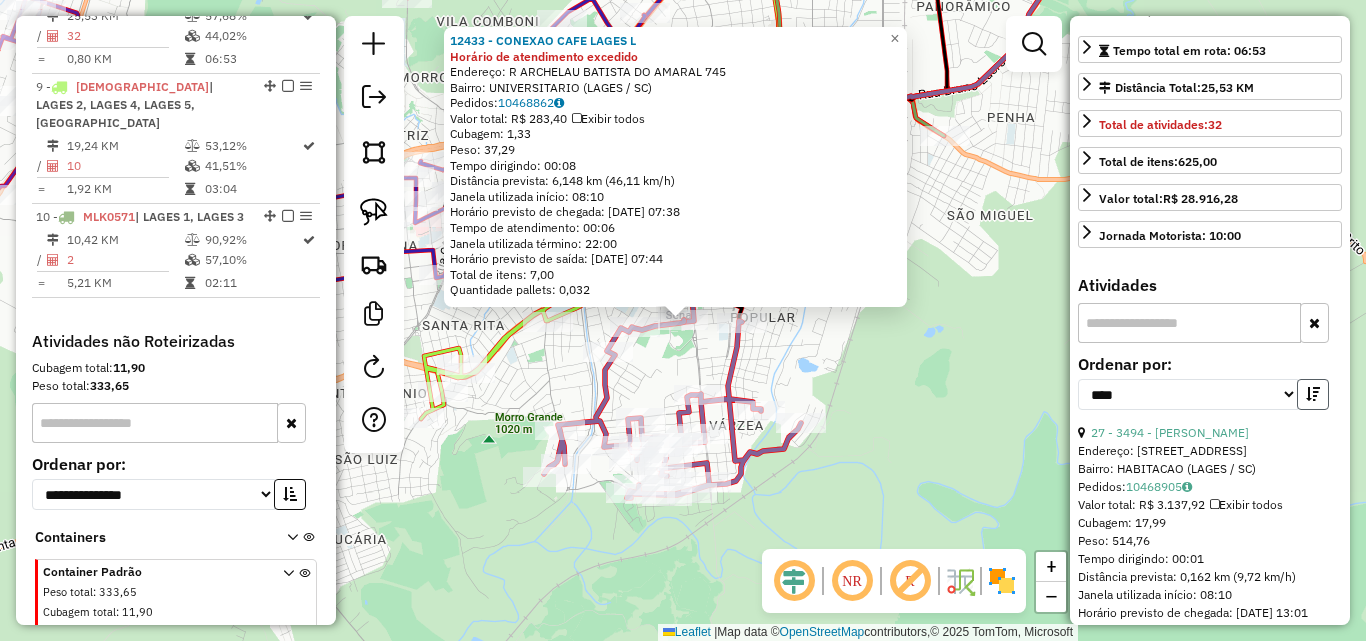 click at bounding box center [1313, 394] 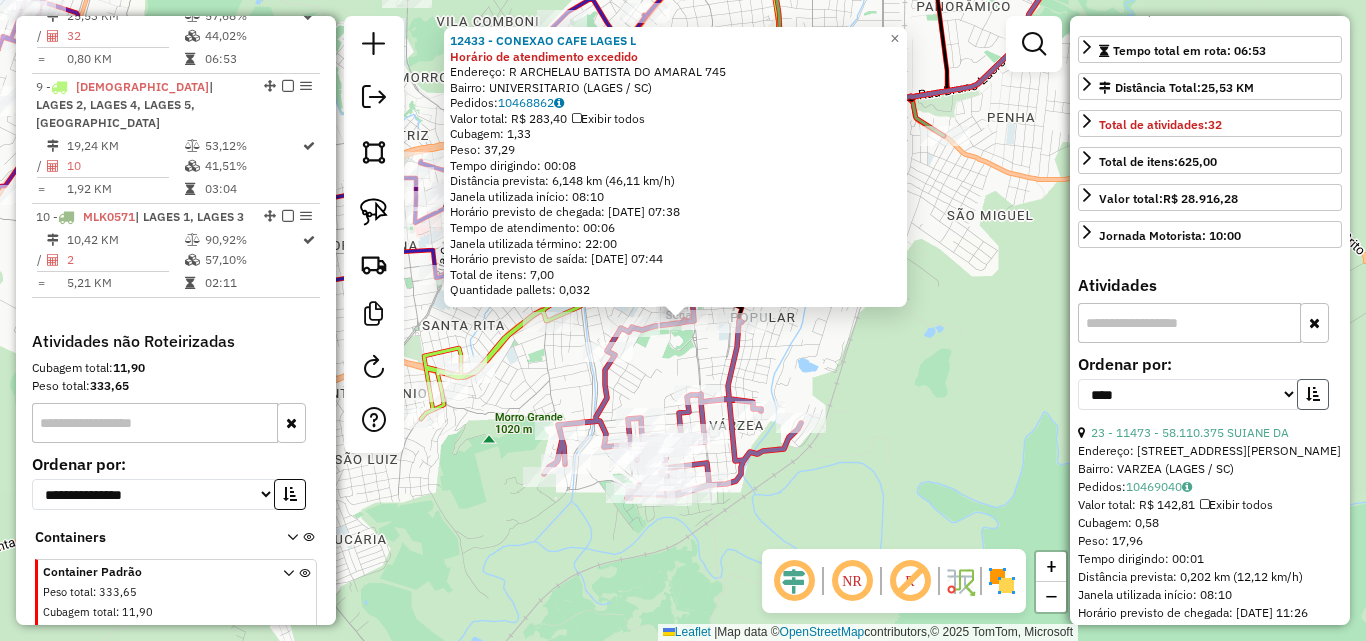 click at bounding box center [1313, 394] 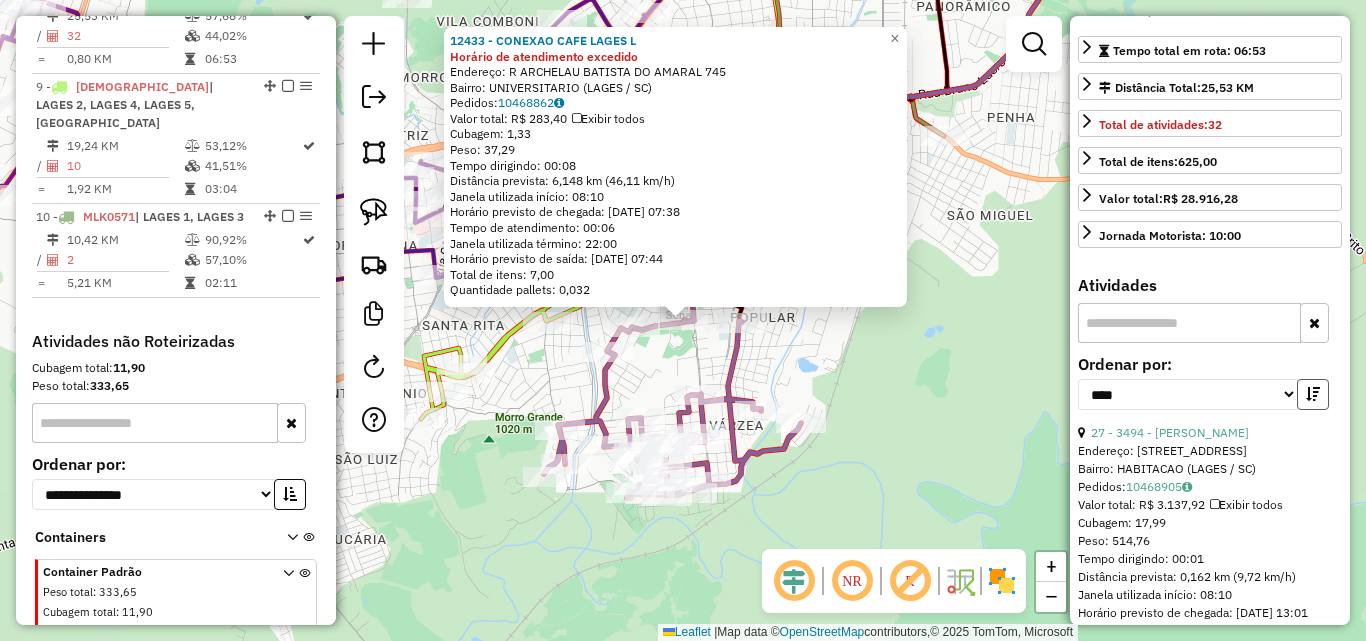 click at bounding box center [1313, 394] 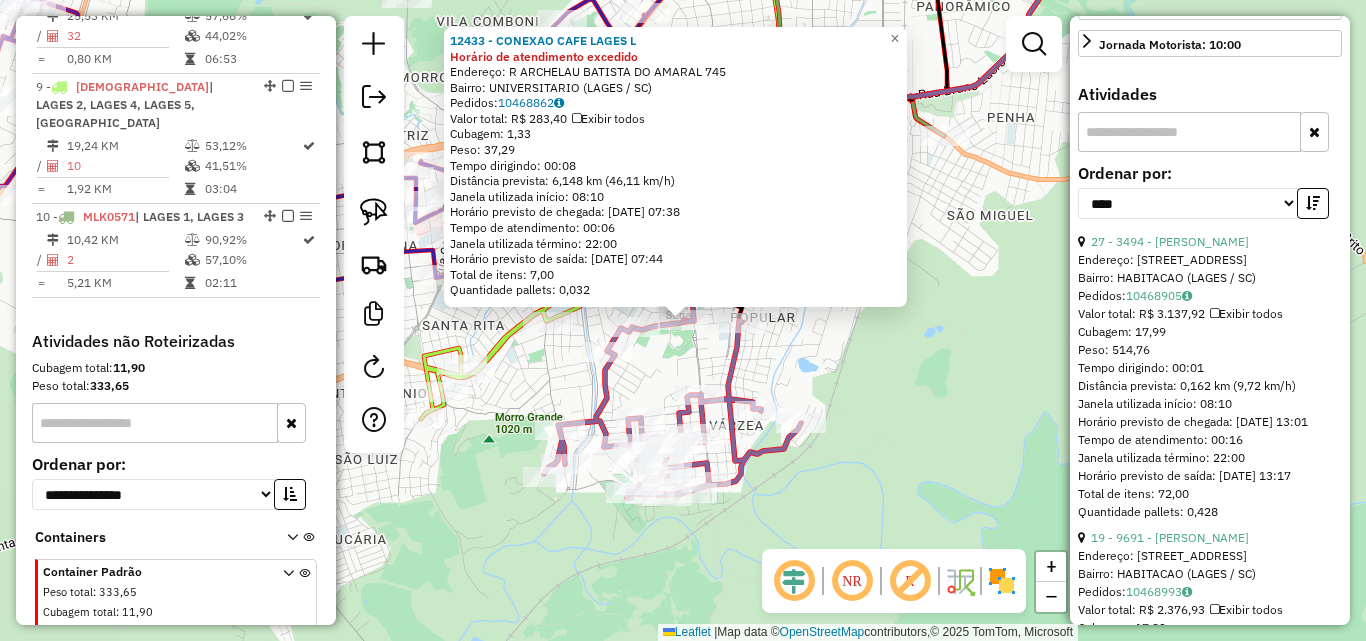 scroll, scrollTop: 600, scrollLeft: 0, axis: vertical 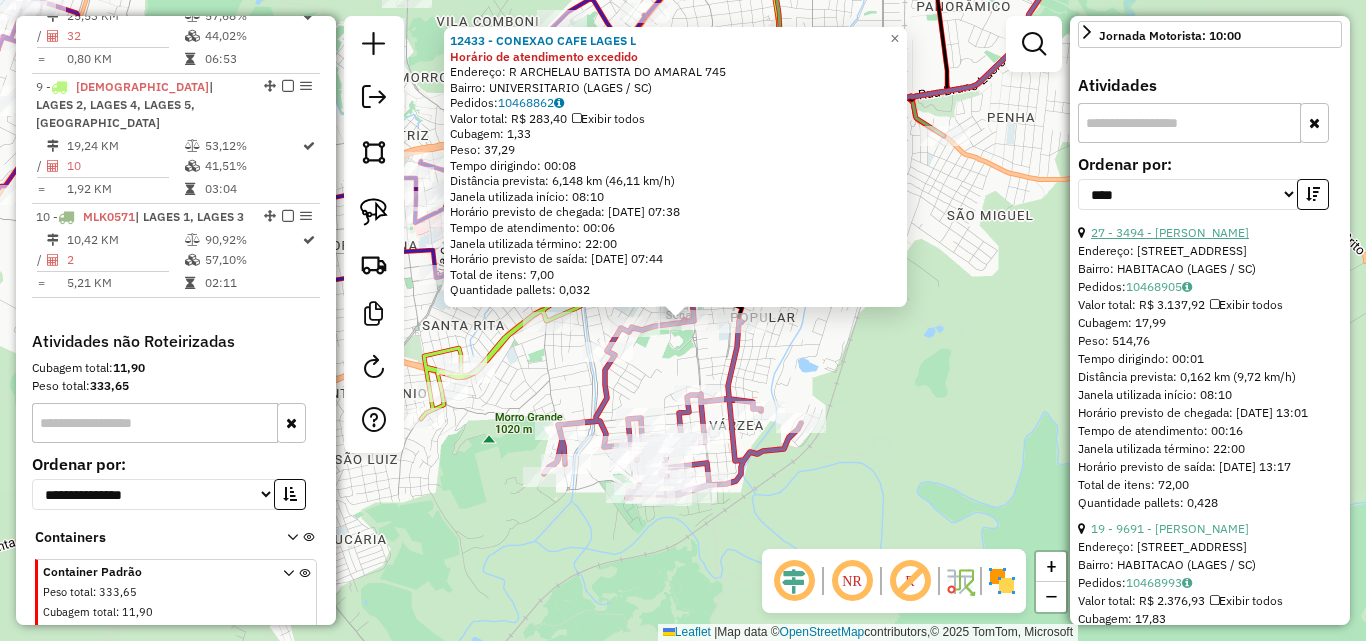 click on "27 - 3494 - [PERSON_NAME]" at bounding box center (1170, 232) 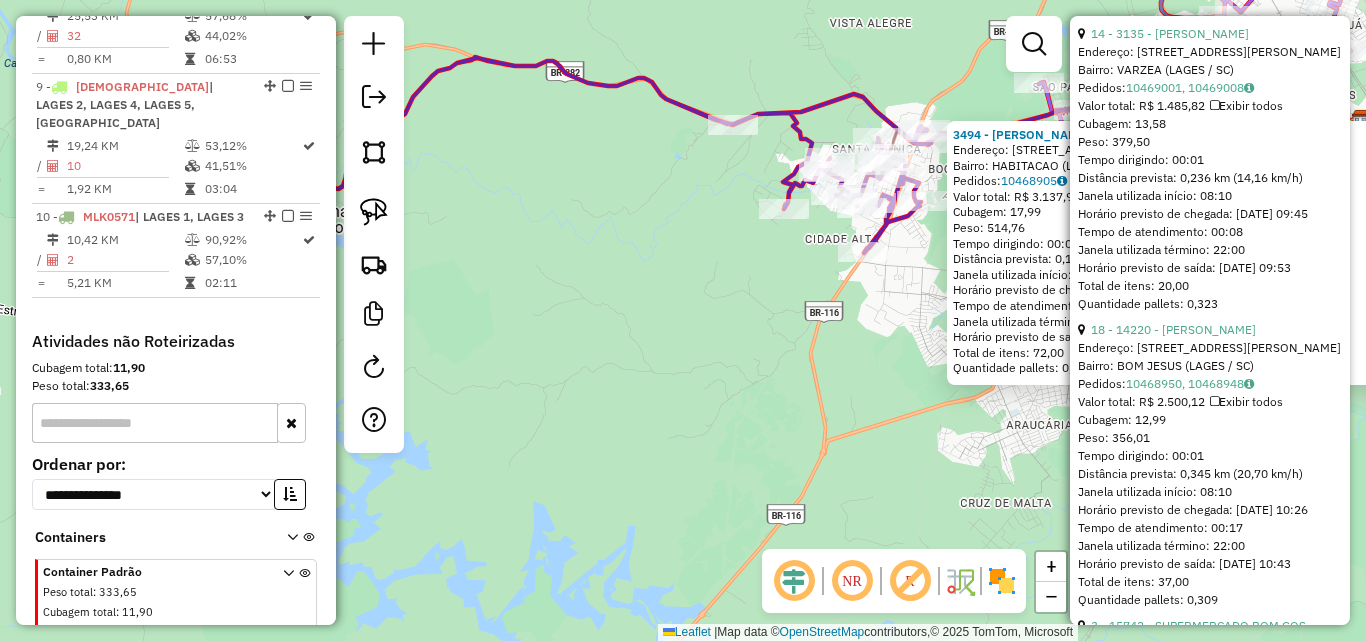 scroll, scrollTop: 1400, scrollLeft: 0, axis: vertical 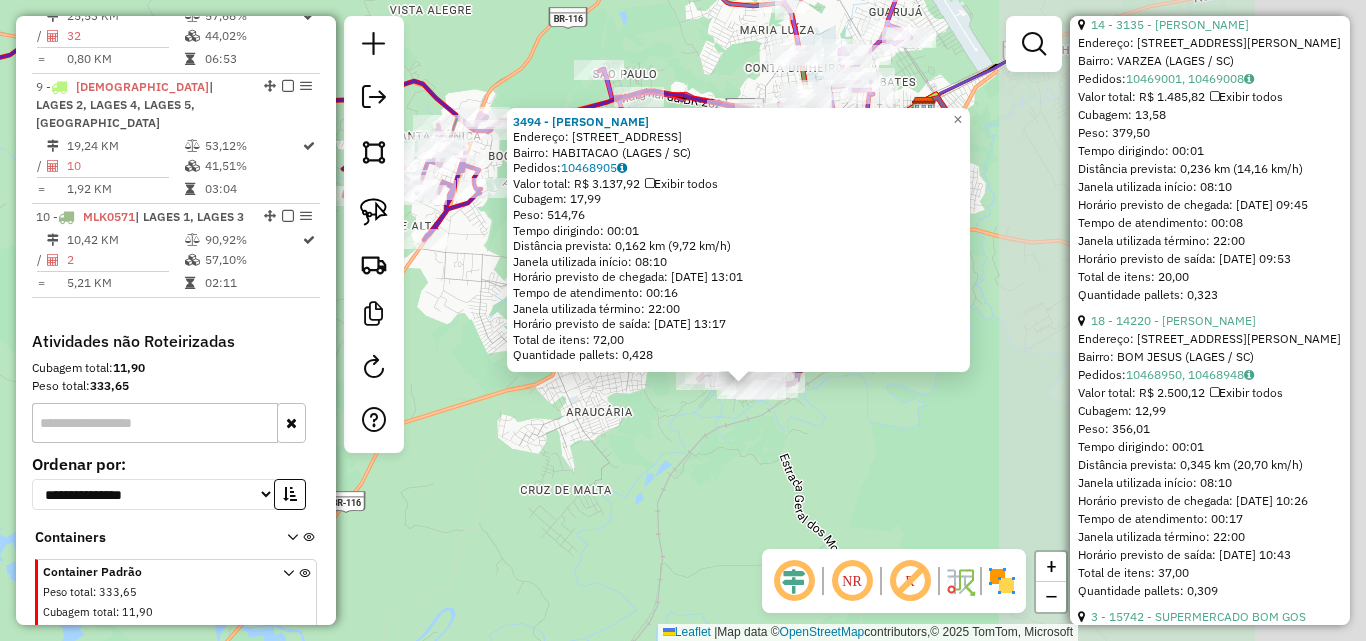 drag, startPoint x: 997, startPoint y: 457, endPoint x: 967, endPoint y: 409, distance: 56.603886 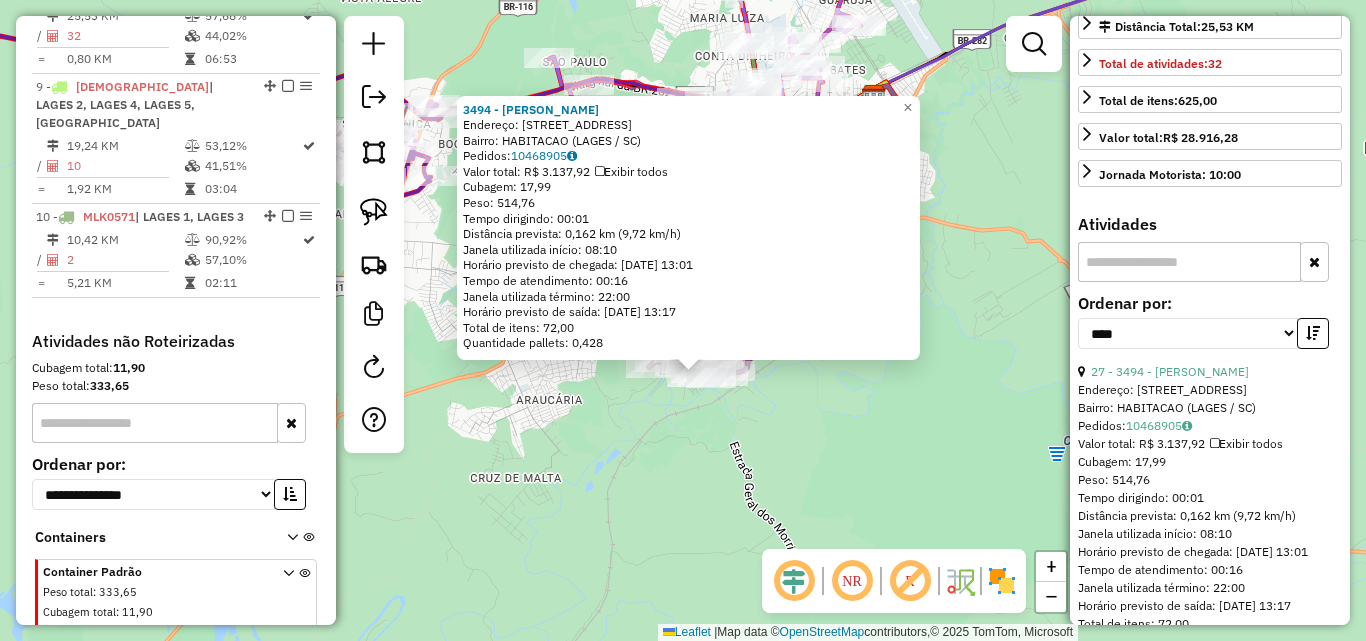 scroll, scrollTop: 500, scrollLeft: 0, axis: vertical 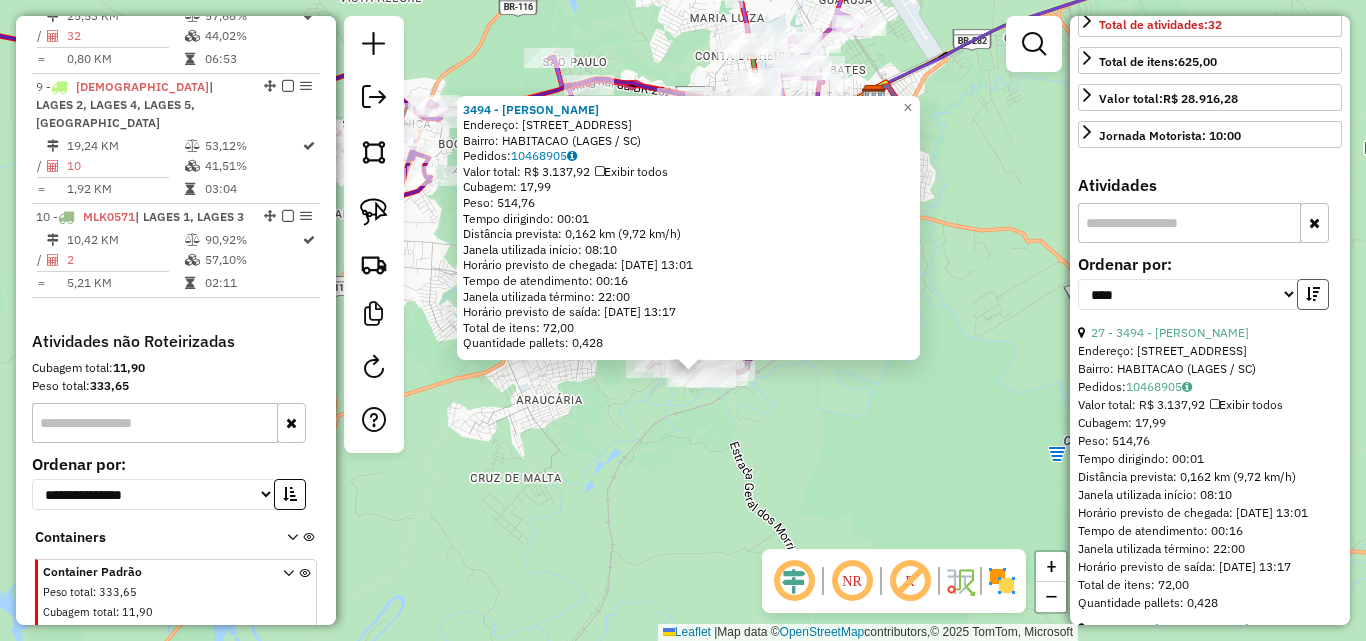 click at bounding box center (1313, 294) 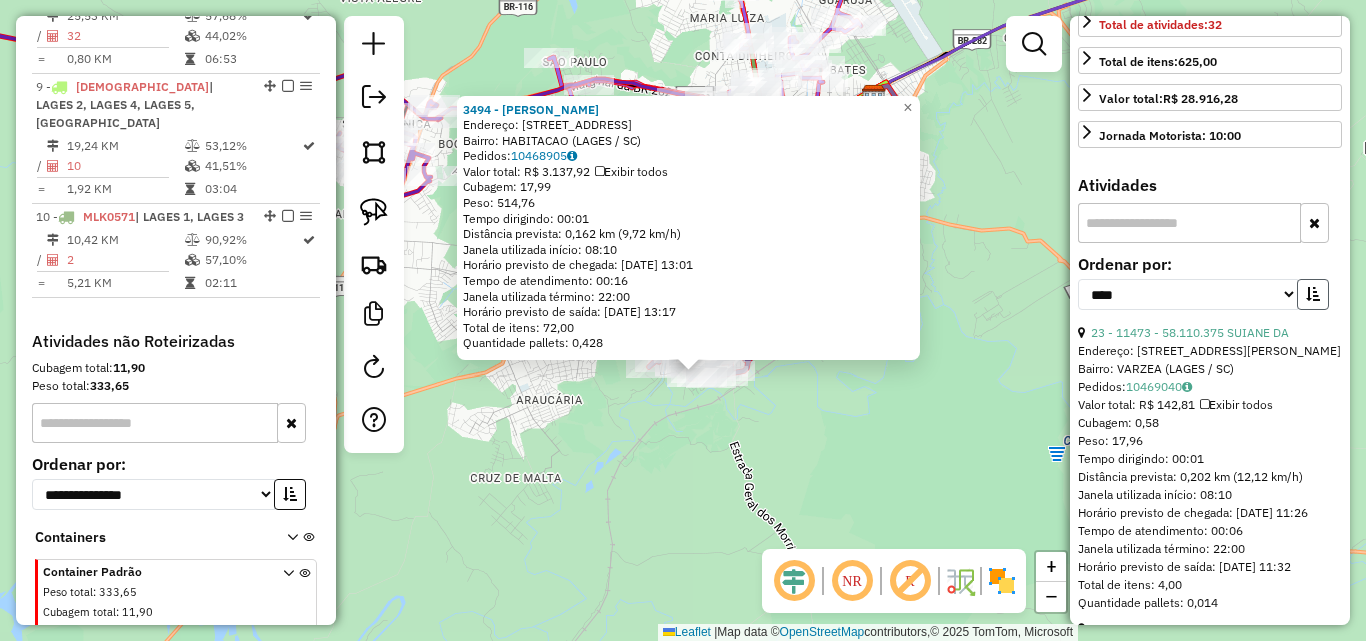 click at bounding box center (1313, 294) 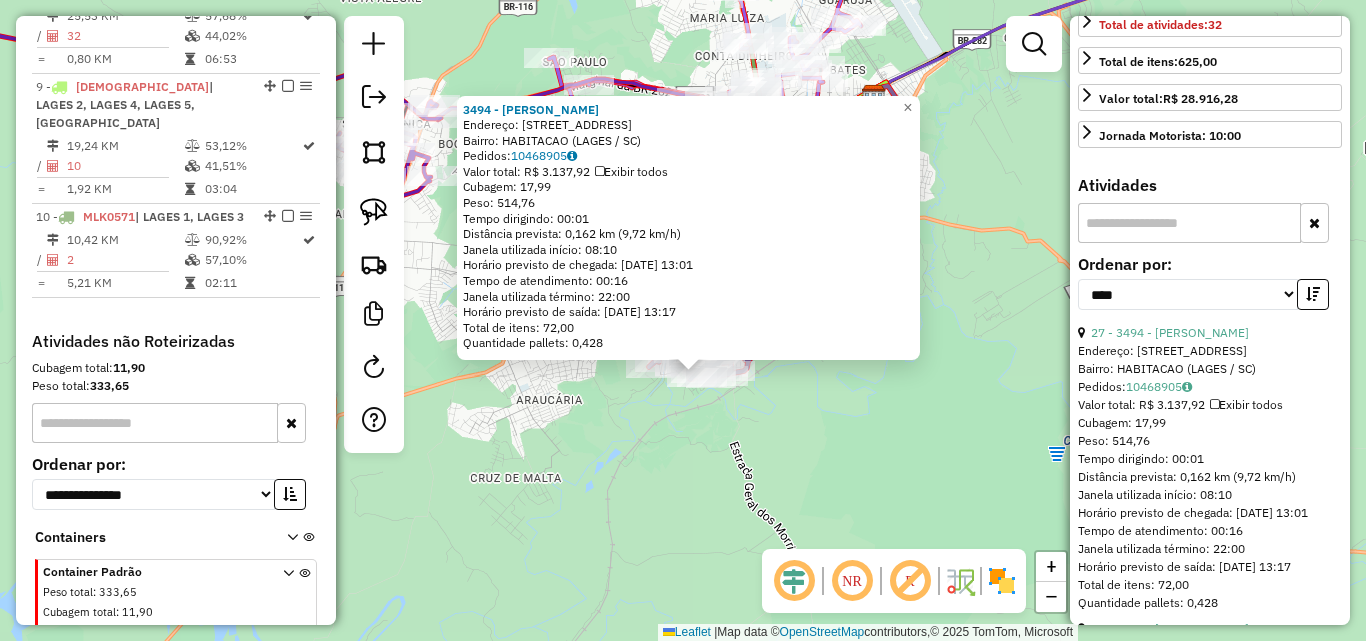 click on "3494 - [PERSON_NAME]: R   DA ERVA MATE                  16   Bairro: HABITACAO (LAGES / SC)   Pedidos:  10468905   Valor total: R$ 3.137,92   Exibir todos   Cubagem: 17,99  Peso: 514,76  Tempo dirigindo: 00:01   Distância prevista: 0,162 km (9,72 km/h)   [GEOGRAPHIC_DATA] utilizada início: 08:10   Horário previsto de chegada: [DATE] 13:01   Tempo de atendimento: 00:16   Janela utilizada término: 22:00   Horário previsto de saída: [DATE] 13:17   Total de itens: 72,00   Quantidade pallets: 0,428  × Janela de atendimento Grade de atendimento Capacidade Transportadoras Veículos Cliente Pedidos  Rotas Selecione os dias de semana para filtrar as janelas de atendimento  Seg   Ter   Qua   Qui   Sex   Sáb   Dom  Informe o período da janela de atendimento: De: Até:  Filtrar exatamente a janela do cliente  Considerar janela de atendimento padrão  Selecione os dias de semana para filtrar as grades de atendimento  Seg   Ter   Qua   Qui   Sex   Sáb   Dom   Peso mínimo:   Peso máximo:   De:  +" 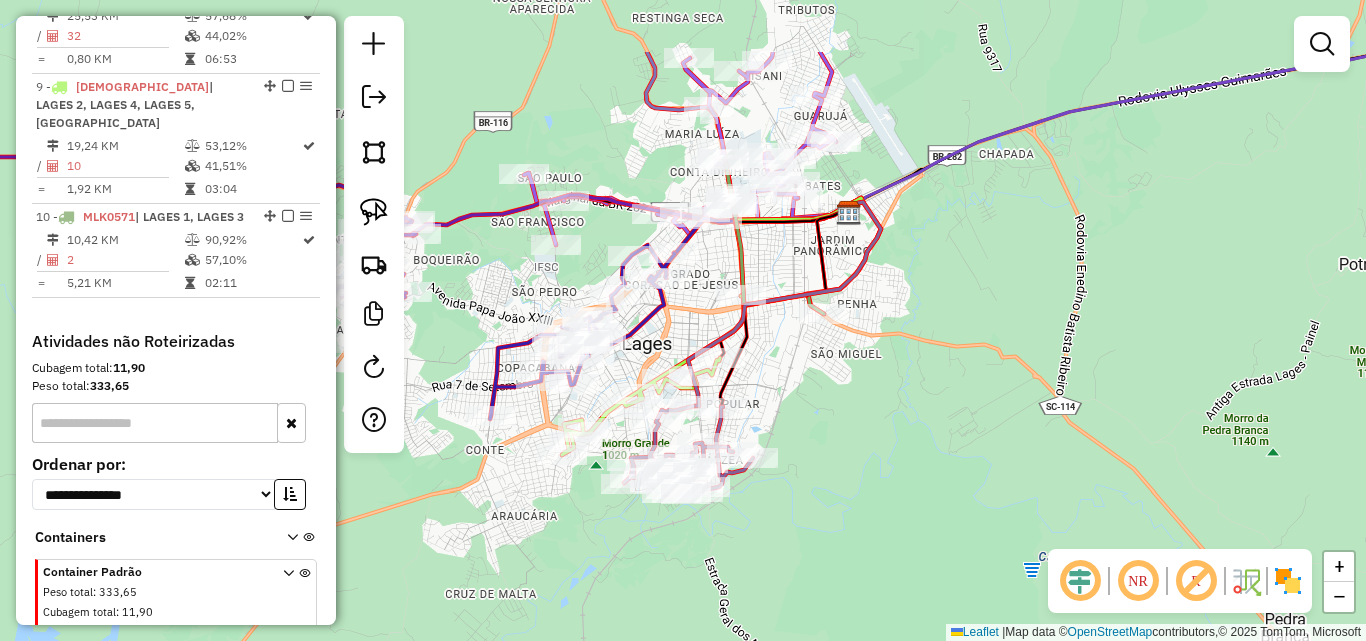 drag, startPoint x: 883, startPoint y: 398, endPoint x: 856, endPoint y: 512, distance: 117.15375 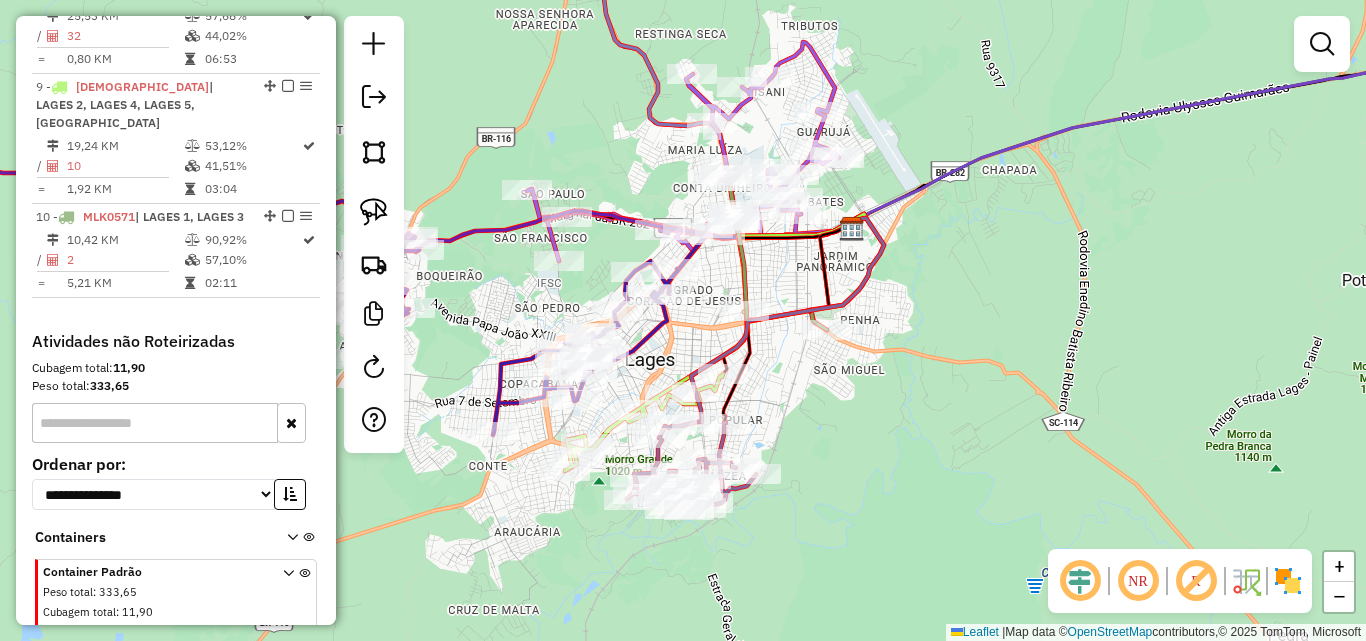 drag, startPoint x: 794, startPoint y: 376, endPoint x: 821, endPoint y: 447, distance: 75.96052 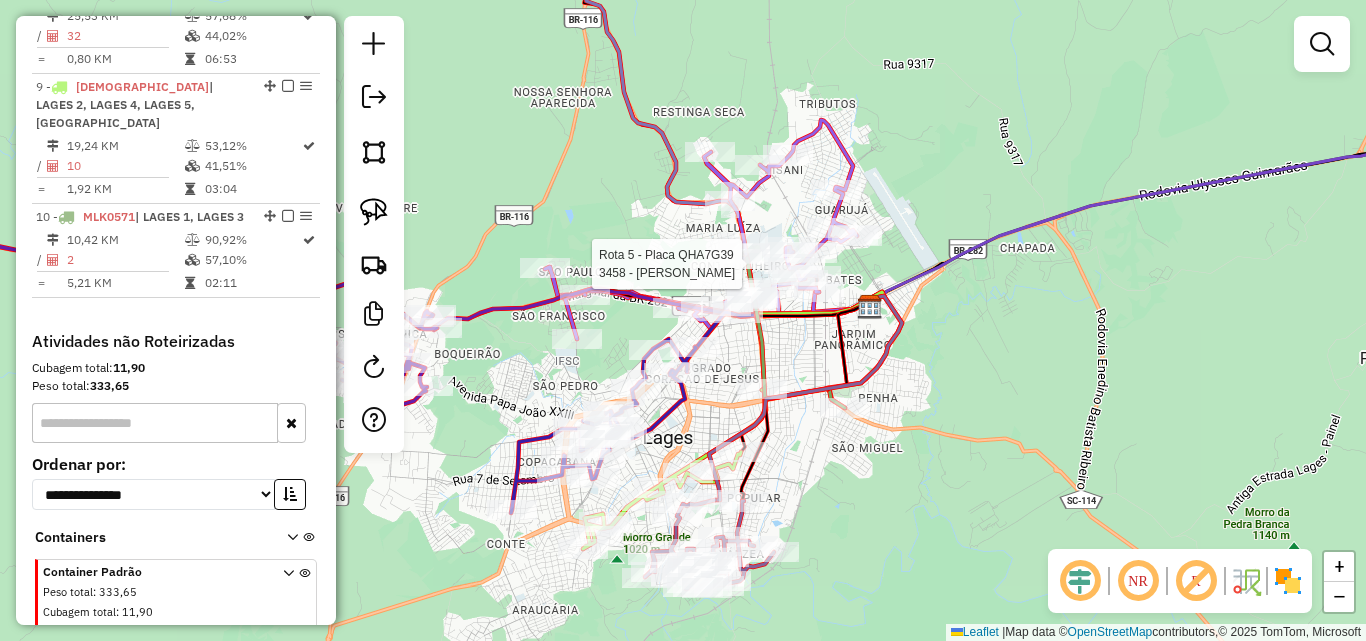select on "*********" 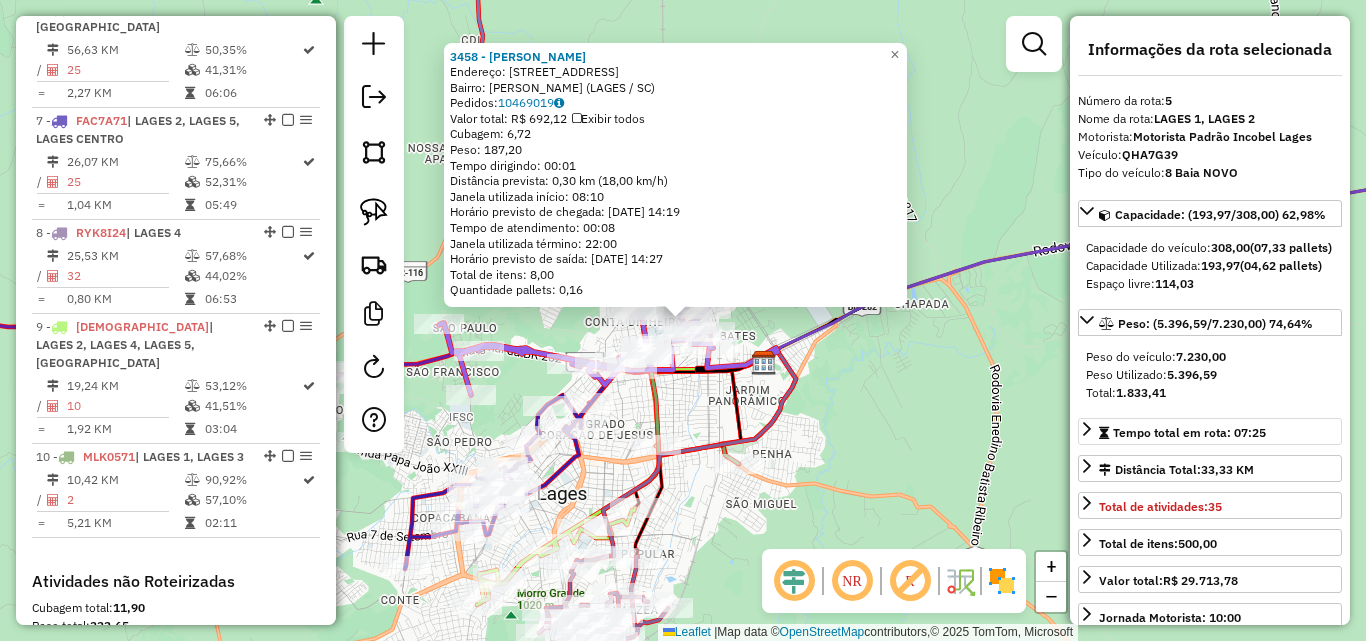 scroll, scrollTop: 1211, scrollLeft: 0, axis: vertical 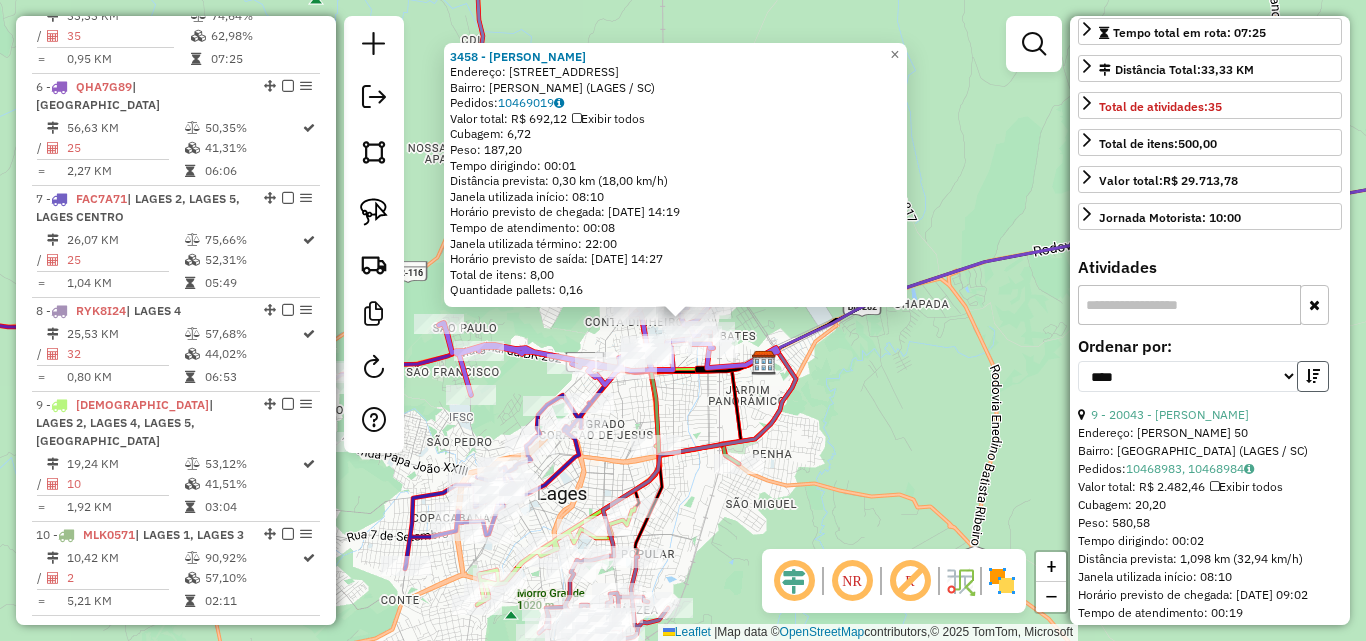 click at bounding box center [1313, 376] 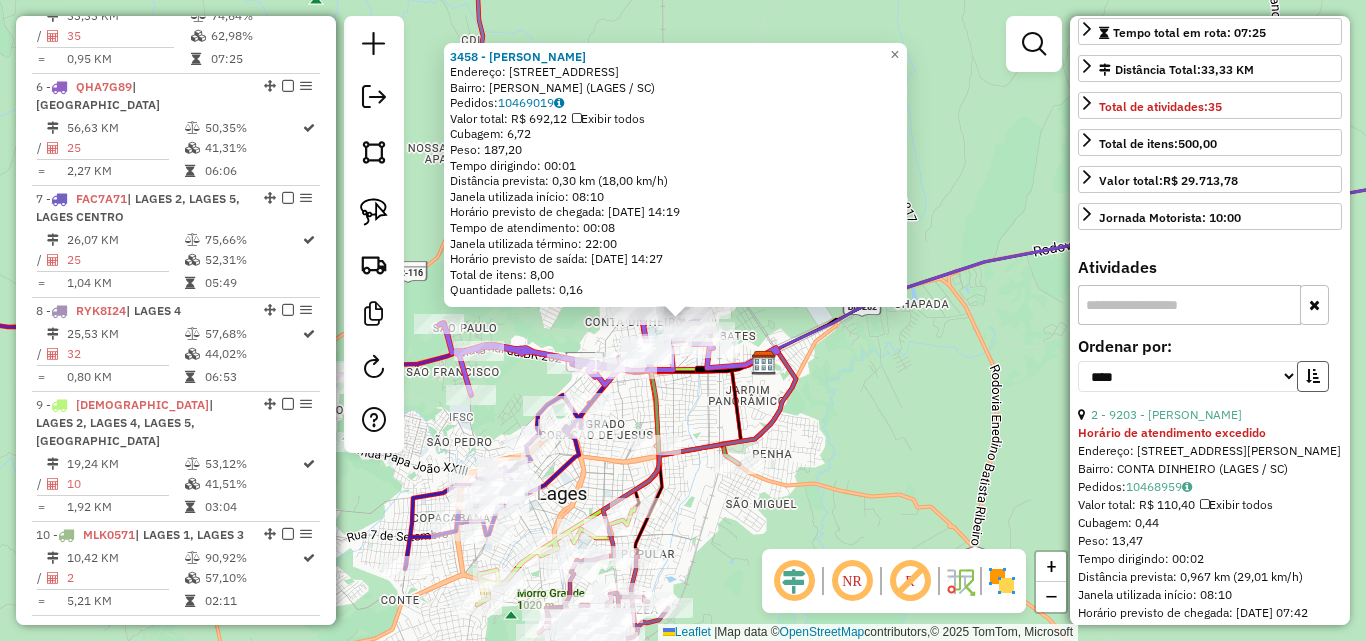 click at bounding box center (1313, 376) 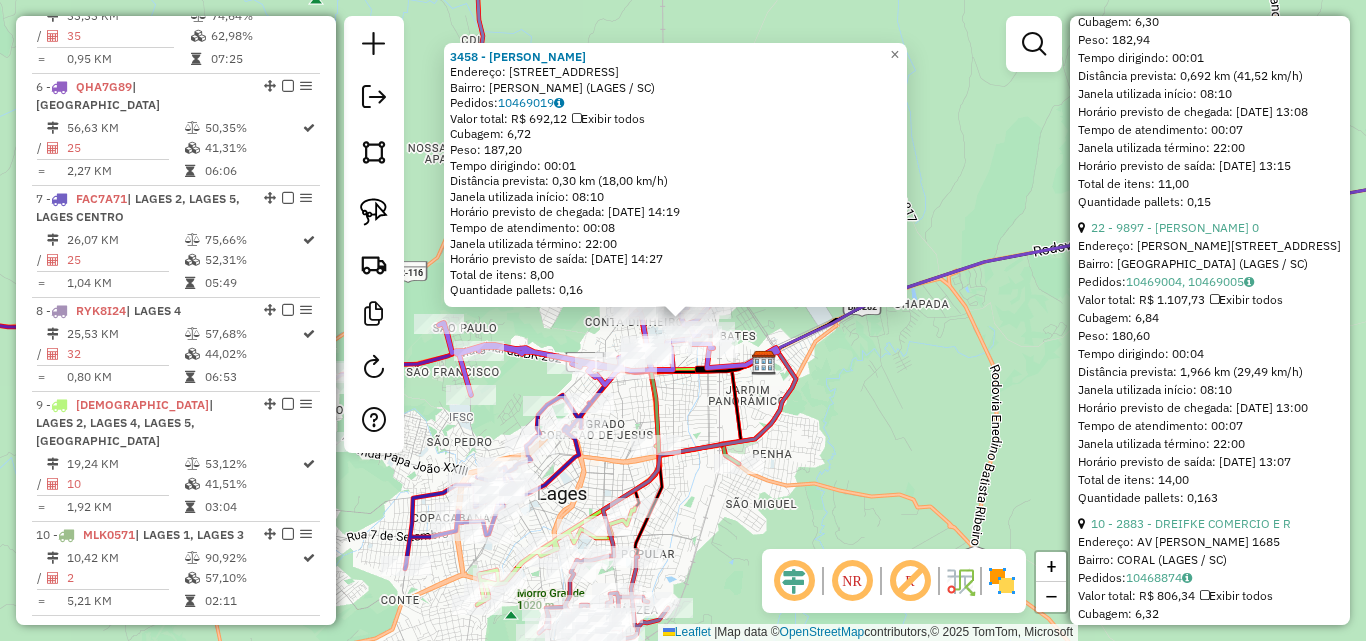 scroll, scrollTop: 3300, scrollLeft: 0, axis: vertical 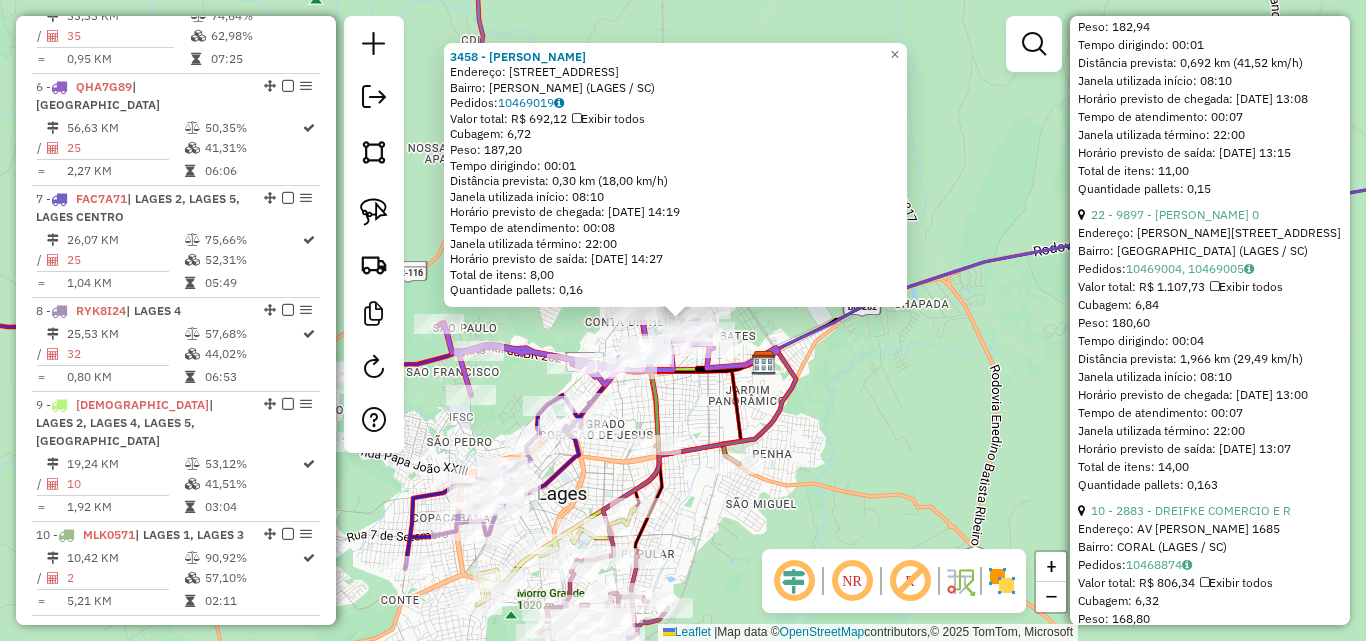 click on "3458 - [PERSON_NAME] DOS  Endereço: R   INDEPENDENCIA                 28   Bairro: [PERSON_NAME] (LAGES / SC)   Pedidos:  10469019   Valor total: R$ 692,12   Exibir todos   Cubagem: 6,72  Peso: 187,20  Tempo dirigindo: 00:01   Distância prevista: 0,30 km (18,00 km/h)   [GEOGRAPHIC_DATA] utilizada início: 08:10   Horário previsto de chegada: [DATE] 14:19   Tempo de atendimento: 00:08   Janela utilizada término: 22:00   Horário previsto de saída: [DATE] 14:27   Total de itens: 8,00   Quantidade pallets: 0,16  × Janela de atendimento Grade de atendimento Capacidade Transportadoras Veículos Cliente Pedidos  Rotas Selecione os dias de semana para filtrar as janelas de atendimento  Seg   Ter   Qua   Qui   Sex   Sáb   Dom  Informe o período da janela de atendimento: De: Até:  Filtrar exatamente a janela do cliente  Considerar janela de atendimento padrão  Selecione os dias de semana para filtrar as grades de atendimento  Seg   Ter   Qua   Qui   Sex   Sáb   Dom   Peso mínimo:   Peso máximo:   De:   De:" 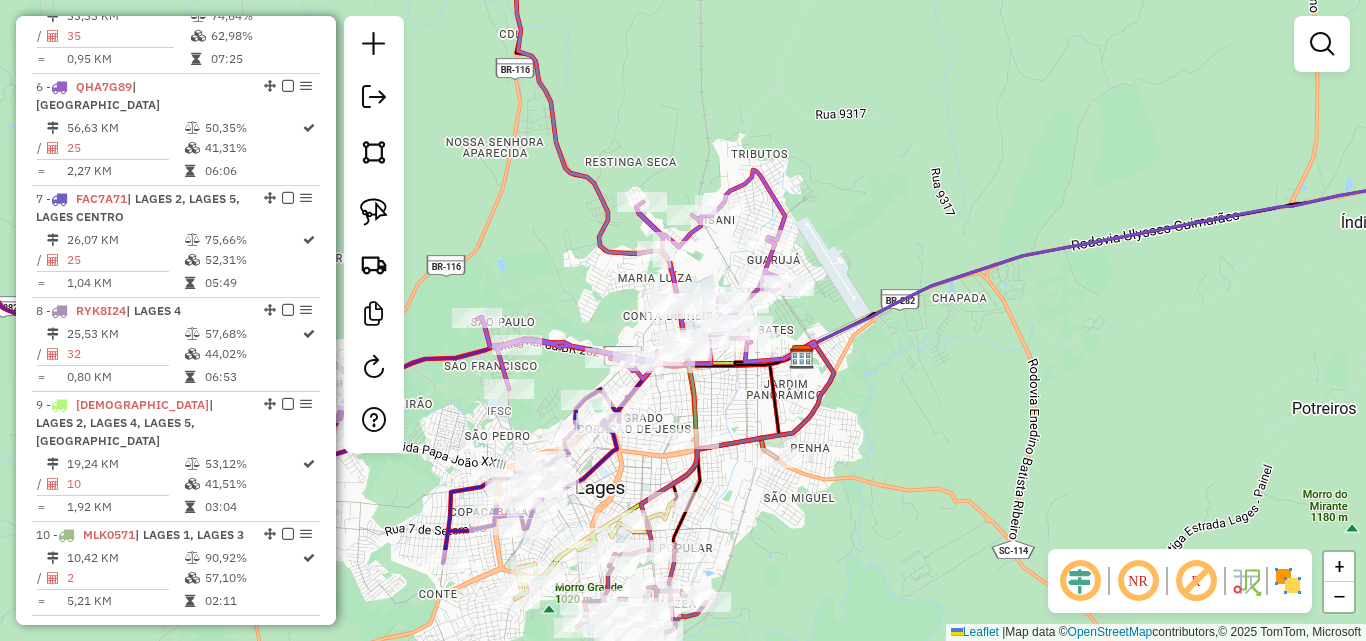 drag, startPoint x: 901, startPoint y: 421, endPoint x: 1134, endPoint y: 390, distance: 235.05319 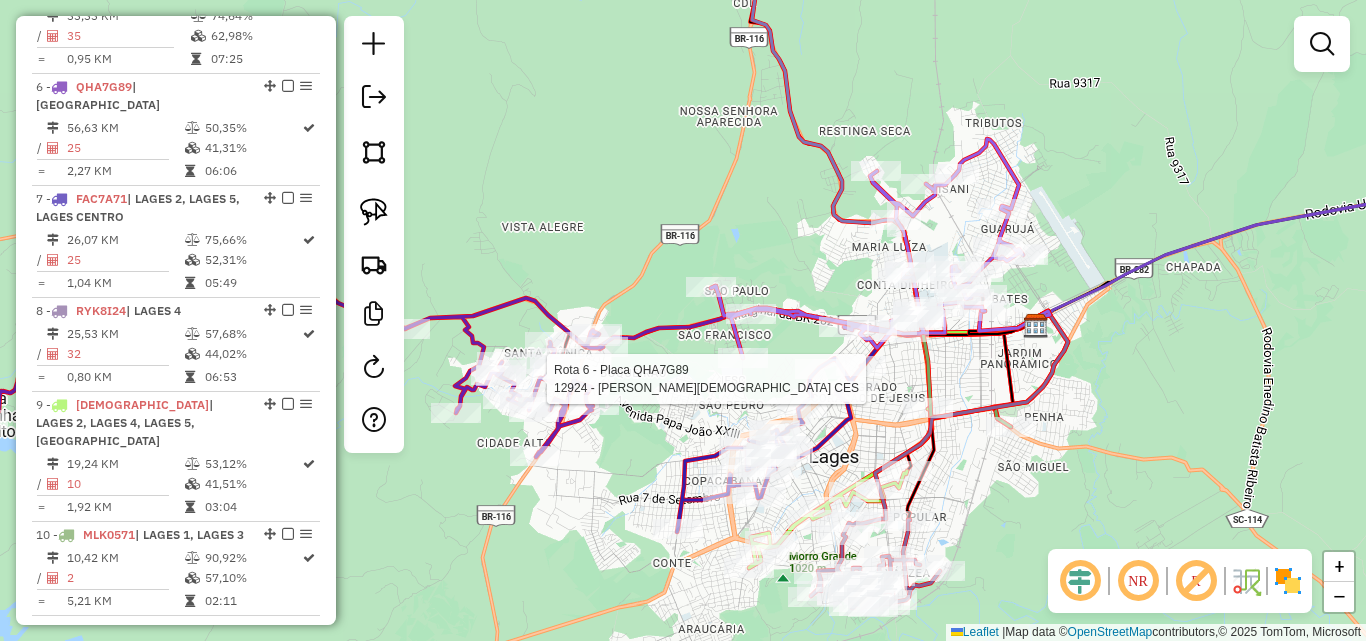 select on "*********" 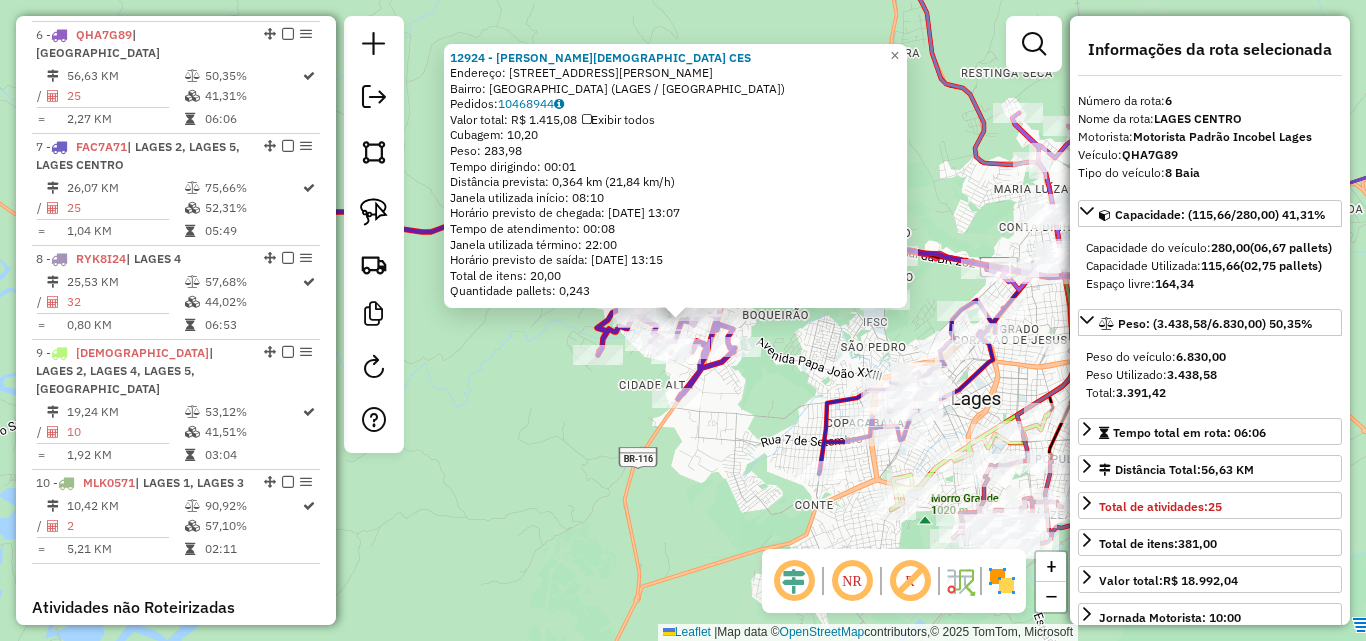 scroll, scrollTop: 1323, scrollLeft: 0, axis: vertical 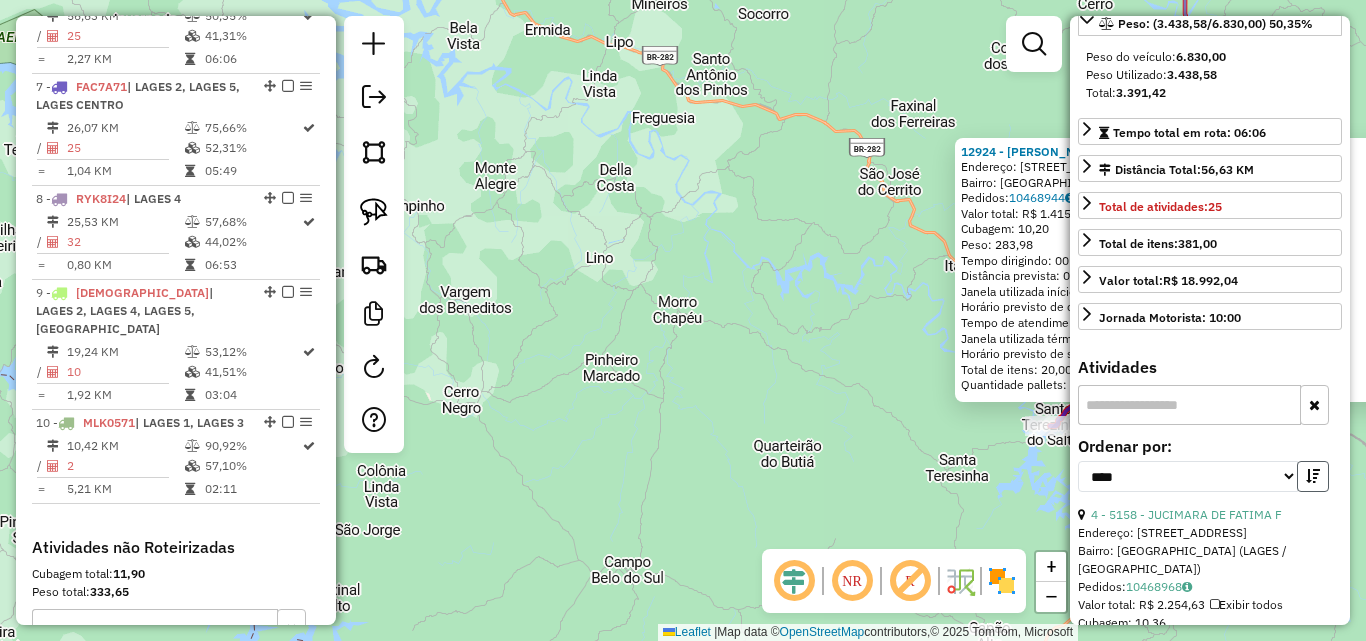 click at bounding box center (1313, 476) 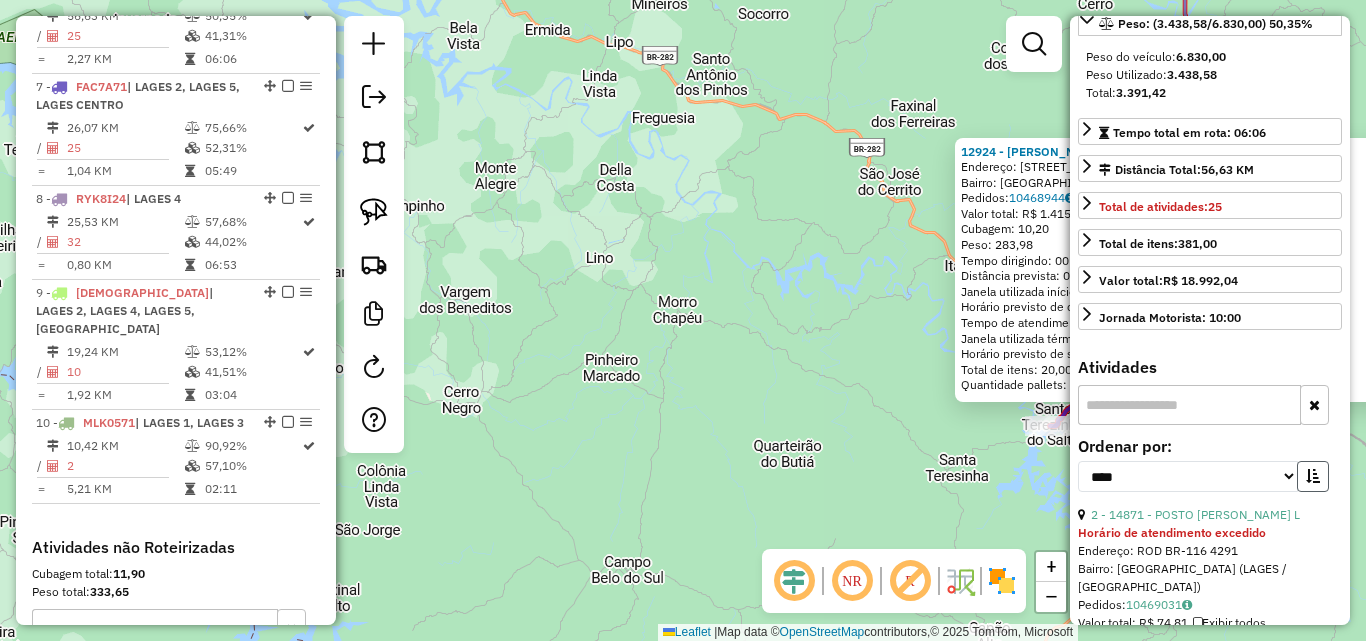 click at bounding box center (1313, 476) 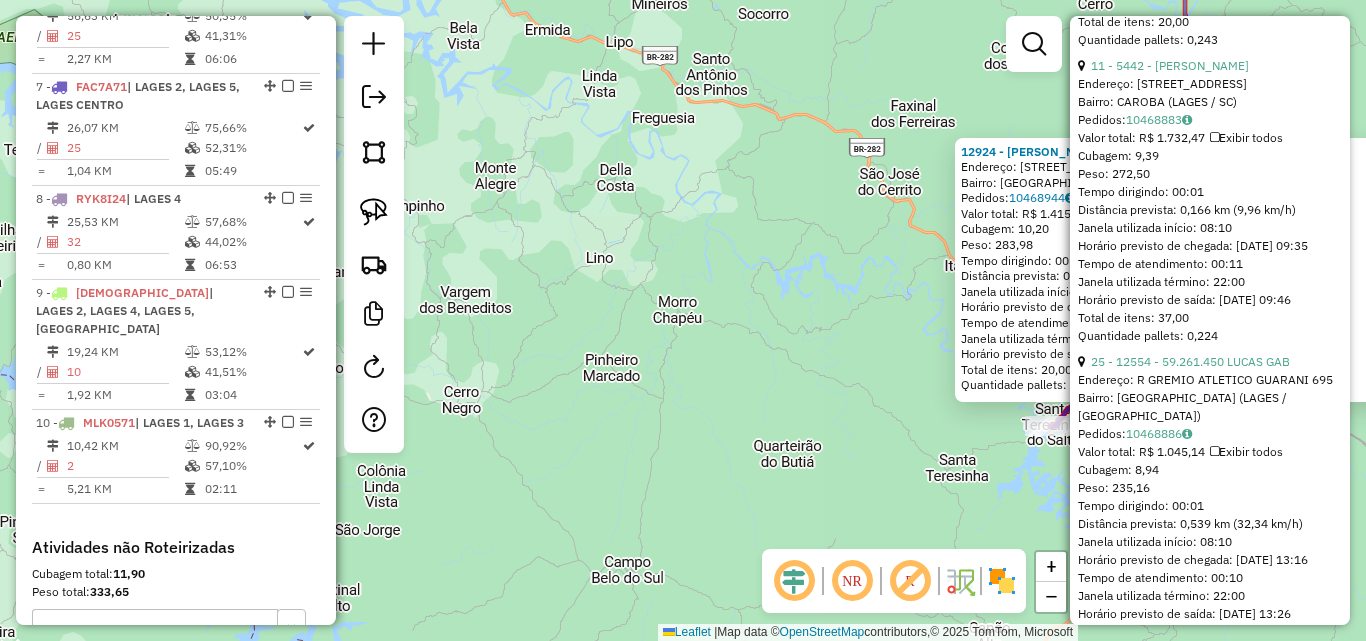 scroll, scrollTop: 1800, scrollLeft: 0, axis: vertical 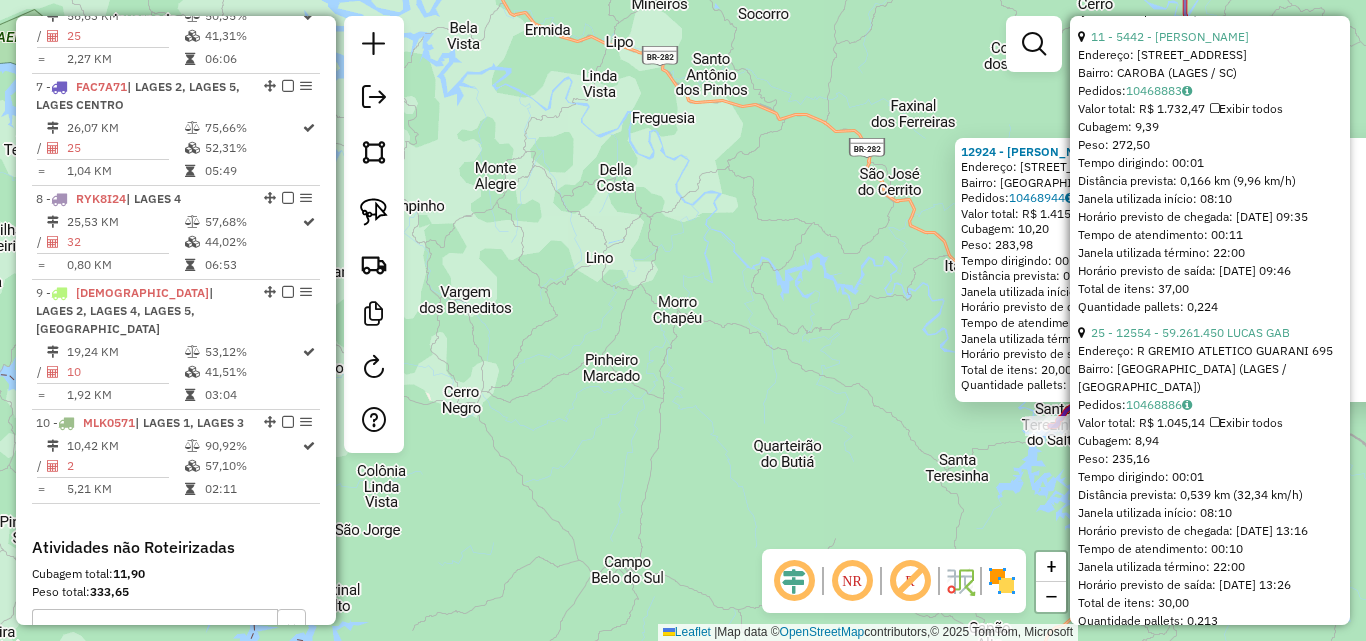 drag, startPoint x: 817, startPoint y: 465, endPoint x: 843, endPoint y: 471, distance: 26.683329 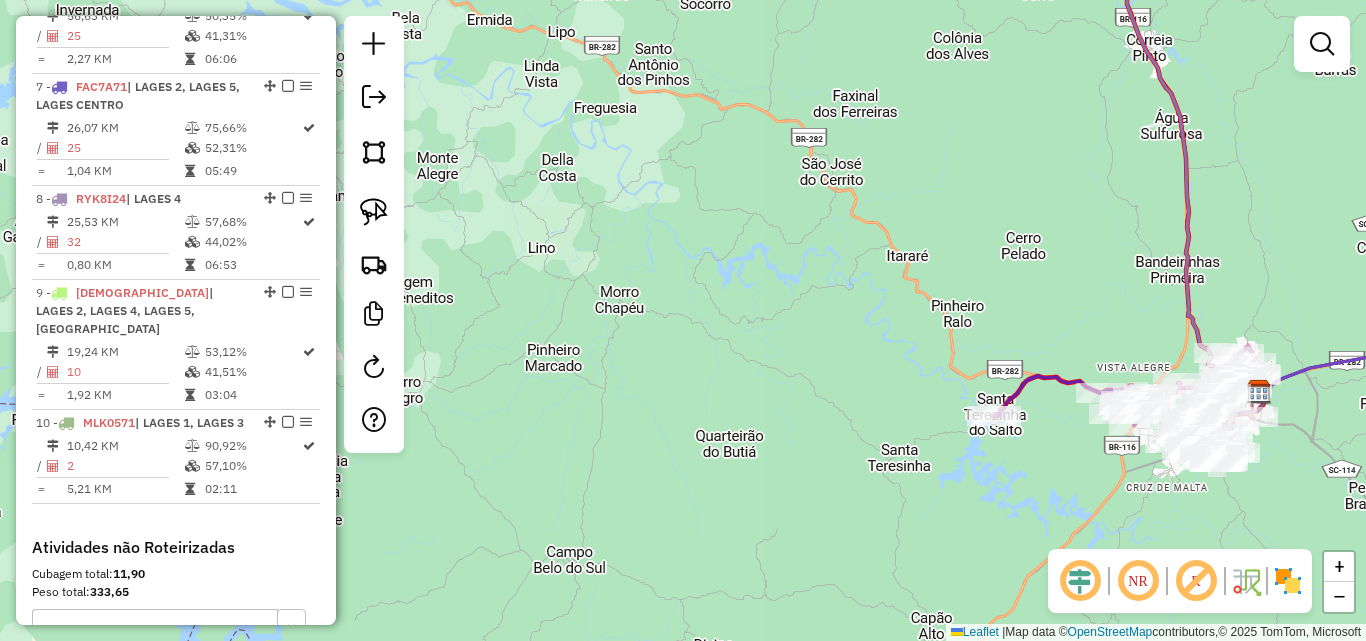 drag, startPoint x: 877, startPoint y: 471, endPoint x: 647, endPoint y: 393, distance: 242.86621 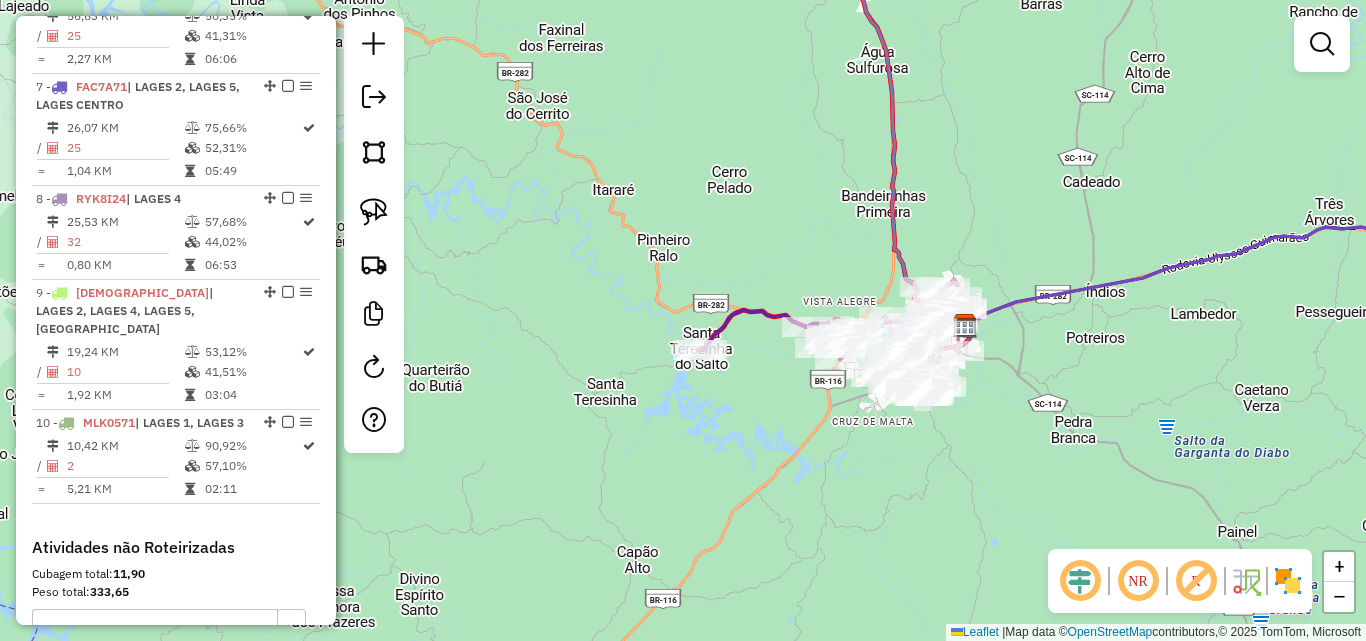 drag, startPoint x: 685, startPoint y: 417, endPoint x: 623, endPoint y: 396, distance: 65.459915 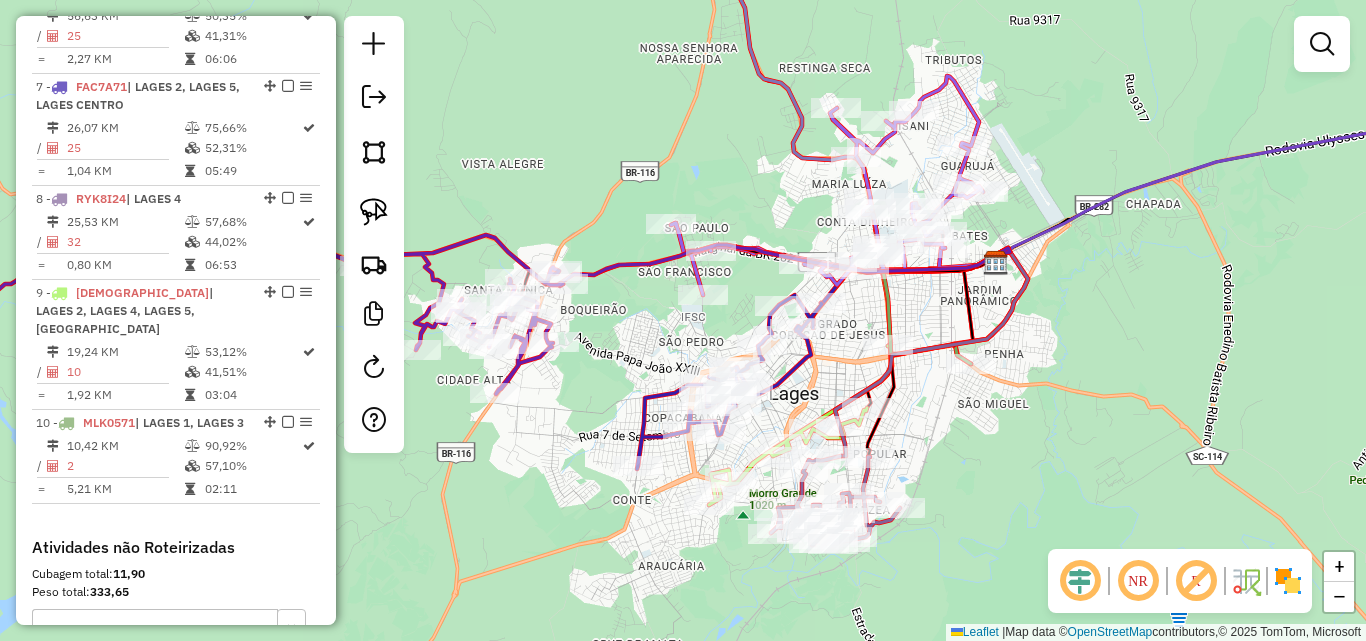 click 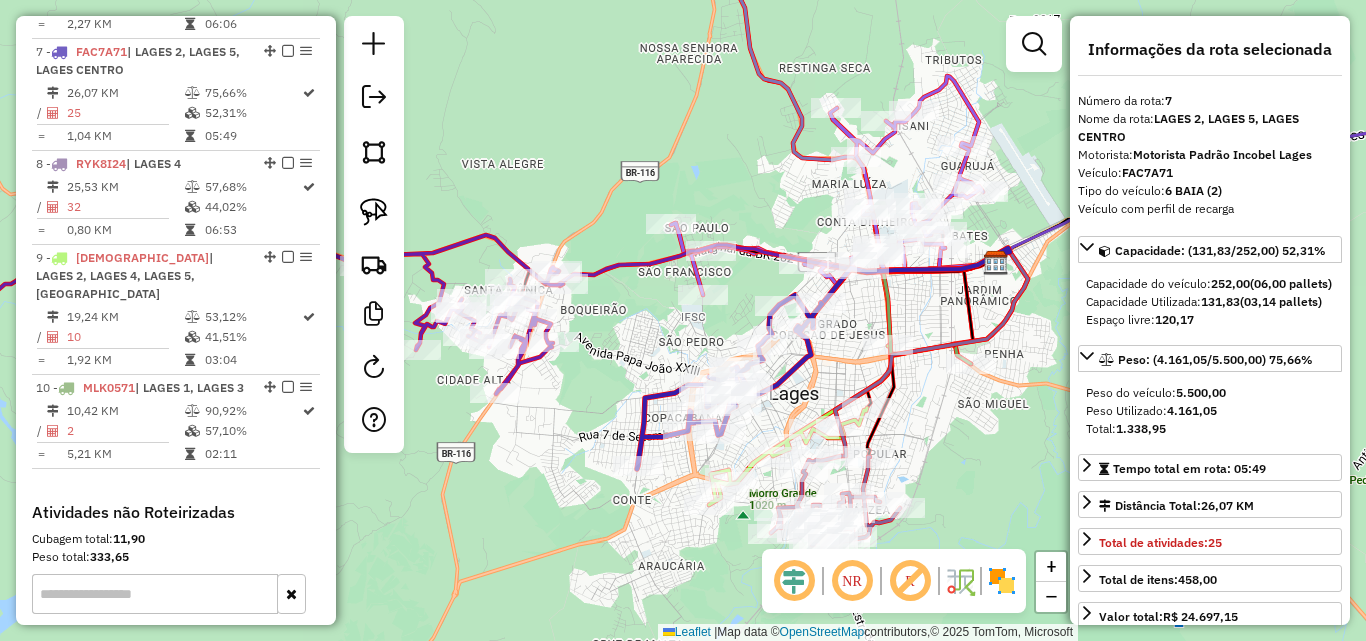 scroll, scrollTop: 1417, scrollLeft: 0, axis: vertical 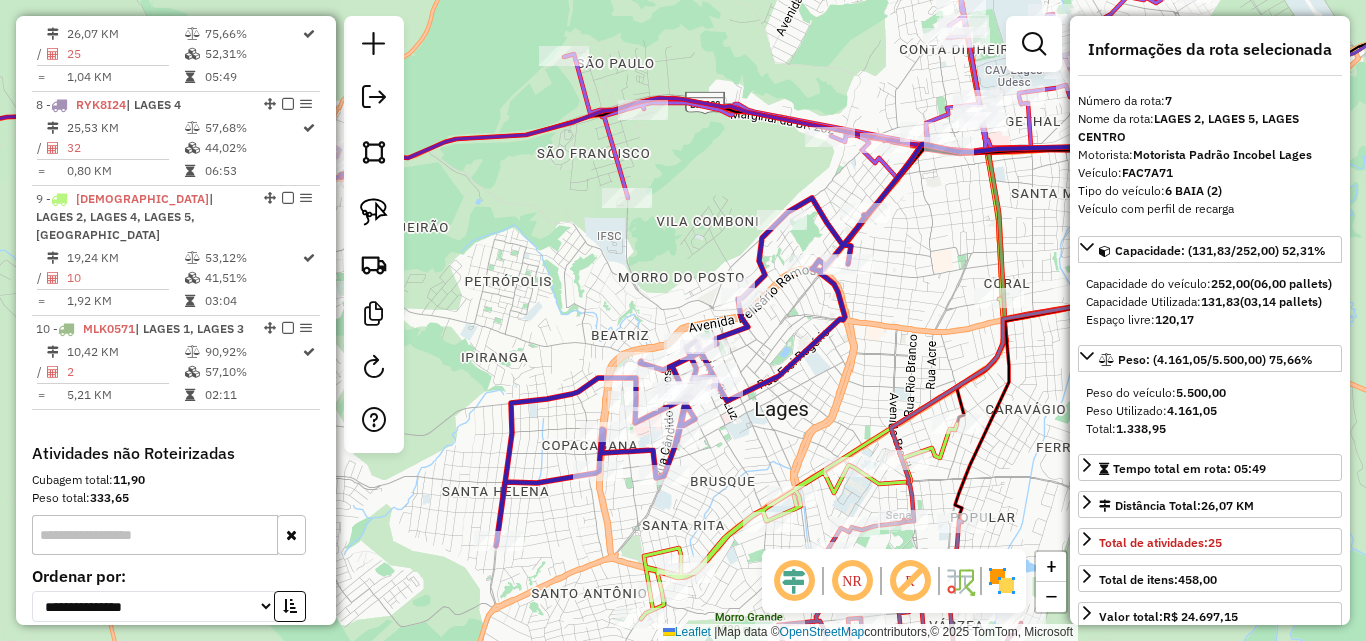 click on "Janela de atendimento Grade de atendimento Capacidade Transportadoras Veículos Cliente Pedidos  Rotas Selecione os dias de semana para filtrar as janelas de atendimento  Seg   Ter   Qua   Qui   Sex   Sáb   Dom  Informe o período da janela de atendimento: De: Até:  Filtrar exatamente a janela do cliente  Considerar janela de atendimento padrão  Selecione os dias de semana para filtrar as grades de atendimento  Seg   Ter   Qua   Qui   Sex   Sáb   Dom   Considerar clientes sem dia de atendimento cadastrado  Clientes fora do dia de atendimento selecionado Filtrar as atividades entre os valores definidos abaixo:  Peso mínimo:   Peso máximo:   Cubagem mínima:   Cubagem máxima:   De:   Até:  Filtrar as atividades entre o tempo de atendimento definido abaixo:  De:   Até:   Considerar capacidade total dos clientes não roteirizados Transportadora: Selecione um ou mais itens Tipo de veículo: Selecione um ou mais itens Veículo: Selecione um ou mais itens Motorista: Selecione um ou mais itens Nome: Rótulo:" 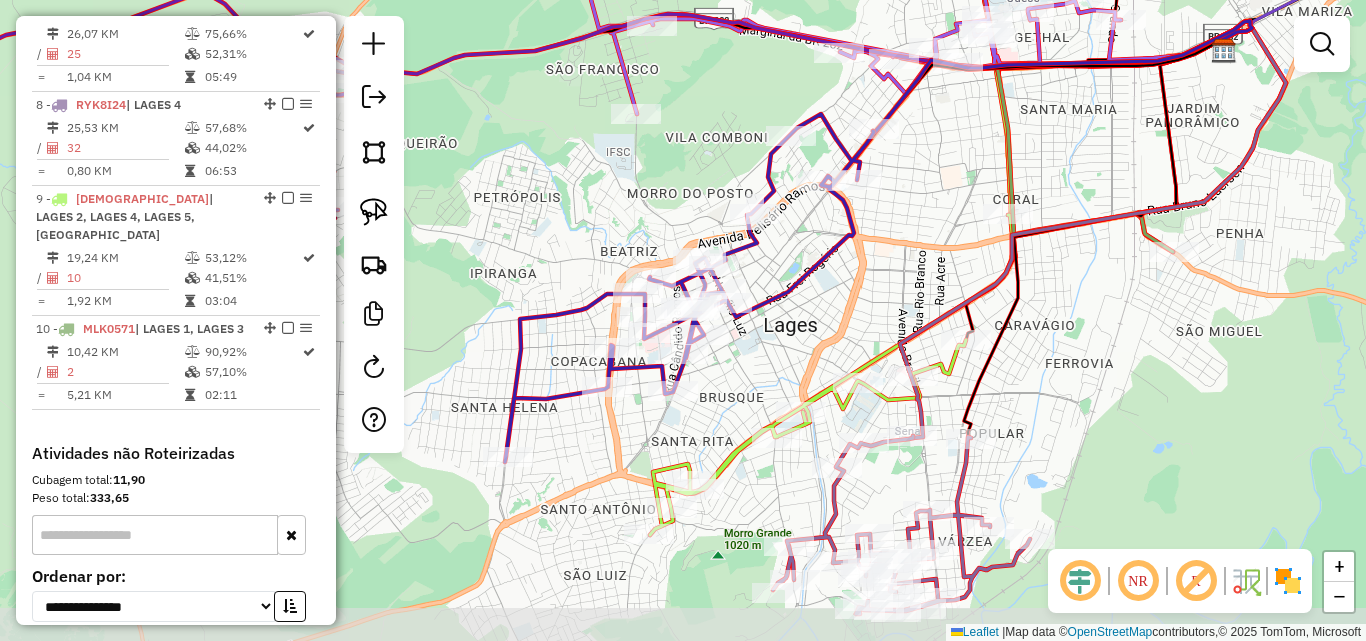 drag, startPoint x: 782, startPoint y: 416, endPoint x: 791, endPoint y: 331, distance: 85.47514 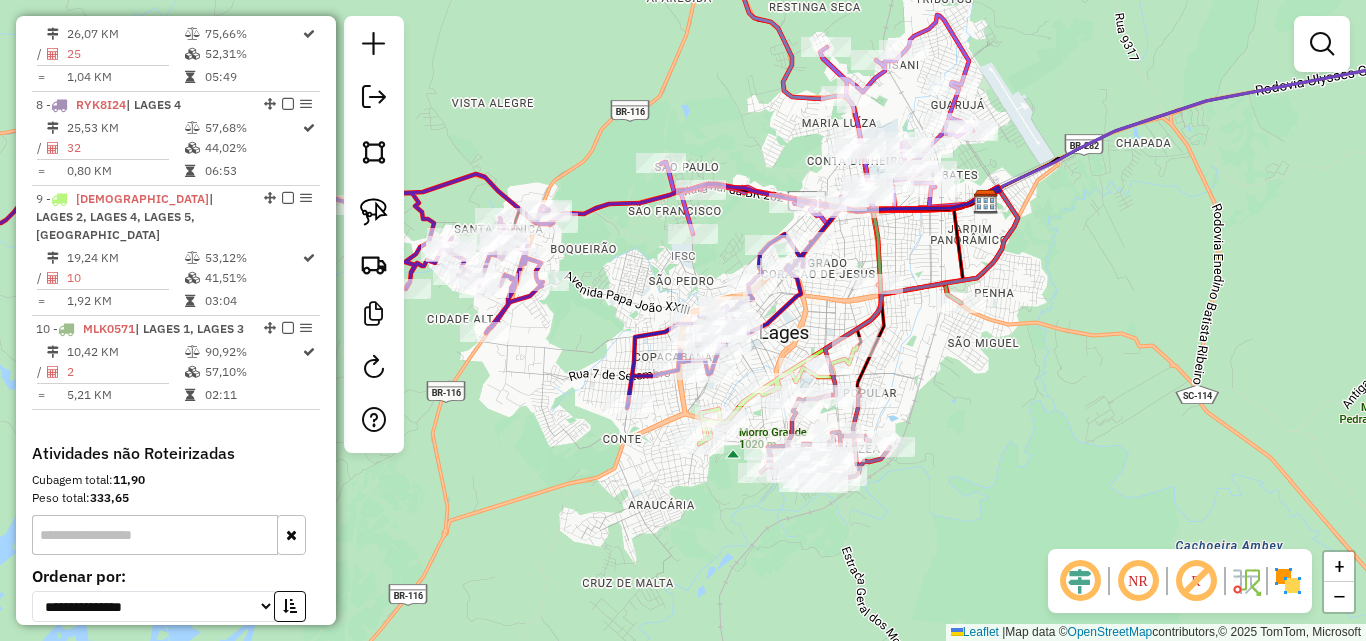 drag, startPoint x: 826, startPoint y: 314, endPoint x: 801, endPoint y: 327, distance: 28.178005 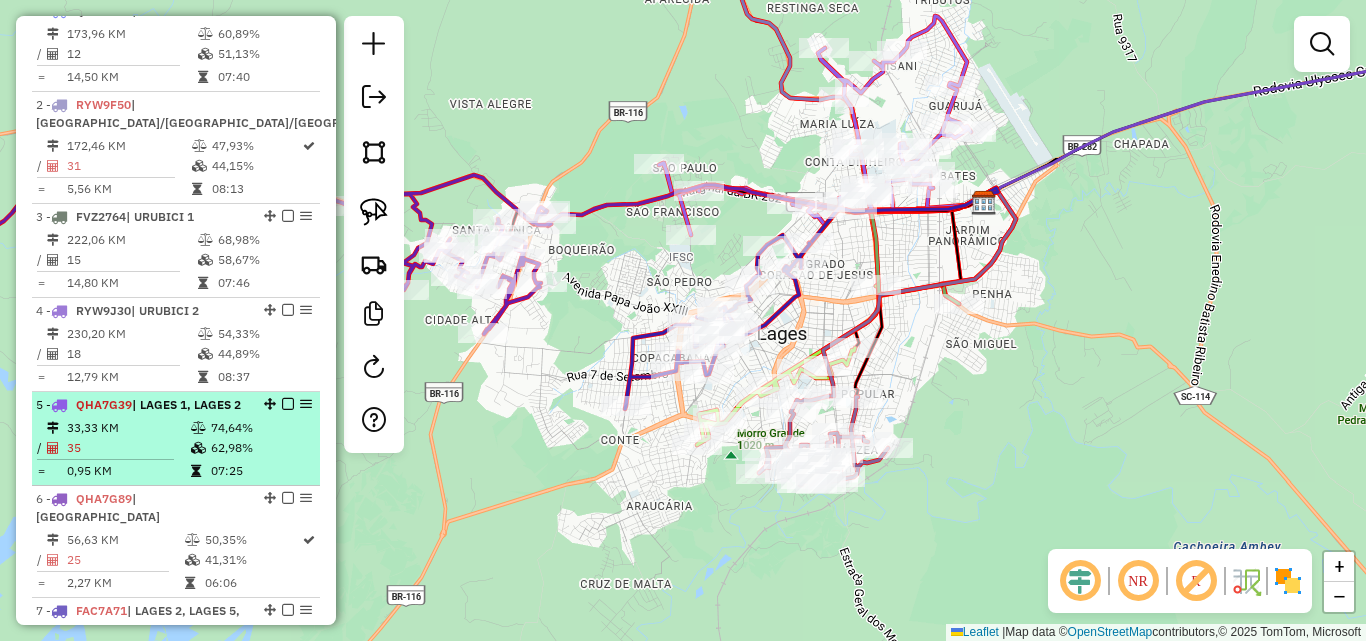 scroll, scrollTop: 617, scrollLeft: 0, axis: vertical 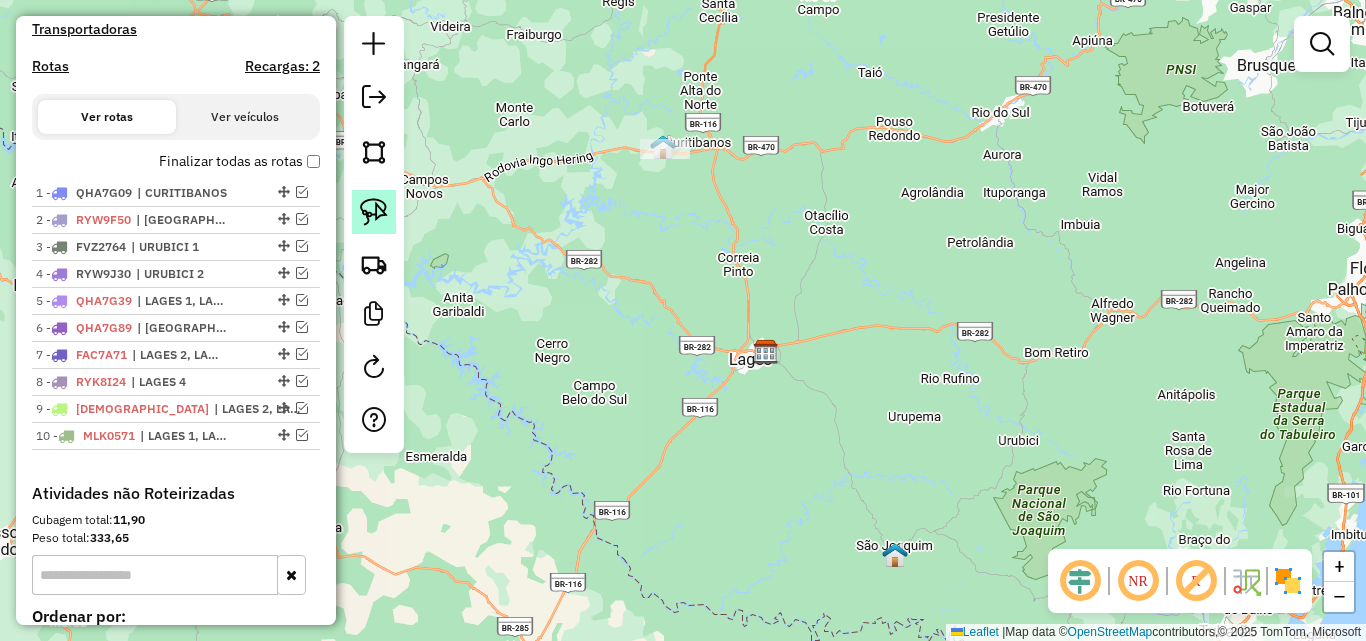 drag, startPoint x: 371, startPoint y: 216, endPoint x: 656, endPoint y: 237, distance: 285.77264 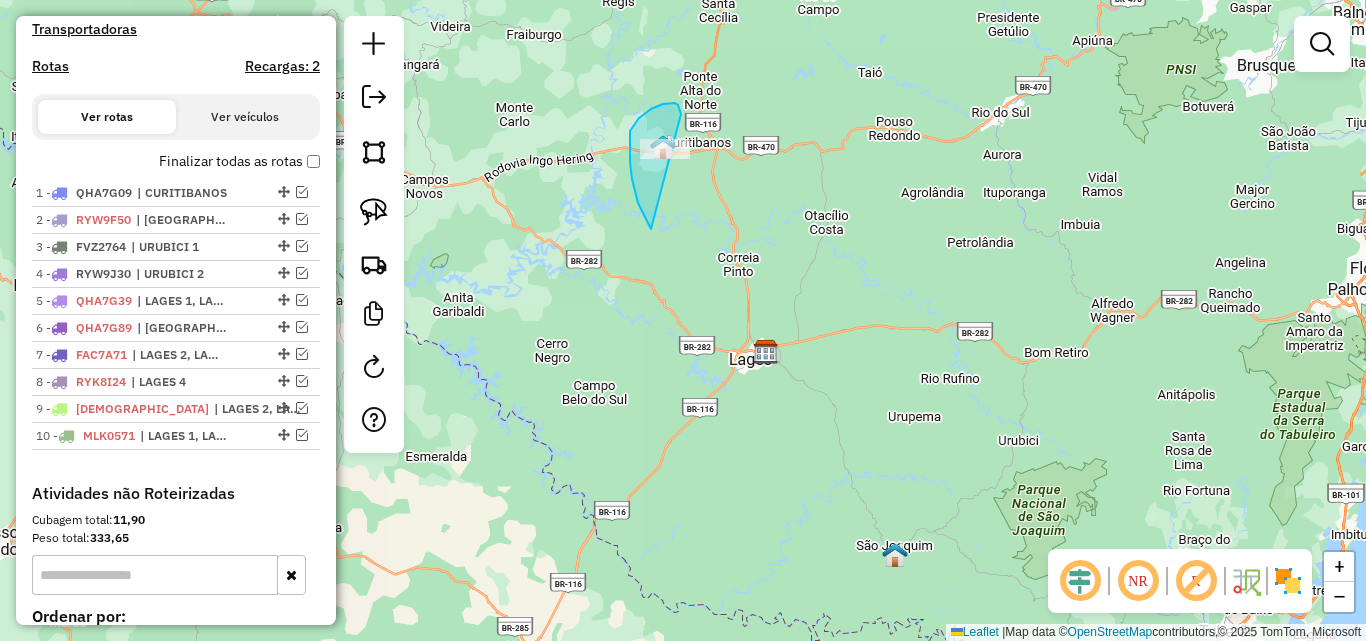 drag, startPoint x: 651, startPoint y: 229, endPoint x: 690, endPoint y: 163, distance: 76.66159 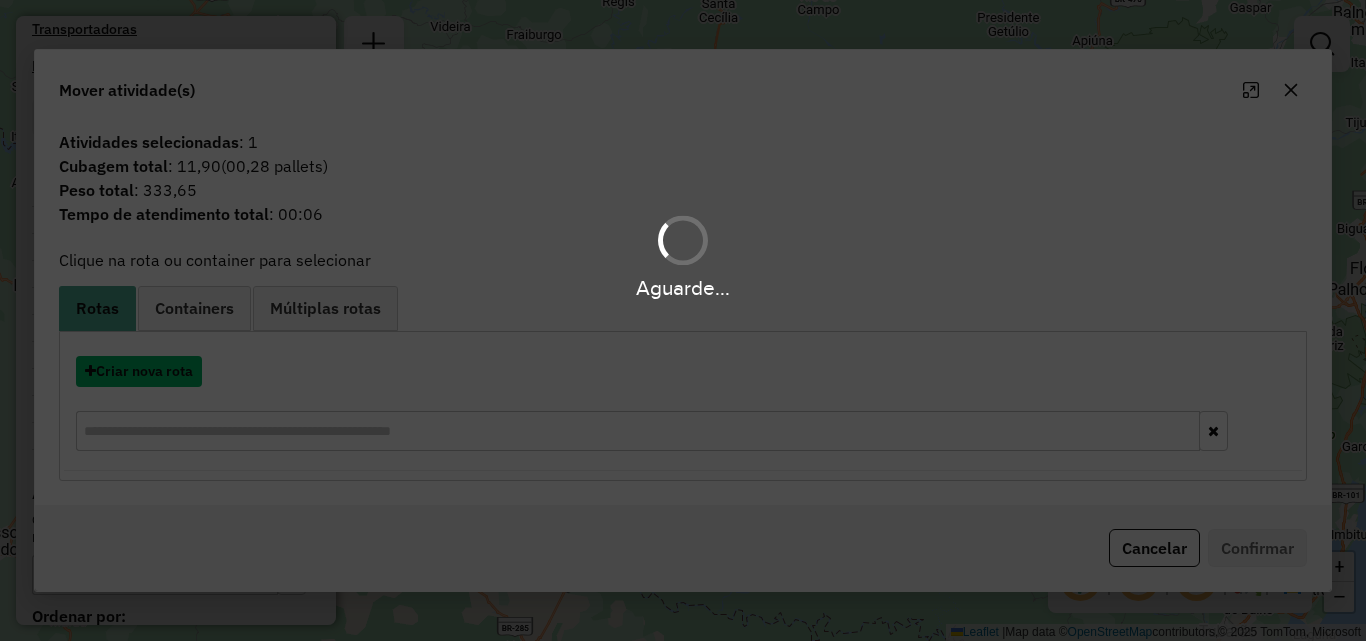 click on "Criar nova rota" at bounding box center [139, 371] 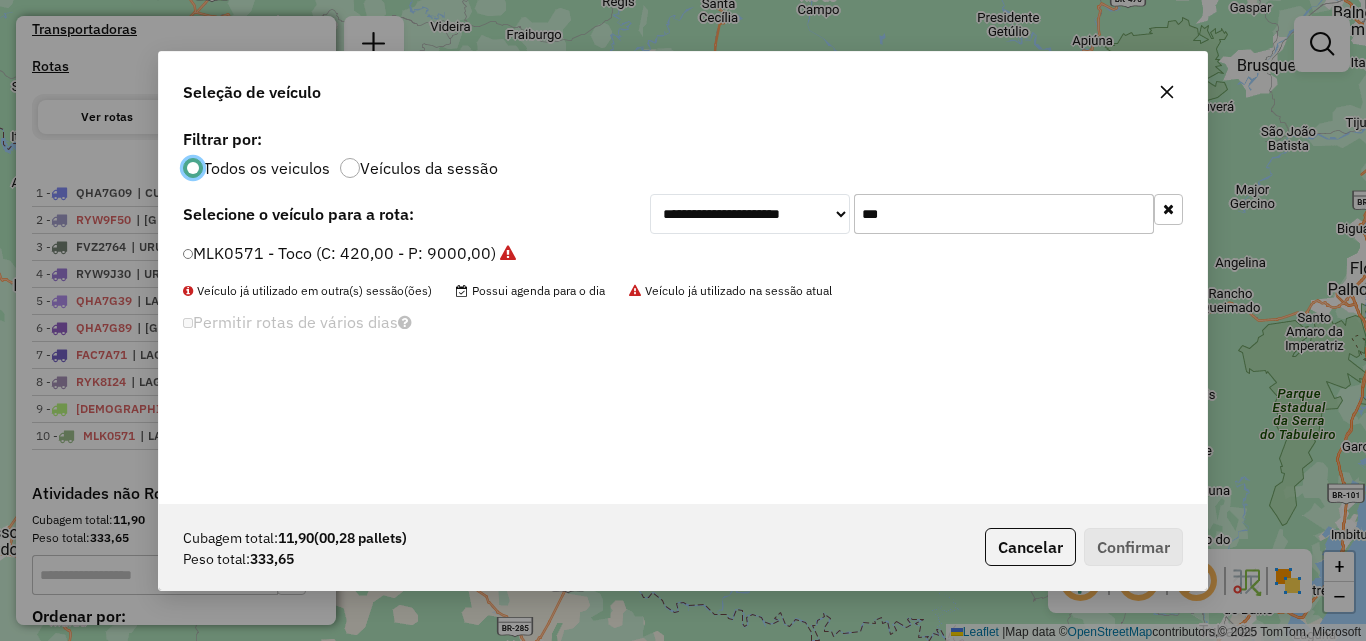 scroll, scrollTop: 11, scrollLeft: 6, axis: both 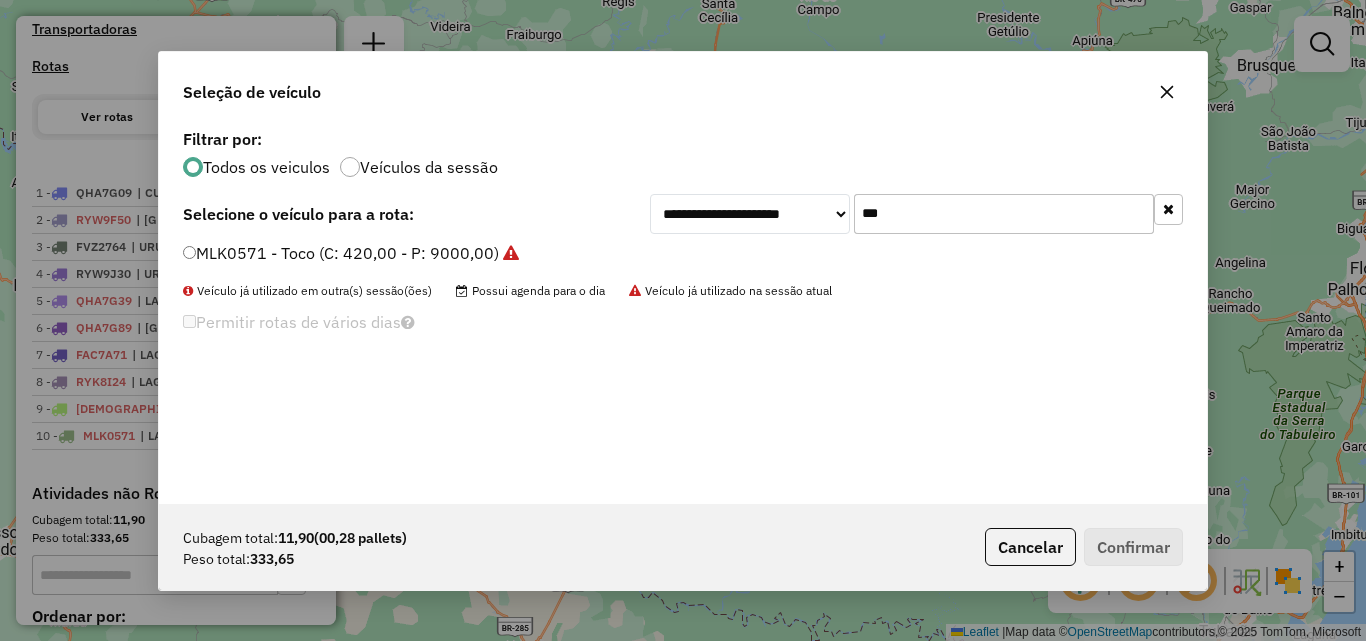 click on "***" 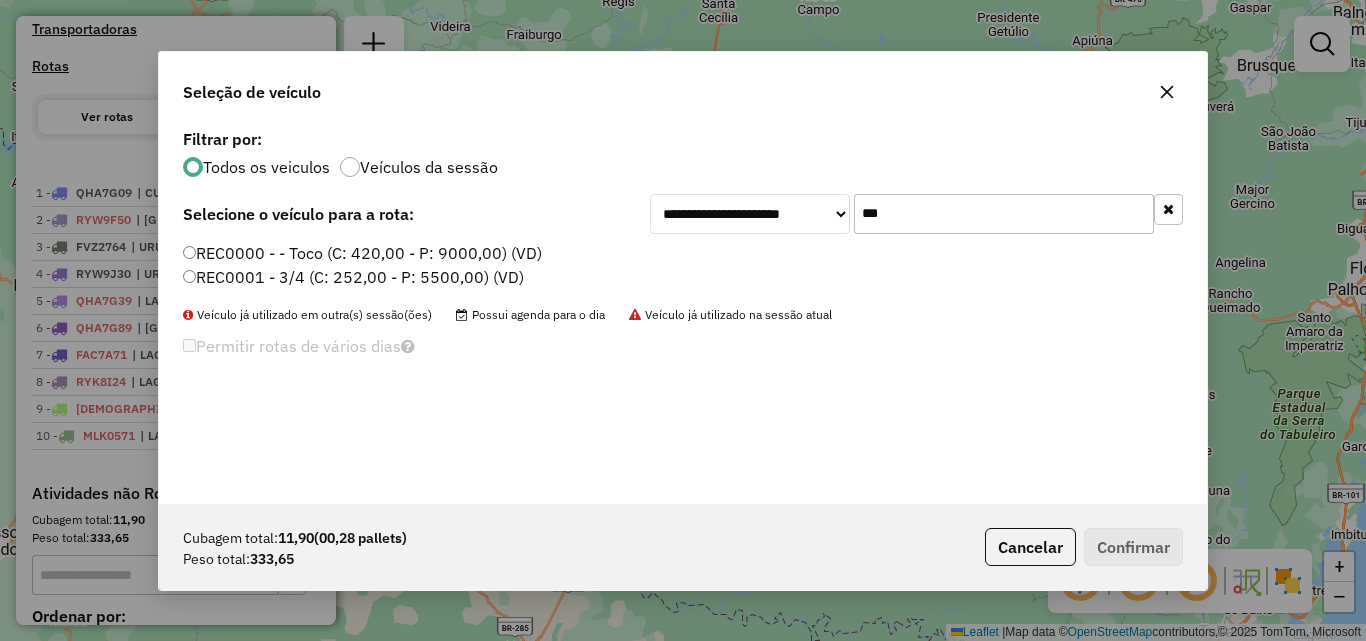 type on "***" 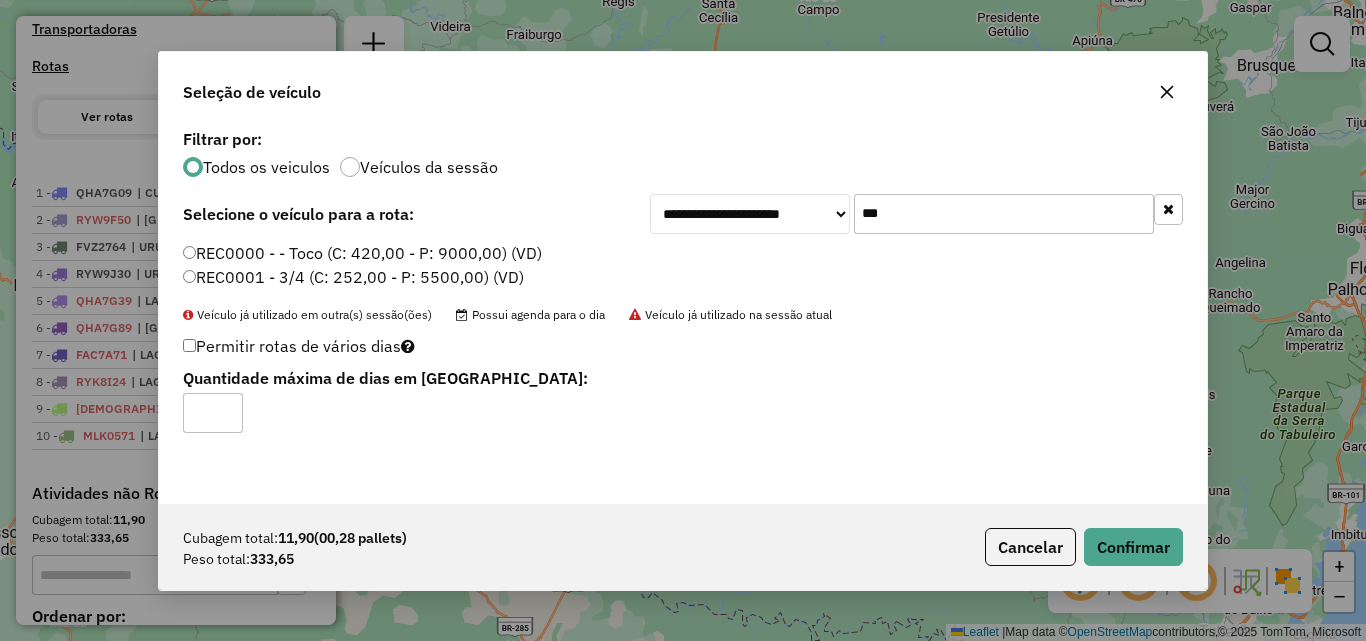 click 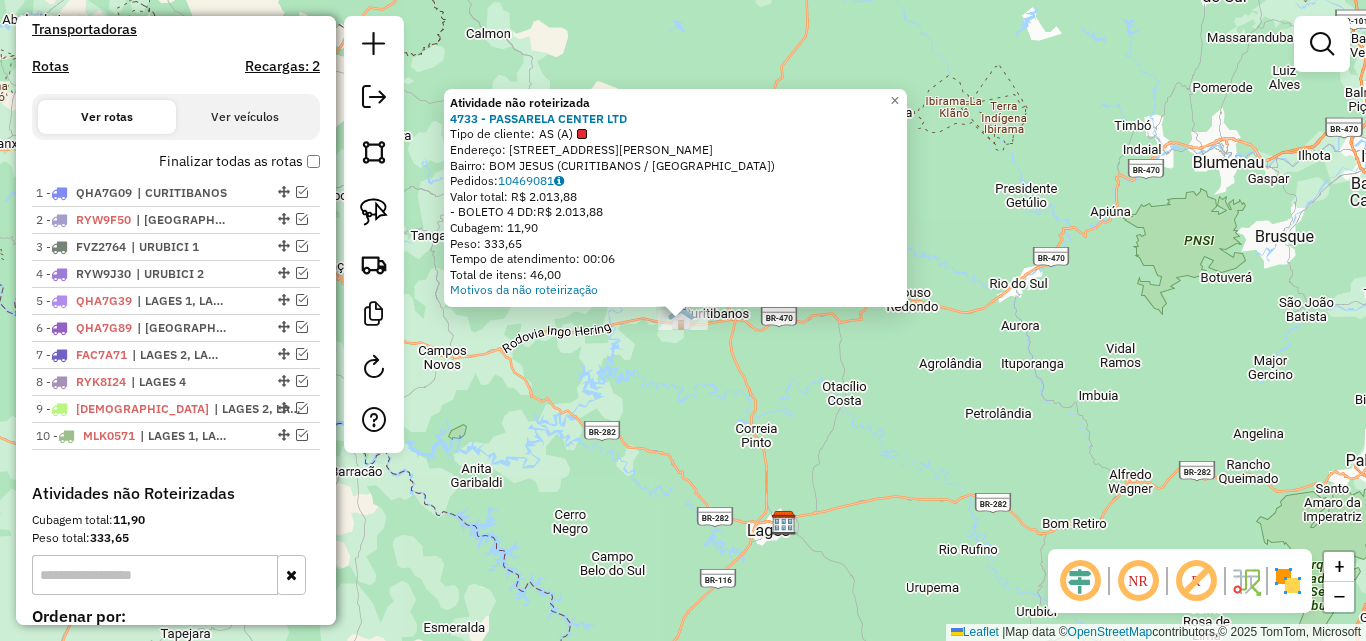 click on "Atividade não roteirizada 4733 - PASSARELA CENTER LTD  Tipo de cliente:   AS (A)   Endereço: AV  DR [PERSON_NAME]              1647   Bairro: BOM JESUS (CURITIBANOS / [GEOGRAPHIC_DATA])   Pedidos:  10469081   Valor total: R$ 2.013,88   - BOLETO 4 DD:  R$ 2.013,88   Cubagem: 11,90   Peso: 333,65   Tempo de atendimento: 00:06   Total de itens: 46,00  Motivos da não roteirização × Janela de atendimento Grade de atendimento Capacidade Transportadoras Veículos Cliente Pedidos  Rotas Selecione os dias de semana para filtrar as janelas de atendimento  Seg   Ter   Qua   Qui   Sex   Sáb   Dom  Informe o período da janela de atendimento: De: Até:  Filtrar exatamente a janela do cliente  Considerar janela de atendimento padrão  Selecione os dias de semana para filtrar as grades de atendimento  Seg   Ter   Qua   Qui   Sex   Sáb   Dom   Considerar clientes sem dia de atendimento cadastrado  Clientes fora do dia de atendimento selecionado Filtrar as atividades entre os valores definidos abaixo:  Peso mínimo:   Peso máximo:" 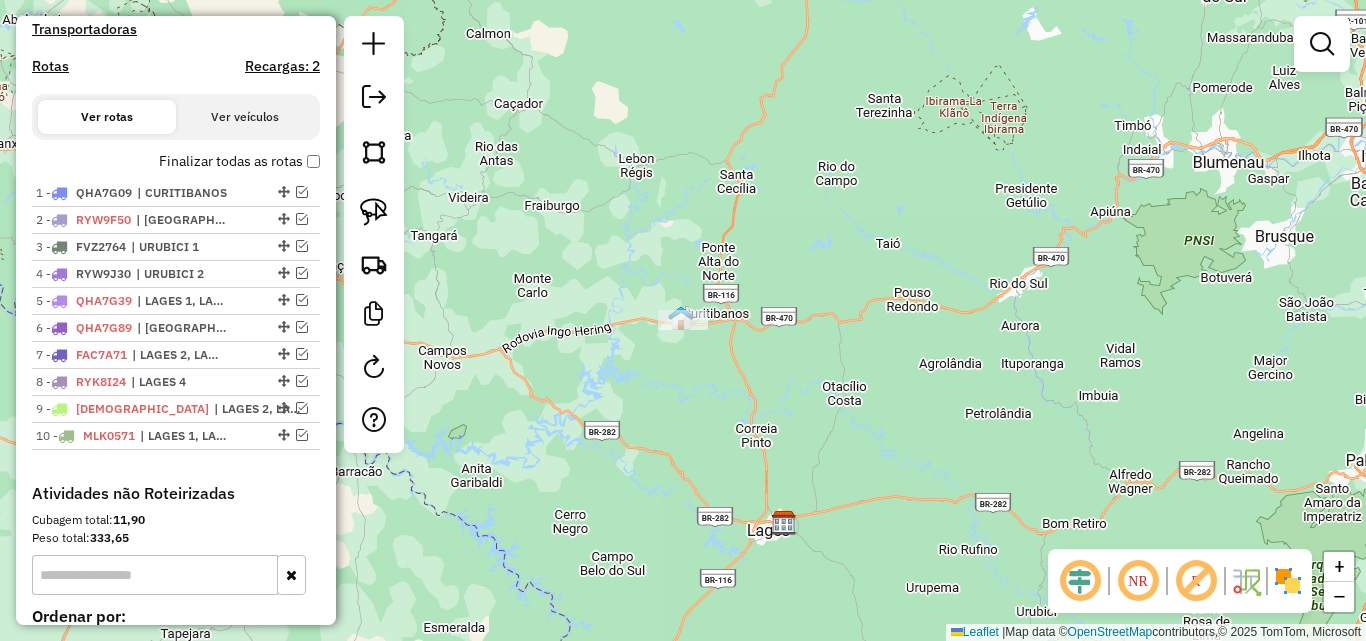 click 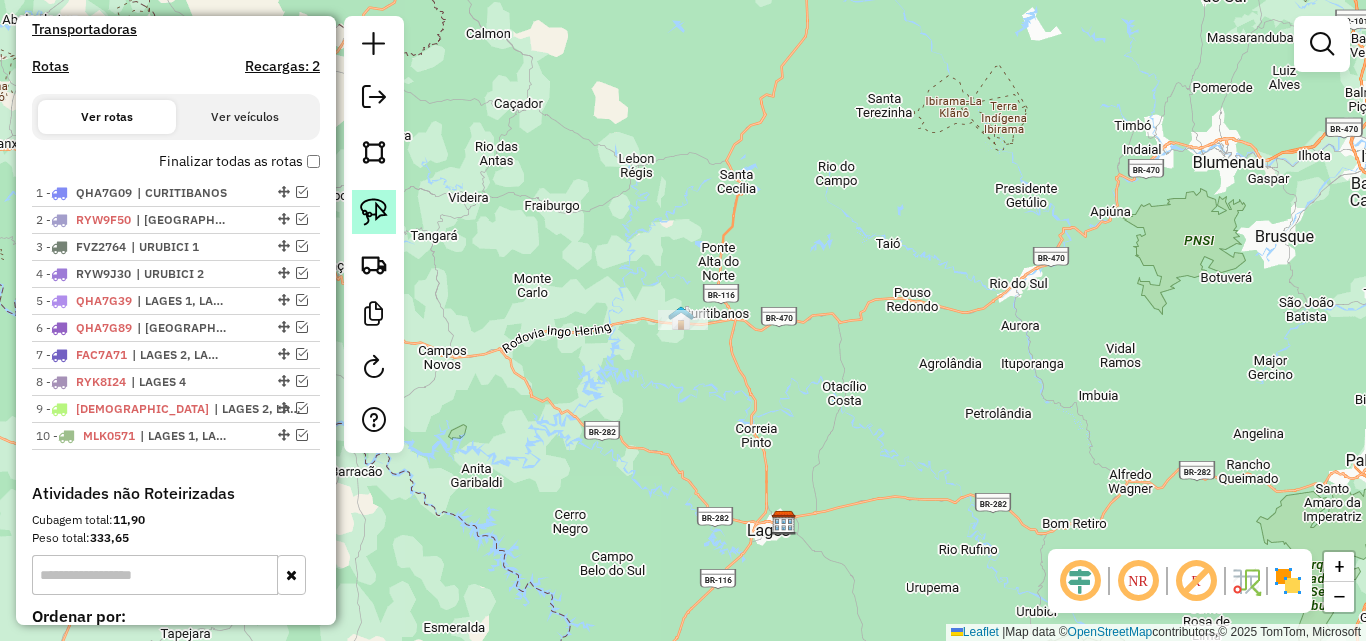 click 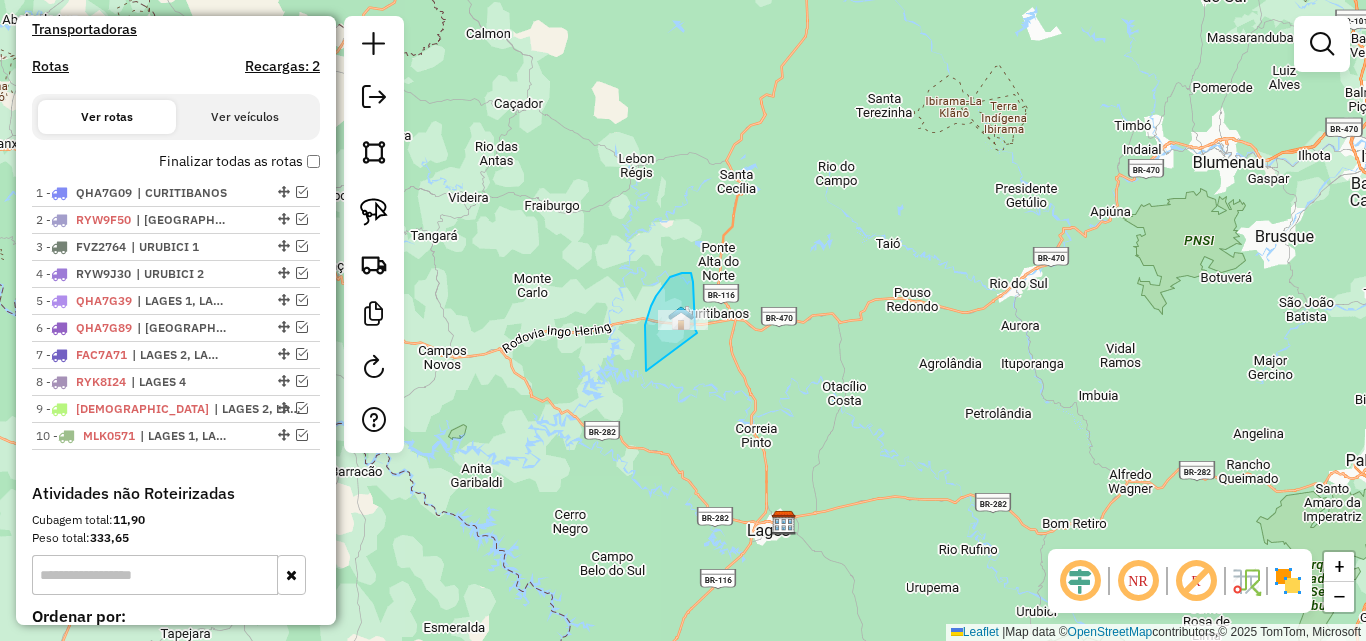 drag, startPoint x: 646, startPoint y: 371, endPoint x: 697, endPoint y: 333, distance: 63.600315 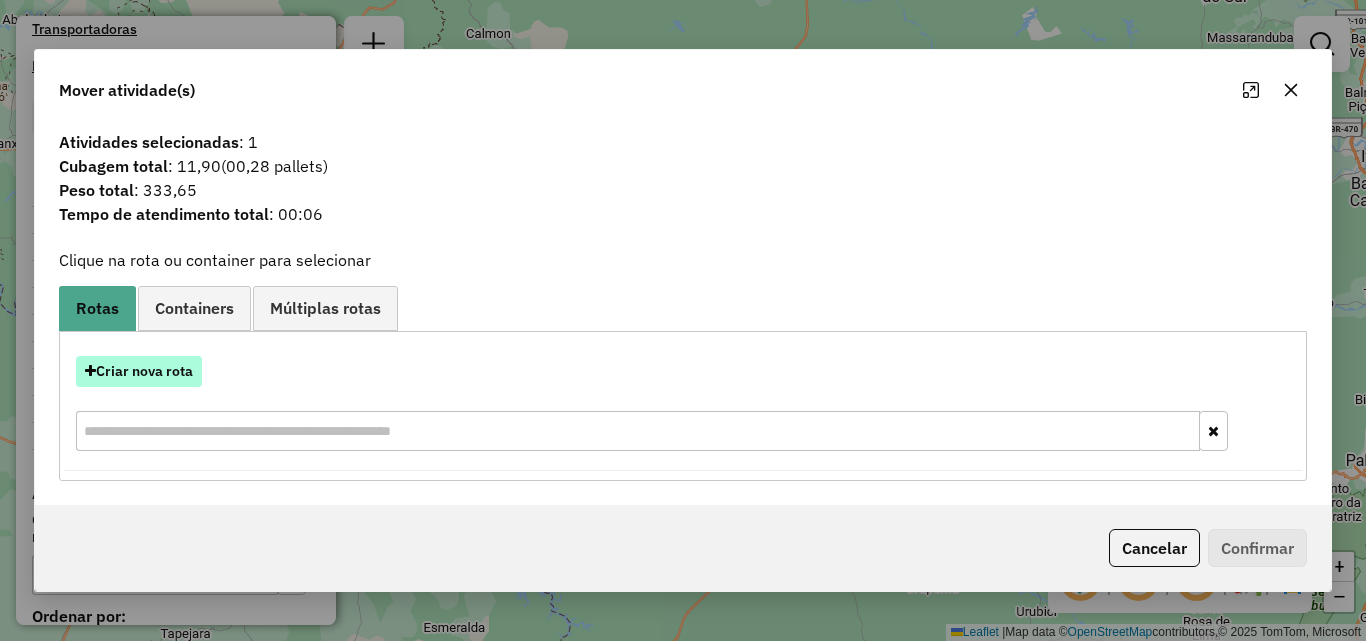 click on "Criar nova rota" at bounding box center [139, 371] 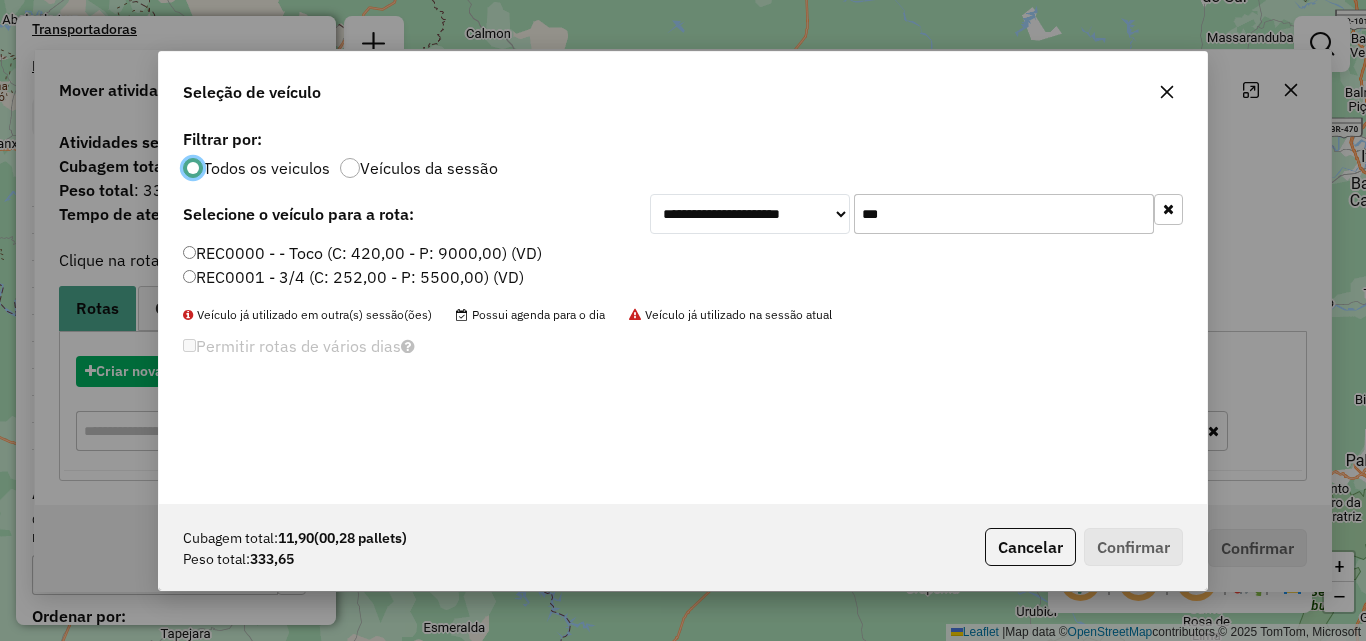 scroll, scrollTop: 11, scrollLeft: 6, axis: both 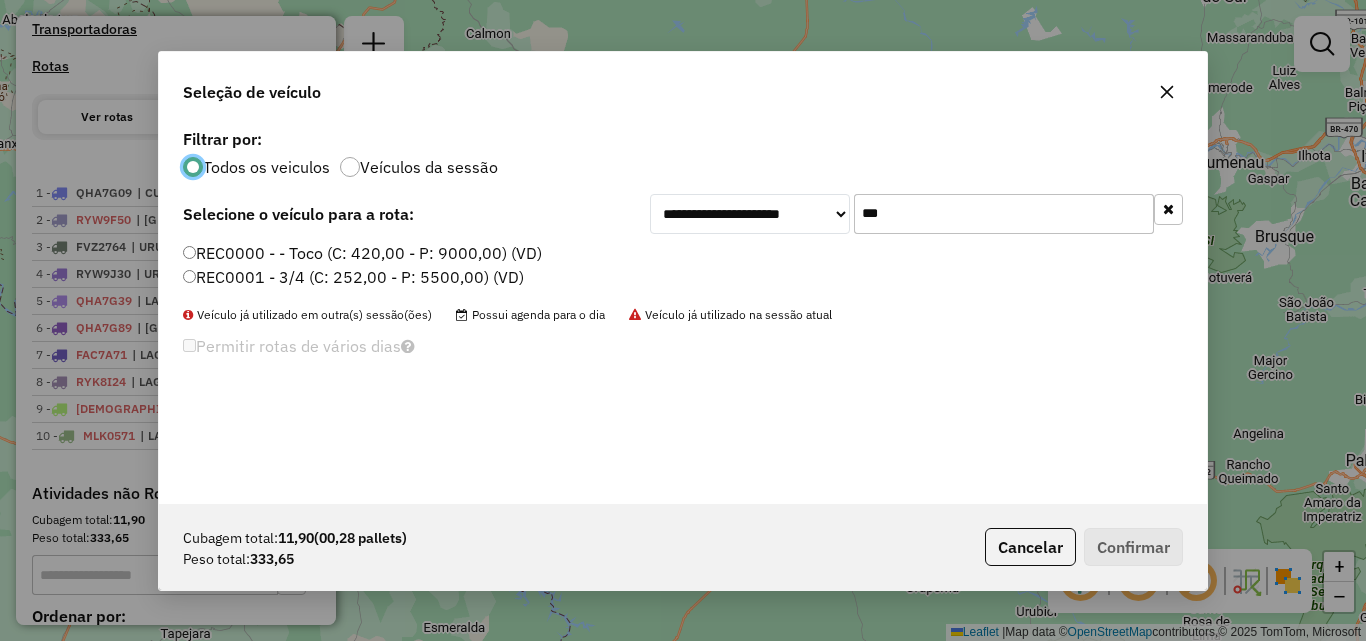 click on "REC0000 -  - Toco (C: 420,00 - P: 9000,00) (VD)" 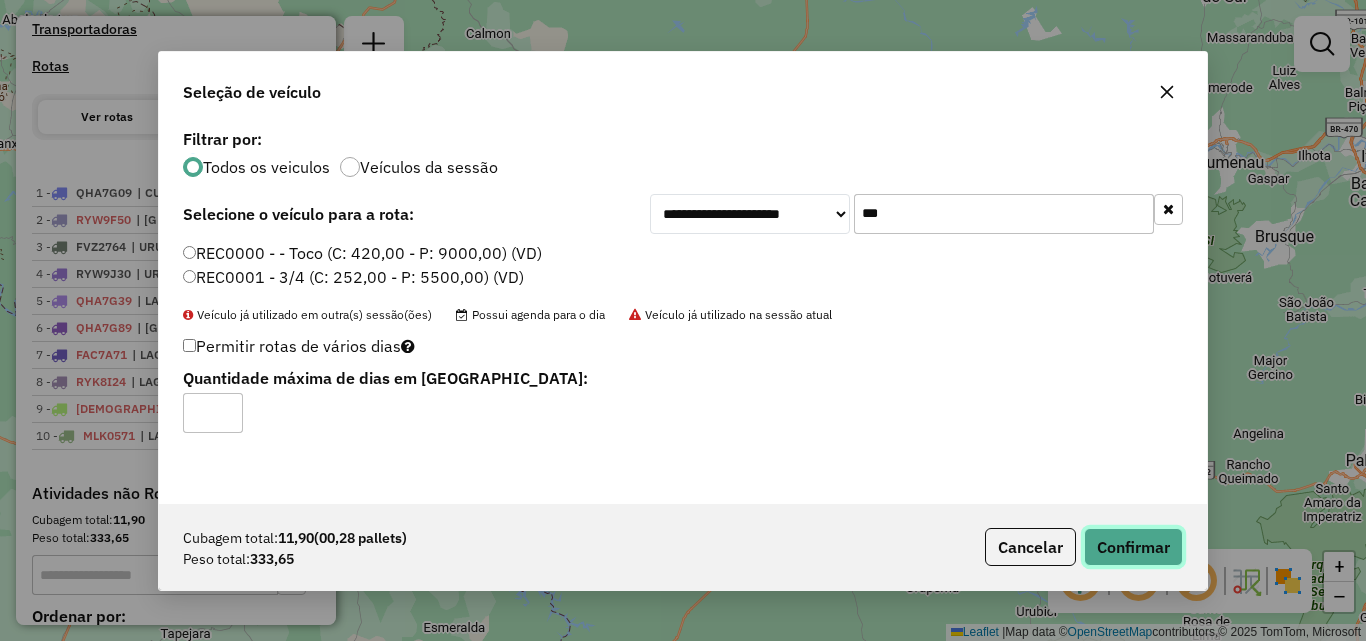 click on "Confirmar" 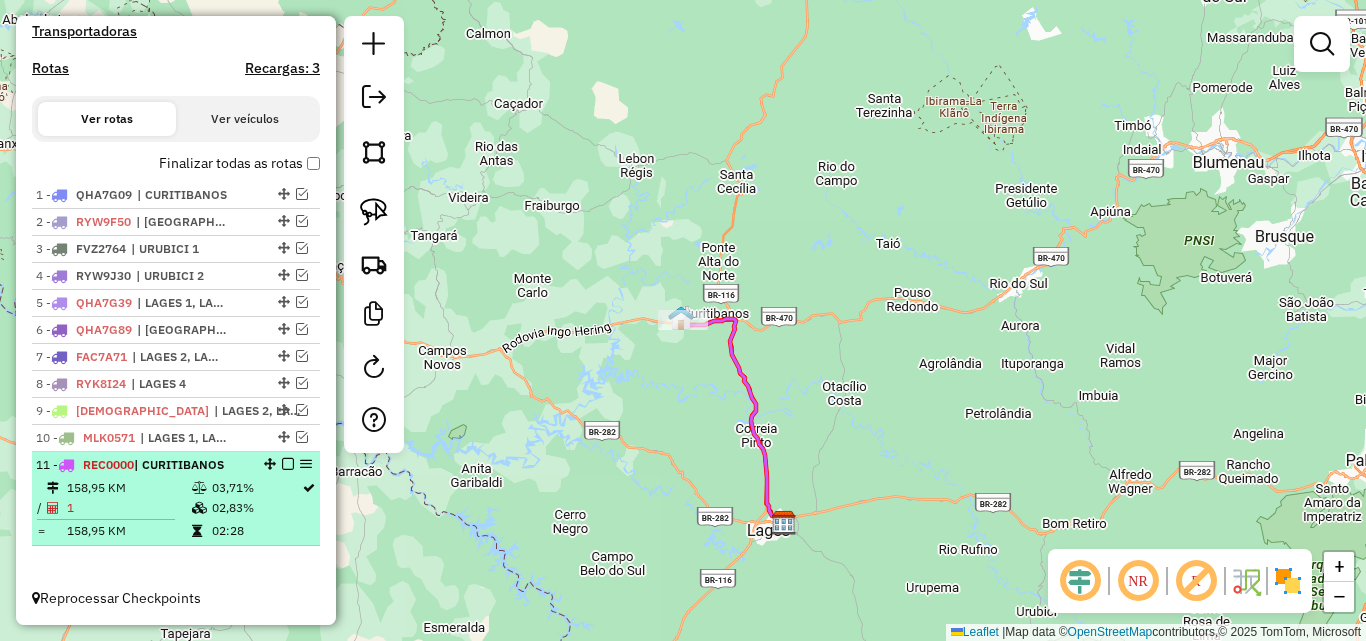click at bounding box center [288, 464] 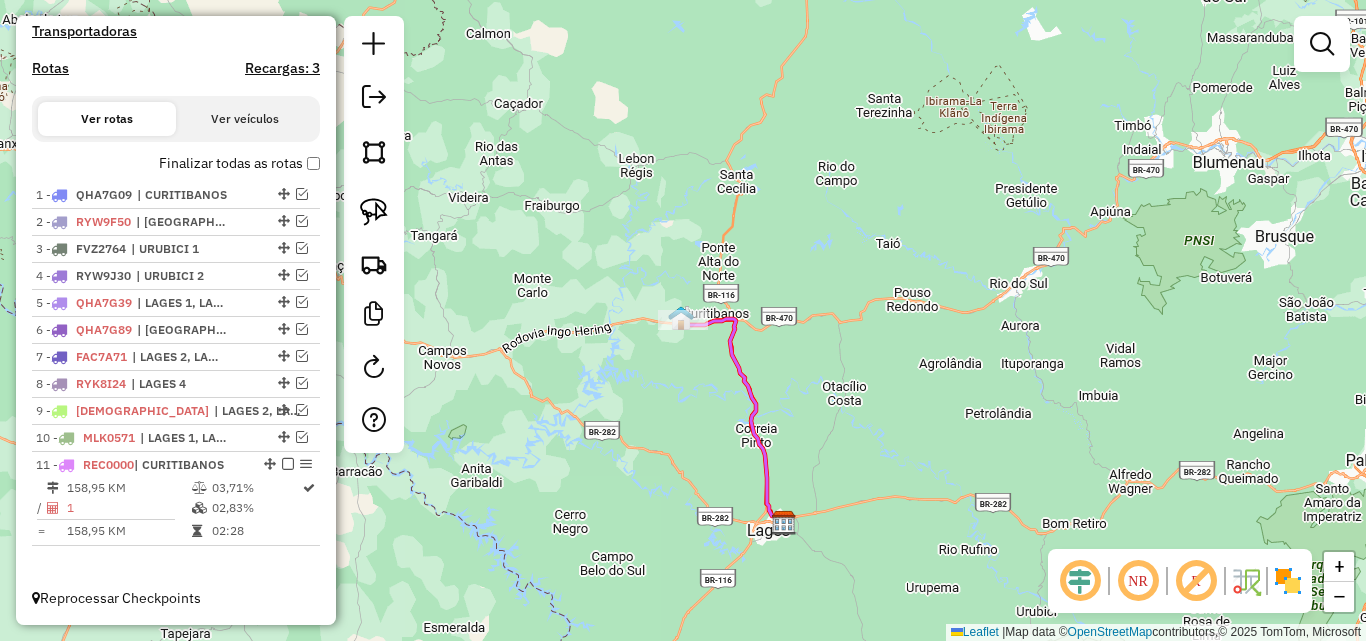 scroll, scrollTop: 566, scrollLeft: 0, axis: vertical 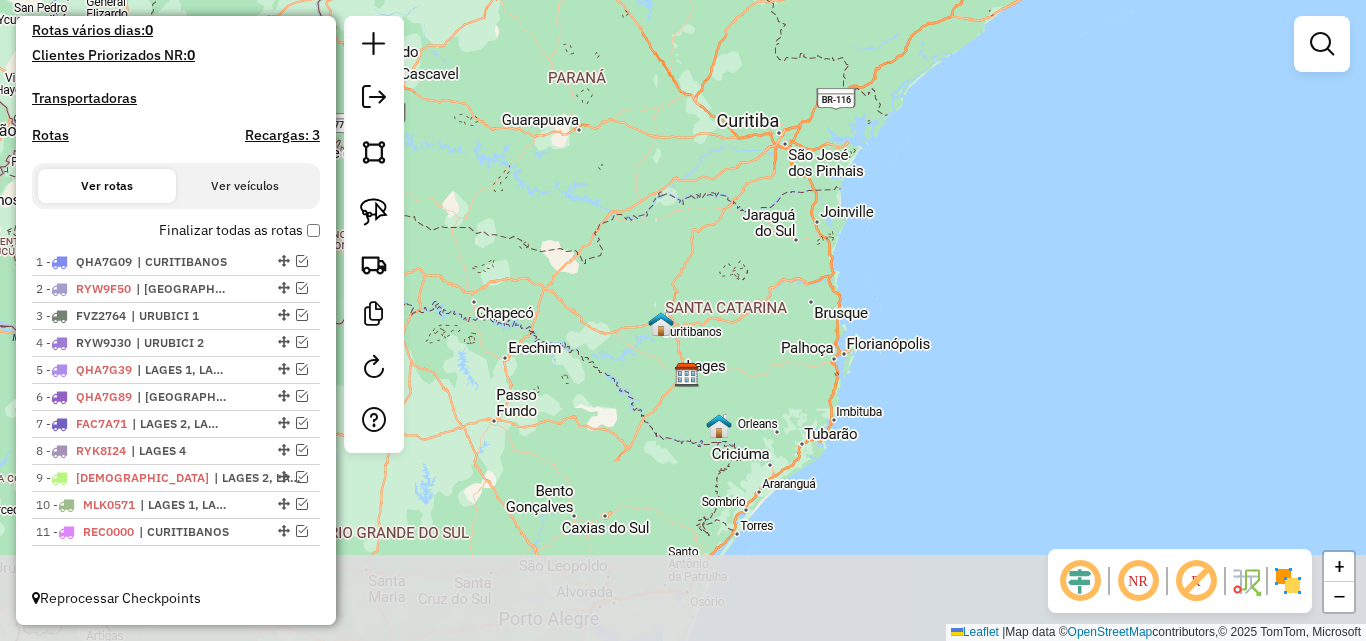drag, startPoint x: 725, startPoint y: 450, endPoint x: 729, endPoint y: 354, distance: 96.0833 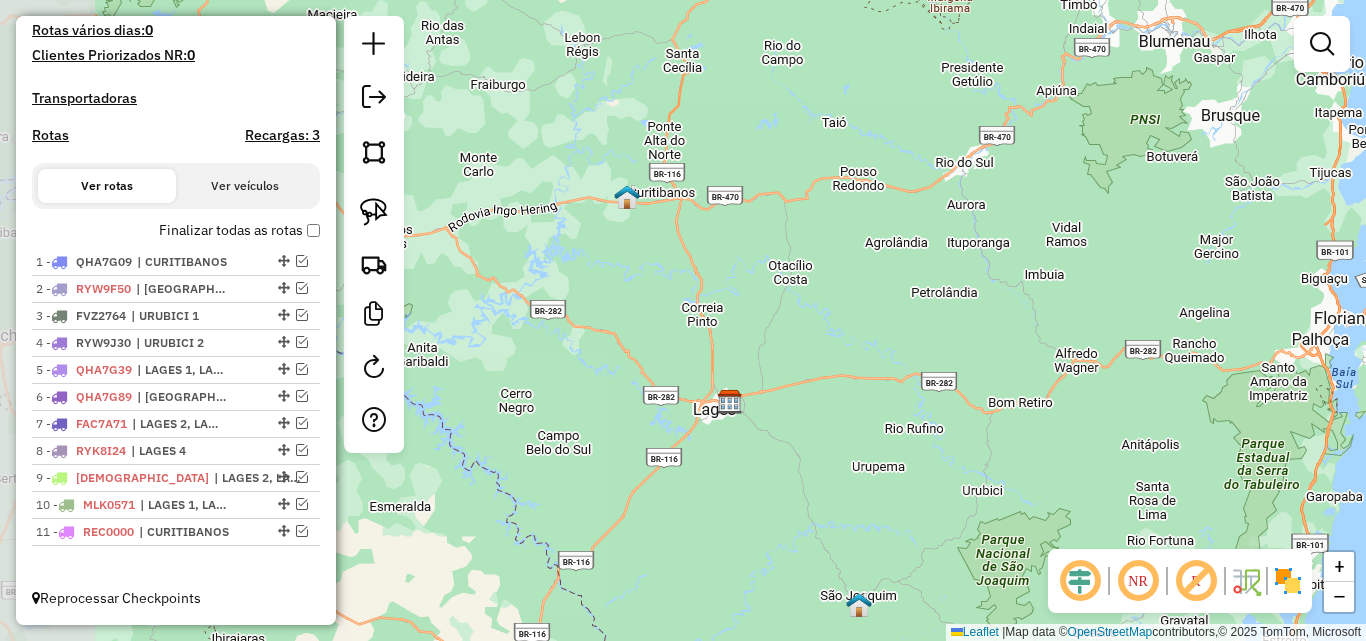drag, startPoint x: 657, startPoint y: 398, endPoint x: 817, endPoint y: 437, distance: 164.68454 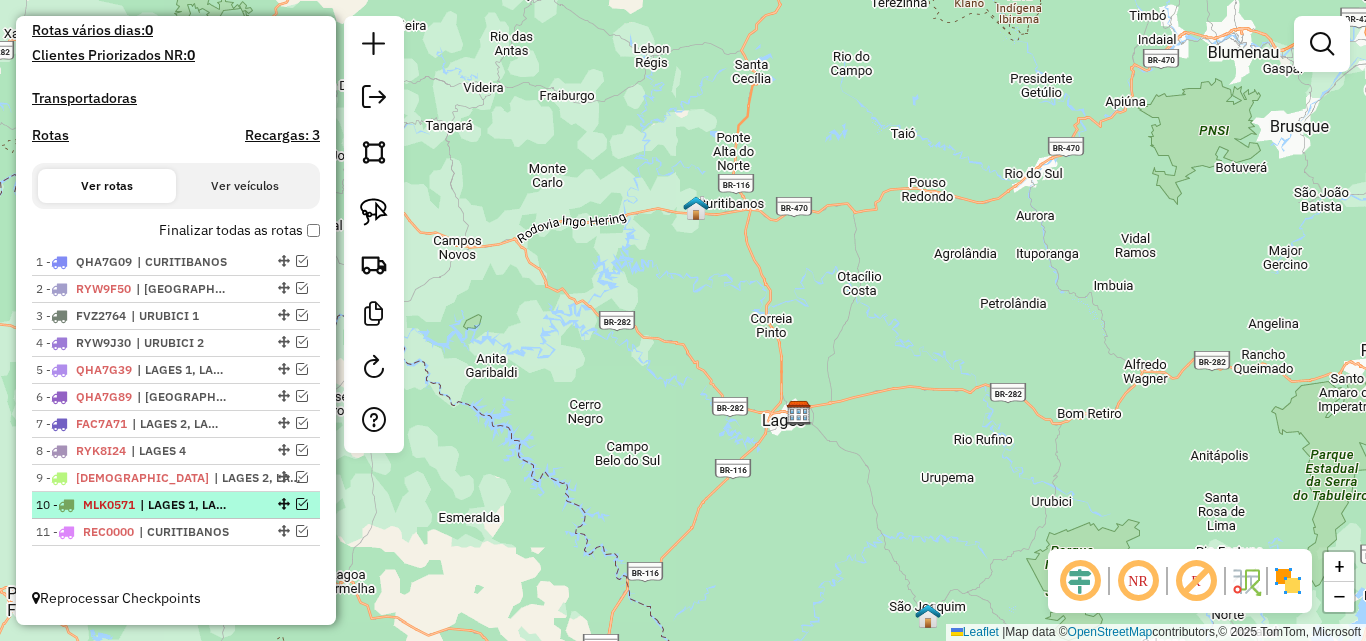 click at bounding box center [302, 504] 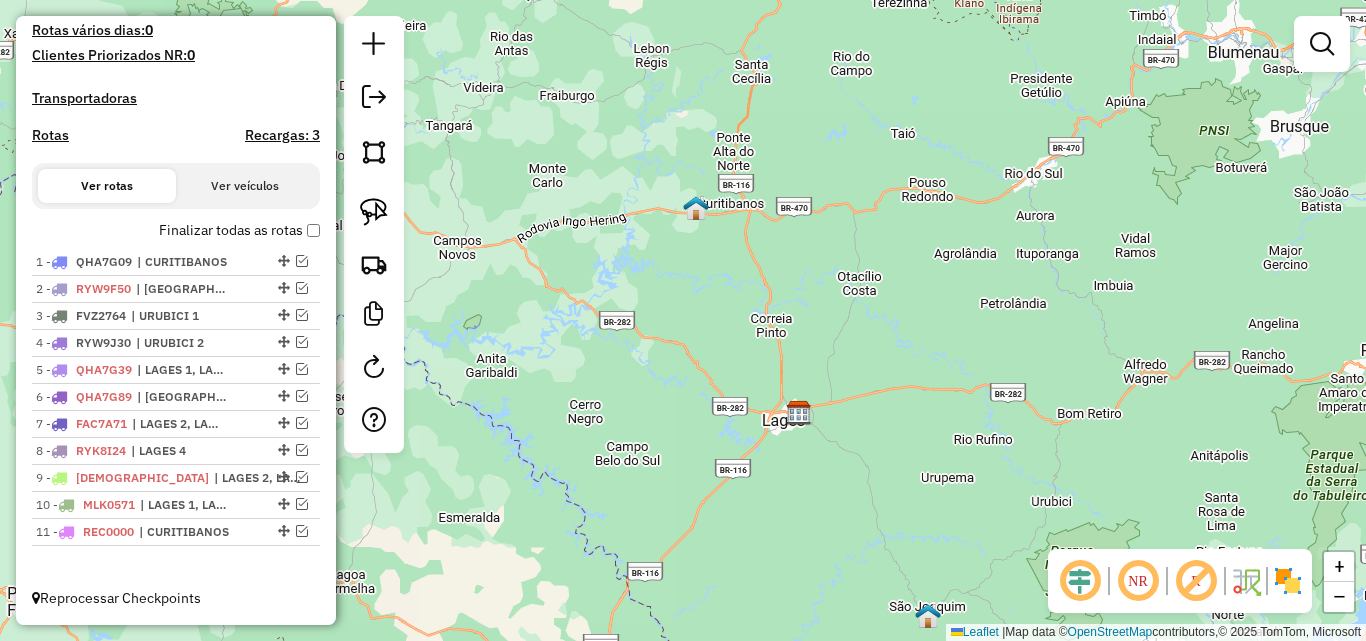 scroll, scrollTop: 617, scrollLeft: 0, axis: vertical 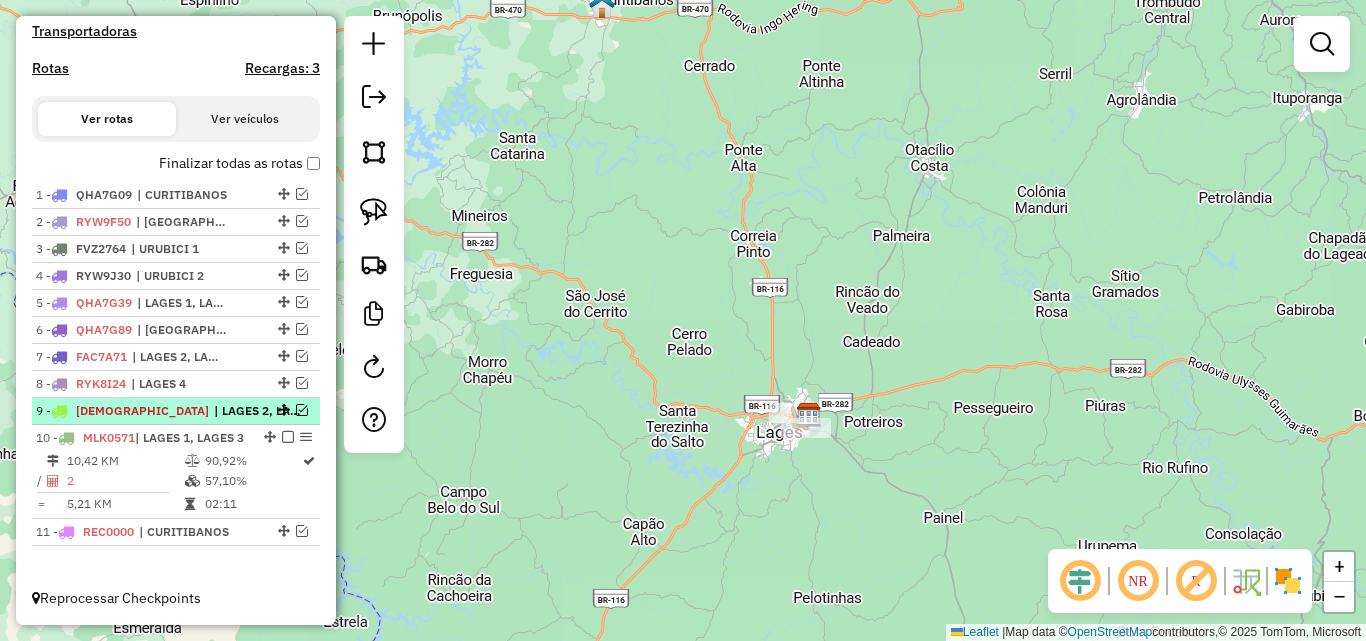 click at bounding box center [302, 410] 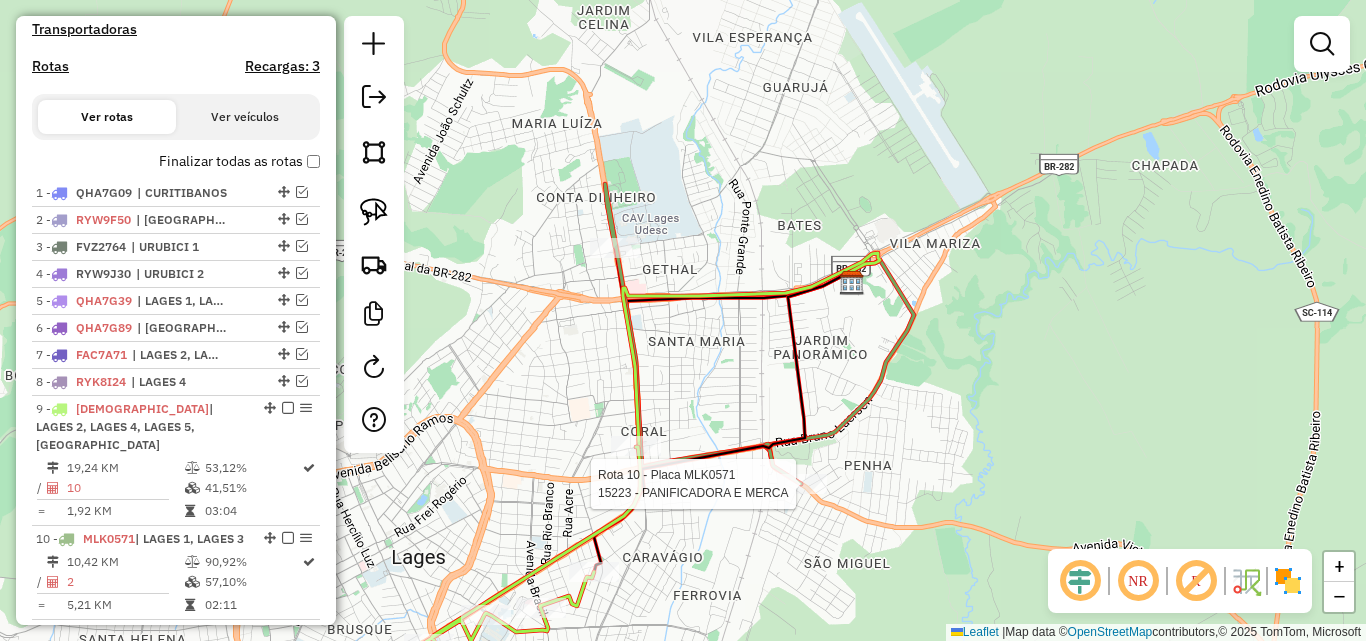 select on "*********" 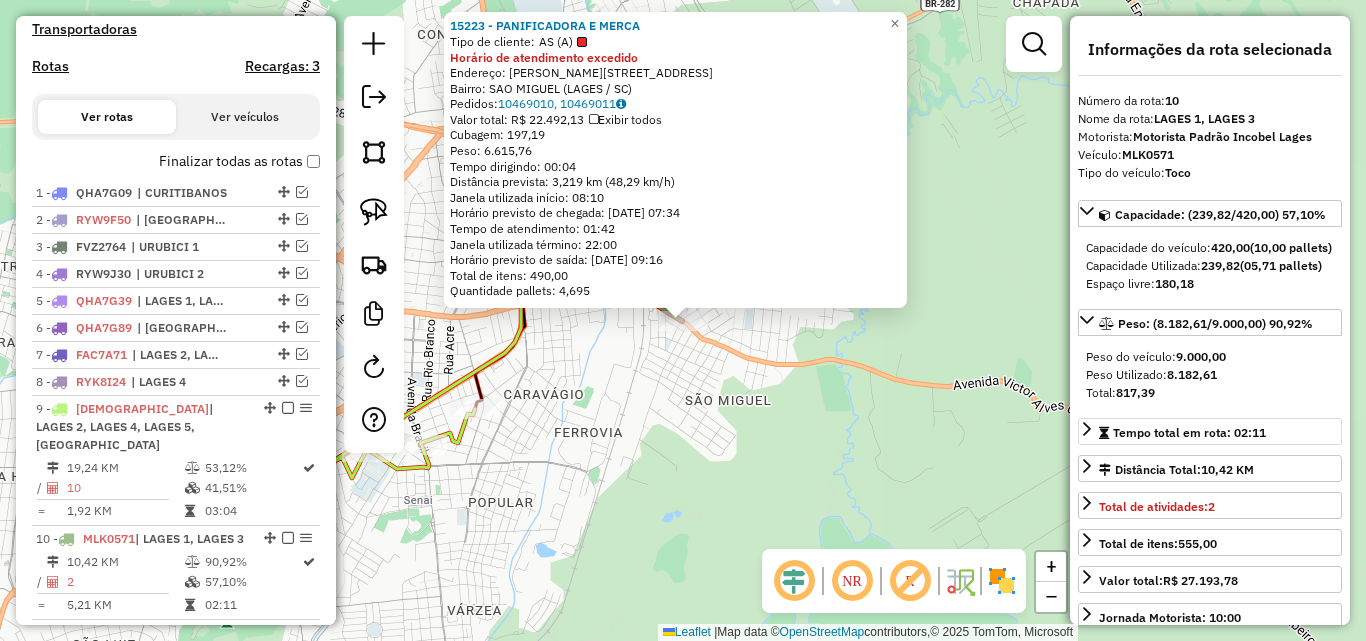 scroll, scrollTop: 736, scrollLeft: 0, axis: vertical 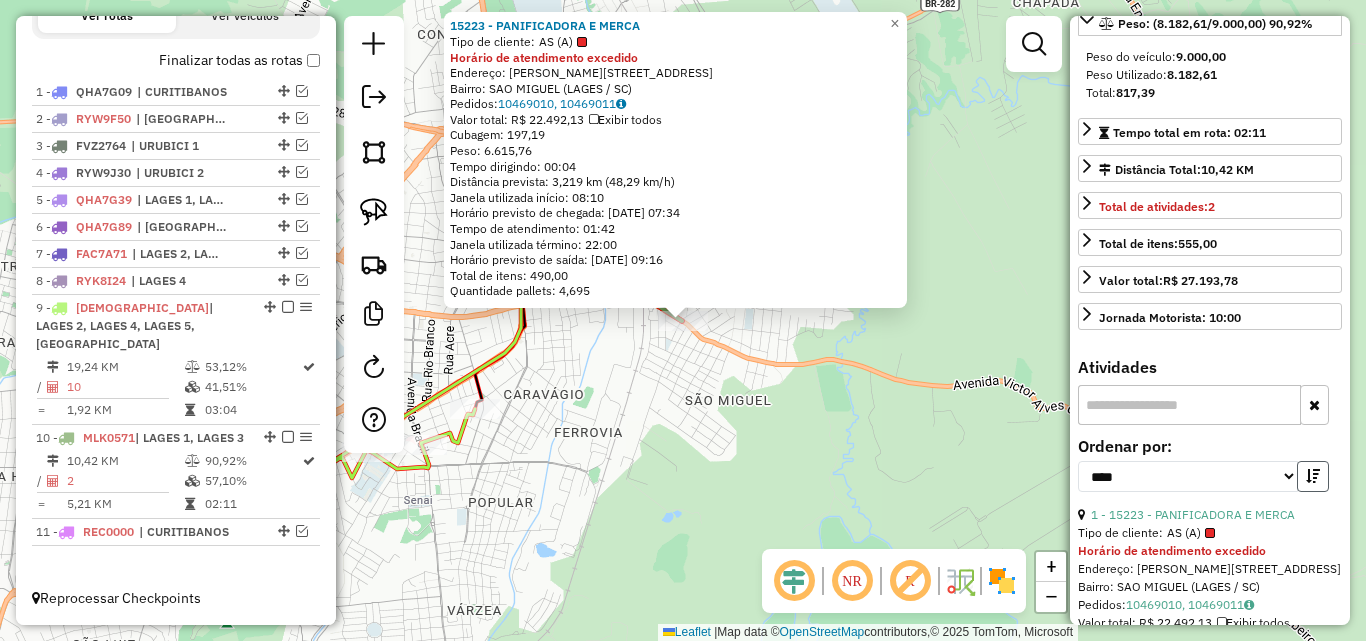 click at bounding box center [1313, 476] 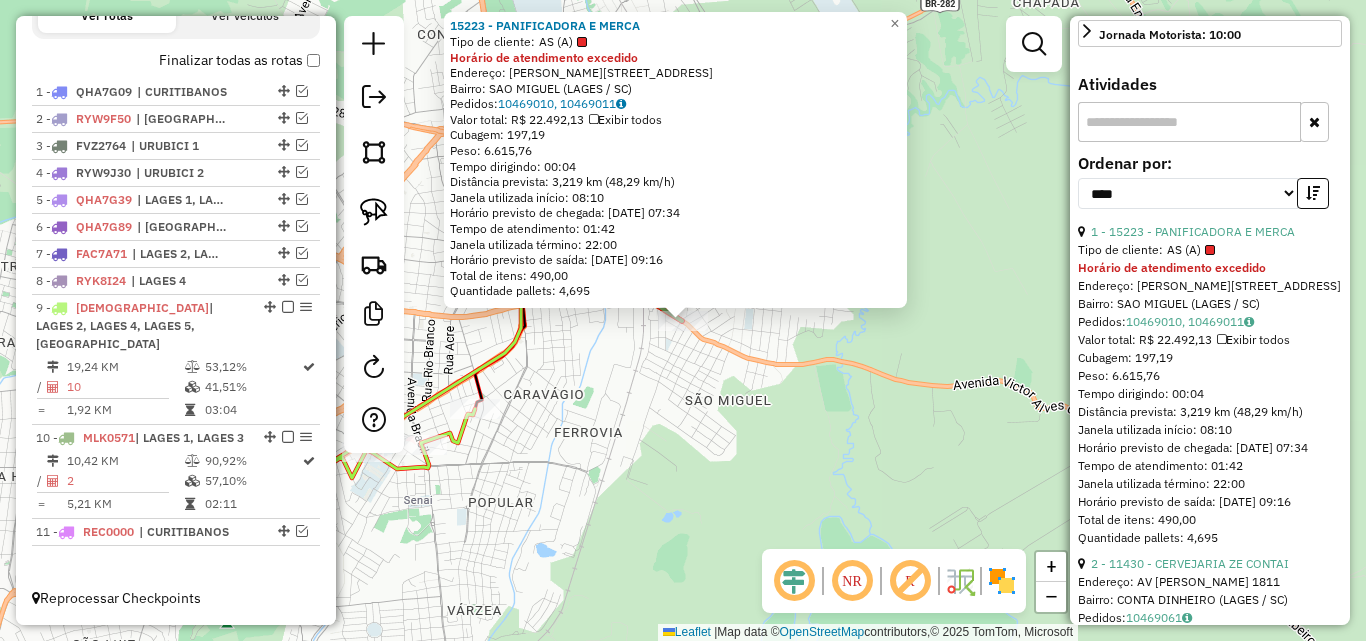 scroll, scrollTop: 600, scrollLeft: 0, axis: vertical 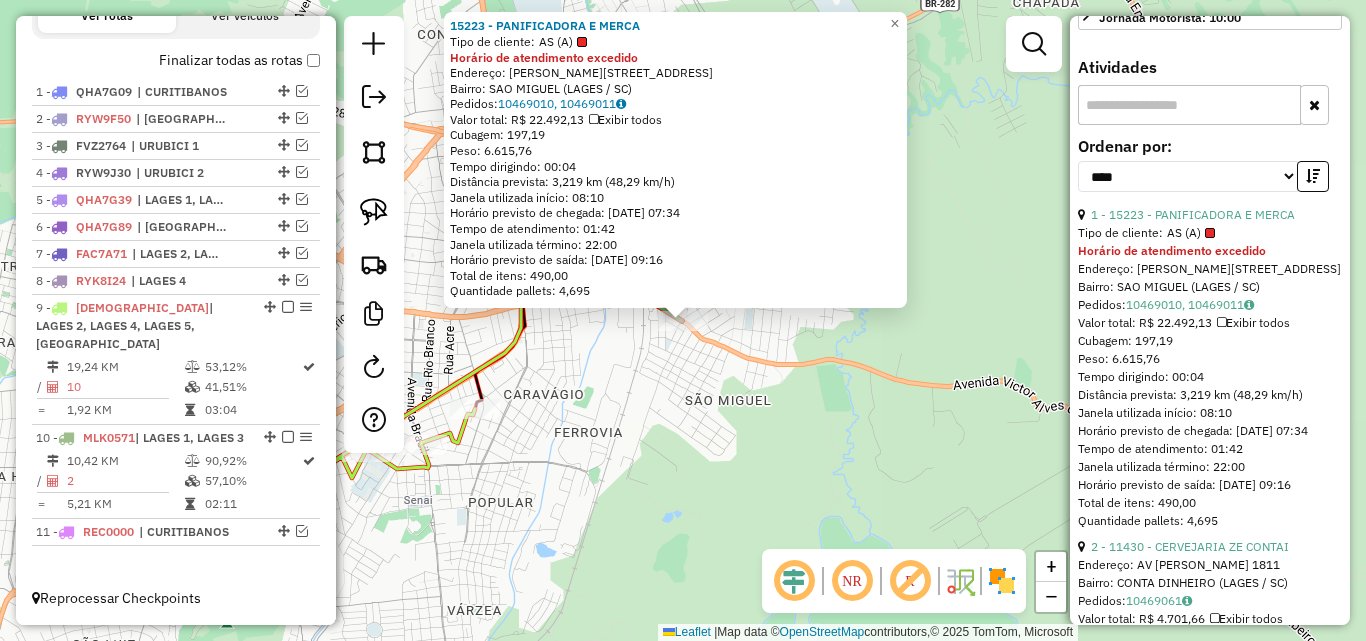 click on "15223 - PANIFICADORA E MERCA  Tipo de cliente:   AS (A)  Horário de atendimento excedido  Endereço: R   [PERSON_NAME]         313   Bairro: SAO MIGUEL (LAGES / SC)   Pedidos:  10469010, 10469011   Valor total: R$ 22.492,13   Exibir todos   Cubagem: 197,19  Peso: 6.615,76  Tempo dirigindo: 00:04   Distância prevista: 3,219 km (48,29 km/h)   [GEOGRAPHIC_DATA] utilizada início: 08:10   Horário previsto de chegada: [DATE] 07:34   Tempo de atendimento: 01:42   Janela utilizada término: 22:00   Horário previsto de saída: [DATE] 09:16   Total de itens: 490,00   Quantidade pallets: 4,695  × Janela de atendimento Grade de atendimento Capacidade Transportadoras Veículos Cliente Pedidos  Rotas Selecione os dias de semana para filtrar as janelas de atendimento  Seg   Ter   Qua   Qui   Sex   Sáb   Dom  Informe o período da janela de atendimento: De: Até:  Filtrar exatamente a janela do cliente  Considerar janela de atendimento padrão  Selecione os dias de semana para filtrar as grades de atendimento De:" 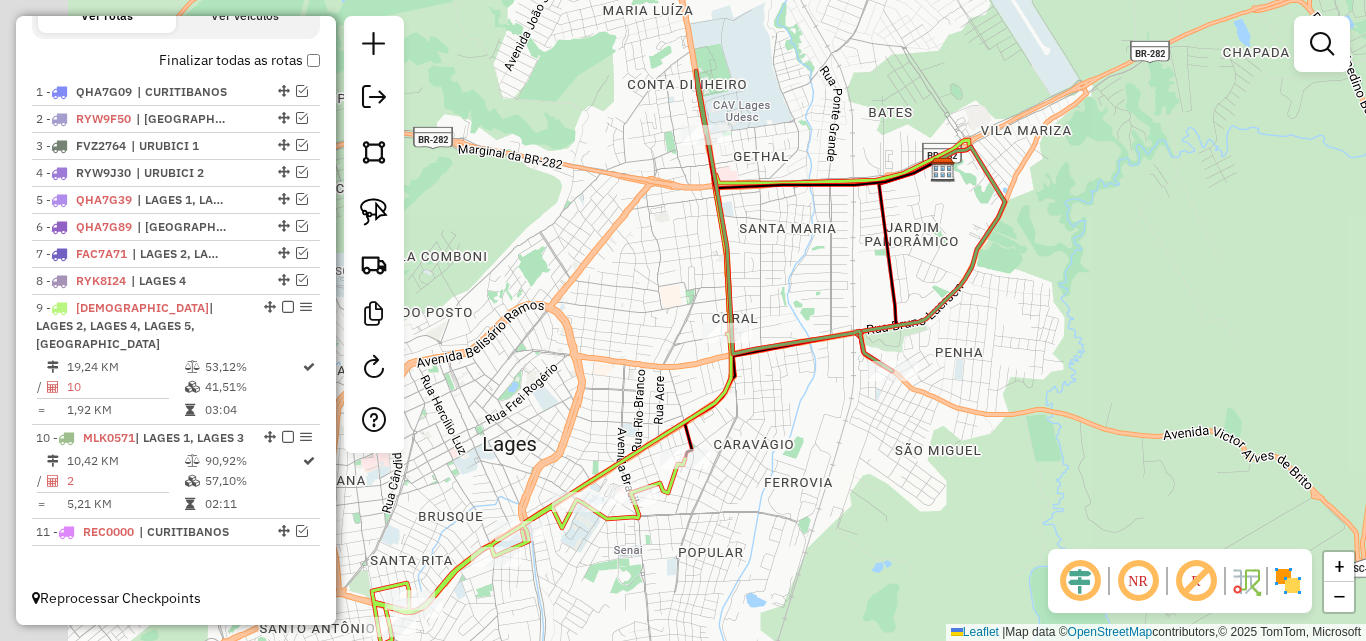 drag, startPoint x: 612, startPoint y: 390, endPoint x: 869, endPoint y: 440, distance: 261.81863 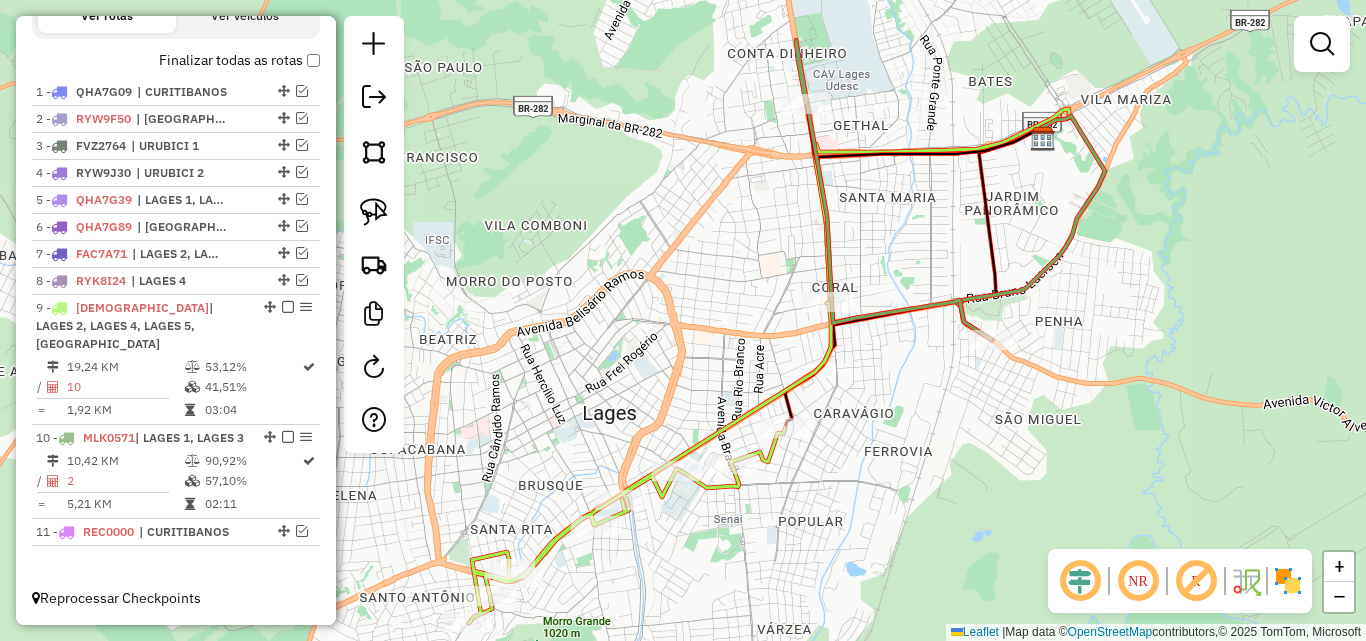 drag, startPoint x: 844, startPoint y: 436, endPoint x: 945, endPoint y: 367, distance: 122.31925 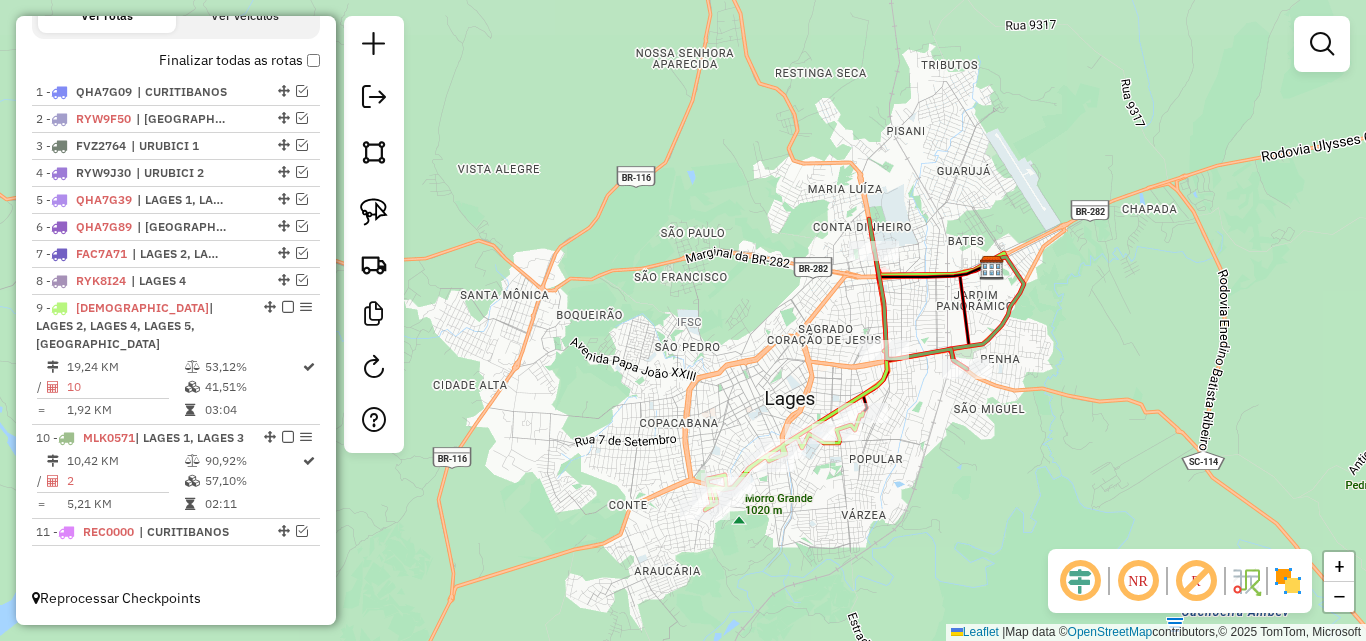 drag, startPoint x: 940, startPoint y: 363, endPoint x: 906, endPoint y: 408, distance: 56.400356 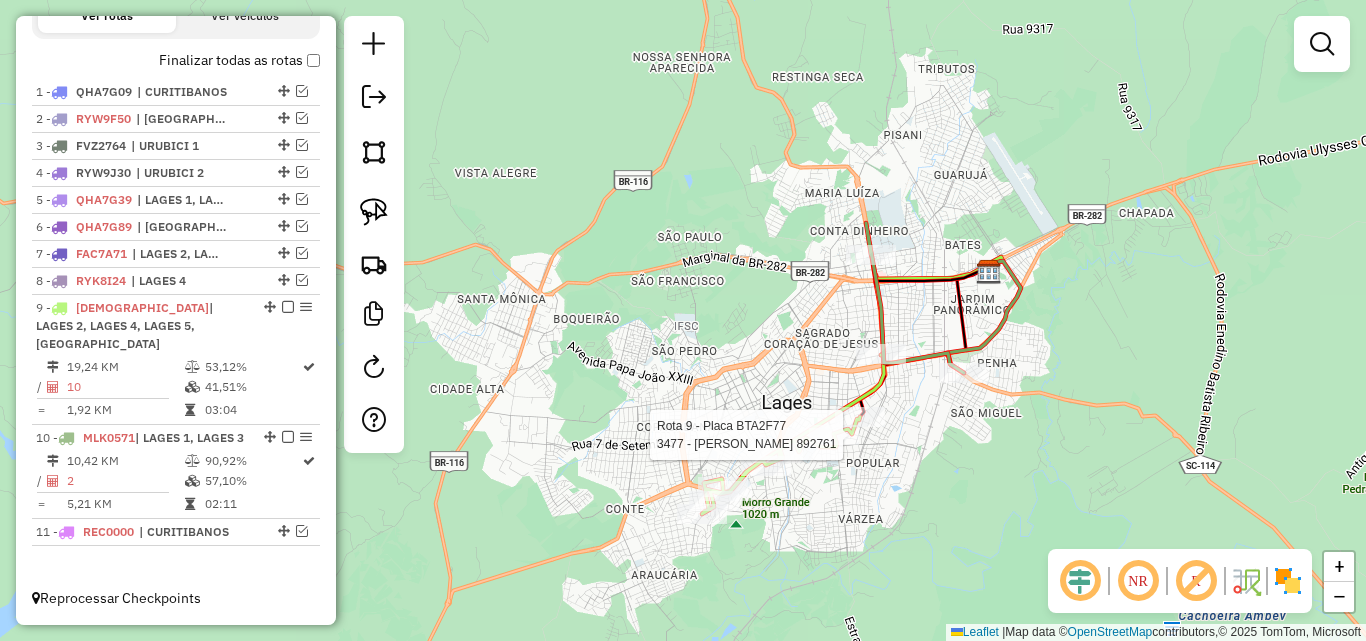 select on "*********" 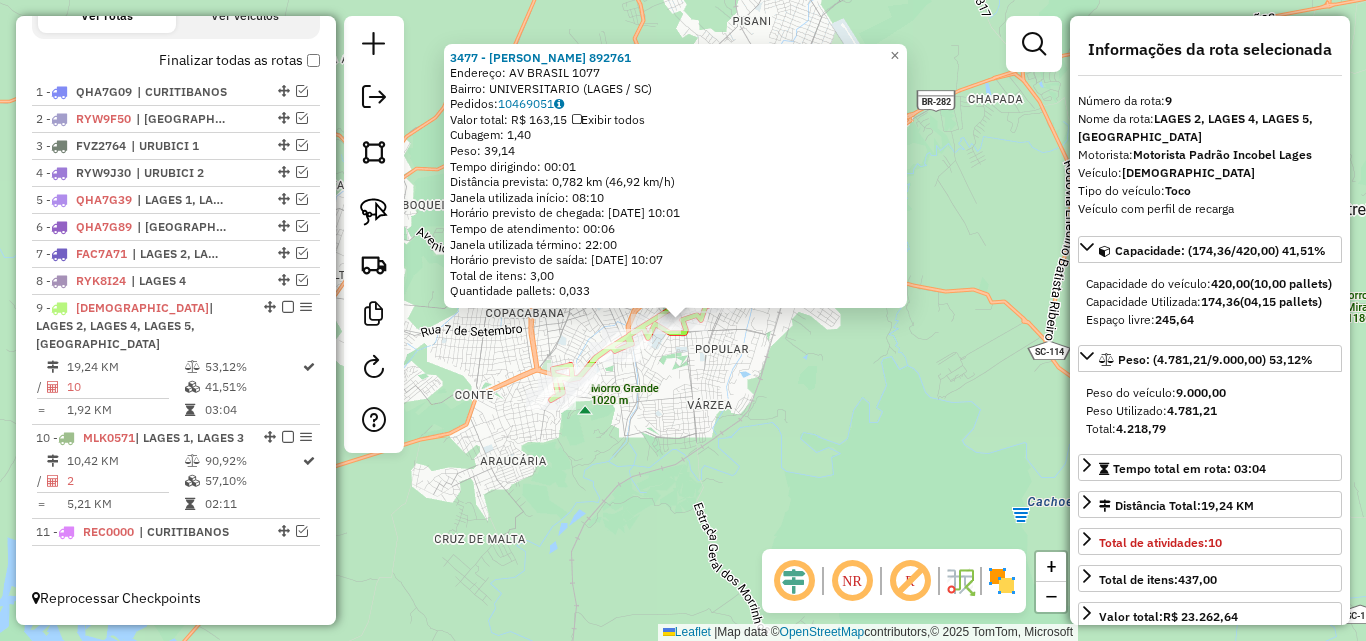 click on "3477 - [PERSON_NAME] 892761  Endereço: AV  BRASIL                        1077   Bairro: UNIVERSITARIO (LAGES / [GEOGRAPHIC_DATA])   Pedidos:  10469051   Valor total: R$ 163,15   Exibir todos   Cubagem: 1,40  Peso: 39,14  Tempo dirigindo: 00:01   Distância prevista: 0,782 km (46,92 km/h)   [GEOGRAPHIC_DATA] utilizada início: 08:10   Horário previsto de chegada: [DATE] 10:01   Tempo de atendimento: 00:06   Janela utilizada término: 22:00   Horário previsto de saída: [DATE] 10:07   Total de itens: 3,00   Quantidade pallets: 0,033  × Janela de atendimento Grade de atendimento Capacidade Transportadoras Veículos Cliente Pedidos  Rotas Selecione os dias de semana para filtrar as janelas de atendimento  Seg   Ter   Qua   Qui   Sex   Sáb   Dom  Informe o período da janela de atendimento: De: Até:  Filtrar exatamente a janela do cliente  Considerar janela de atendimento padrão  Selecione os dias de semana para filtrar as grades de atendimento  Seg   Ter   Qua   Qui   Sex   Sáb   Dom   Peso mínimo:   Peso máximo:   De:" 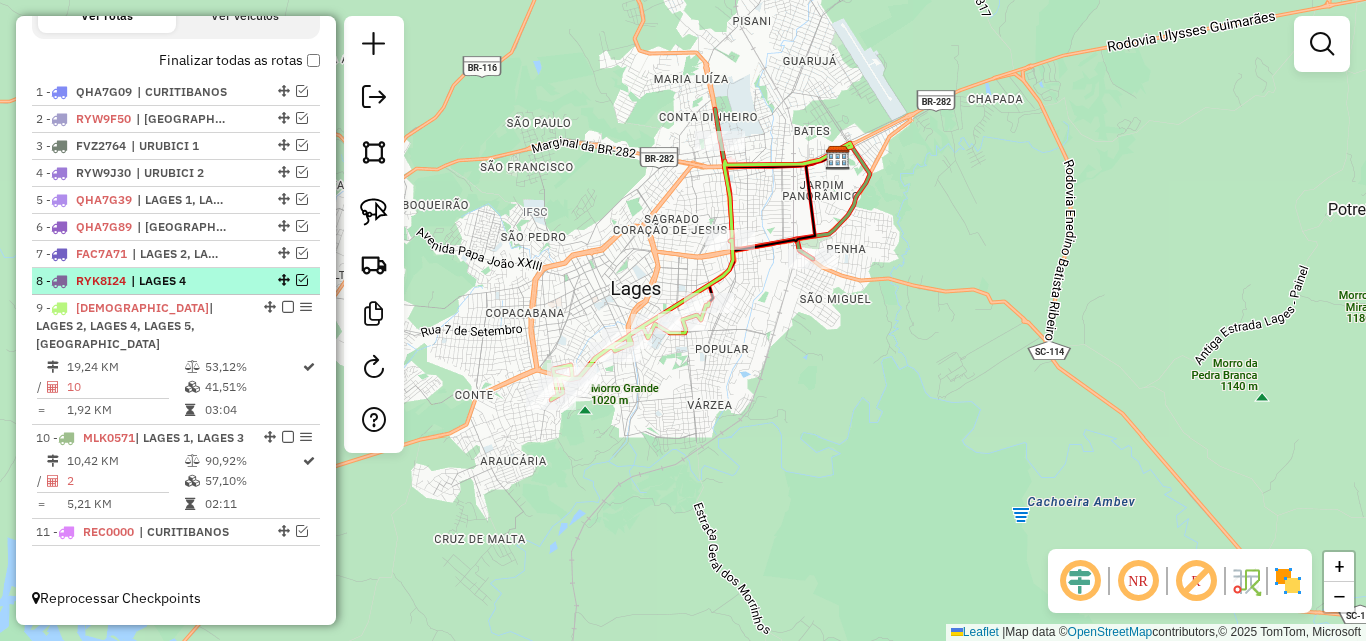 click at bounding box center (302, 280) 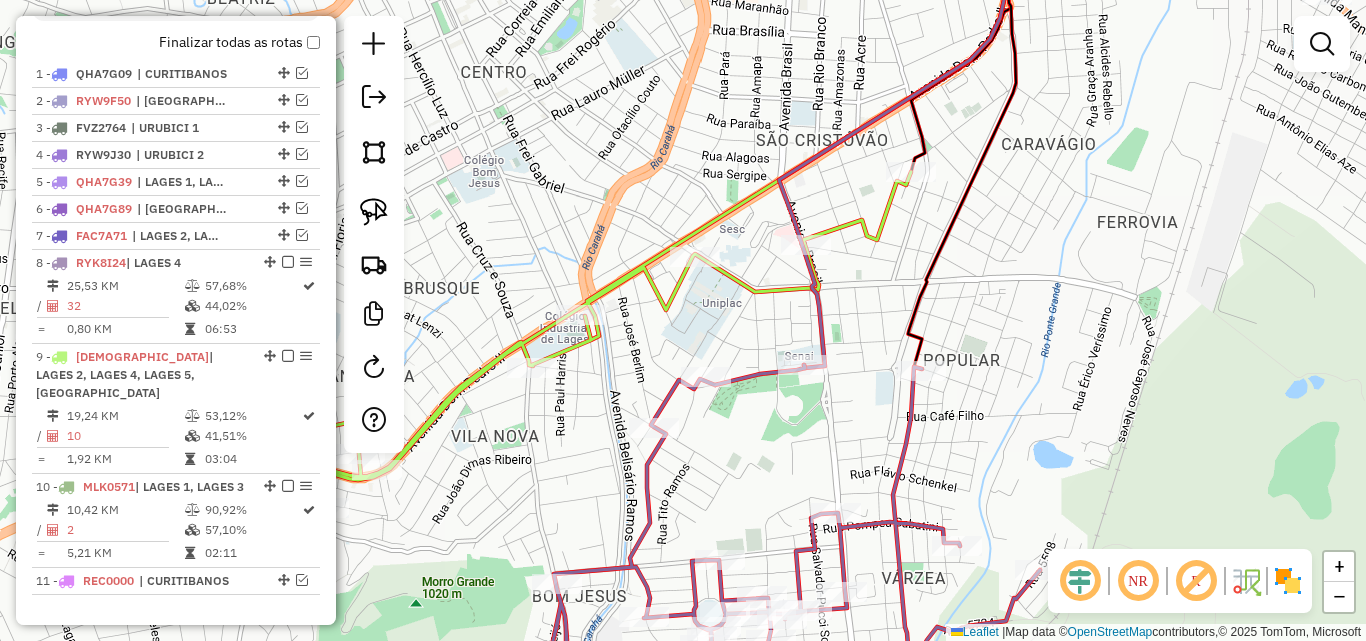 drag, startPoint x: 762, startPoint y: 435, endPoint x: 746, endPoint y: 430, distance: 16.763054 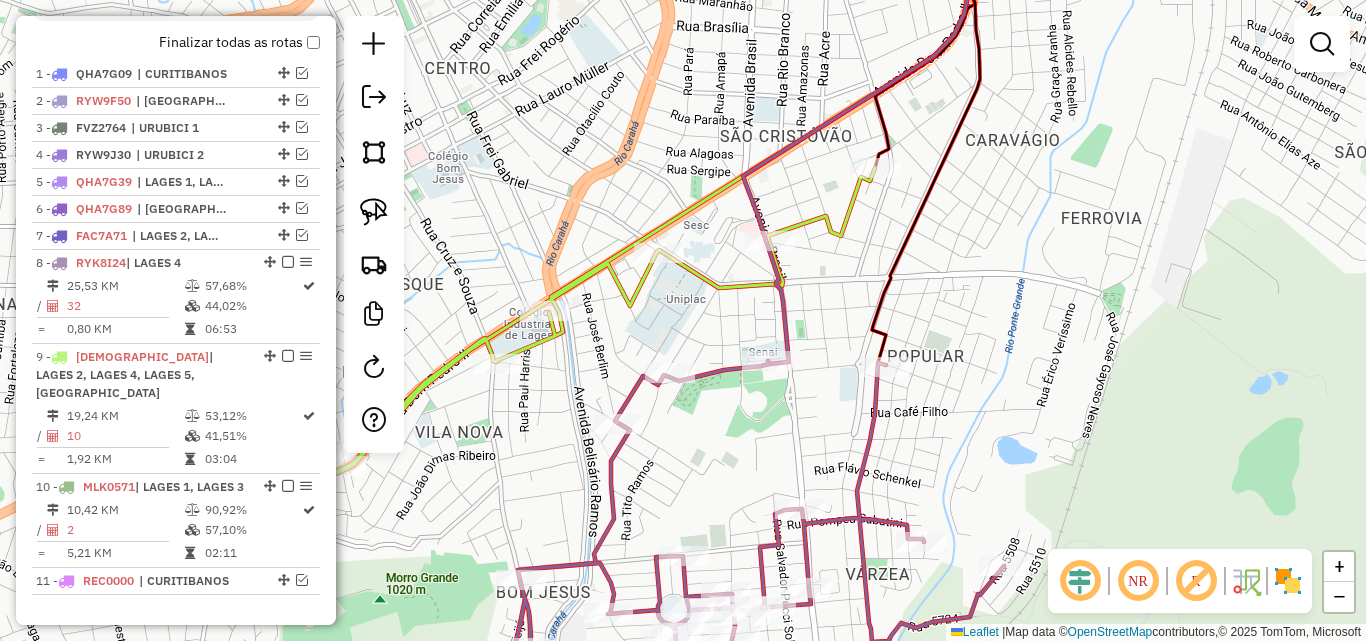 click on "Janela de atendimento Grade de atendimento Capacidade Transportadoras Veículos Cliente Pedidos  Rotas Selecione os dias de semana para filtrar as janelas de atendimento  Seg   Ter   Qua   Qui   Sex   Sáb   Dom  Informe o período da janela de atendimento: De: Até:  Filtrar exatamente a janela do cliente  Considerar janela de atendimento padrão  Selecione os dias de semana para filtrar as grades de atendimento  Seg   Ter   Qua   Qui   Sex   Sáb   Dom   Considerar clientes sem dia de atendimento cadastrado  Clientes fora do dia de atendimento selecionado Filtrar as atividades entre os valores definidos abaixo:  Peso mínimo:   Peso máximo:   Cubagem mínima:   Cubagem máxima:   De:   Até:  Filtrar as atividades entre o tempo de atendimento definido abaixo:  De:   Até:   Considerar capacidade total dos clientes não roteirizados Transportadora: Selecione um ou mais itens Tipo de veículo: Selecione um ou mais itens Veículo: Selecione um ou mais itens Motorista: Selecione um ou mais itens Nome: Rótulo:" 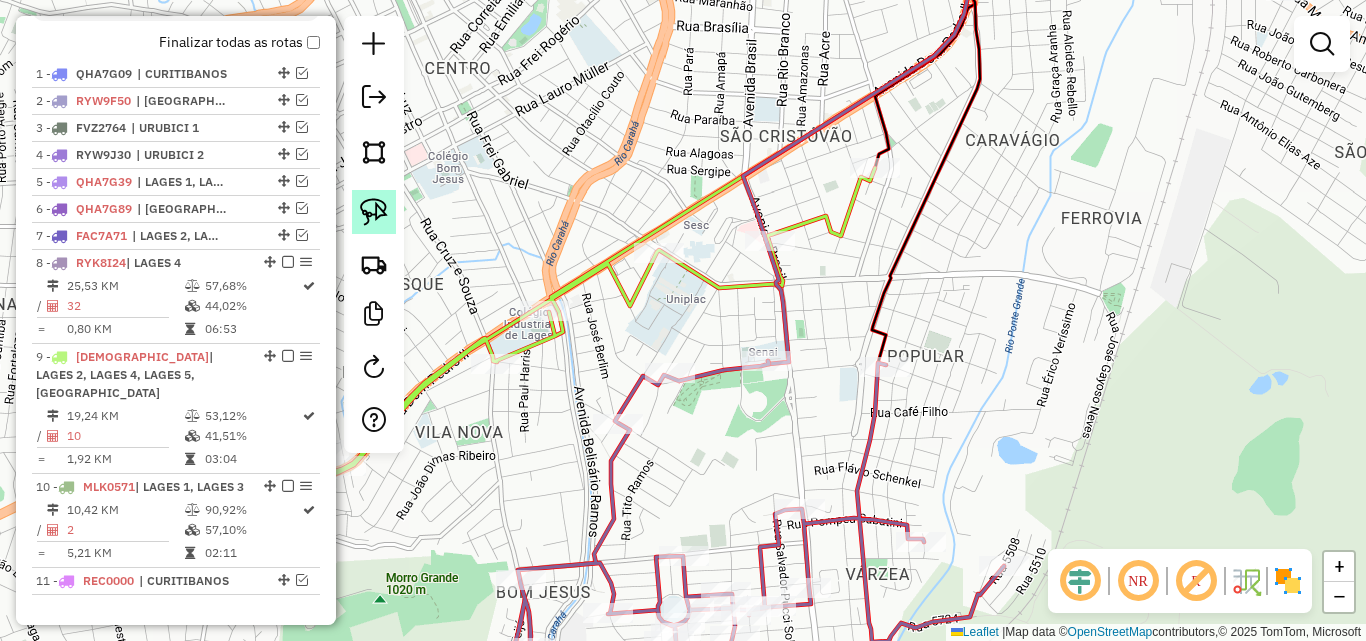 click 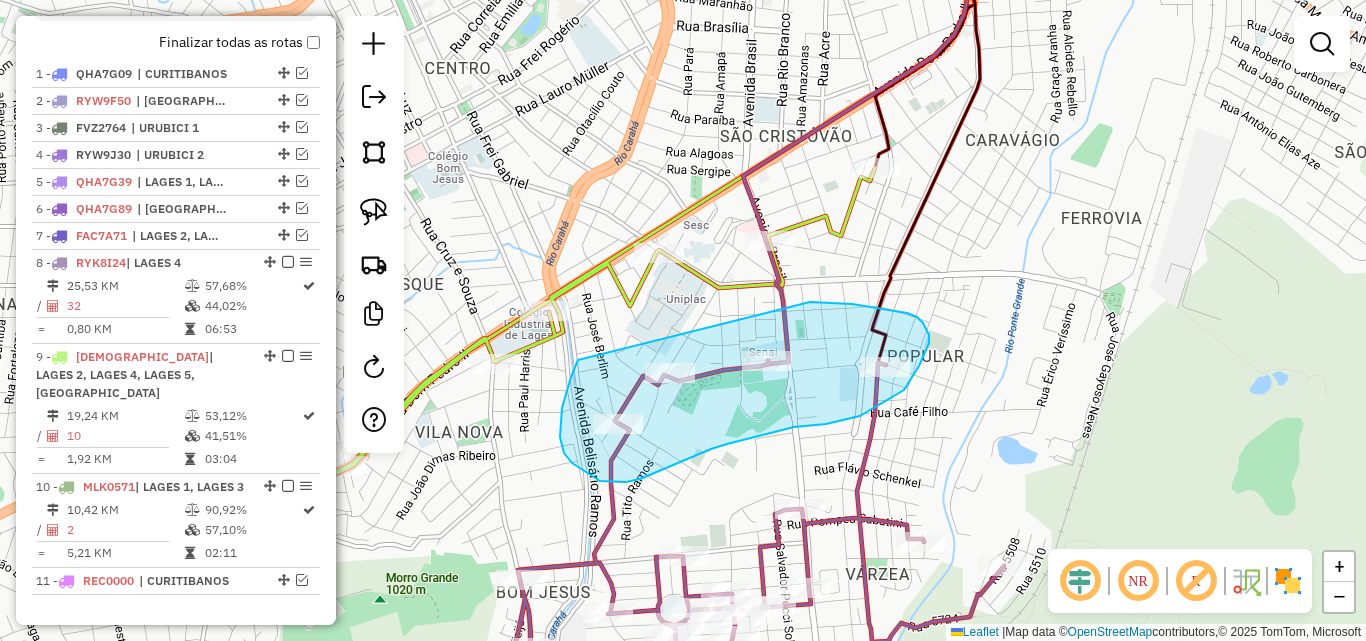 drag, startPoint x: 562, startPoint y: 408, endPoint x: 785, endPoint y: 309, distance: 243.9877 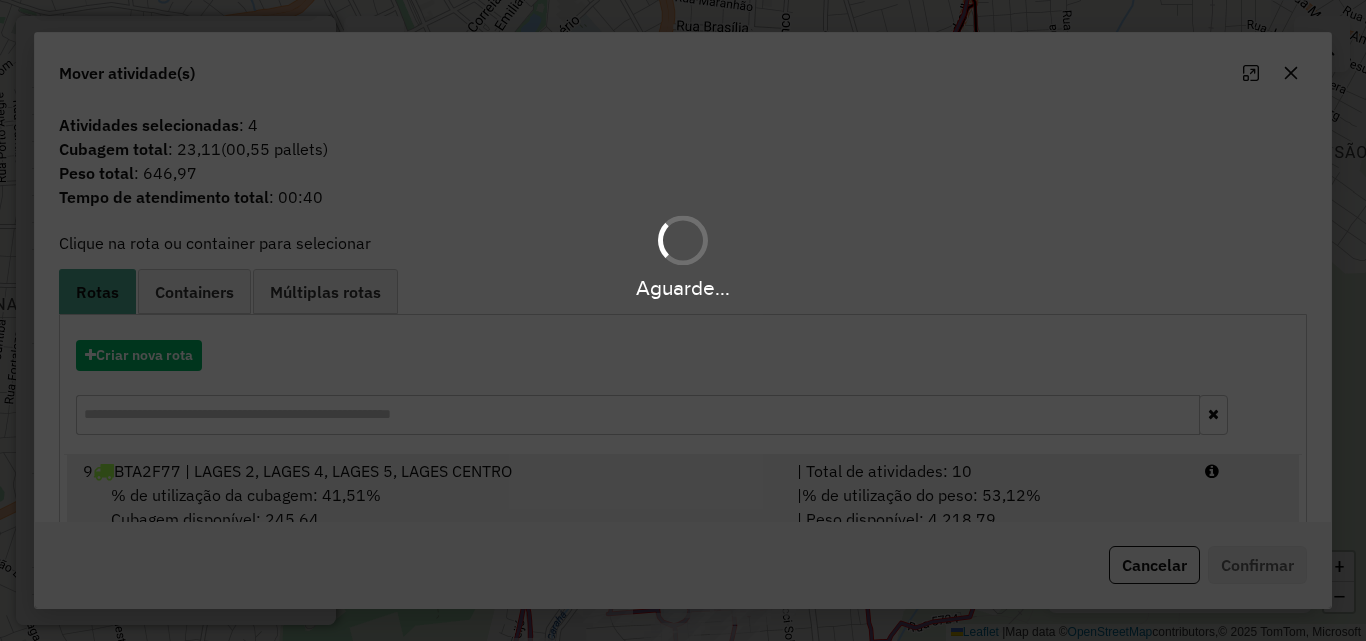 drag, startPoint x: 175, startPoint y: 493, endPoint x: 233, endPoint y: 493, distance: 58 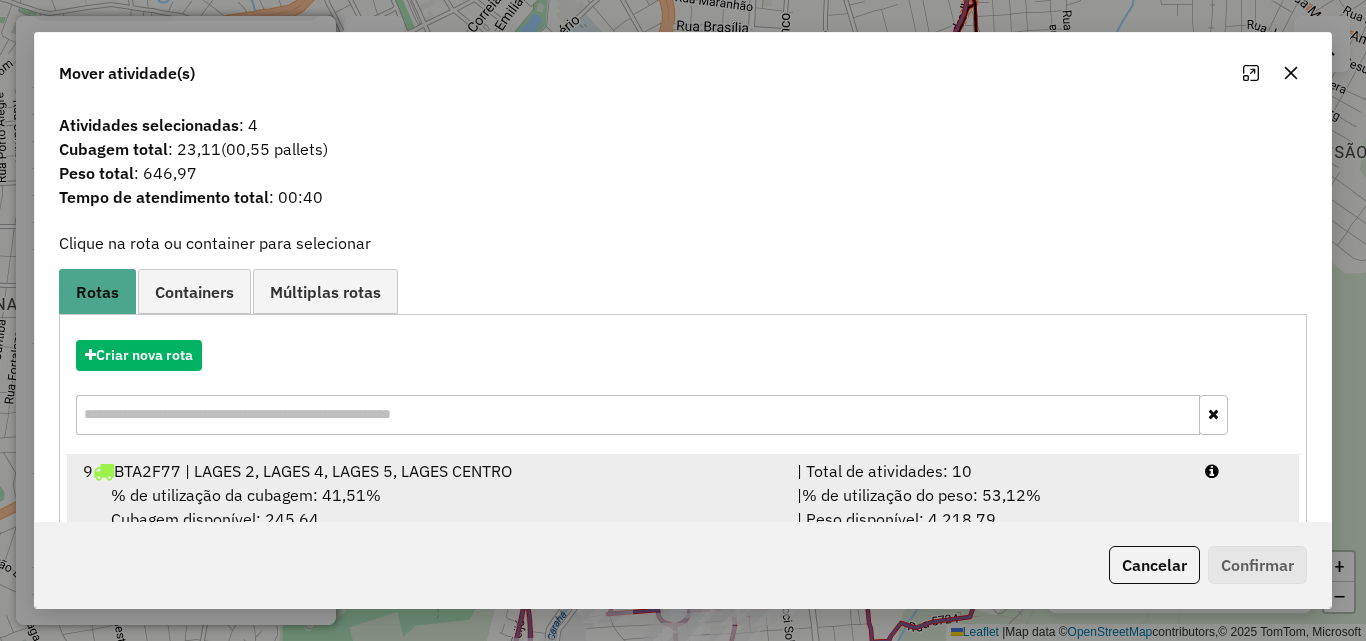 click on "| Total de atividades: 10" at bounding box center [989, 471] 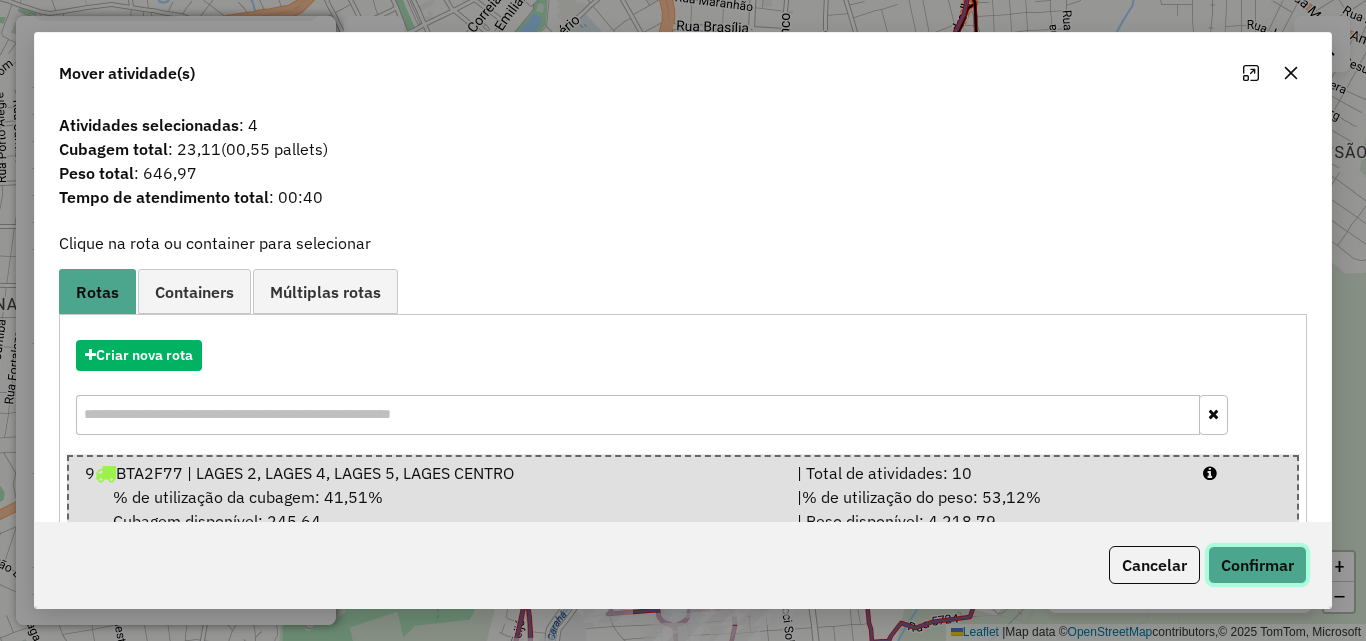 click on "Confirmar" 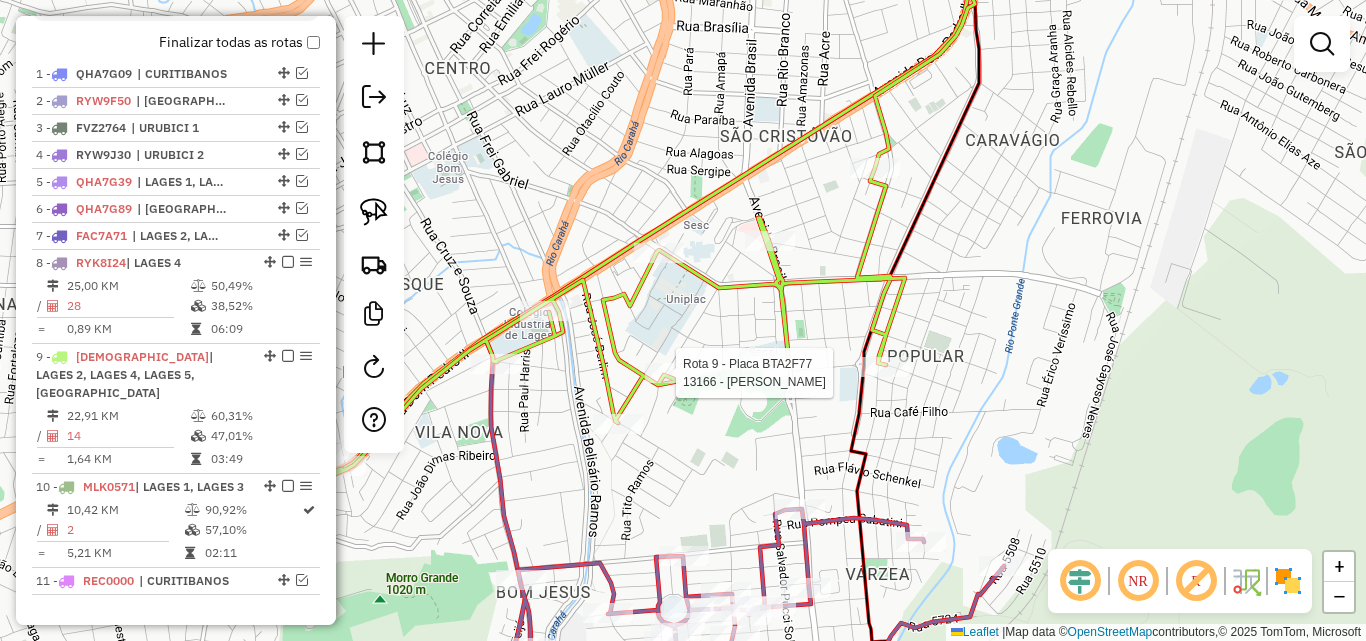 select on "*********" 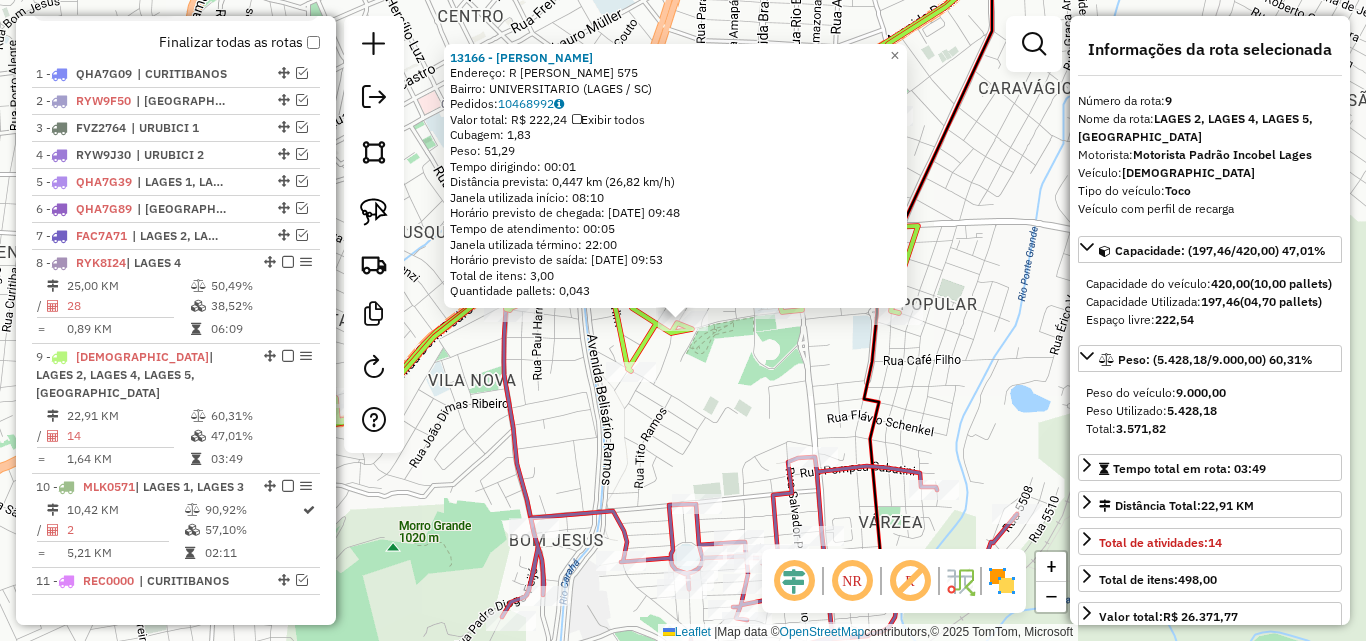 scroll, scrollTop: 803, scrollLeft: 0, axis: vertical 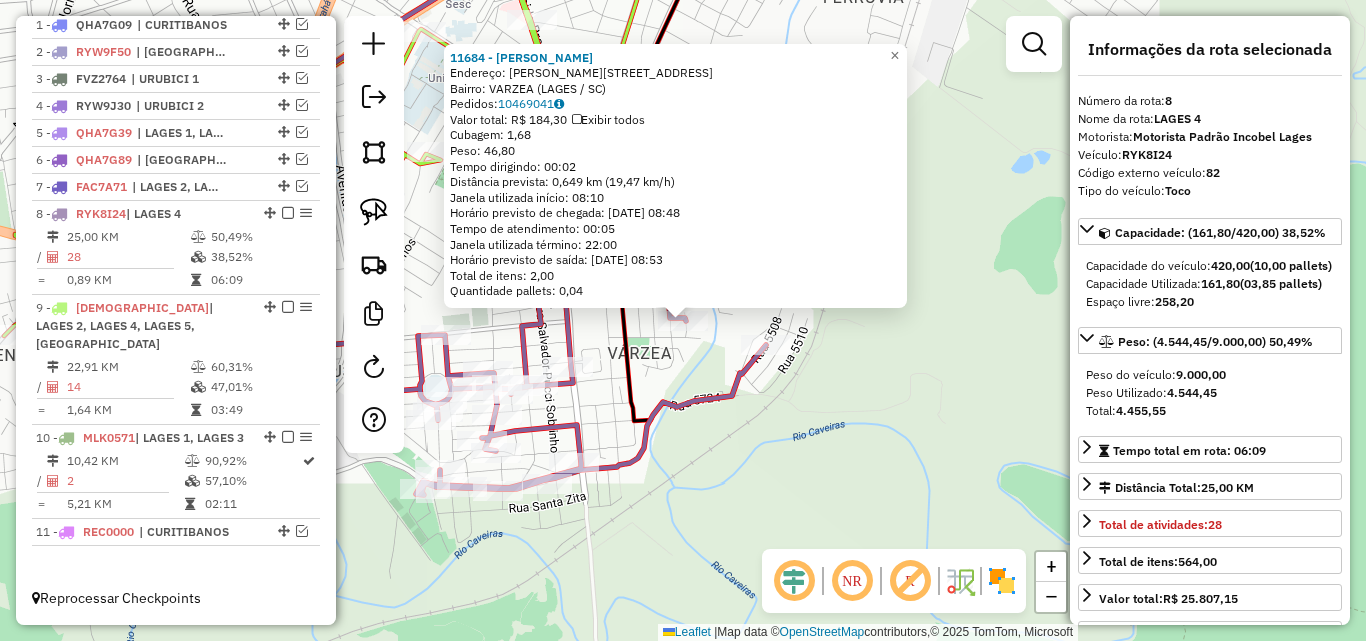 click on "11684 - [PERSON_NAME]: R   [PERSON_NAME] BRANCO        43   Bairro: VARZEA (LAGES / SC)   Pedidos:  10469041   Valor total: R$ 184,30   Exibir todos   Cubagem: 1,68  Peso: 46,80  Tempo dirigindo: 00:02   Distância prevista: 0,649 km (19,47 km/h)   [GEOGRAPHIC_DATA] utilizada início: 08:10   Horário previsto de chegada: [DATE] 08:48   Tempo de atendimento: 00:05   Janela utilizada término: 22:00   Horário previsto de saída: [DATE] 08:53   Total de itens: 2,00   Quantidade pallets: 0,04  × Janela de atendimento Grade de atendimento Capacidade Transportadoras Veículos Cliente Pedidos  Rotas Selecione os dias de semana para filtrar as janelas de atendimento  Seg   Ter   Qua   Qui   Sex   Sáb   Dom  Informe o período da janela de atendimento: De: Até:  Filtrar exatamente a janela do cliente  Considerar janela de atendimento padrão  Selecione os dias de semana para filtrar as grades de atendimento  Seg   Ter   Qua   Qui   Sex   Sáb   Dom   Clientes fora do dia de atendimento selecionado De:" 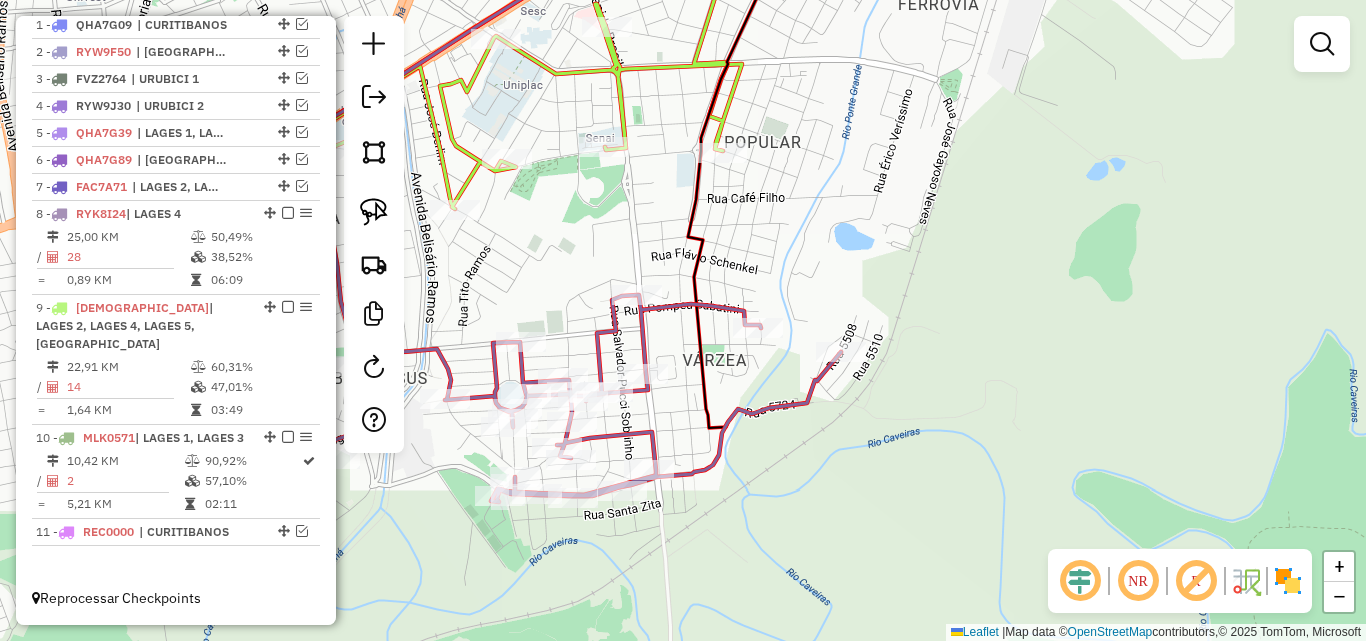 drag, startPoint x: 863, startPoint y: 456, endPoint x: 933, endPoint y: 461, distance: 70.178345 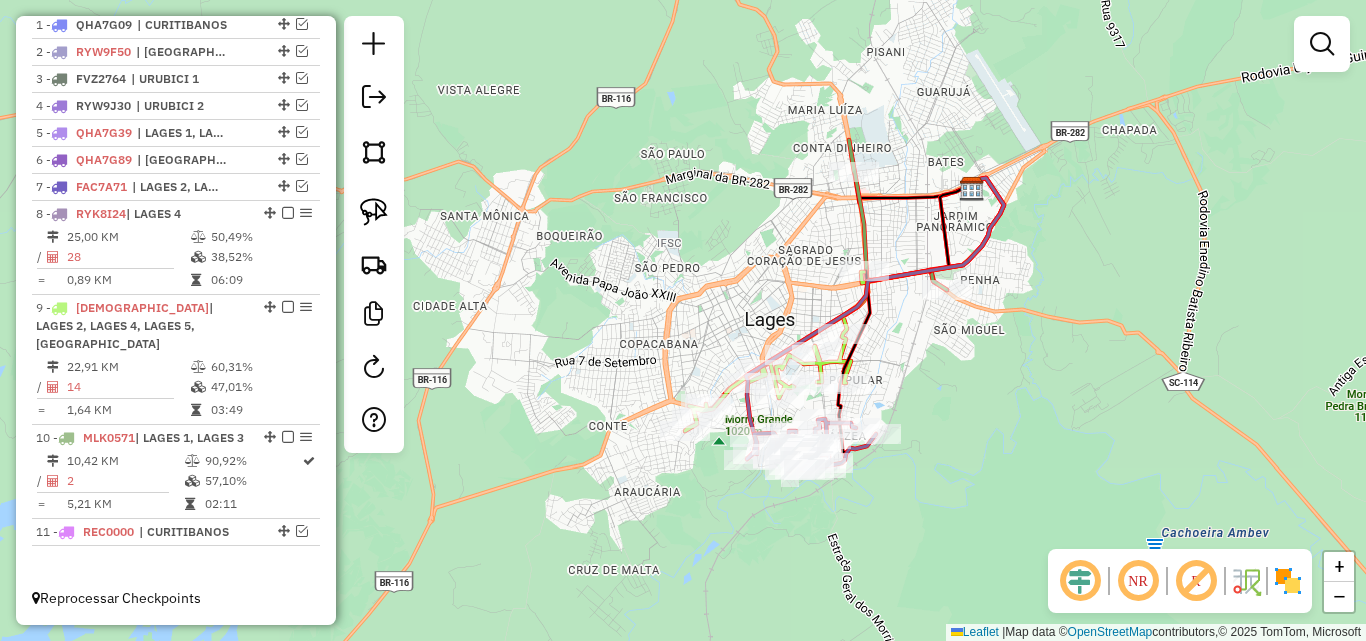 drag, startPoint x: 965, startPoint y: 412, endPoint x: 854, endPoint y: 448, distance: 116.6919 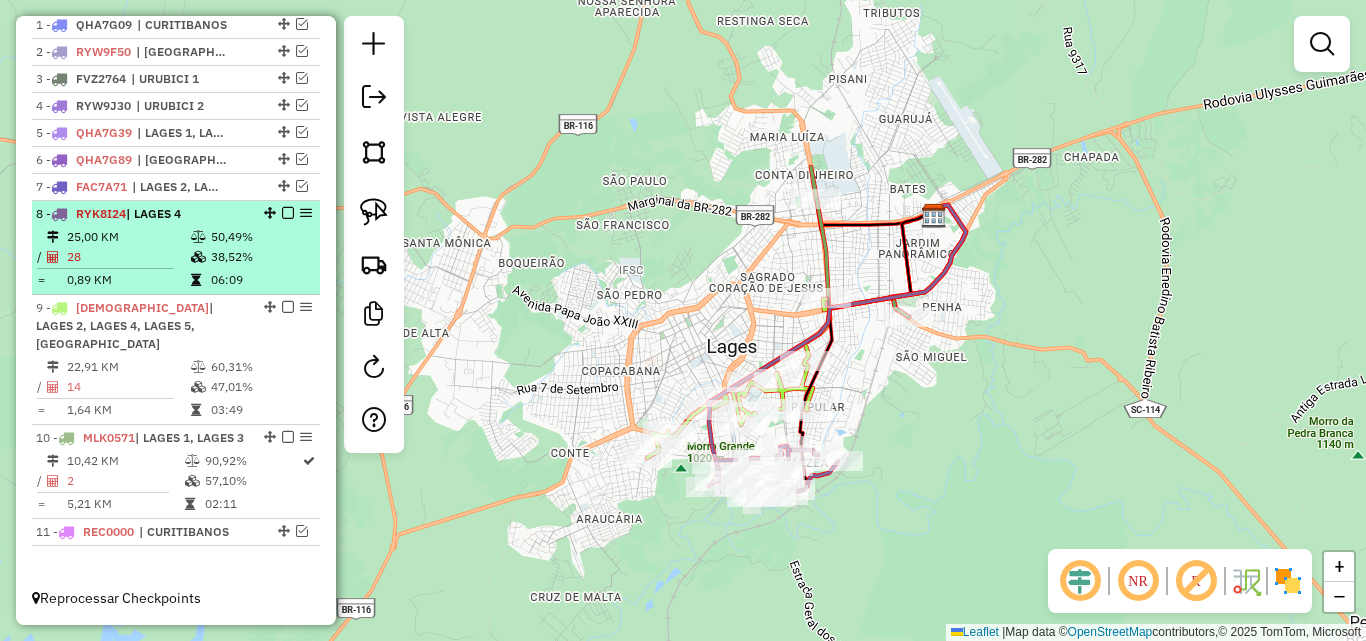 click at bounding box center (288, 213) 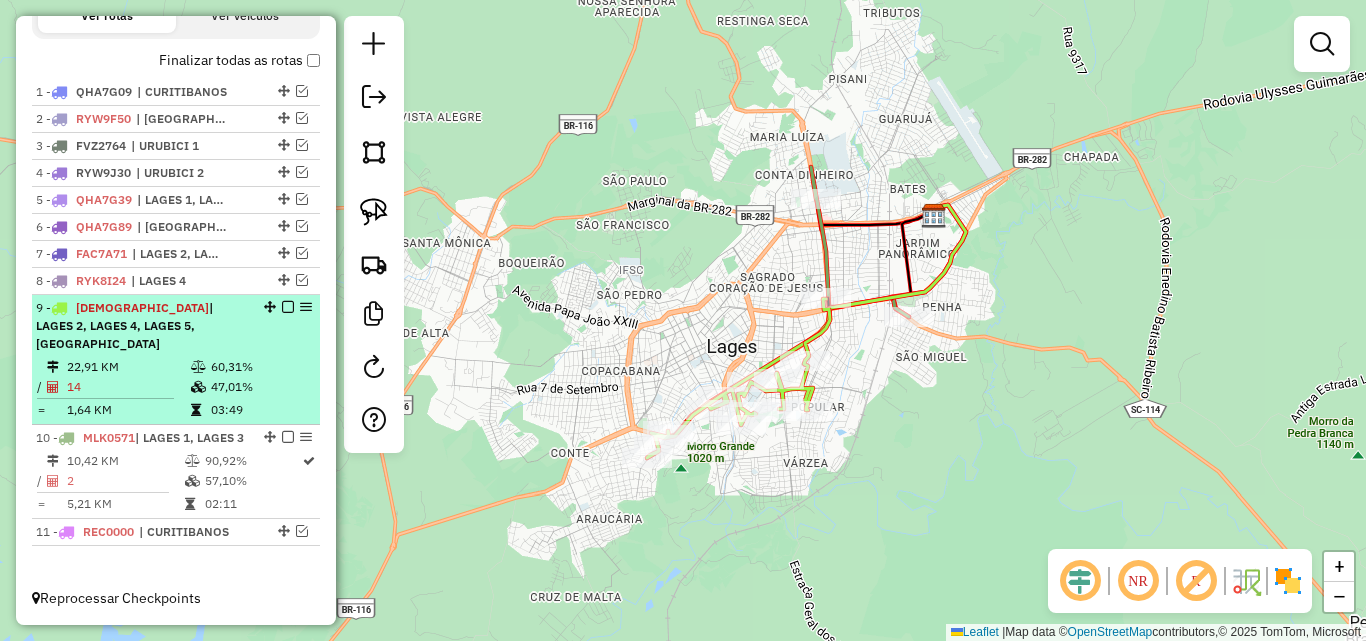 click at bounding box center [288, 307] 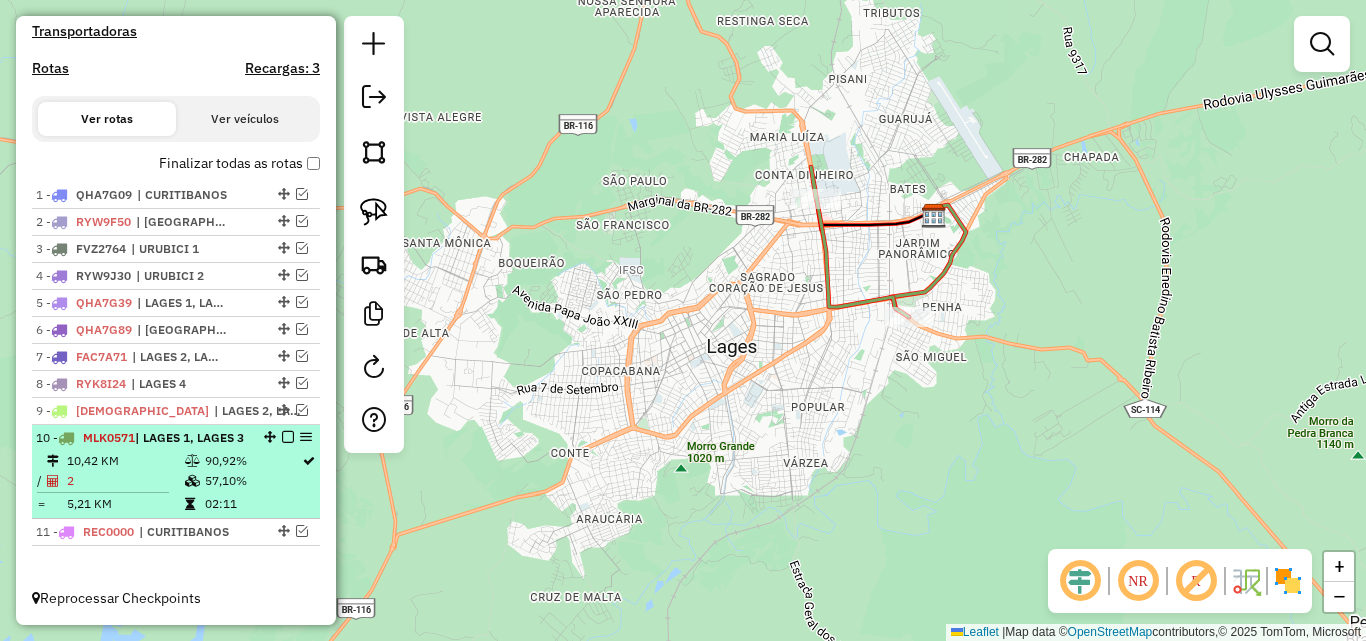 click at bounding box center (288, 437) 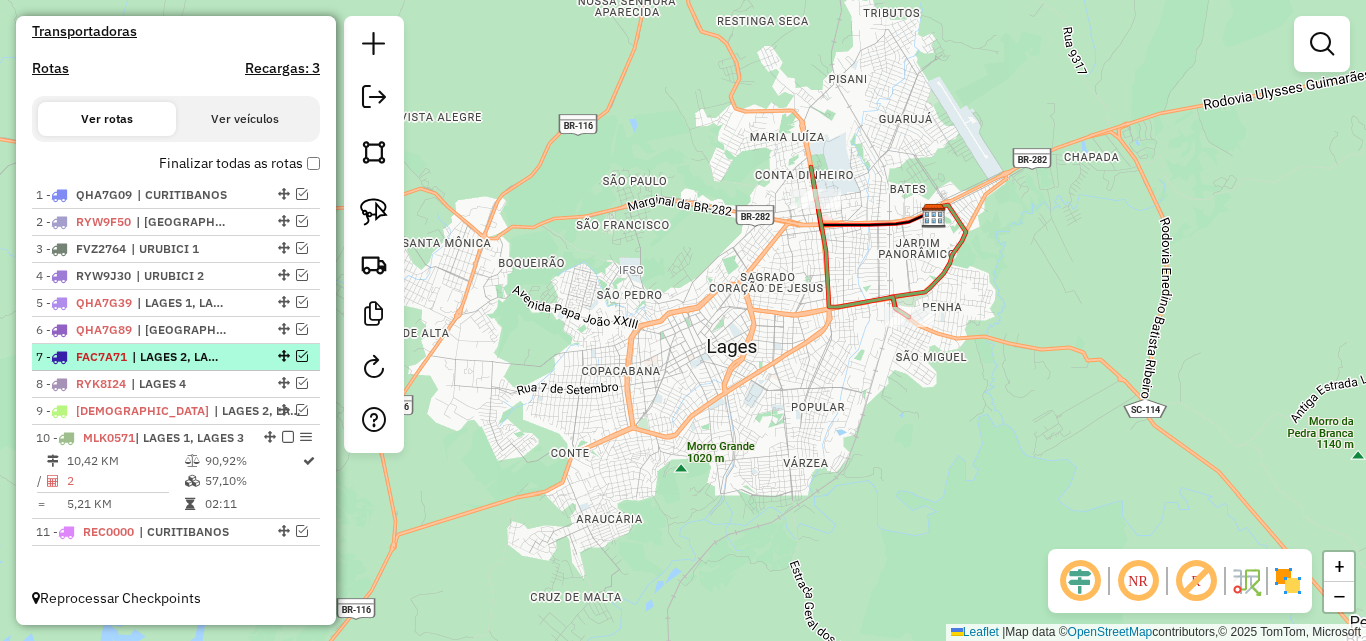 scroll, scrollTop: 566, scrollLeft: 0, axis: vertical 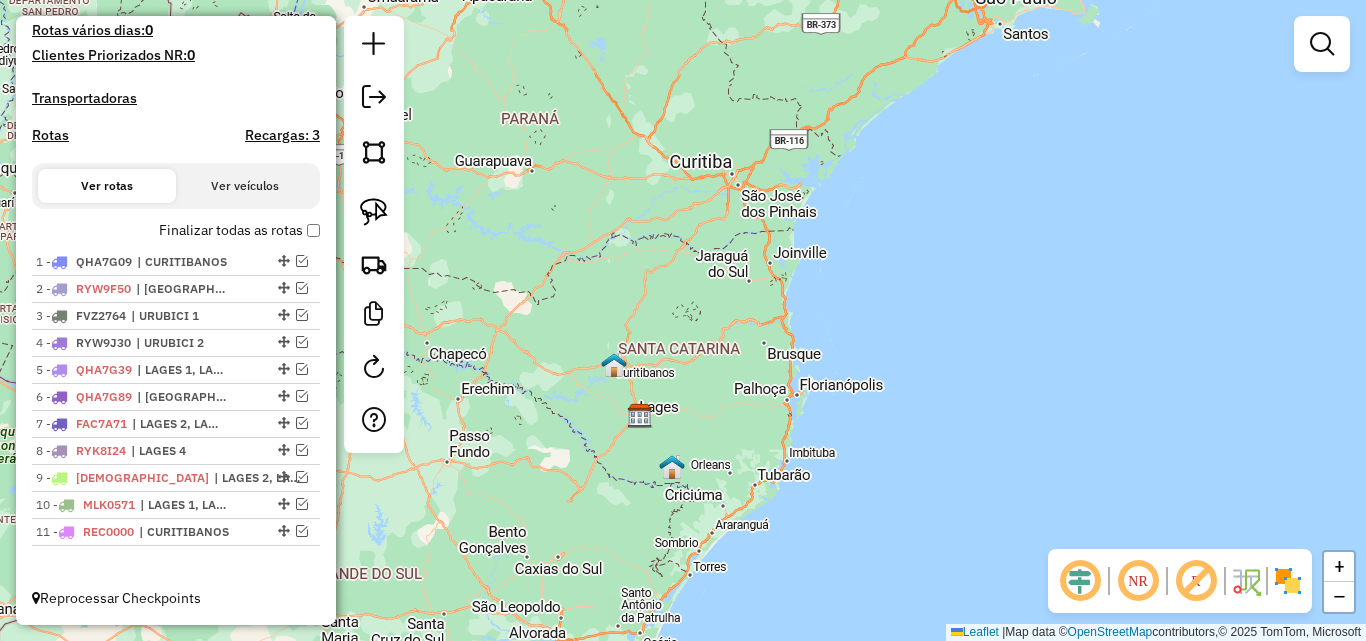 drag, startPoint x: 799, startPoint y: 383, endPoint x: 636, endPoint y: 422, distance: 167.60072 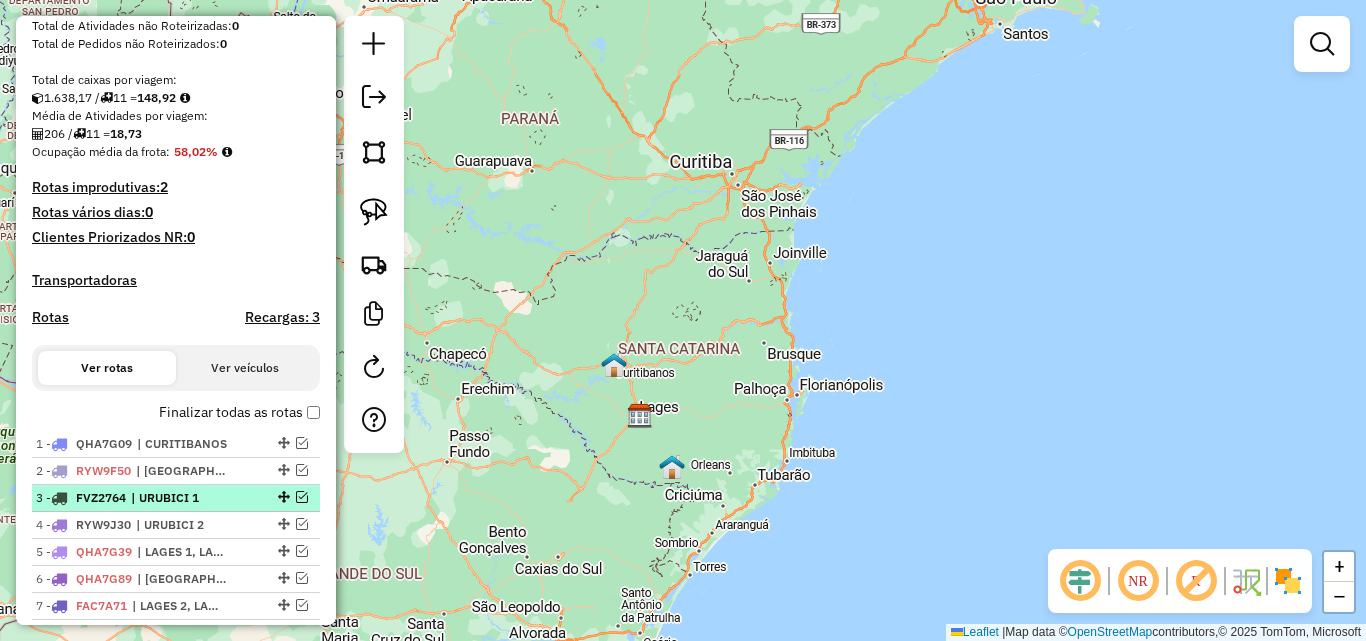scroll, scrollTop: 566, scrollLeft: 0, axis: vertical 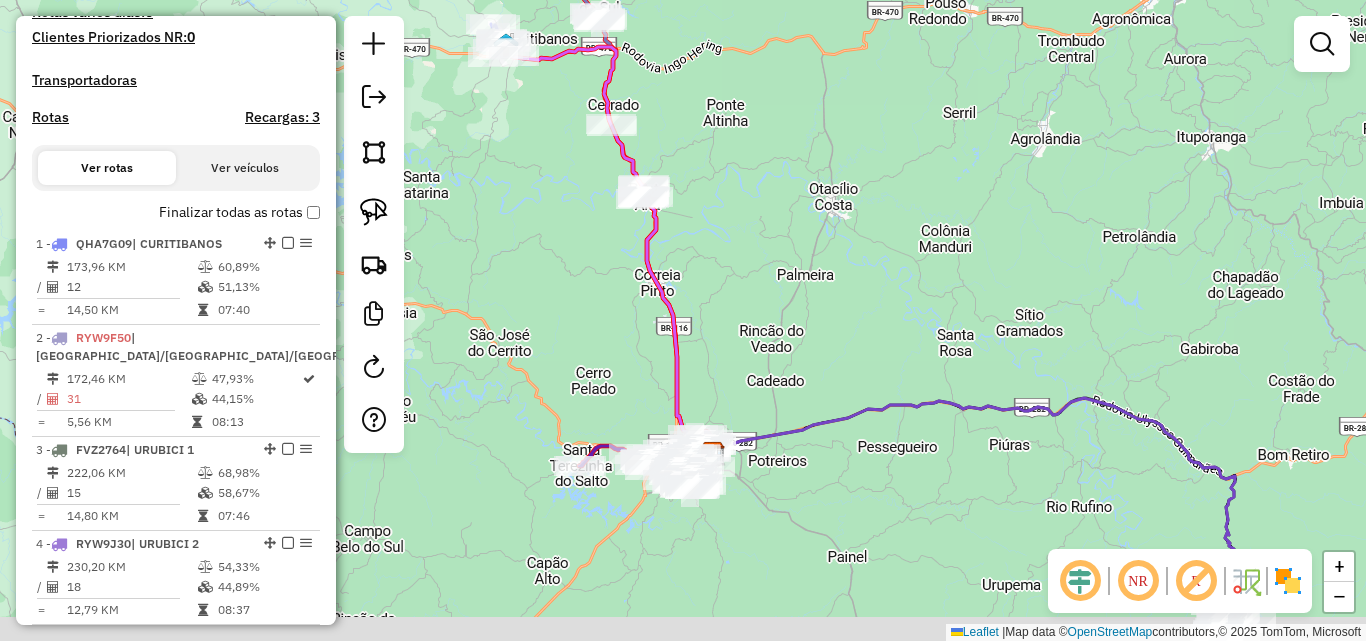 drag, startPoint x: 822, startPoint y: 408, endPoint x: 742, endPoint y: 302, distance: 132.8006 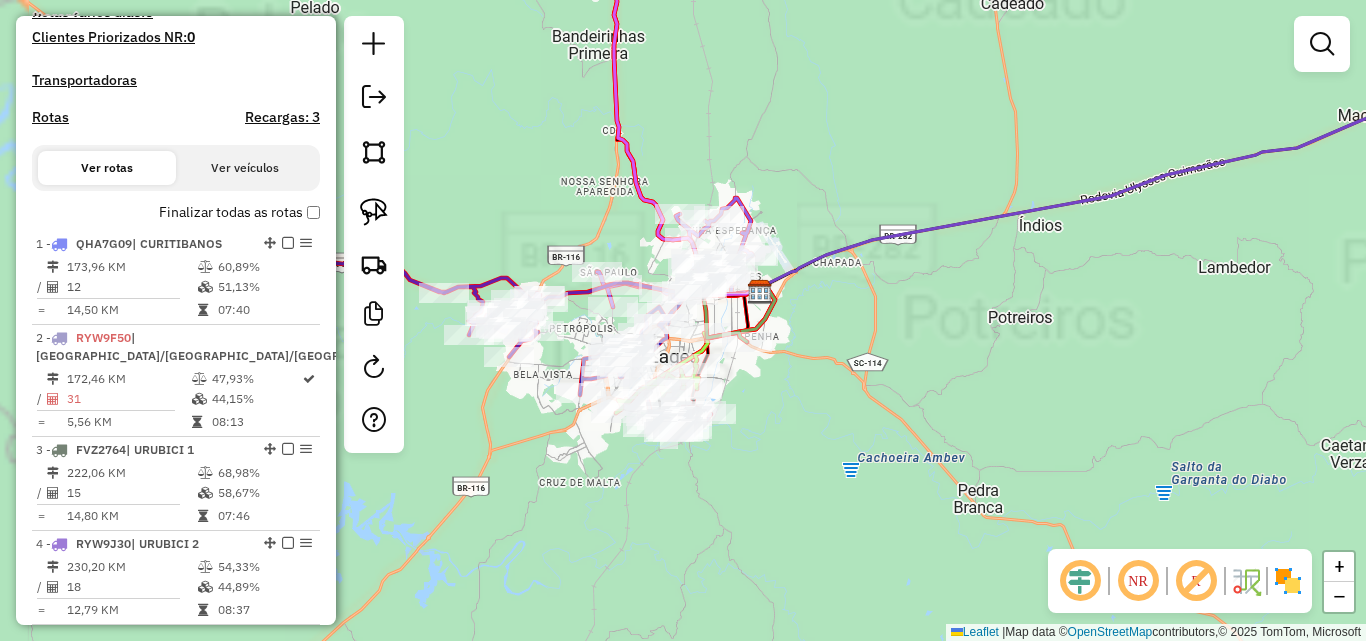drag, startPoint x: 653, startPoint y: 394, endPoint x: 786, endPoint y: 459, distance: 148.03378 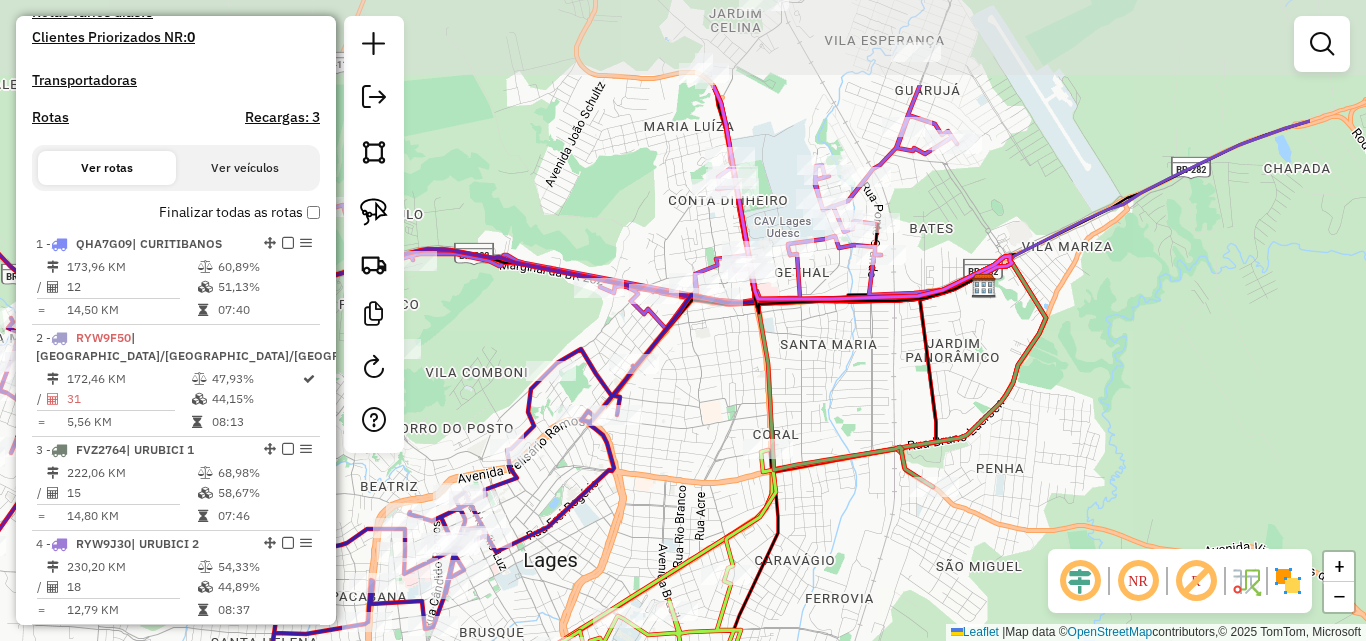 drag, startPoint x: 810, startPoint y: 383, endPoint x: 619, endPoint y: 540, distance: 247.24481 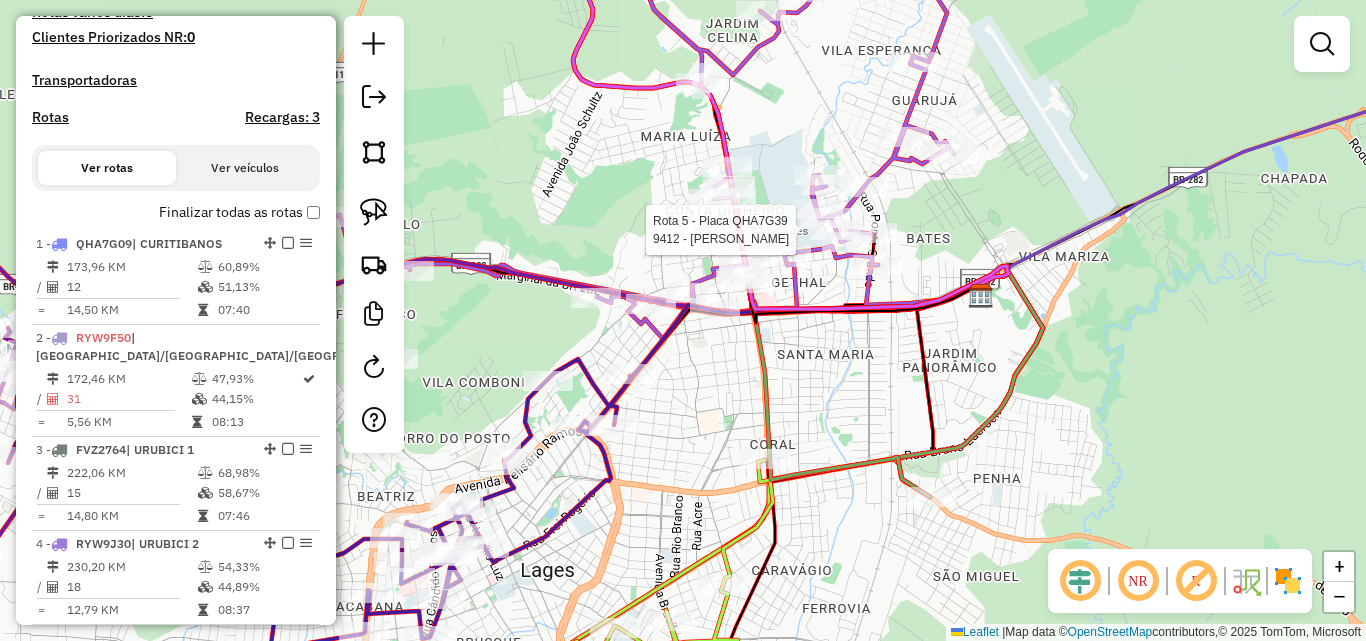 select on "*********" 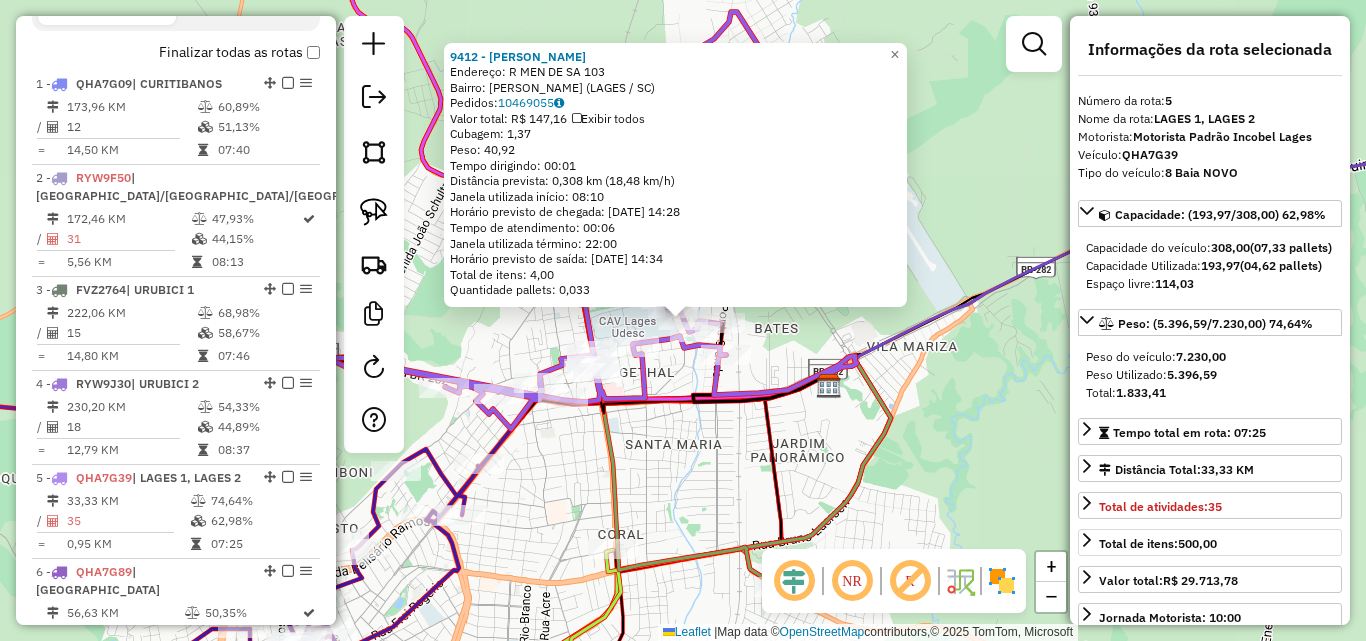 scroll, scrollTop: 1211, scrollLeft: 0, axis: vertical 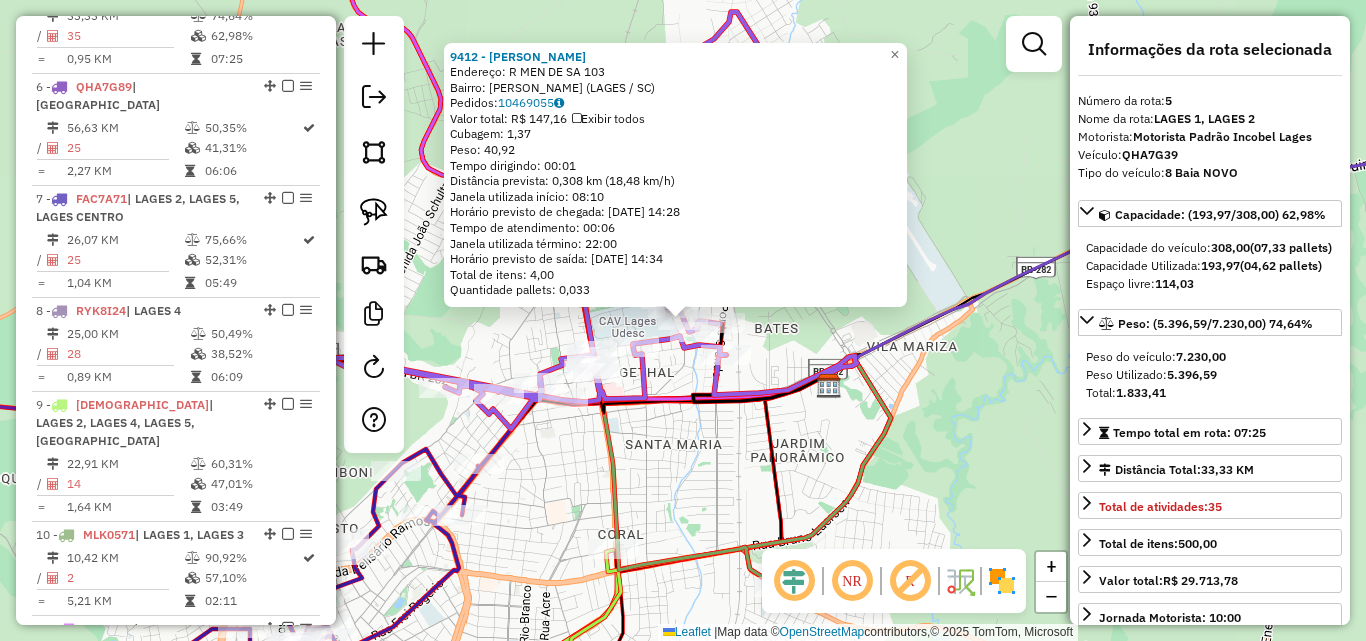 click on "9412 - NILVA TERESINHA SILV  Endereço: R   MEN DE SA                     103   Bairro: [PERSON_NAME] (LAGES / SC)   Pedidos:  10469055   Valor total: R$ 147,16   Exibir todos   Cubagem: 1,37  Peso: 40,92  Tempo dirigindo: 00:01   Distância prevista: 0,308 km (18,48 km/h)   [GEOGRAPHIC_DATA] utilizada início: 08:10   Horário previsto de chegada: [DATE] 14:28   Tempo de atendimento: 00:06   Janela utilizada término: 22:00   Horário previsto de saída: [DATE] 14:34   Total de itens: 4,00   Quantidade pallets: 0,033  × Janela de atendimento Grade de atendimento Capacidade Transportadoras Veículos Cliente Pedidos  Rotas Selecione os dias de semana para filtrar as janelas de atendimento  Seg   Ter   Qua   Qui   Sex   Sáb   Dom  Informe o período da janela de atendimento: De: Até:  Filtrar exatamente a janela do cliente  Considerar janela de atendimento padrão  Selecione os dias de semana para filtrar as grades de atendimento  Seg   Ter   Qua   Qui   Sex   Sáb   Dom   Peso mínimo:   Peso máximo:   De:  De:" 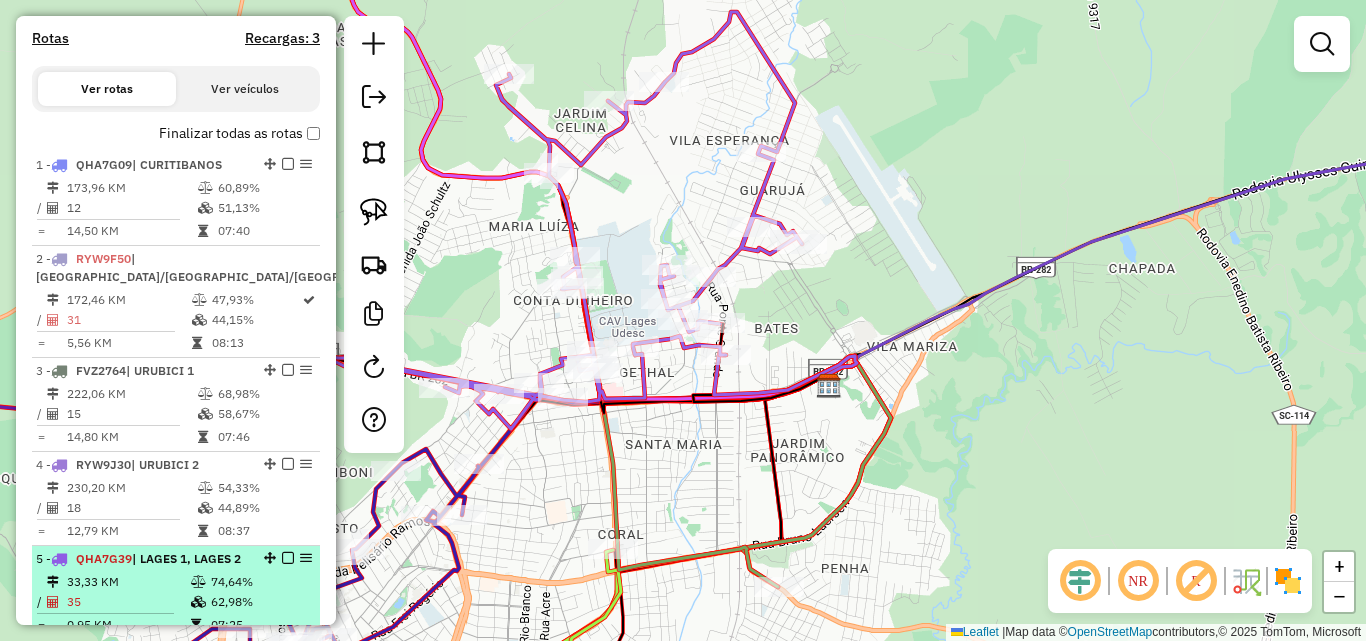 scroll, scrollTop: 611, scrollLeft: 0, axis: vertical 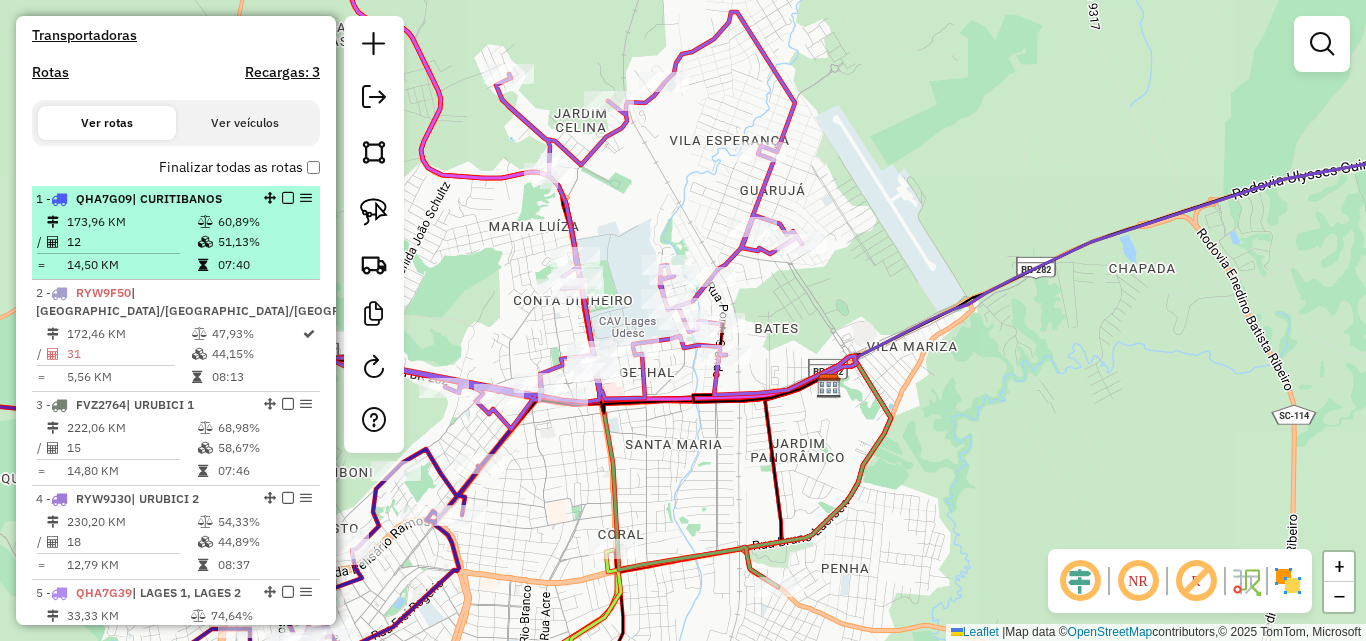 click at bounding box center [288, 198] 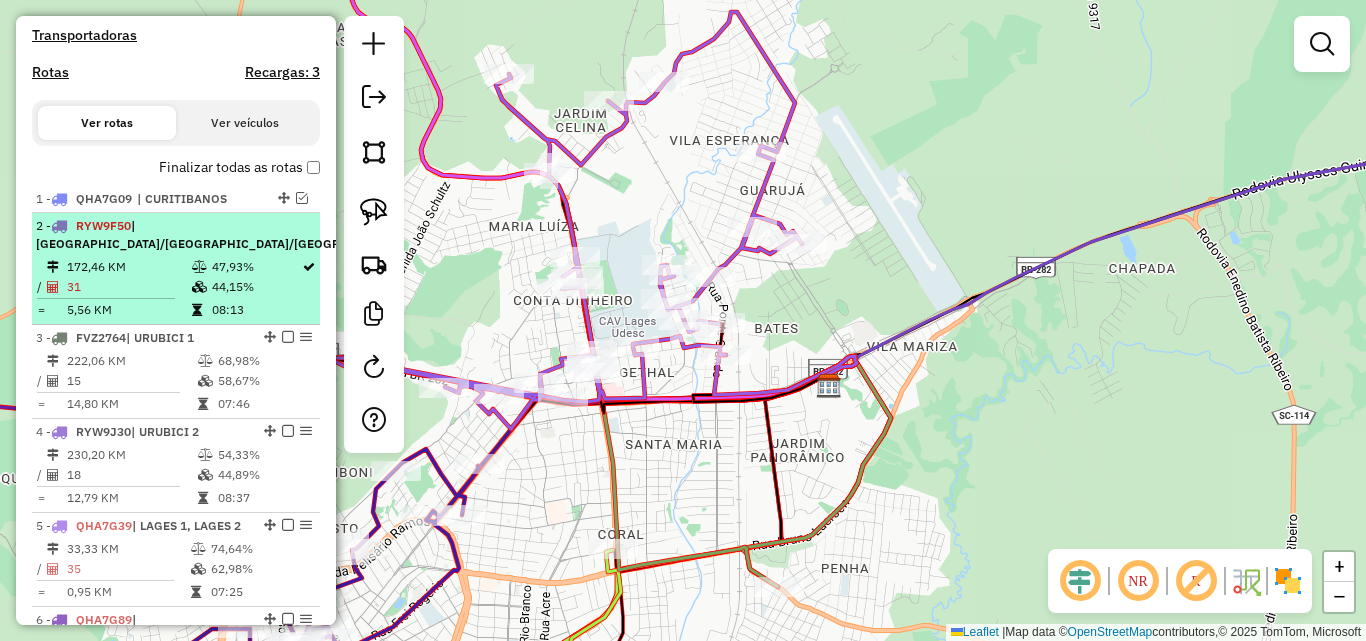 click at bounding box center [446, 225] 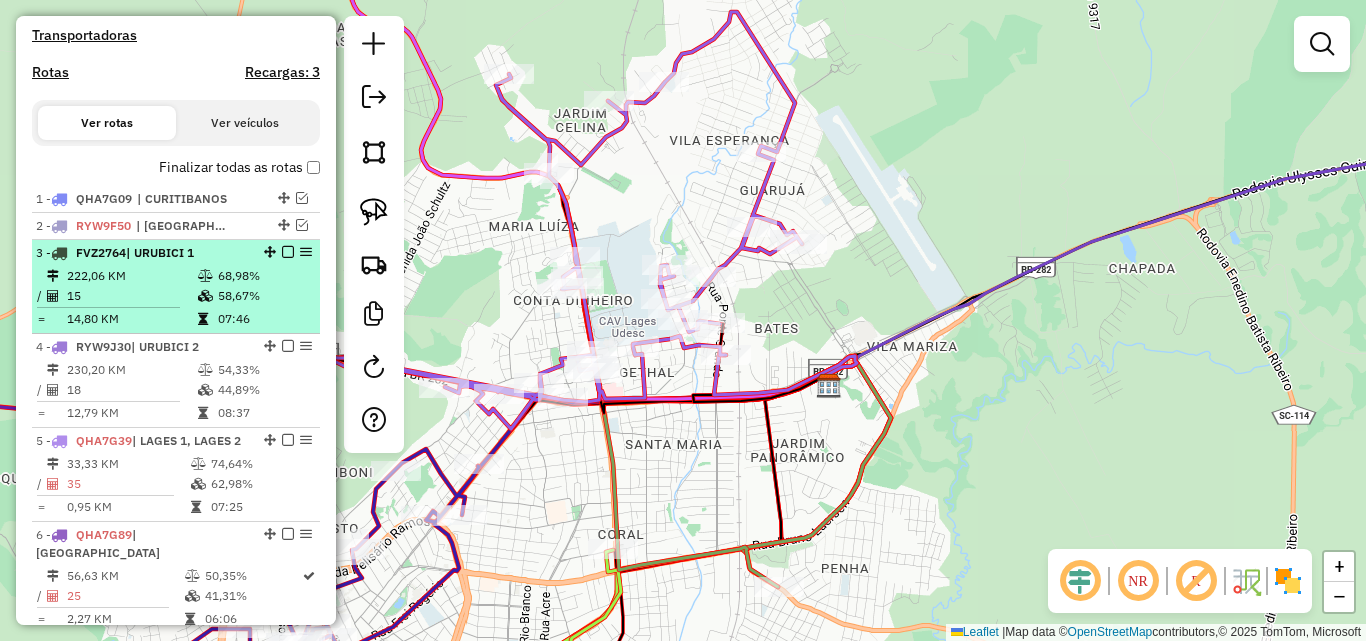 click at bounding box center (288, 252) 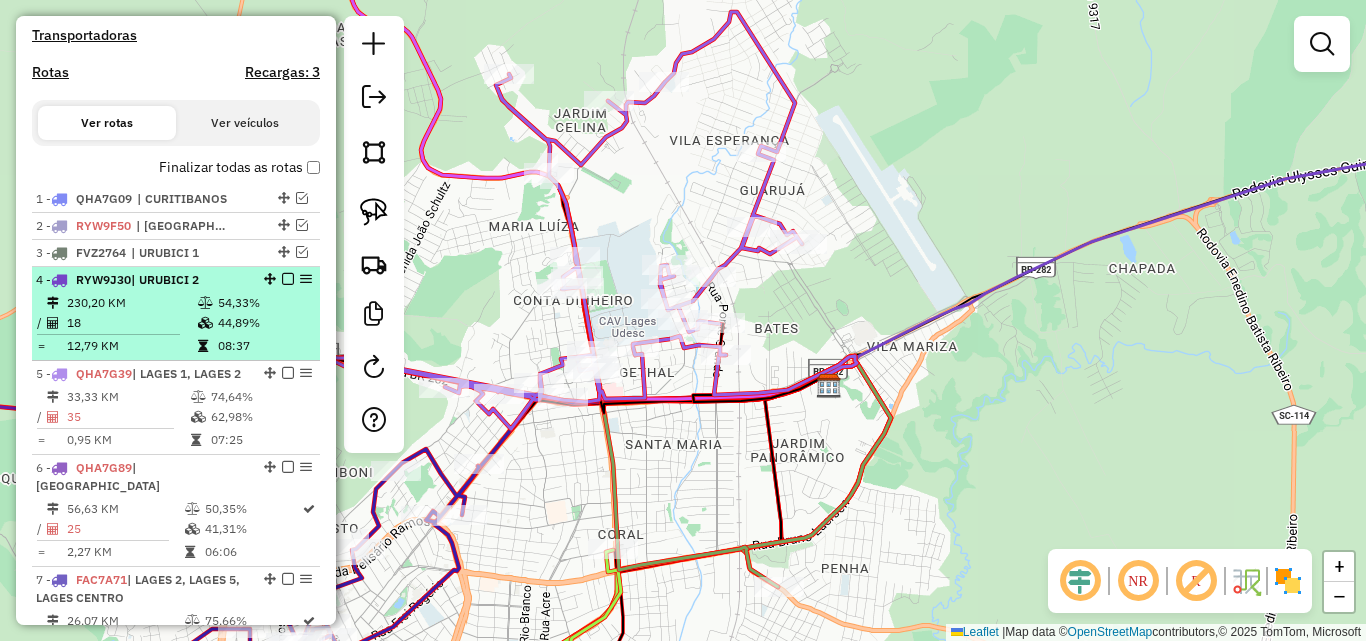 click at bounding box center [288, 279] 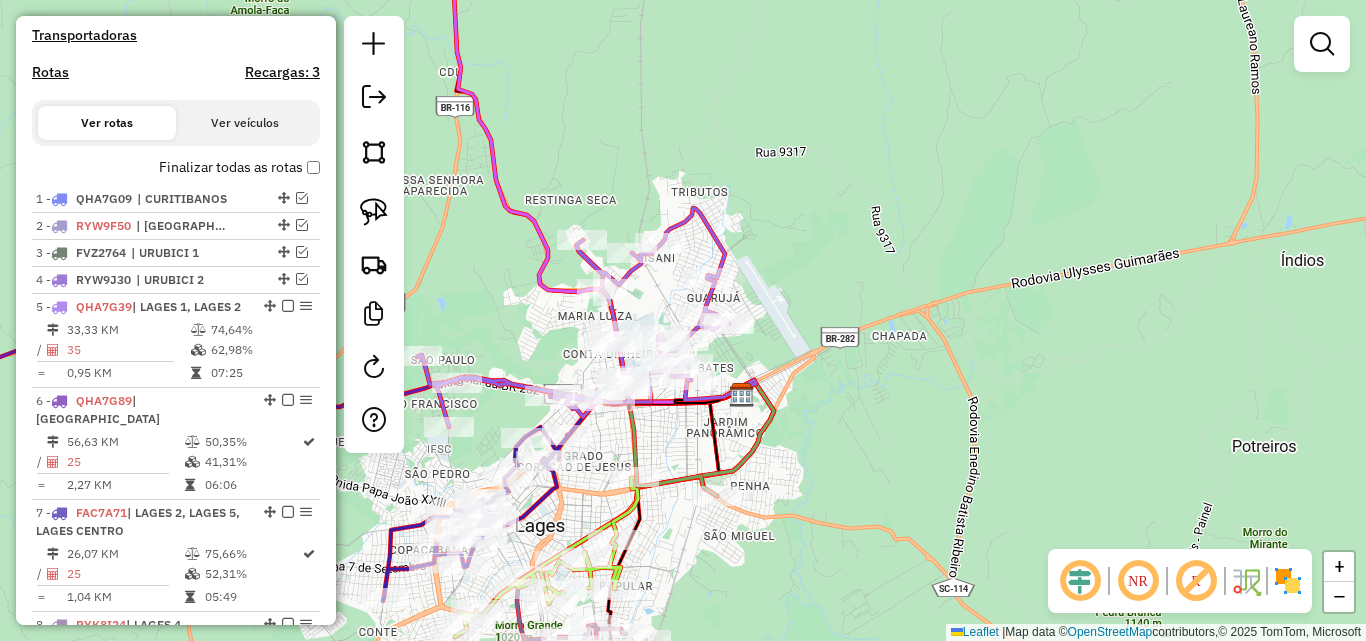 drag, startPoint x: 665, startPoint y: 442, endPoint x: 720, endPoint y: 437, distance: 55.226807 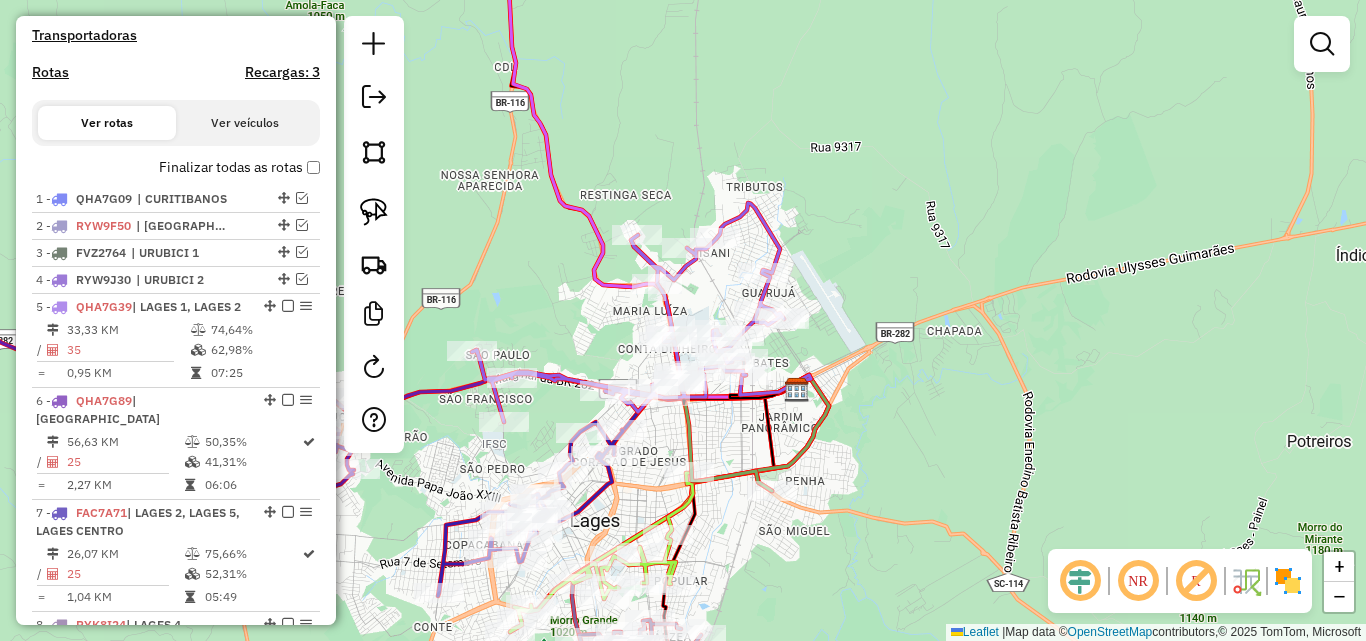 click on "Janela de atendimento Grade de atendimento Capacidade Transportadoras Veículos Cliente Pedidos  Rotas Selecione os dias de semana para filtrar as janelas de atendimento  Seg   Ter   Qua   Qui   Sex   Sáb   Dom  Informe o período da janela de atendimento: De: Até:  Filtrar exatamente a janela do cliente  Considerar janela de atendimento padrão  Selecione os dias de semana para filtrar as grades de atendimento  Seg   Ter   Qua   Qui   Sex   Sáb   Dom   Considerar clientes sem dia de atendimento cadastrado  Clientes fora do dia de atendimento selecionado Filtrar as atividades entre os valores definidos abaixo:  Peso mínimo:   Peso máximo:   Cubagem mínima:   Cubagem máxima:   De:   Até:  Filtrar as atividades entre o tempo de atendimento definido abaixo:  De:   Até:   Considerar capacidade total dos clientes não roteirizados Transportadora: Selecione um ou mais itens Tipo de veículo: Selecione um ou mais itens Veículo: Selecione um ou mais itens Motorista: Selecione um ou mais itens Nome: Rótulo:" 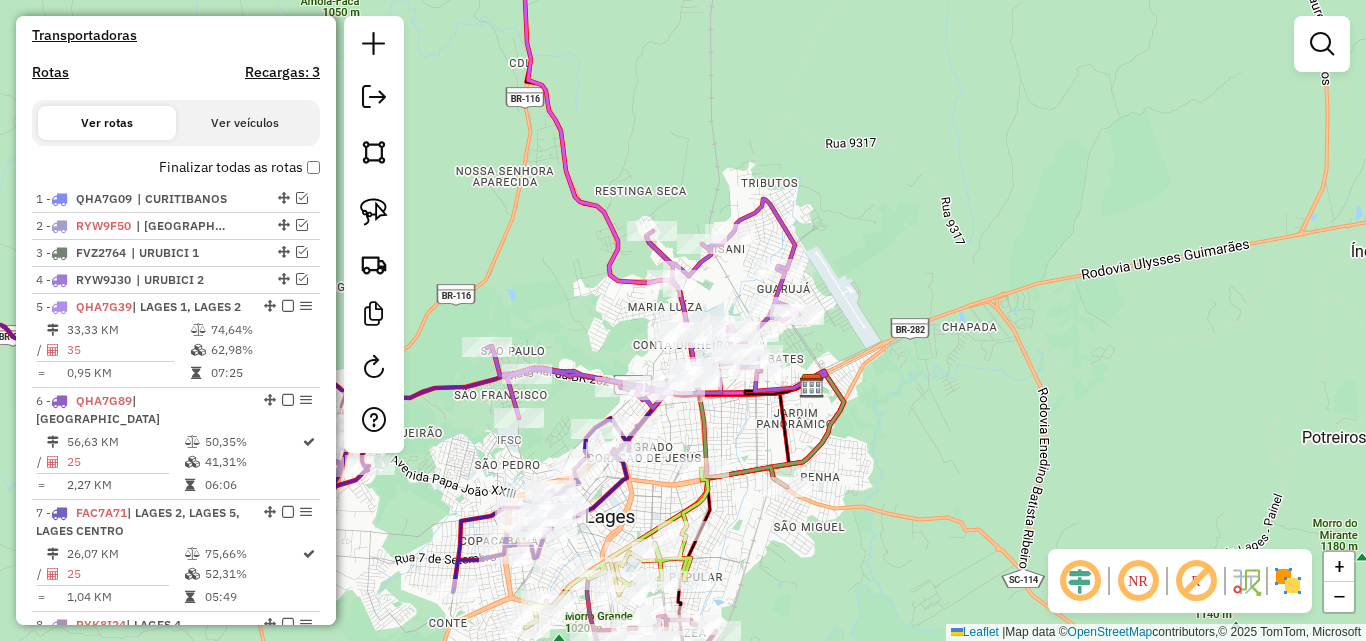 drag, startPoint x: 725, startPoint y: 442, endPoint x: 836, endPoint y: 407, distance: 116.38728 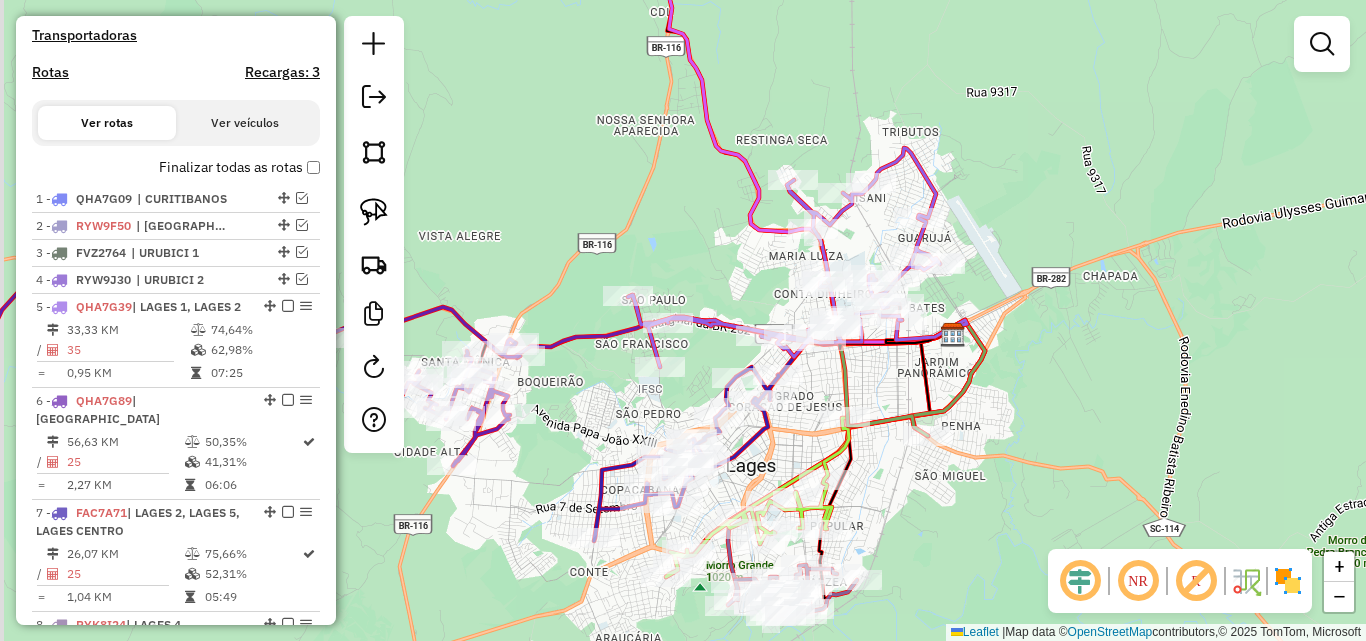 drag, startPoint x: 843, startPoint y: 406, endPoint x: 887, endPoint y: 384, distance: 49.193497 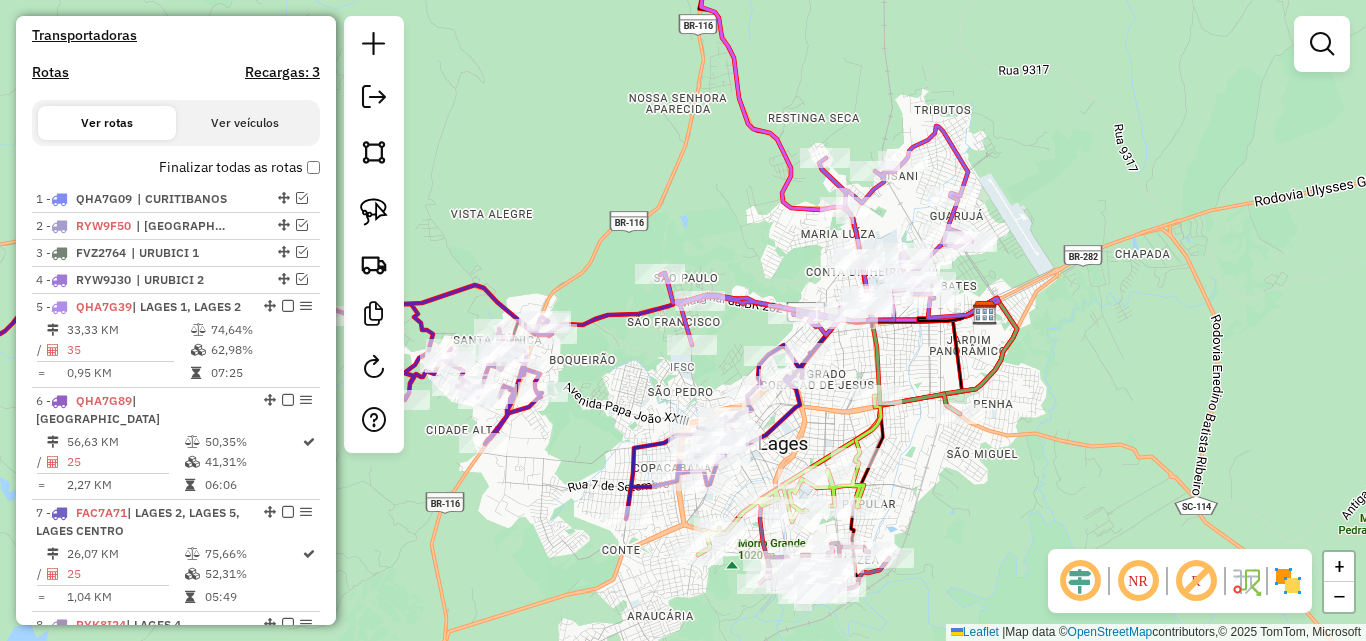 drag, startPoint x: 893, startPoint y: 379, endPoint x: 923, endPoint y: 359, distance: 36.05551 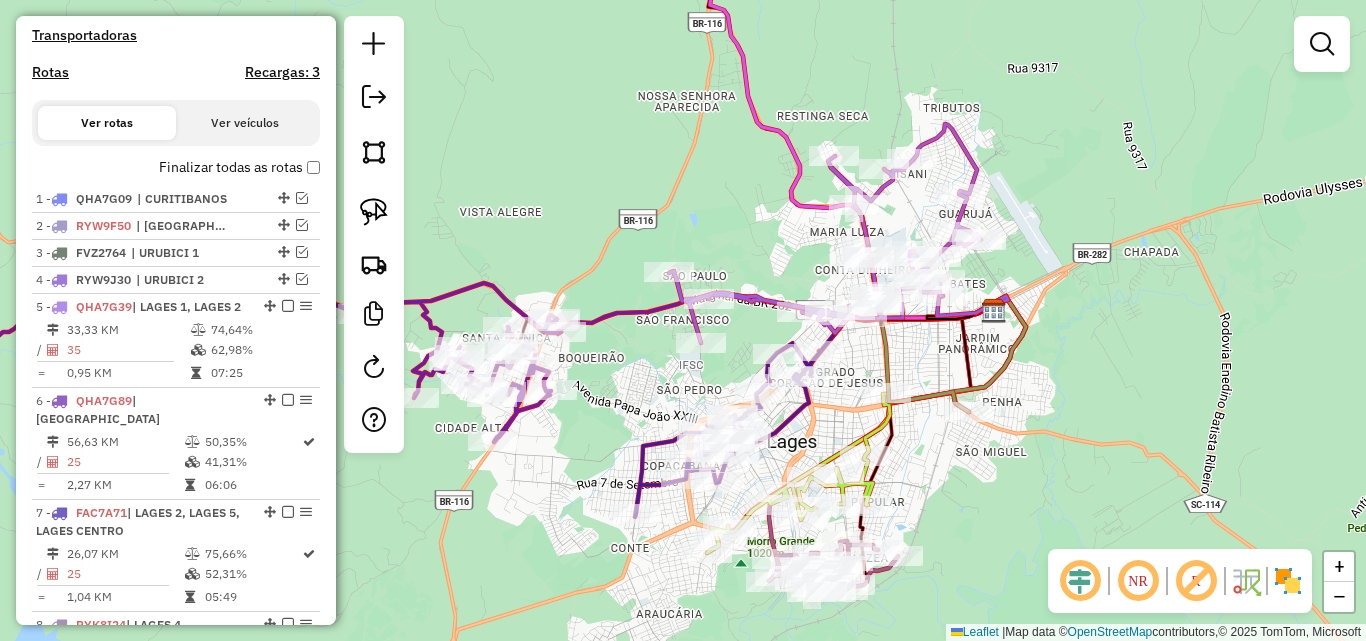 click on "Janela de atendimento Grade de atendimento Capacidade Transportadoras Veículos Cliente Pedidos  Rotas Selecione os dias de semana para filtrar as janelas de atendimento  Seg   Ter   Qua   Qui   Sex   Sáb   Dom  Informe o período da janela de atendimento: De: Até:  Filtrar exatamente a janela do cliente  Considerar janela de atendimento padrão  Selecione os dias de semana para filtrar as grades de atendimento  Seg   Ter   Qua   Qui   Sex   Sáb   Dom   Considerar clientes sem dia de atendimento cadastrado  Clientes fora do dia de atendimento selecionado Filtrar as atividades entre os valores definidos abaixo:  Peso mínimo:   Peso máximo:   Cubagem mínima:   Cubagem máxima:   De:   Até:  Filtrar as atividades entre o tempo de atendimento definido abaixo:  De:   Até:   Considerar capacidade total dos clientes não roteirizados Transportadora: Selecione um ou mais itens Tipo de veículo: Selecione um ou mais itens Veículo: Selecione um ou mais itens Motorista: Selecione um ou mais itens Nome: Rótulo:" 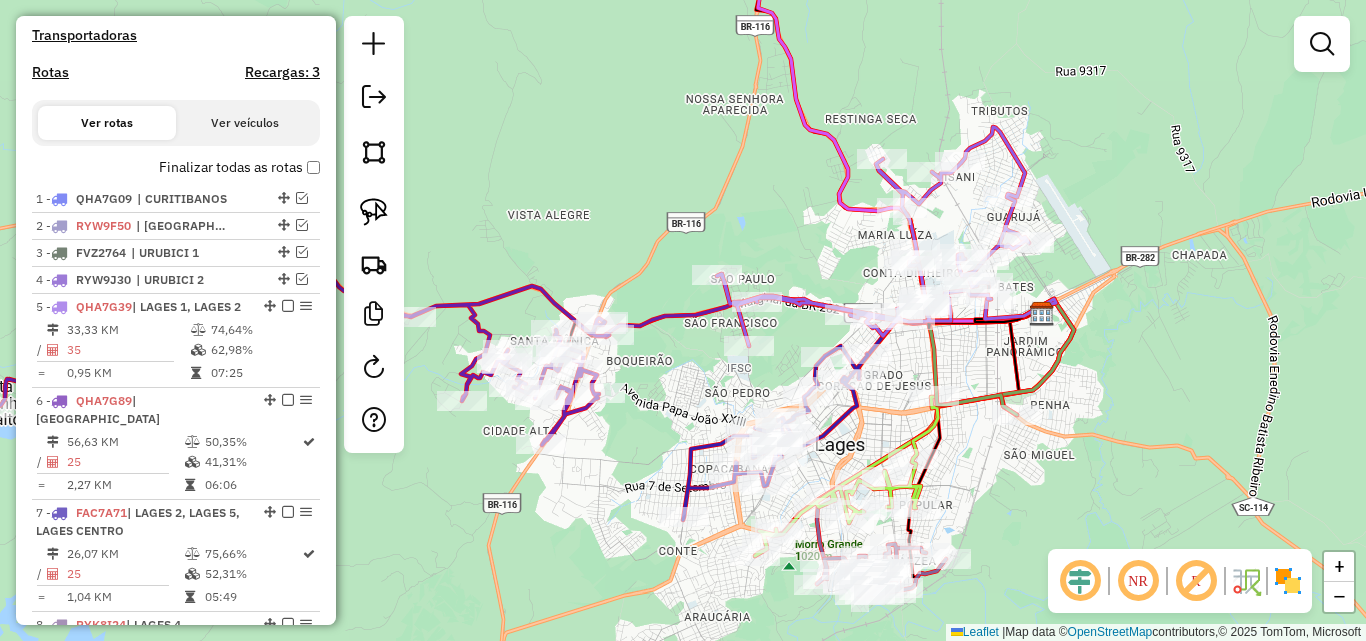 drag, startPoint x: 926, startPoint y: 357, endPoint x: 974, endPoint y: 360, distance: 48.09366 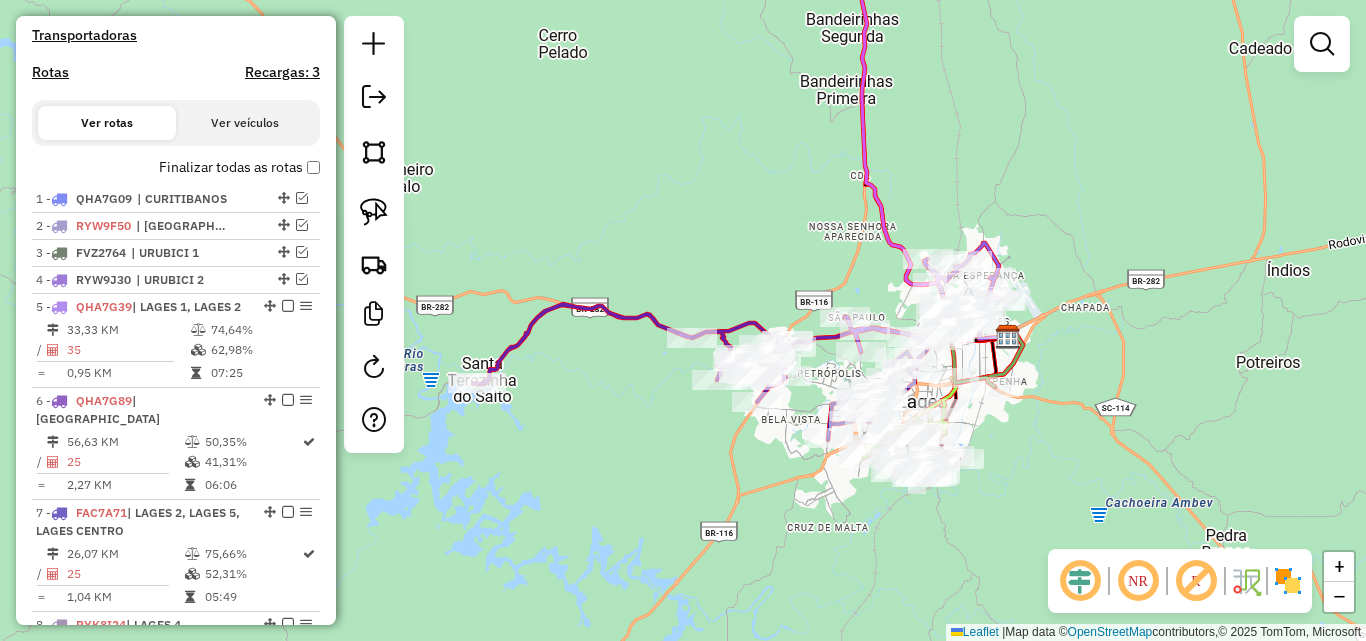 click on "Janela de atendimento Grade de atendimento Capacidade Transportadoras Veículos Cliente Pedidos  Rotas Selecione os dias de semana para filtrar as janelas de atendimento  Seg   Ter   Qua   Qui   Sex   Sáb   Dom  Informe o período da janela de atendimento: De: Até:  Filtrar exatamente a janela do cliente  Considerar janela de atendimento padrão  Selecione os dias de semana para filtrar as grades de atendimento  Seg   Ter   Qua   Qui   Sex   Sáb   Dom   Considerar clientes sem dia de atendimento cadastrado  Clientes fora do dia de atendimento selecionado Filtrar as atividades entre os valores definidos abaixo:  Peso mínimo:   Peso máximo:   Cubagem mínima:   Cubagem máxima:   De:   Até:  Filtrar as atividades entre o tempo de atendimento definido abaixo:  De:   Até:   Considerar capacidade total dos clientes não roteirizados Transportadora: Selecione um ou mais itens Tipo de veículo: Selecione um ou mais itens Veículo: Selecione um ou mais itens Motorista: Selecione um ou mais itens Nome: Rótulo:" 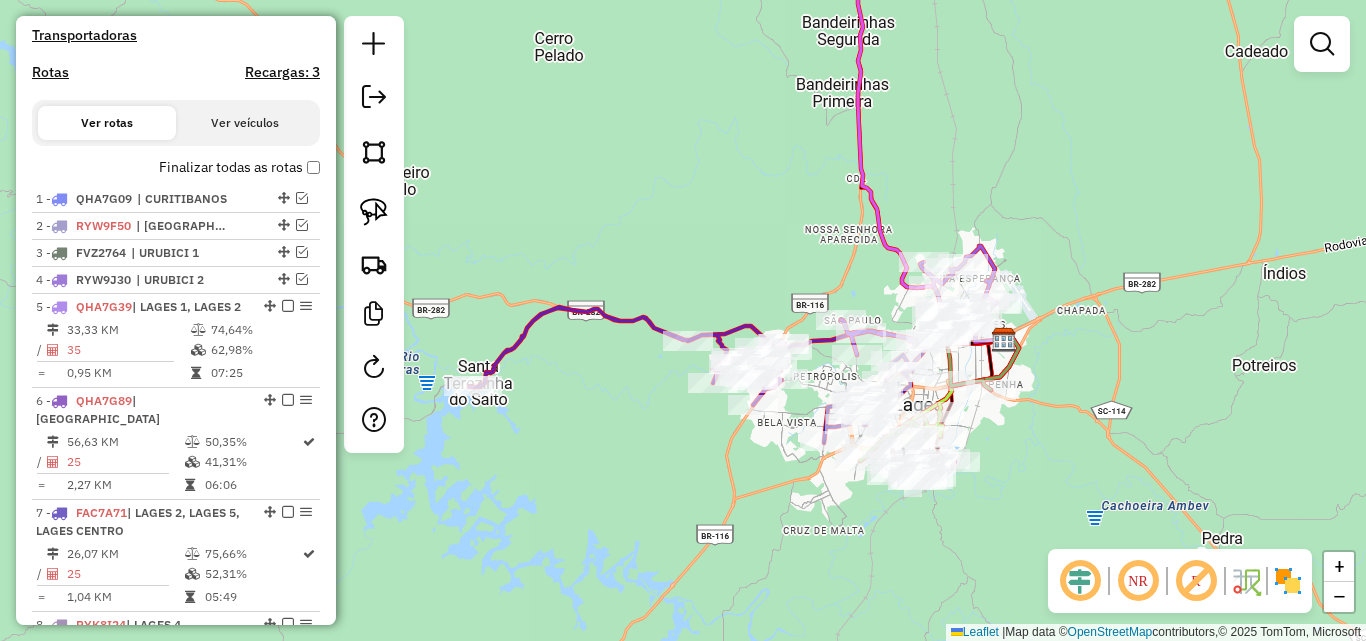 click on "Janela de atendimento Grade de atendimento Capacidade Transportadoras Veículos Cliente Pedidos  Rotas Selecione os dias de semana para filtrar as janelas de atendimento  Seg   Ter   Qua   Qui   Sex   Sáb   Dom  Informe o período da janela de atendimento: De: Até:  Filtrar exatamente a janela do cliente  Considerar janela de atendimento padrão  Selecione os dias de semana para filtrar as grades de atendimento  Seg   Ter   Qua   Qui   Sex   Sáb   Dom   Considerar clientes sem dia de atendimento cadastrado  Clientes fora do dia de atendimento selecionado Filtrar as atividades entre os valores definidos abaixo:  Peso mínimo:   Peso máximo:   Cubagem mínima:   Cubagem máxima:   De:   Até:  Filtrar as atividades entre o tempo de atendimento definido abaixo:  De:   Até:   Considerar capacidade total dos clientes não roteirizados Transportadora: Selecione um ou mais itens Tipo de veículo: Selecione um ou mais itens Veículo: Selecione um ou mais itens Motorista: Selecione um ou mais itens Nome: Rótulo:" 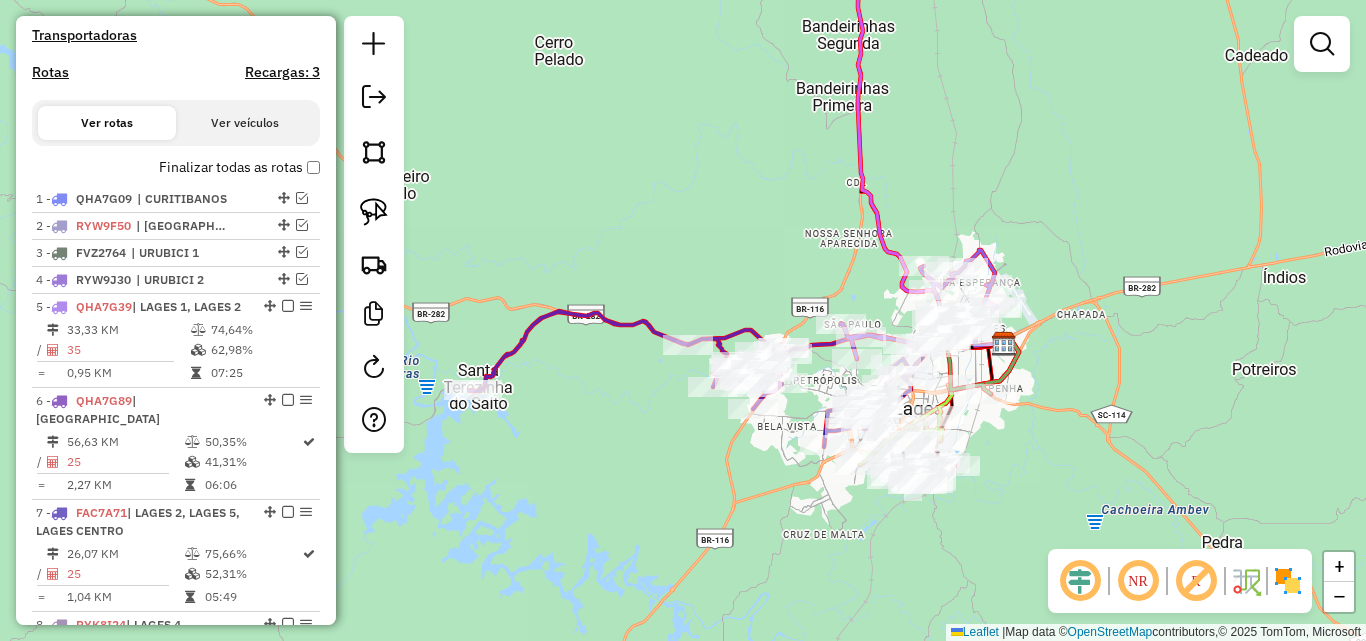 click on "Janela de atendimento Grade de atendimento Capacidade Transportadoras Veículos Cliente Pedidos  Rotas Selecione os dias de semana para filtrar as janelas de atendimento  Seg   Ter   Qua   Qui   Sex   Sáb   Dom  Informe o período da janela de atendimento: De: Até:  Filtrar exatamente a janela do cliente  Considerar janela de atendimento padrão  Selecione os dias de semana para filtrar as grades de atendimento  Seg   Ter   Qua   Qui   Sex   Sáb   Dom   Considerar clientes sem dia de atendimento cadastrado  Clientes fora do dia de atendimento selecionado Filtrar as atividades entre os valores definidos abaixo:  Peso mínimo:   Peso máximo:   Cubagem mínima:   Cubagem máxima:   De:   Até:  Filtrar as atividades entre o tempo de atendimento definido abaixo:  De:   Até:   Considerar capacidade total dos clientes não roteirizados Transportadora: Selecione um ou mais itens Tipo de veículo: Selecione um ou mais itens Veículo: Selecione um ou mais itens Motorista: Selecione um ou mais itens Nome: Rótulo:" 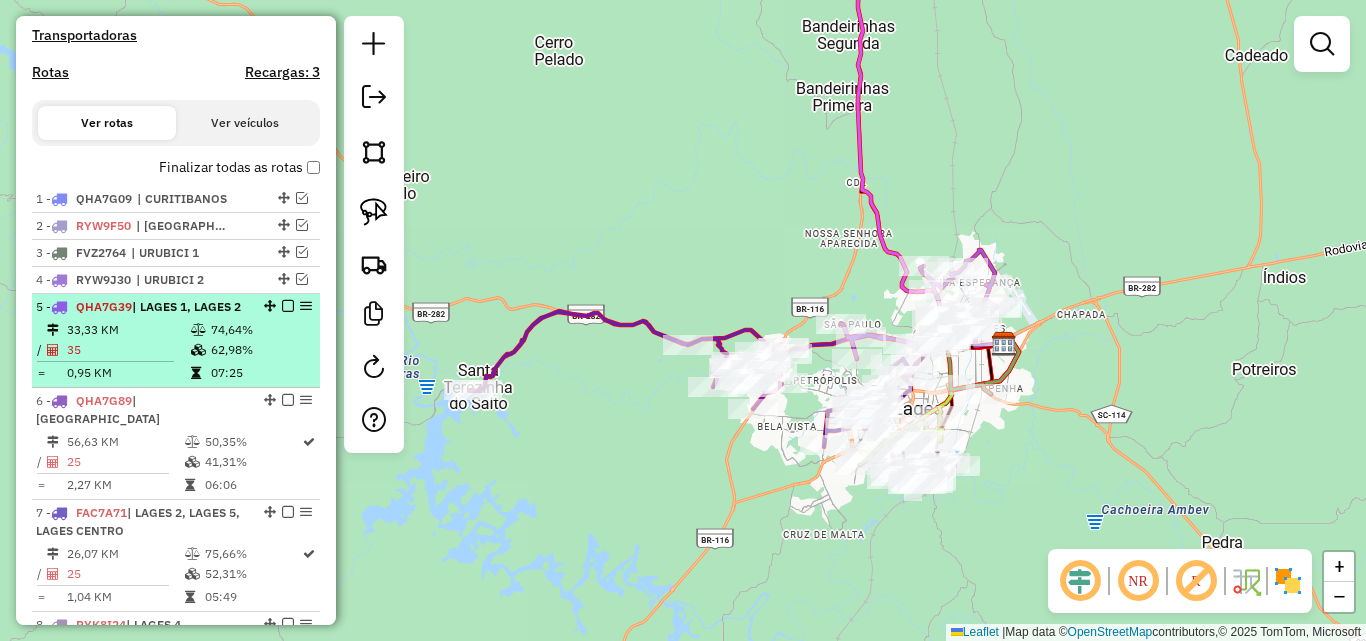click at bounding box center (288, 306) 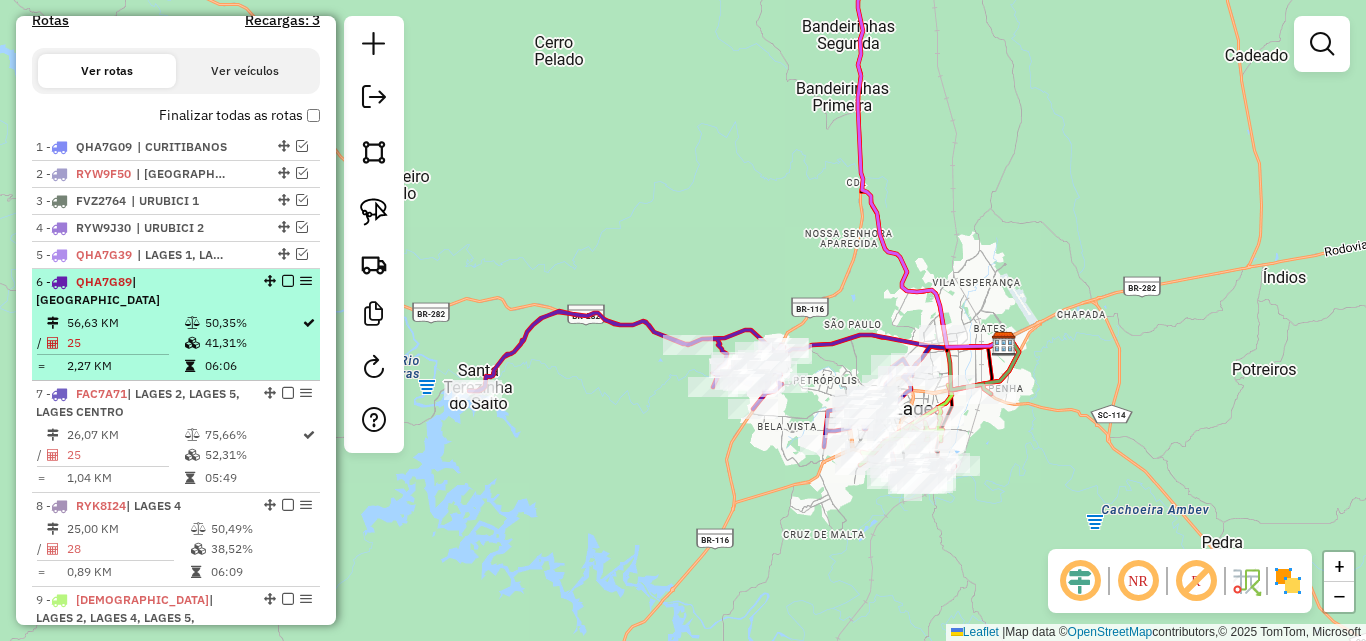 scroll, scrollTop: 711, scrollLeft: 0, axis: vertical 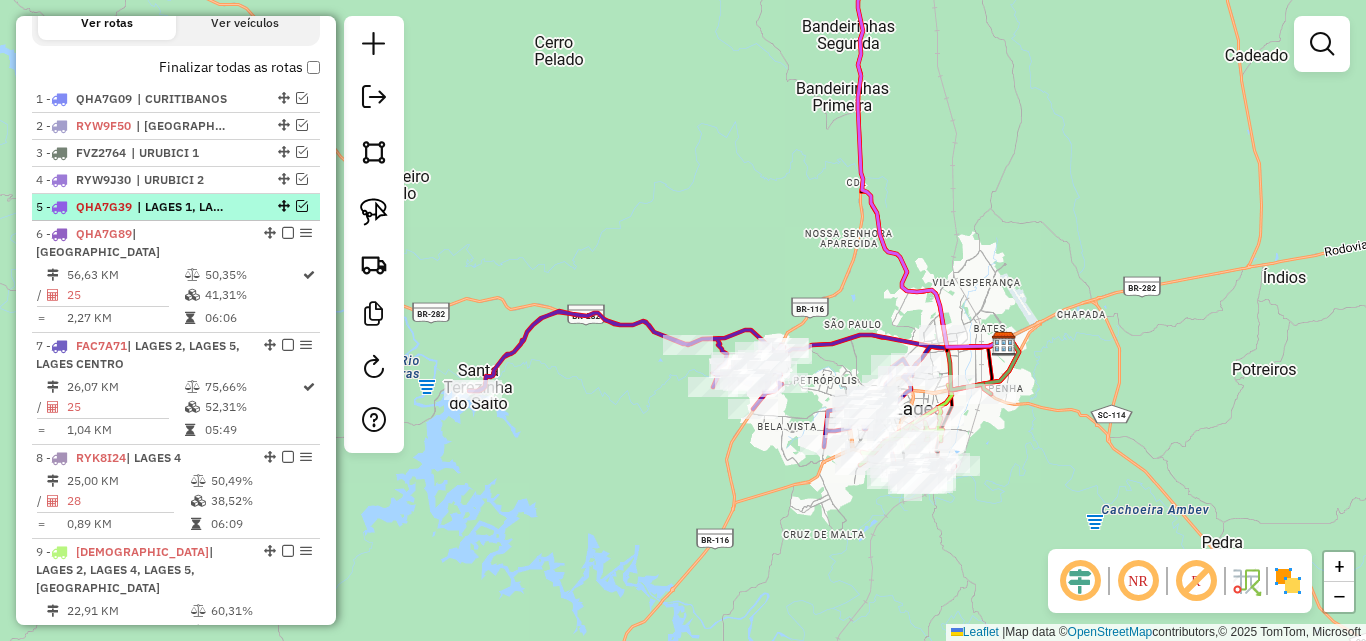 click at bounding box center (302, 206) 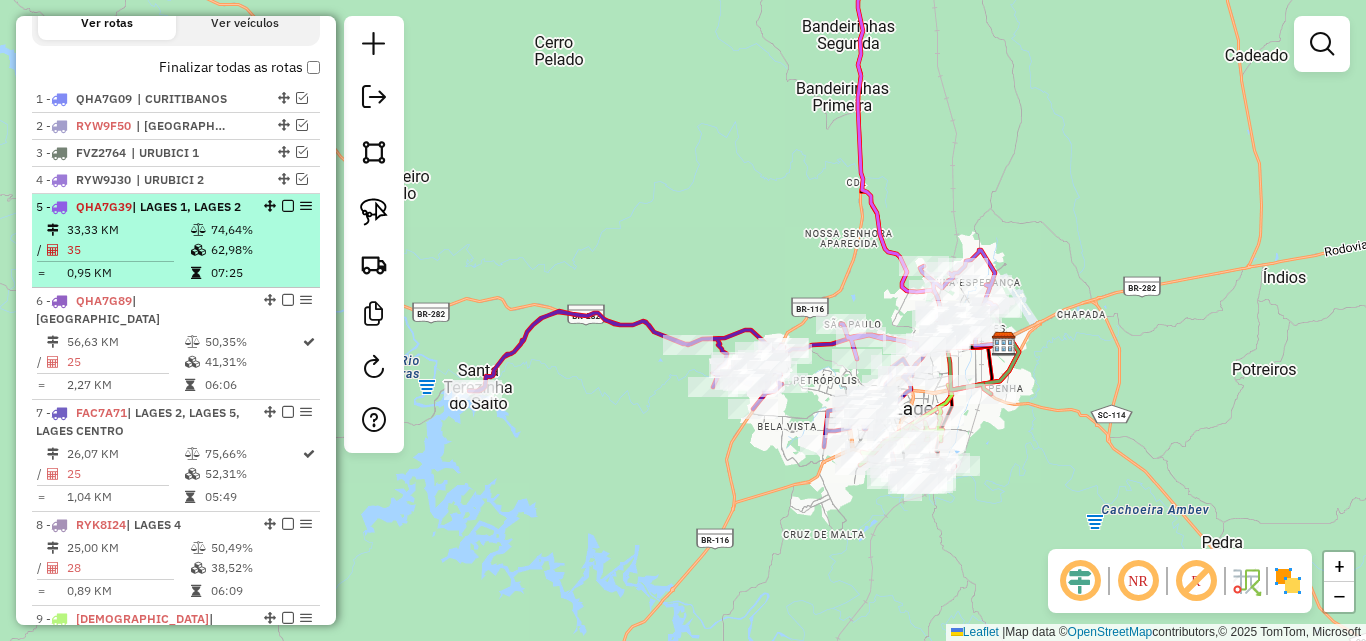 click at bounding box center [288, 206] 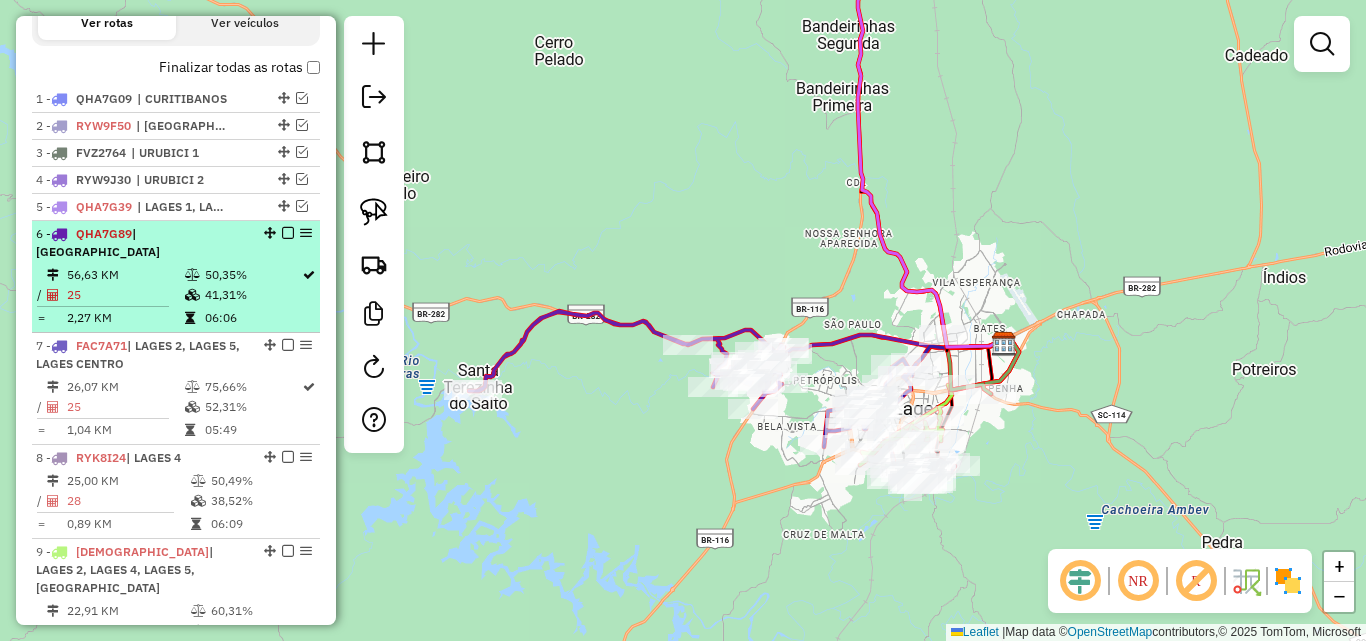 click at bounding box center [288, 233] 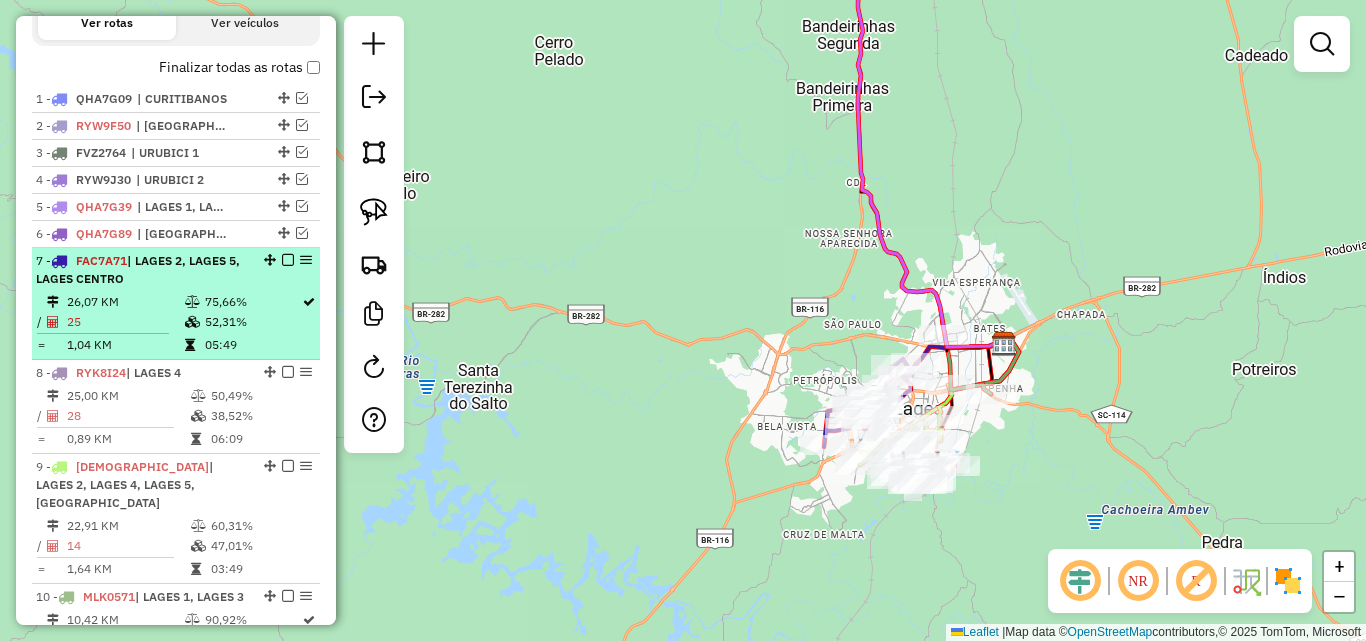 click at bounding box center (288, 260) 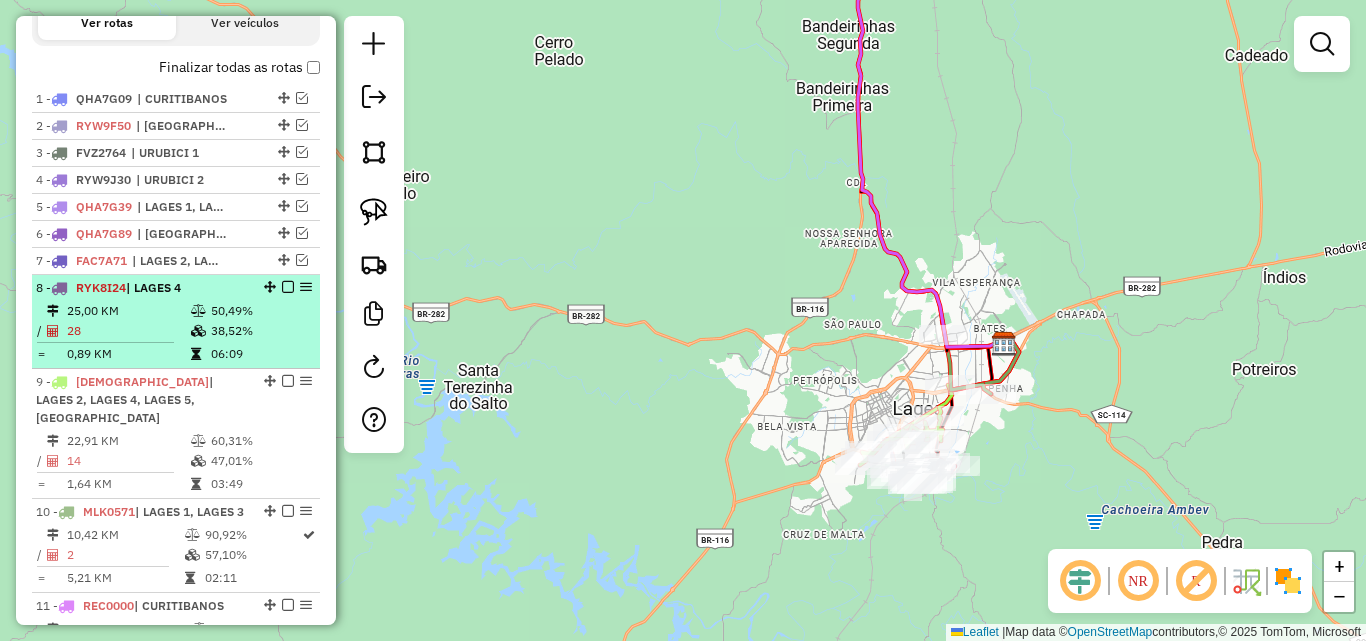 click at bounding box center (288, 287) 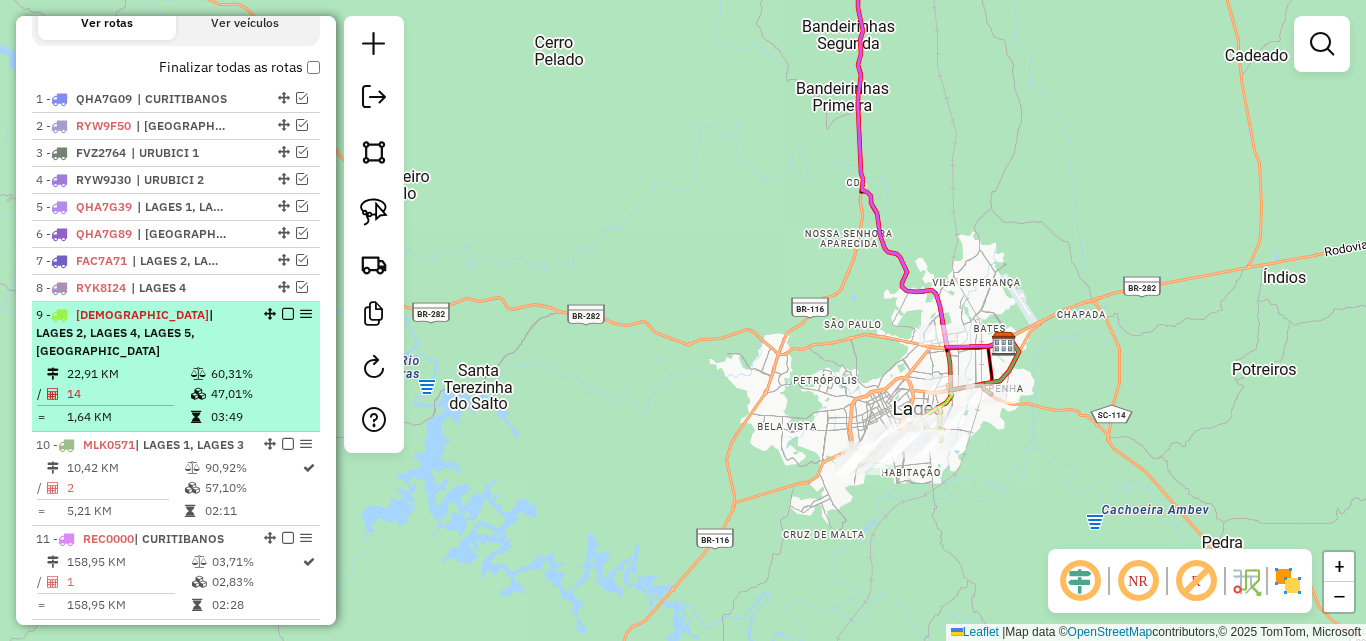 click at bounding box center (288, 314) 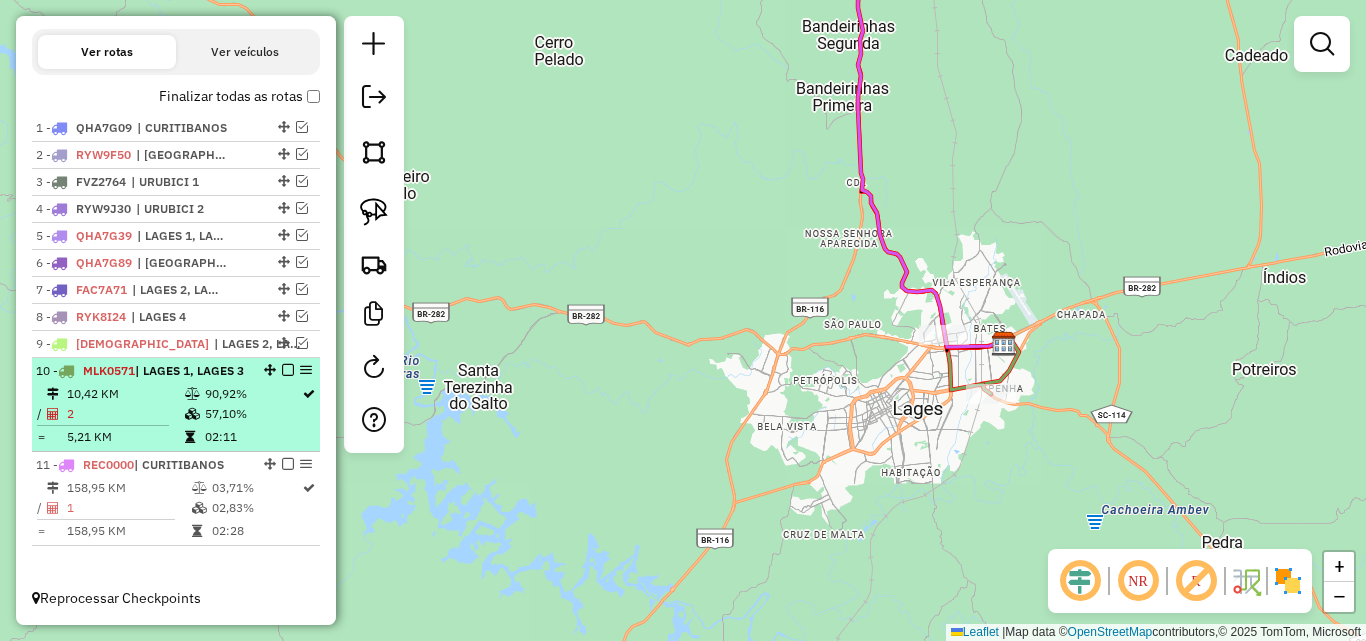 click at bounding box center (288, 370) 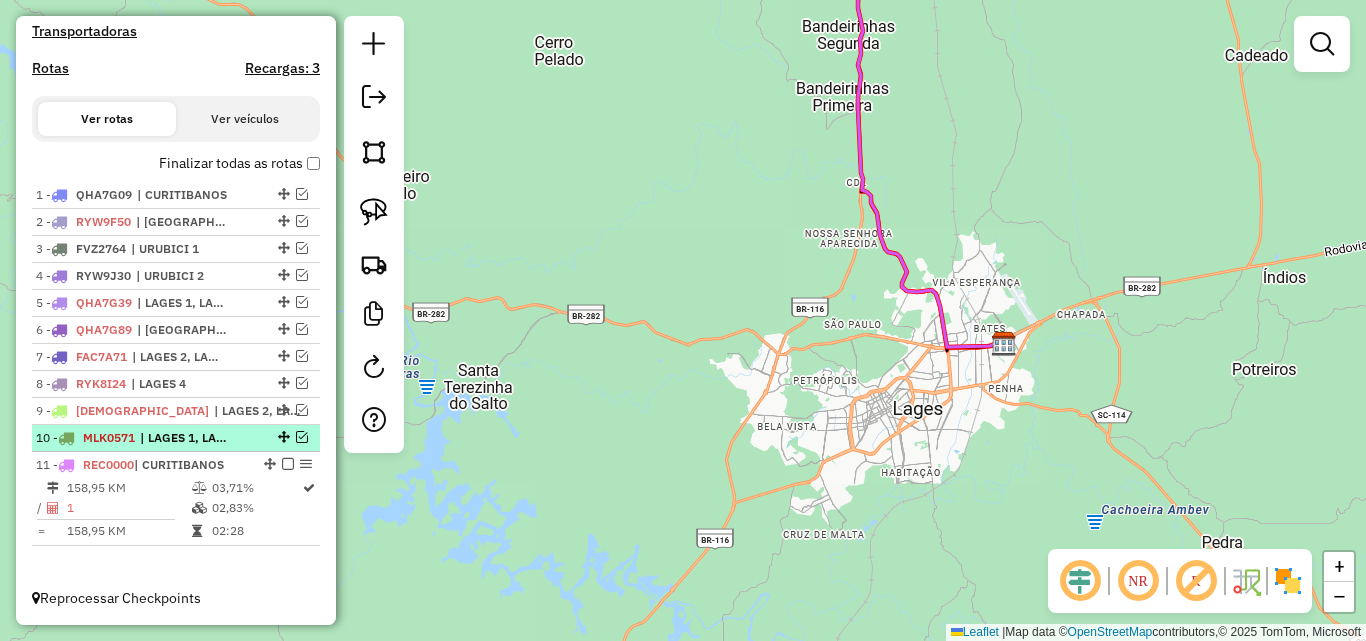 scroll, scrollTop: 633, scrollLeft: 0, axis: vertical 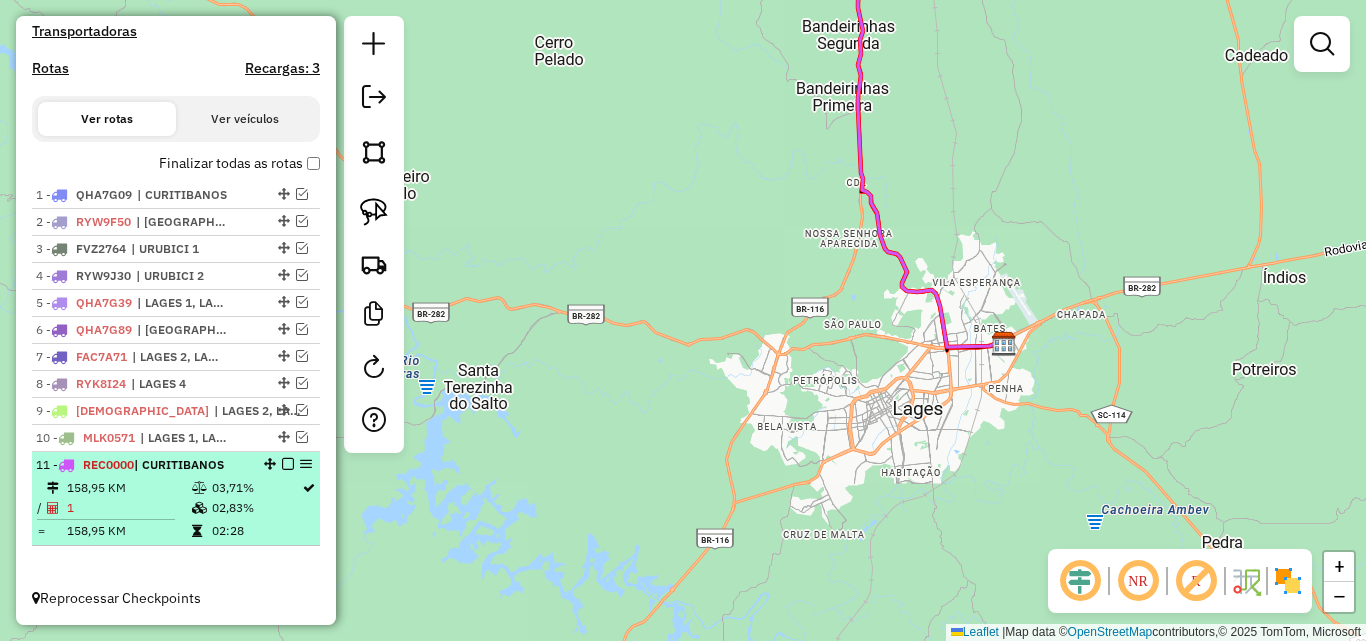 click at bounding box center (288, 464) 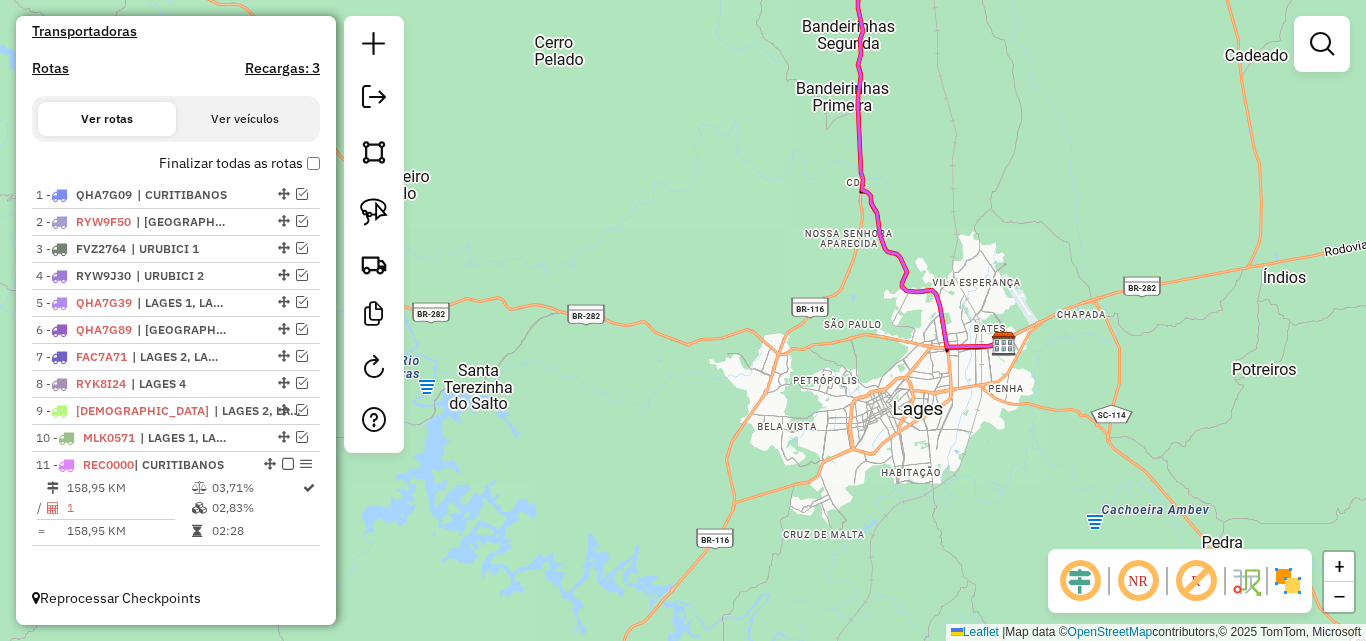scroll, scrollTop: 566, scrollLeft: 0, axis: vertical 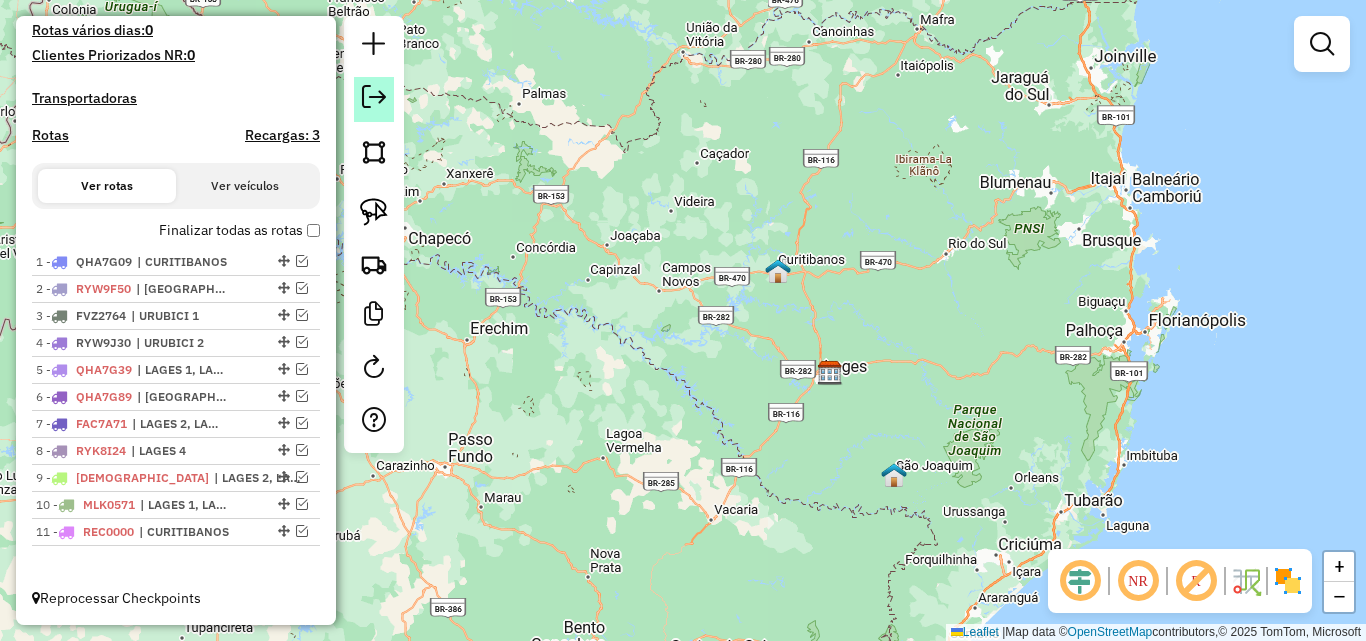 click 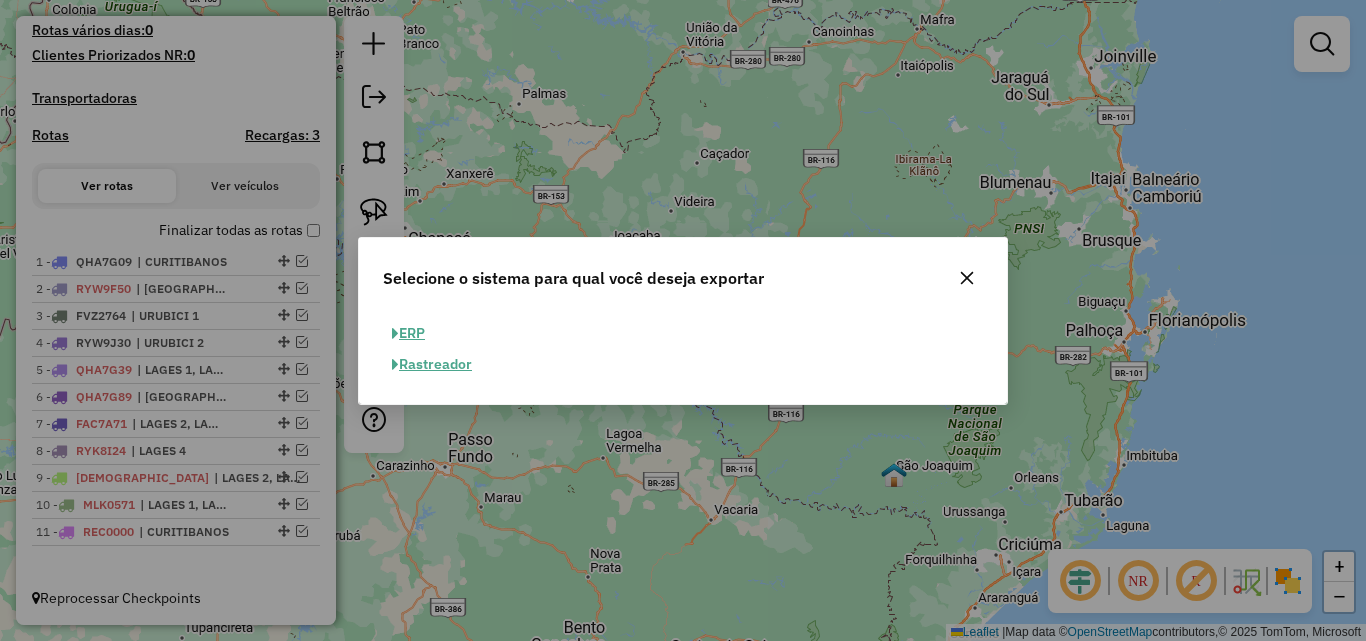click on "ERP" 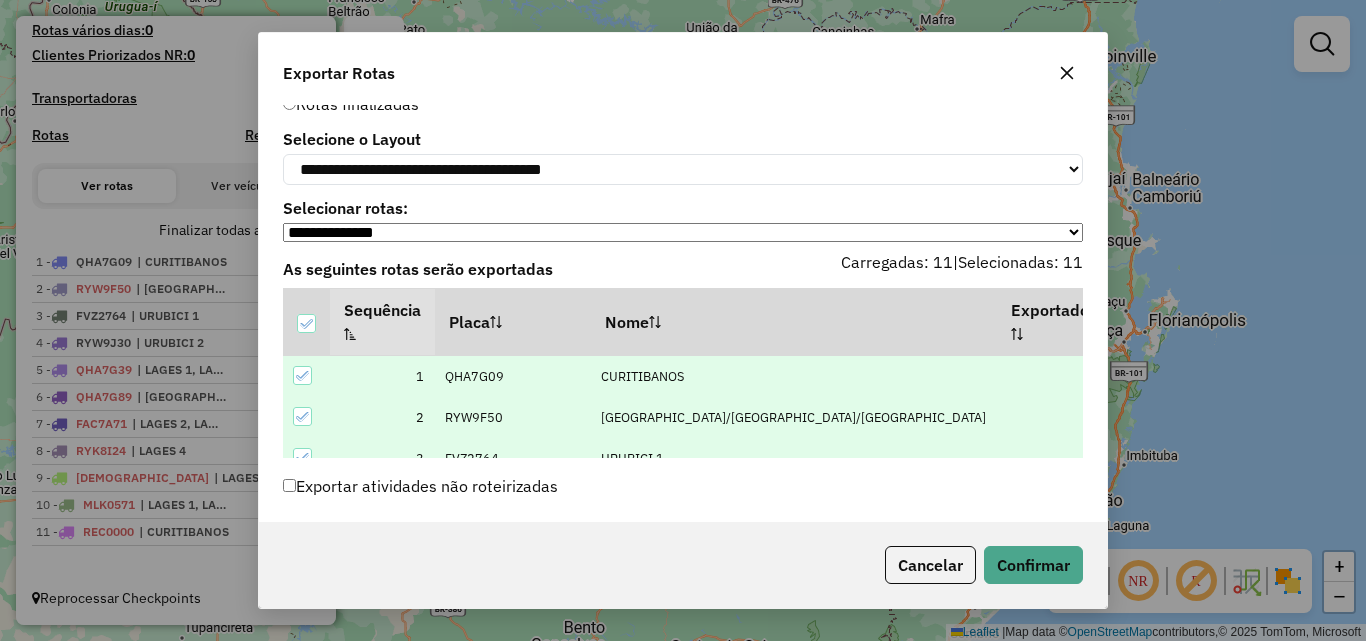 scroll, scrollTop: 66, scrollLeft: 0, axis: vertical 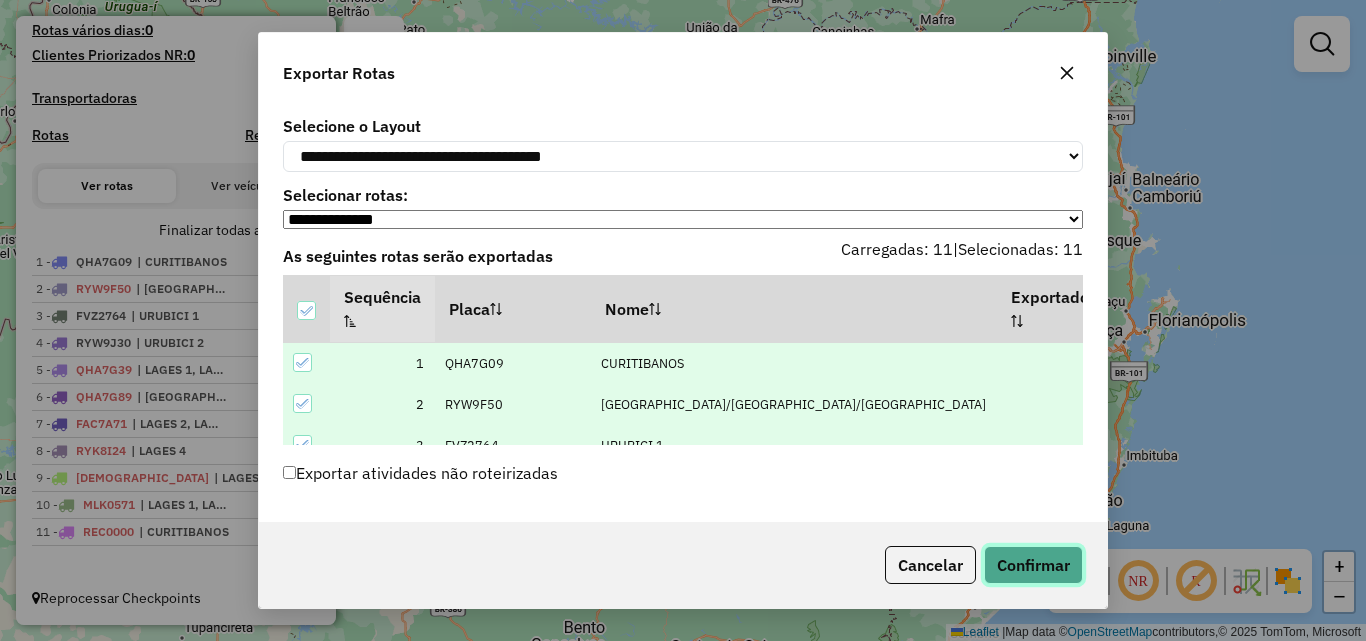 click on "Confirmar" 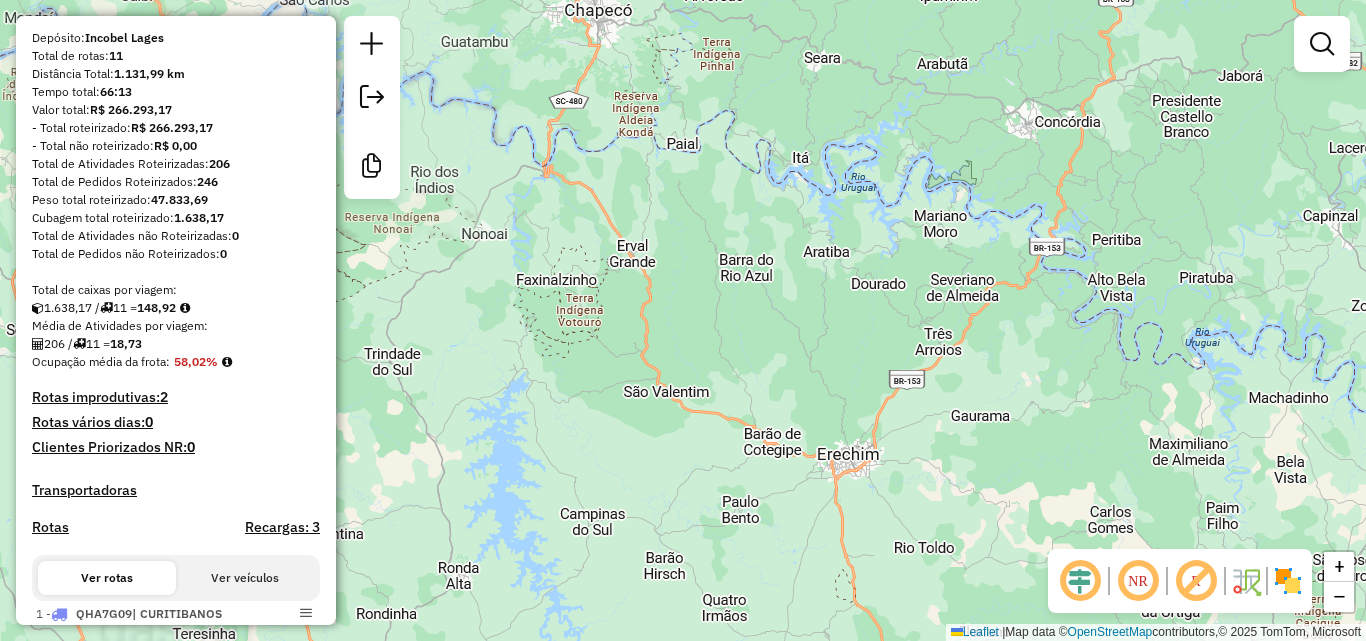 scroll, scrollTop: 0, scrollLeft: 0, axis: both 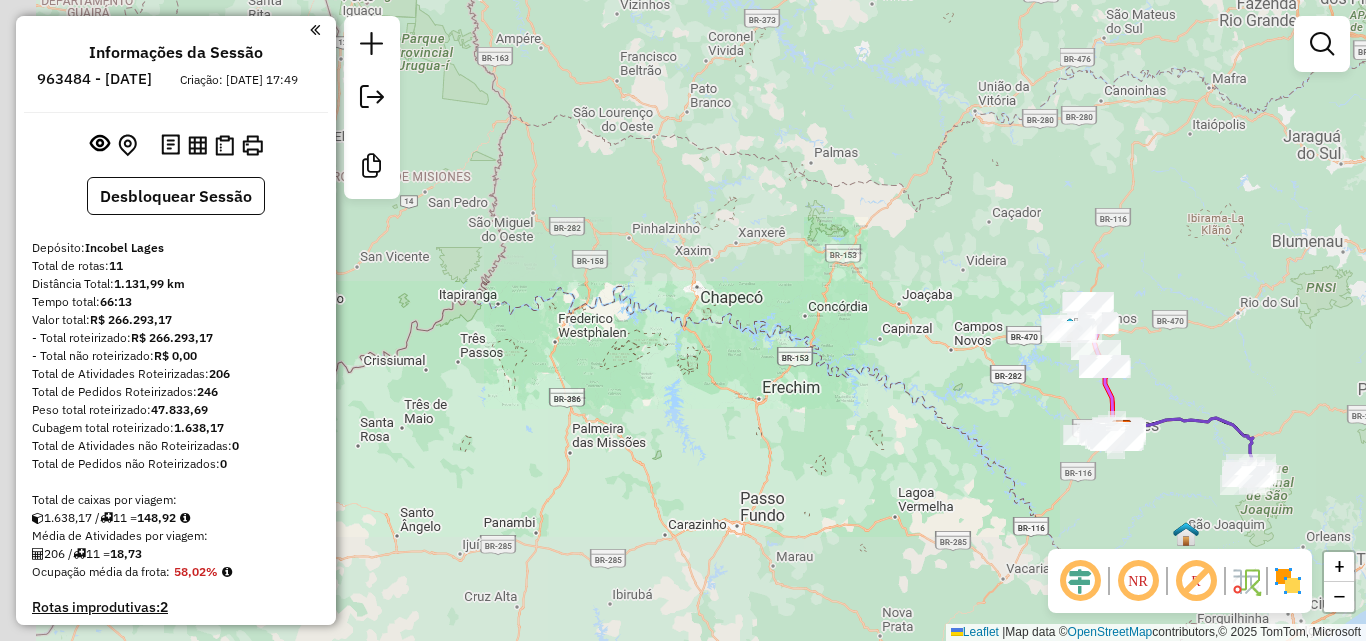 drag, startPoint x: 836, startPoint y: 399, endPoint x: 733, endPoint y: 388, distance: 103.58572 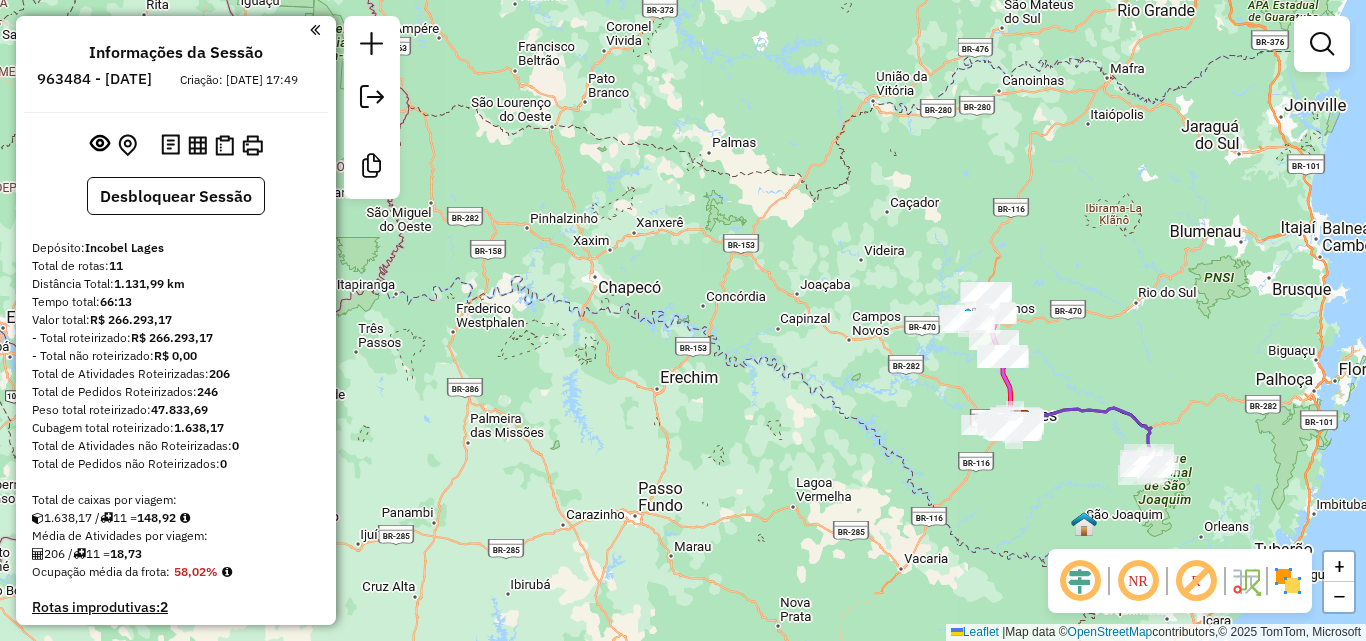 drag, startPoint x: 773, startPoint y: 382, endPoint x: 714, endPoint y: 374, distance: 59.5399 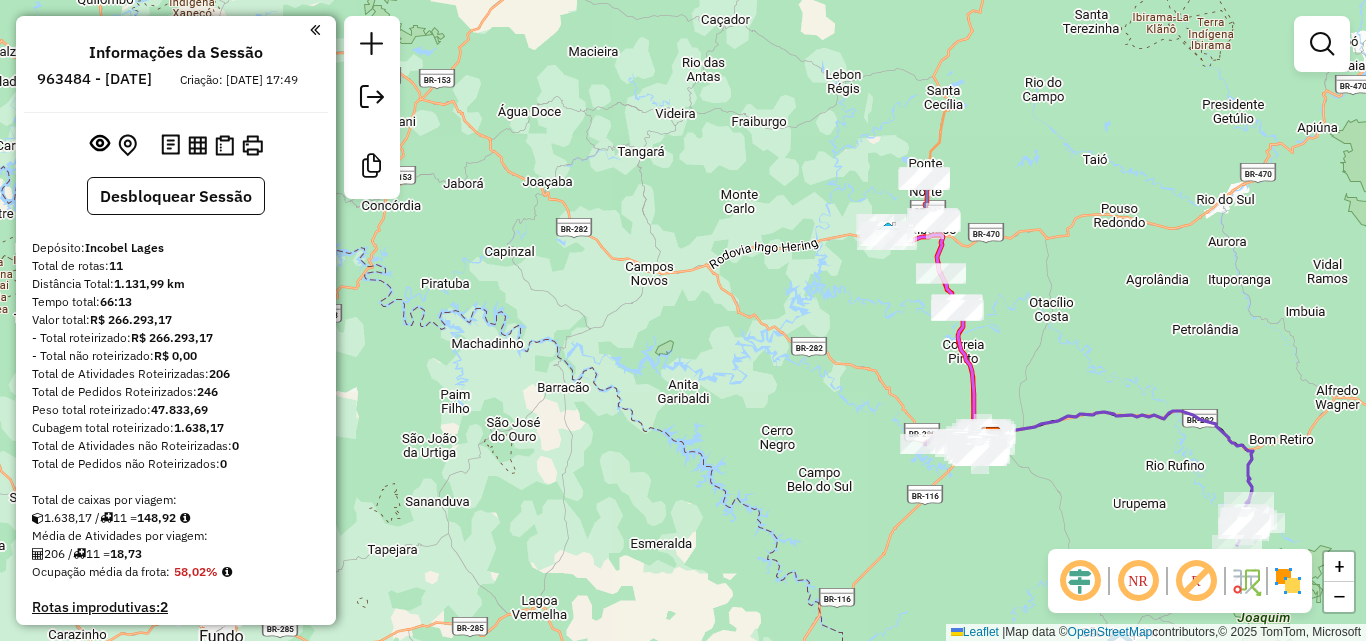 drag, startPoint x: 759, startPoint y: 403, endPoint x: 708, endPoint y: 399, distance: 51.156624 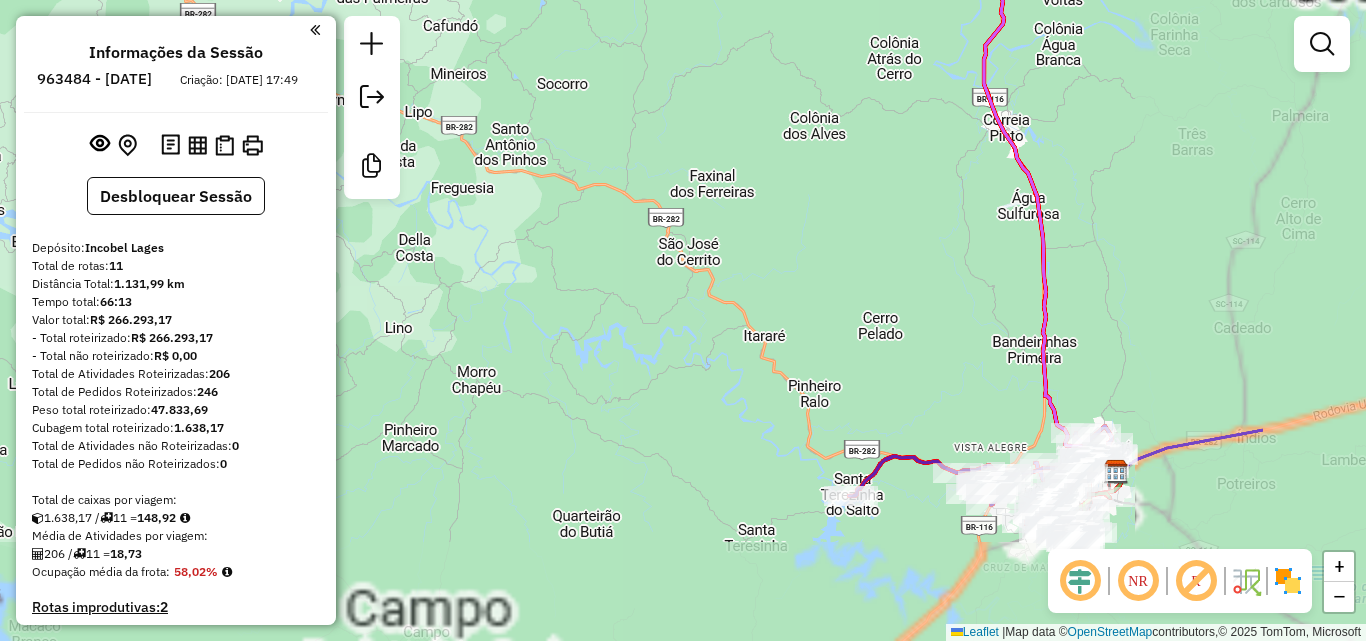 drag, startPoint x: 954, startPoint y: 442, endPoint x: 681, endPoint y: 305, distance: 305.4472 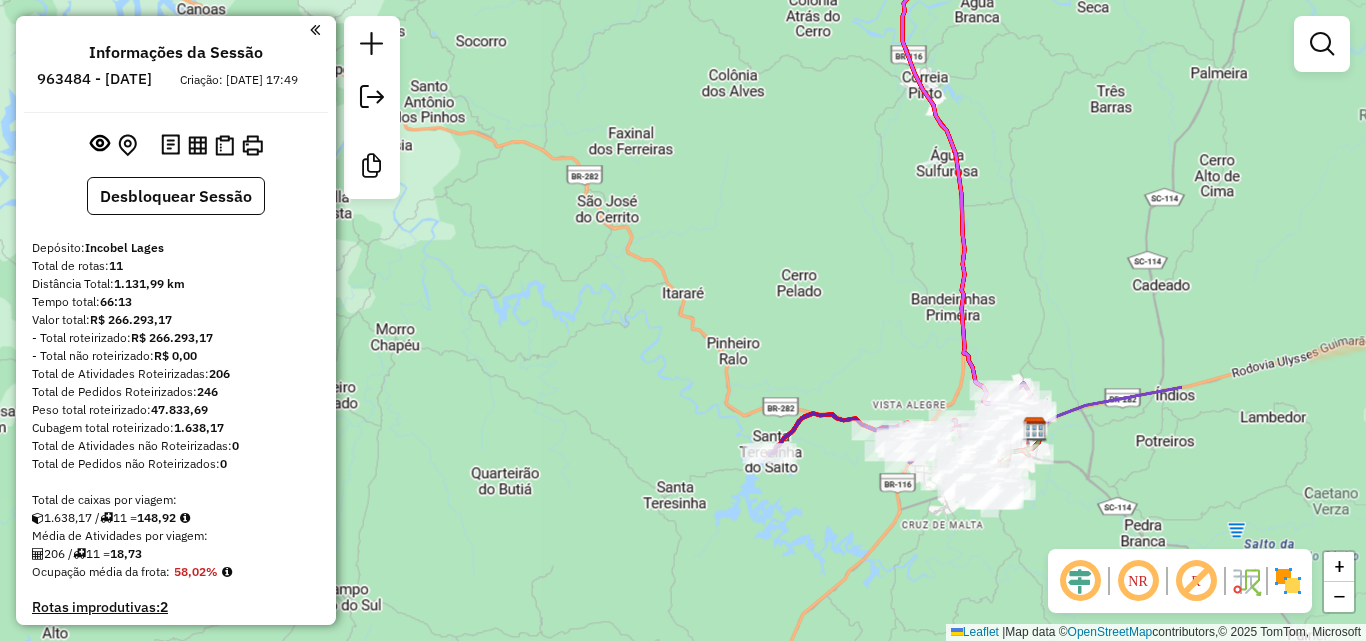 drag, startPoint x: 900, startPoint y: 354, endPoint x: 749, endPoint y: 311, distance: 157.00319 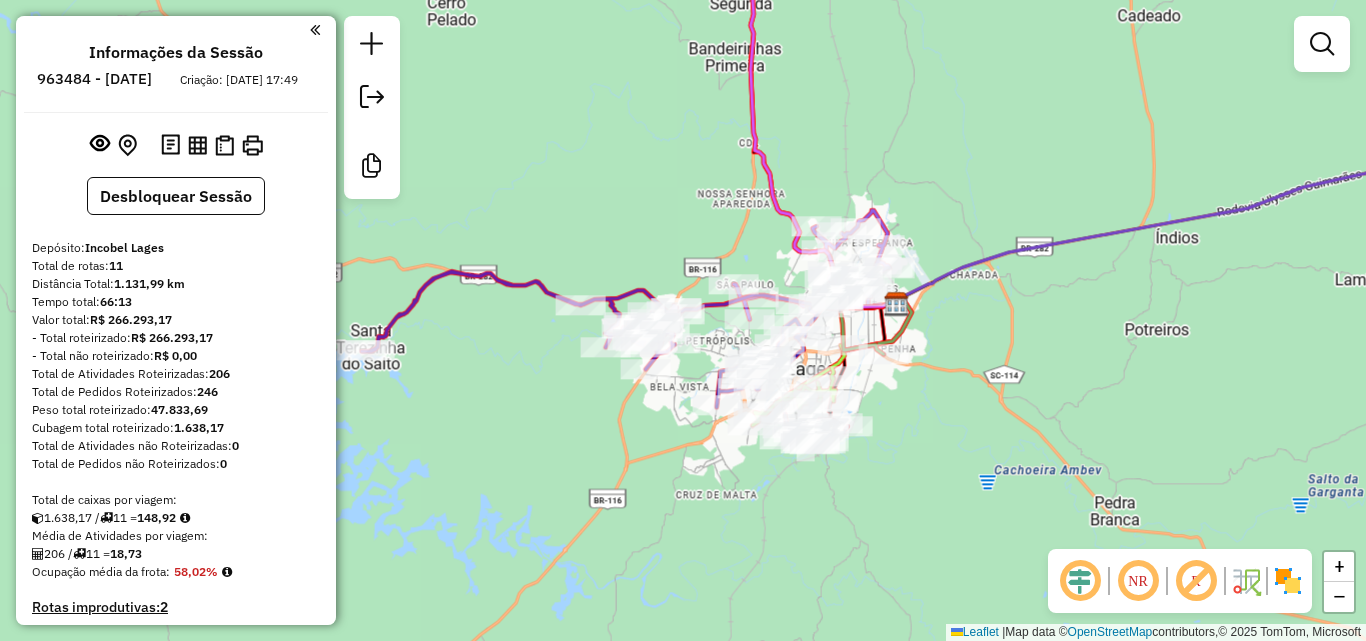 drag, startPoint x: 1001, startPoint y: 485, endPoint x: 958, endPoint y: 379, distance: 114.38969 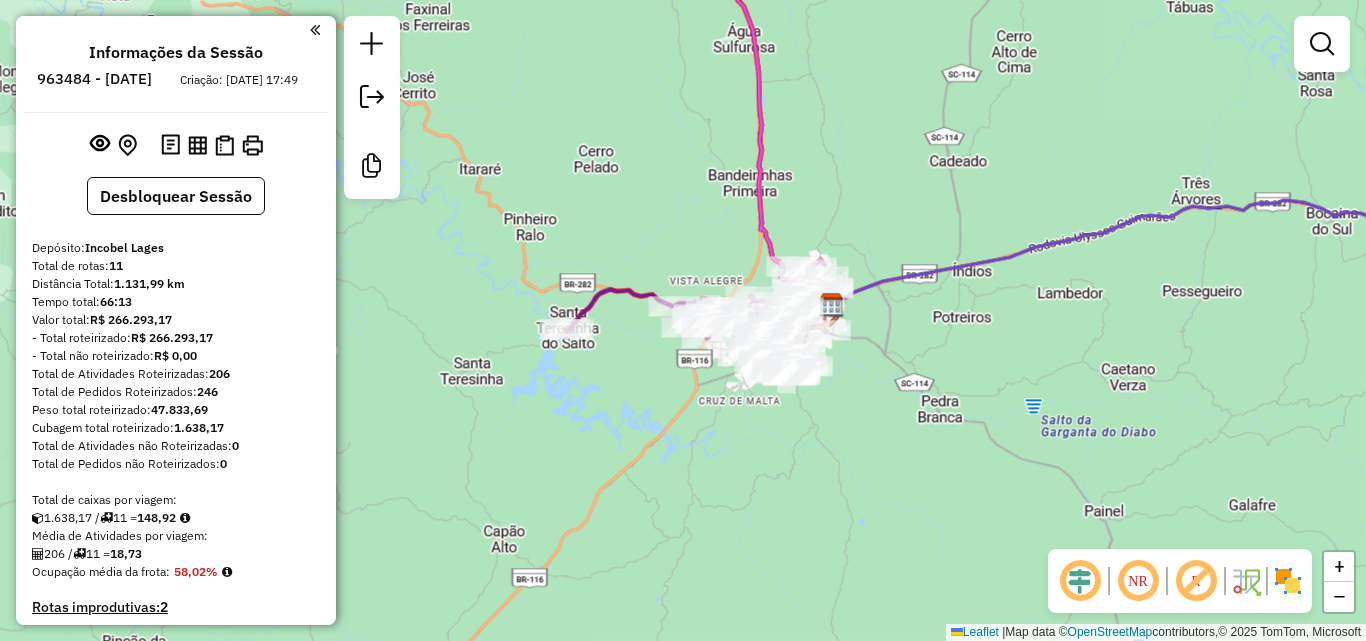 drag, startPoint x: 888, startPoint y: 265, endPoint x: 890, endPoint y: 334, distance: 69.02898 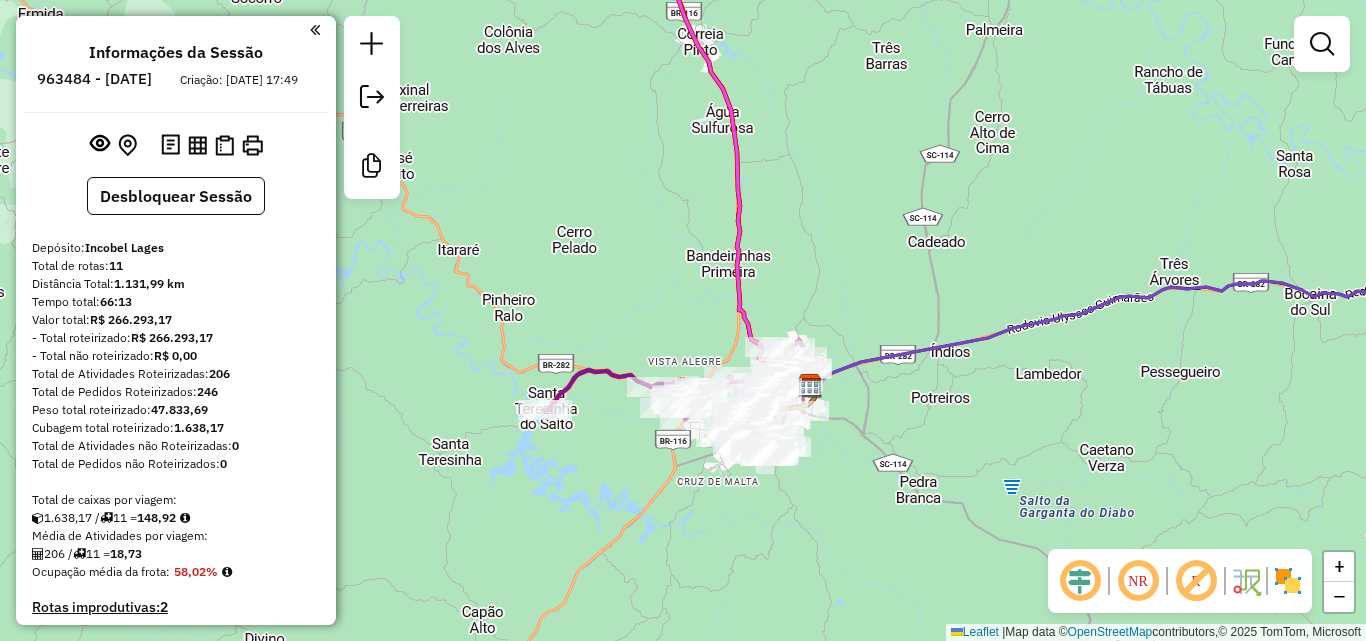 drag, startPoint x: 870, startPoint y: 346, endPoint x: 800, endPoint y: 440, distance: 117.20068 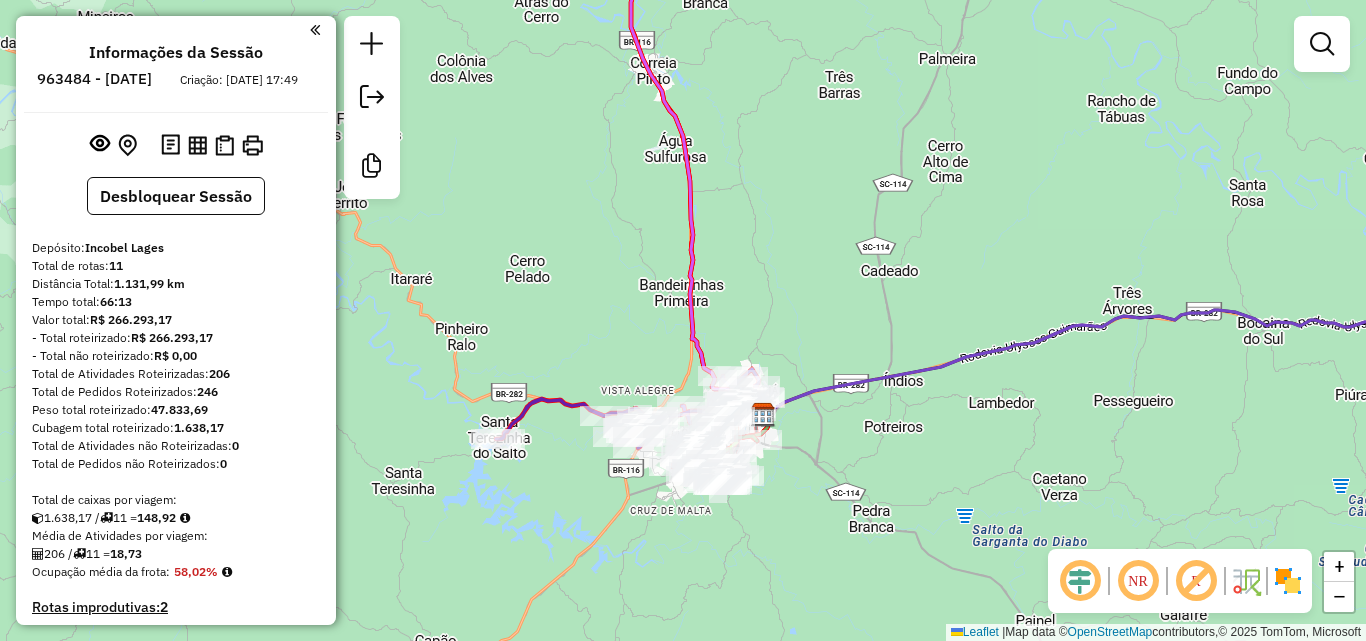 drag, startPoint x: 800, startPoint y: 433, endPoint x: 792, endPoint y: 407, distance: 27.202942 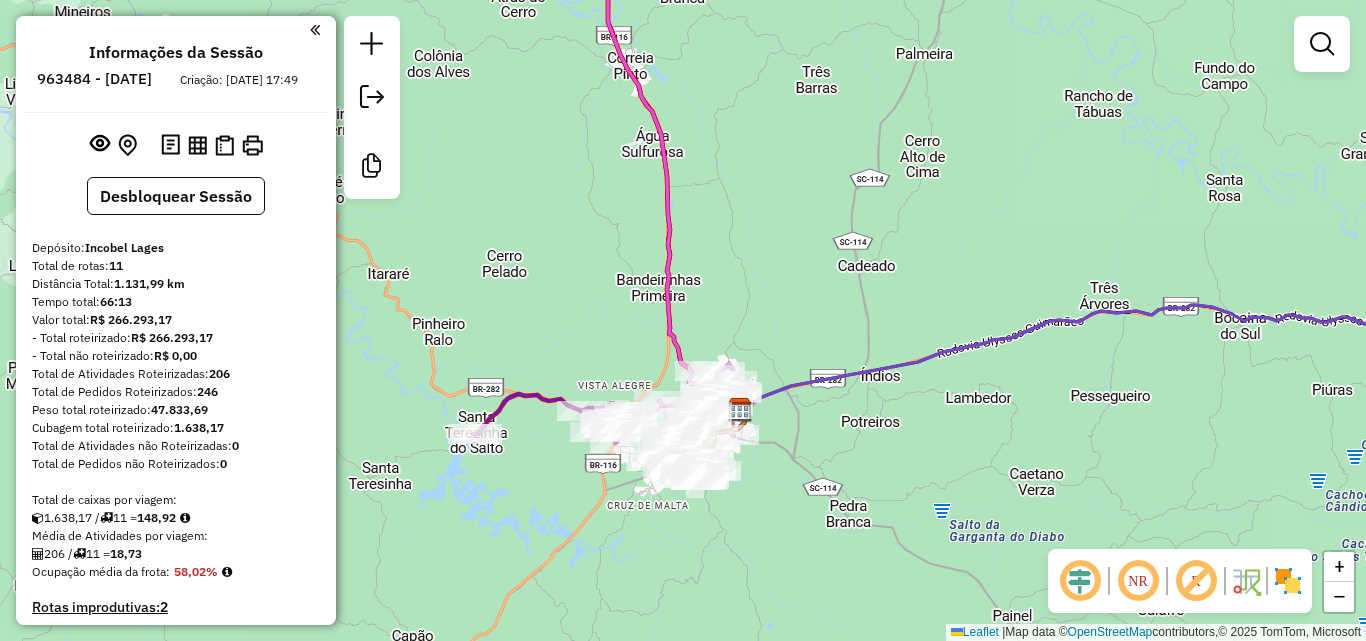 drag, startPoint x: 802, startPoint y: 427, endPoint x: 743, endPoint y: 370, distance: 82.036575 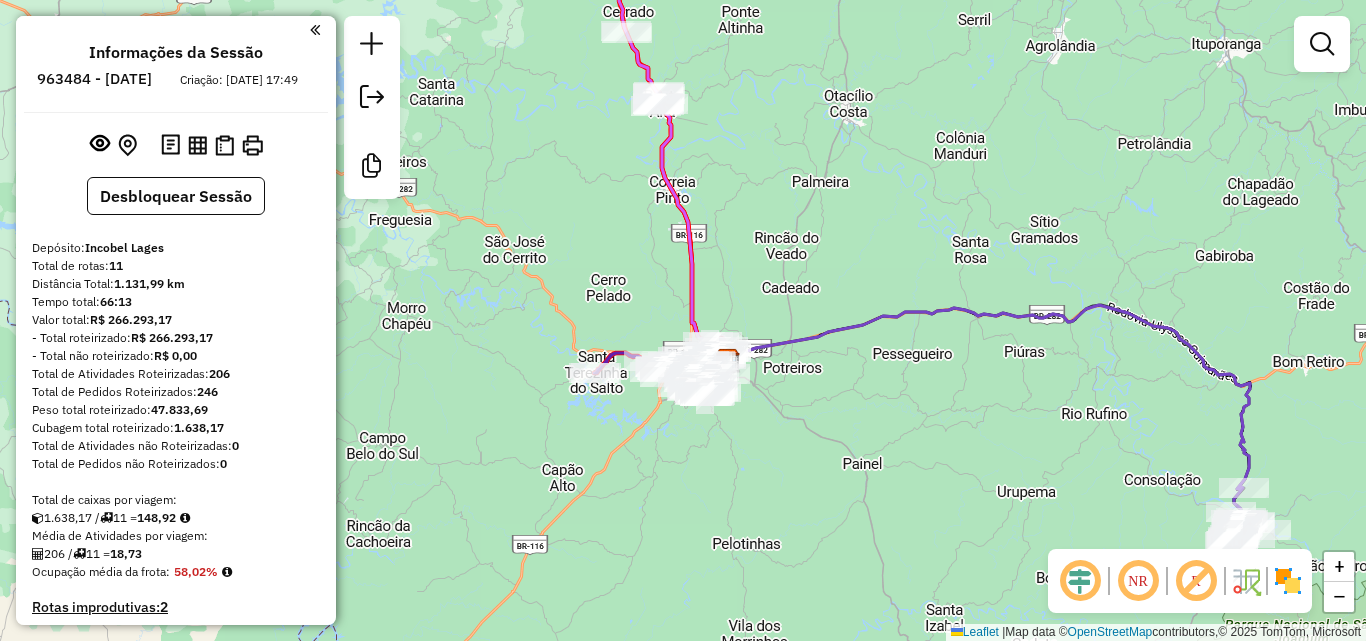 drag, startPoint x: 872, startPoint y: 410, endPoint x: 745, endPoint y: 410, distance: 127 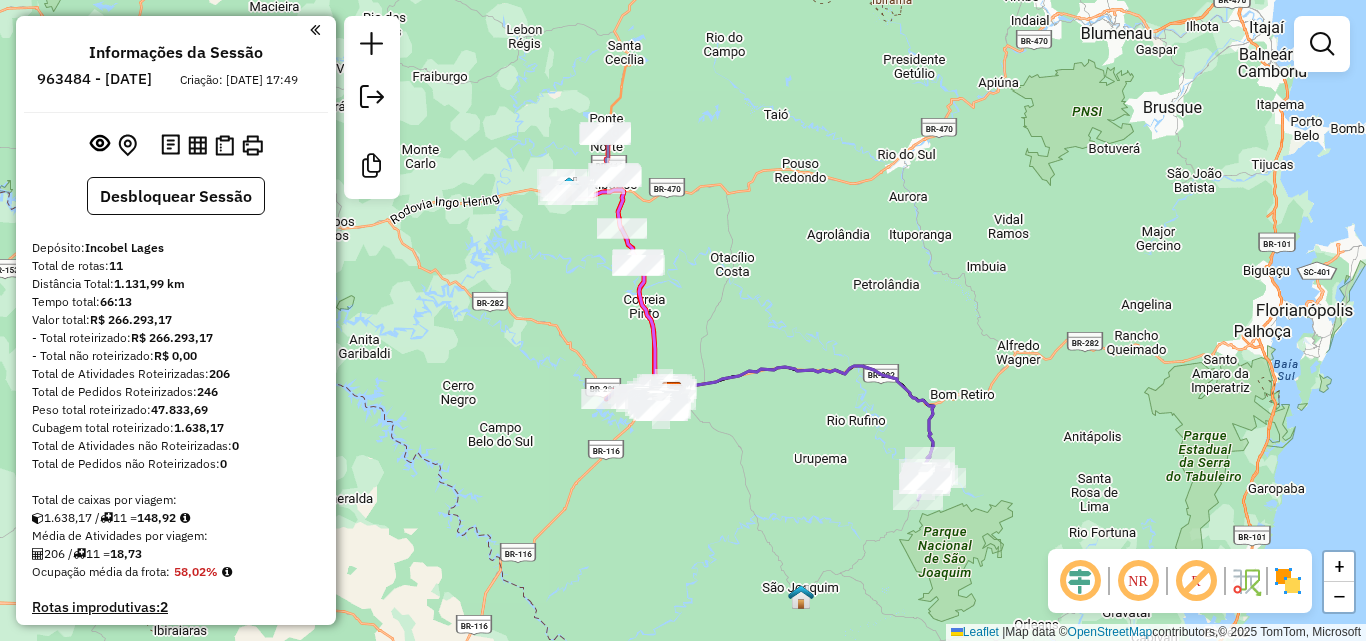 click on "Janela de atendimento Grade de atendimento Capacidade Transportadoras Veículos Cliente Pedidos  Rotas Selecione os dias de semana para filtrar as janelas de atendimento  Seg   Ter   Qua   Qui   Sex   Sáb   Dom  Informe o período da janela de atendimento: De: Até:  Filtrar exatamente a janela do cliente  Considerar janela de atendimento padrão  Selecione os dias de semana para filtrar as grades de atendimento  Seg   Ter   Qua   Qui   Sex   Sáb   Dom   Considerar clientes sem dia de atendimento cadastrado  Clientes fora do dia de atendimento selecionado Filtrar as atividades entre os valores definidos abaixo:  Peso mínimo:   Peso máximo:   Cubagem mínima:   Cubagem máxima:   De:   Até:  Filtrar as atividades entre o tempo de atendimento definido abaixo:  De:   Até:   Considerar capacidade total dos clientes não roteirizados Transportadora: Selecione um ou mais itens Tipo de veículo: Selecione um ou mais itens Veículo: Selecione um ou mais itens Motorista: Selecione um ou mais itens Nome: Rótulo:" 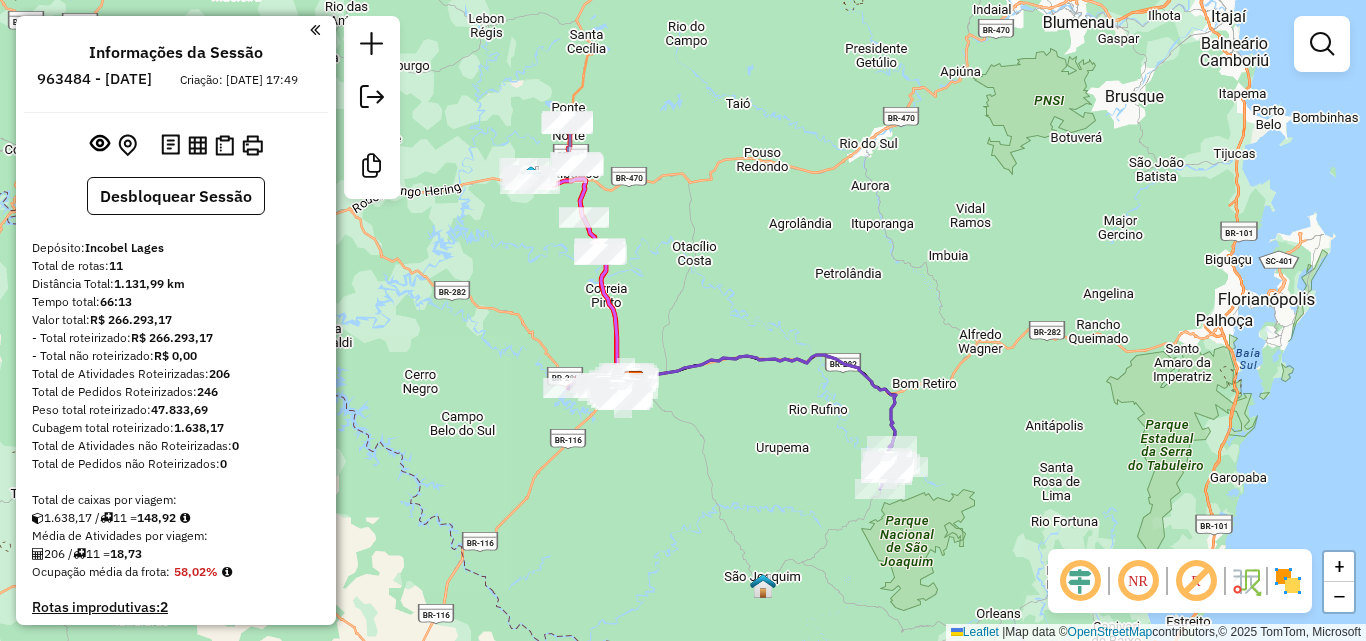 drag, startPoint x: 753, startPoint y: 418, endPoint x: 716, endPoint y: 406, distance: 38.8973 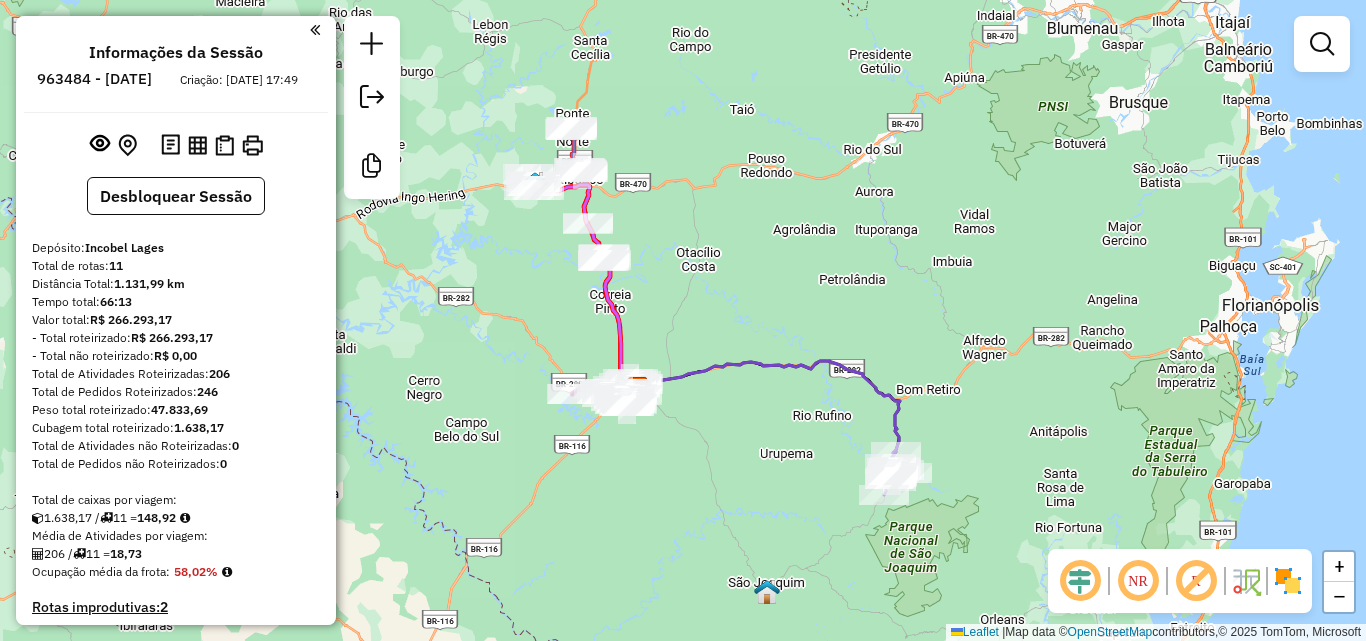 click on "Janela de atendimento Grade de atendimento Capacidade Transportadoras Veículos Cliente Pedidos  Rotas Selecione os dias de semana para filtrar as janelas de atendimento  Seg   Ter   Qua   Qui   Sex   Sáb   Dom  Informe o período da janela de atendimento: De: Até:  Filtrar exatamente a janela do cliente  Considerar janela de atendimento padrão  Selecione os dias de semana para filtrar as grades de atendimento  Seg   Ter   Qua   Qui   Sex   Sáb   Dom   Considerar clientes sem dia de atendimento cadastrado  Clientes fora do dia de atendimento selecionado Filtrar as atividades entre os valores definidos abaixo:  Peso mínimo:   Peso máximo:   Cubagem mínima:   Cubagem máxima:   De:   Até:  Filtrar as atividades entre o tempo de atendimento definido abaixo:  De:   Até:   Considerar capacidade total dos clientes não roteirizados Transportadora: Selecione um ou mais itens Tipo de veículo: Selecione um ou mais itens Veículo: Selecione um ou mais itens Motorista: Selecione um ou mais itens Nome: Rótulo:" 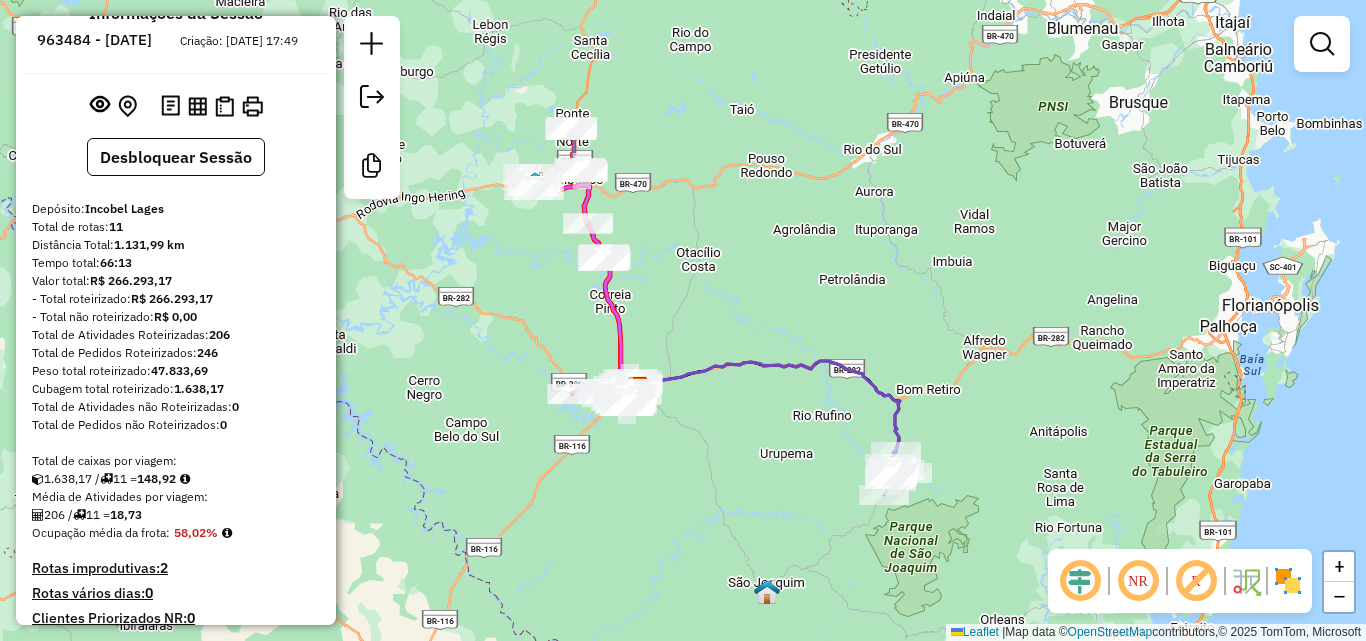 scroll, scrollTop: 0, scrollLeft: 0, axis: both 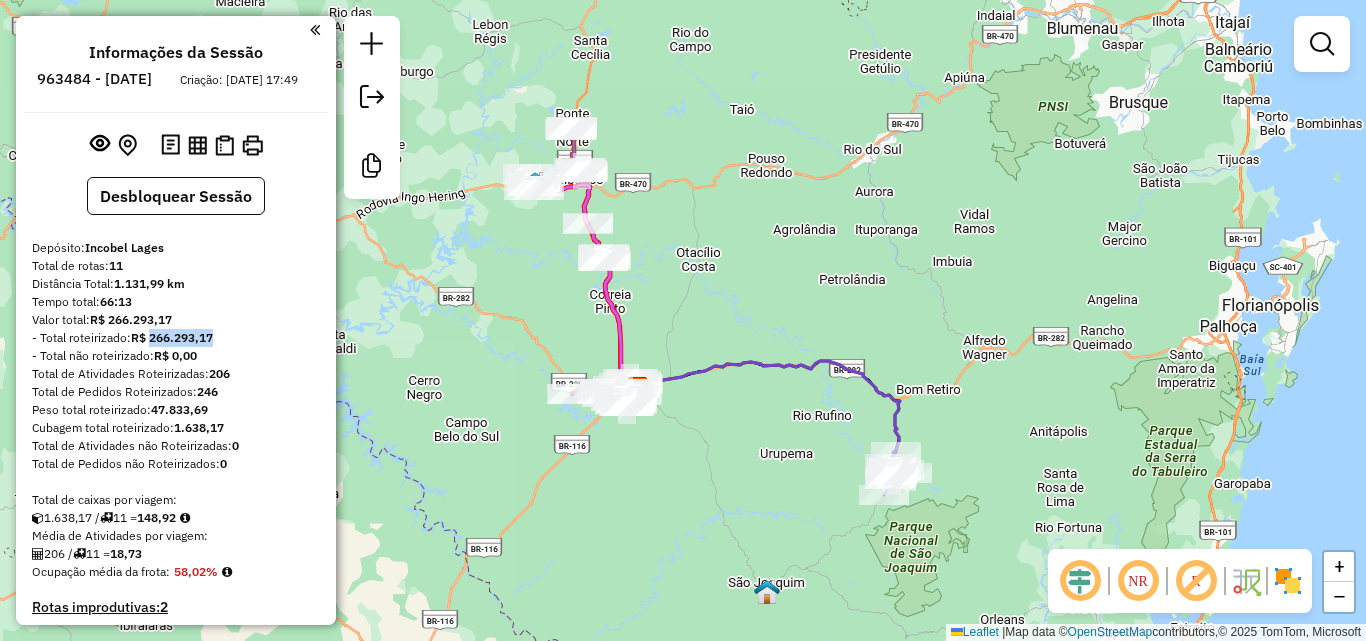 drag, startPoint x: 210, startPoint y: 352, endPoint x: 151, endPoint y: 352, distance: 59 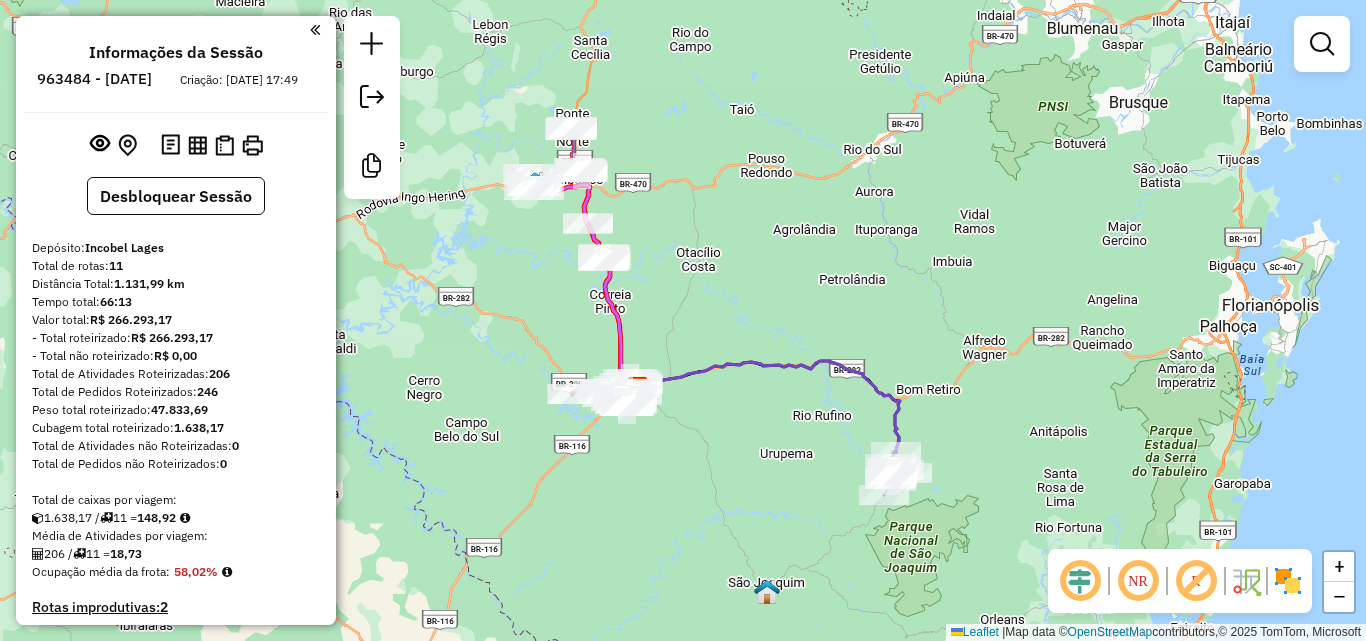 drag, startPoint x: 209, startPoint y: 370, endPoint x: 228, endPoint y: 365, distance: 19.646883 